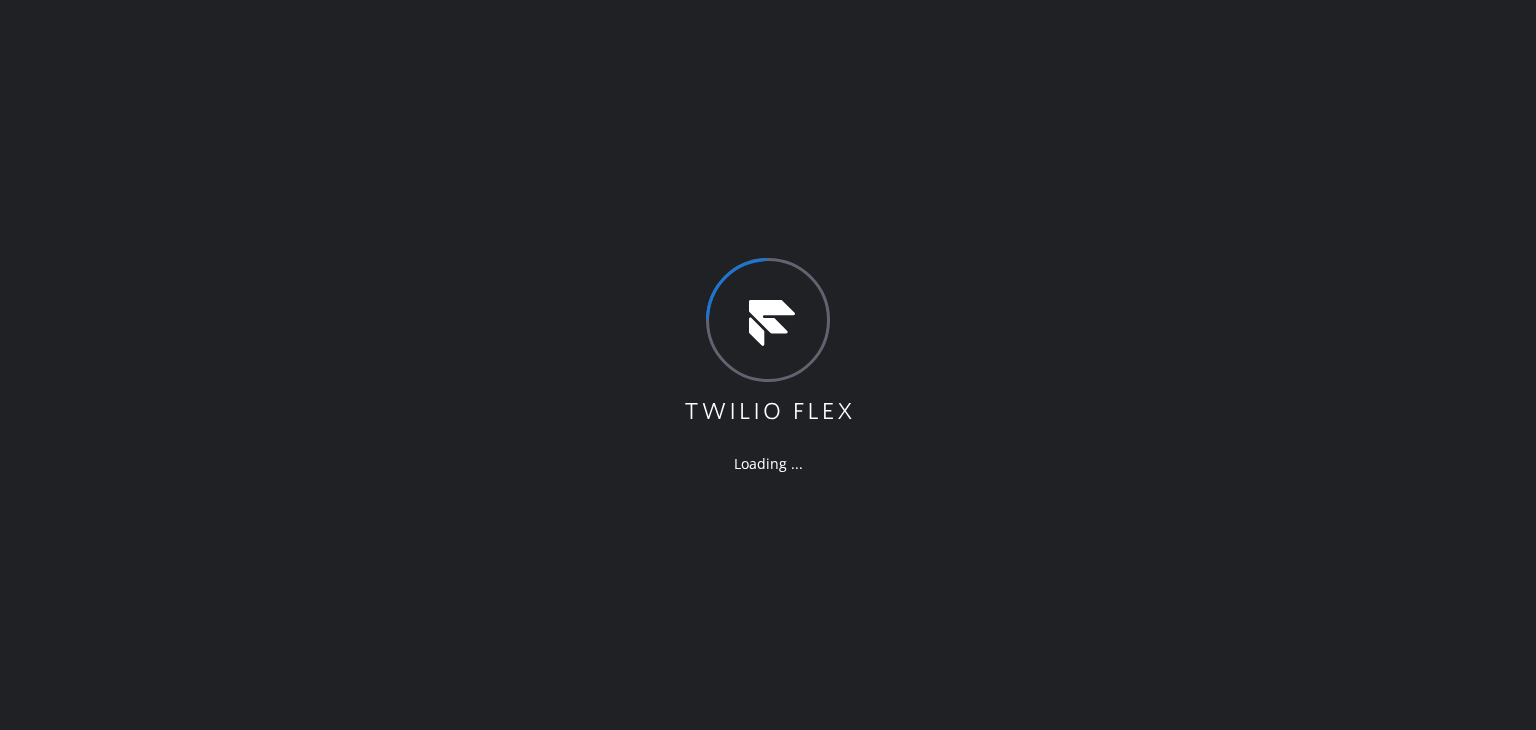 scroll, scrollTop: 0, scrollLeft: 0, axis: both 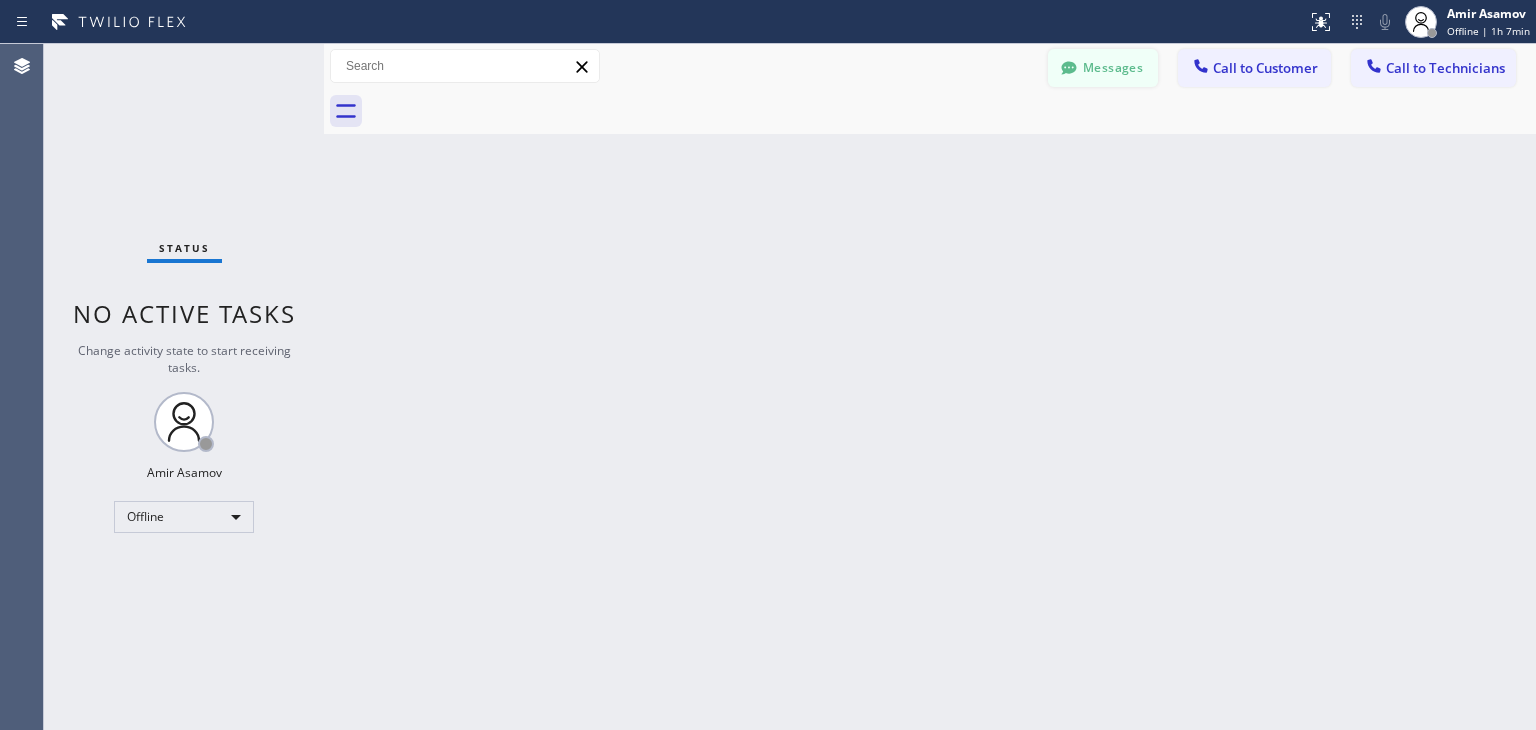 click on "Messages" at bounding box center (1103, 68) 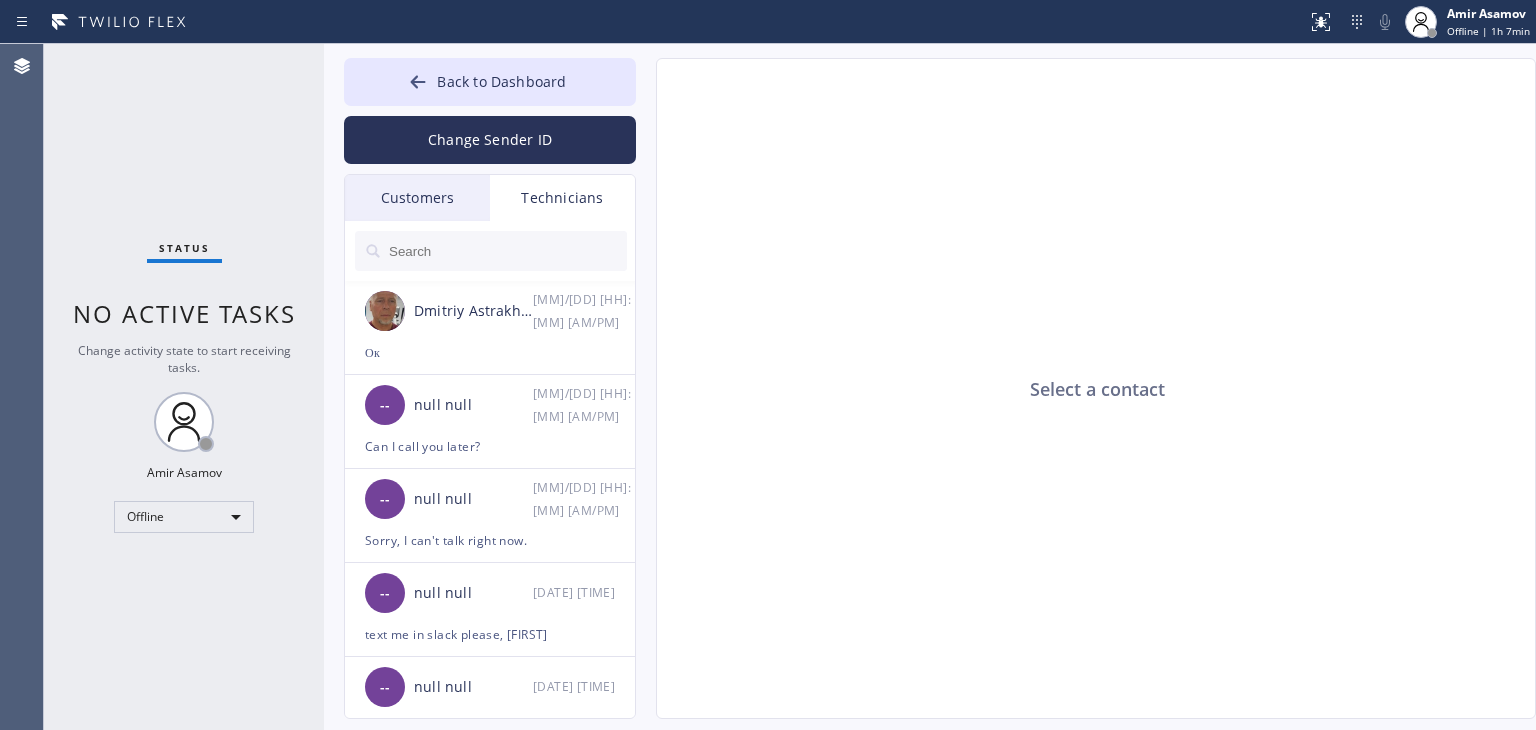 click at bounding box center [507, 251] 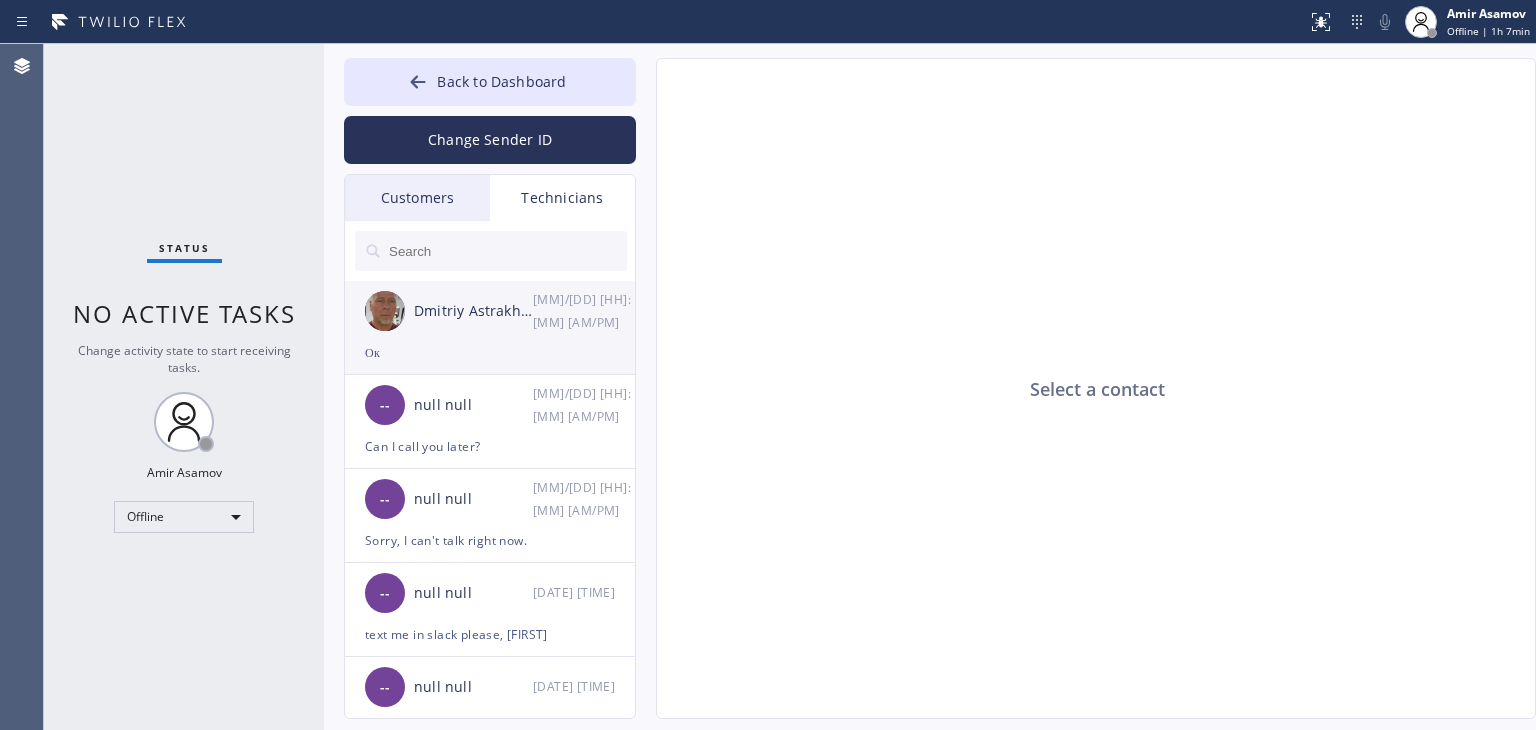 click on "Dmitriy  Astrakhantsev" at bounding box center [473, 311] 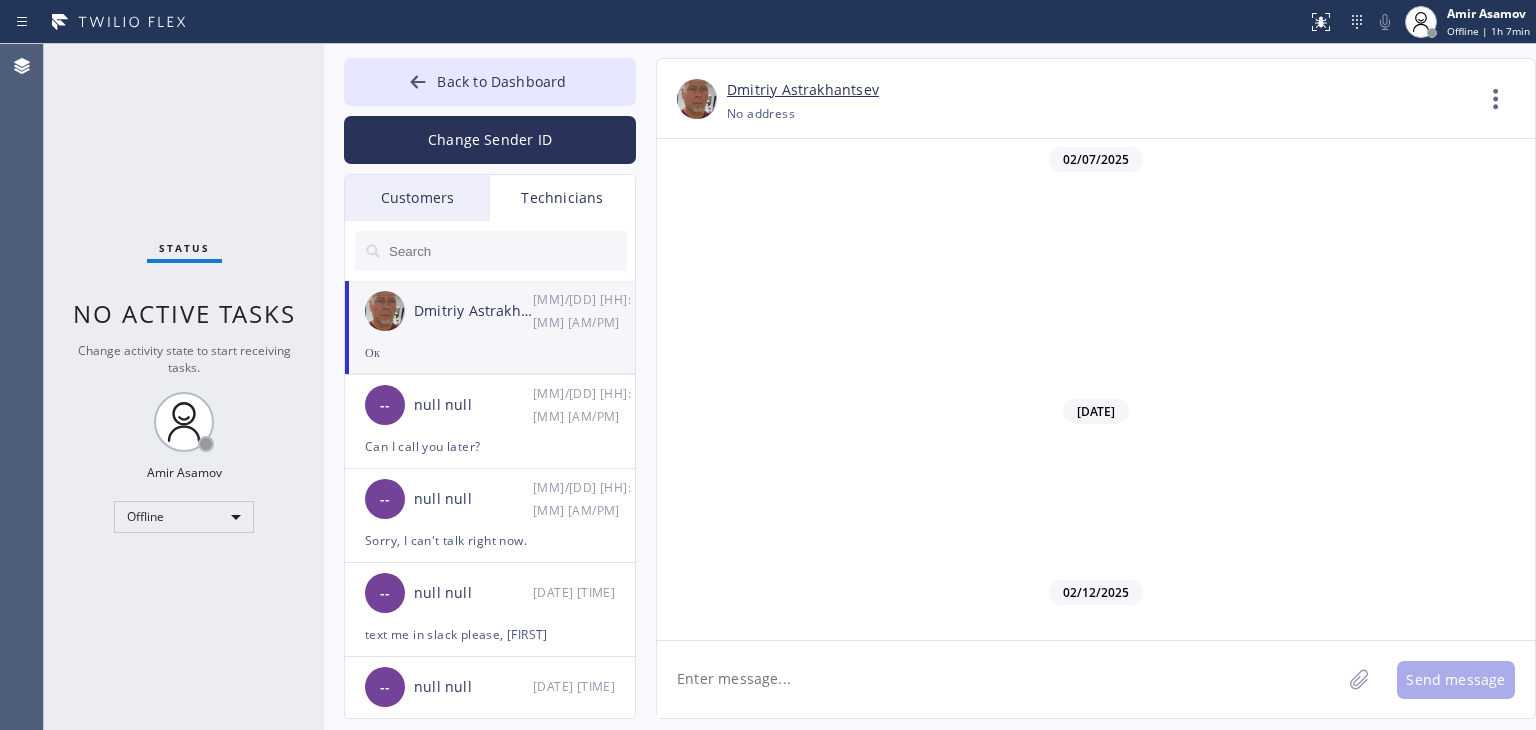 scroll, scrollTop: 17269, scrollLeft: 0, axis: vertical 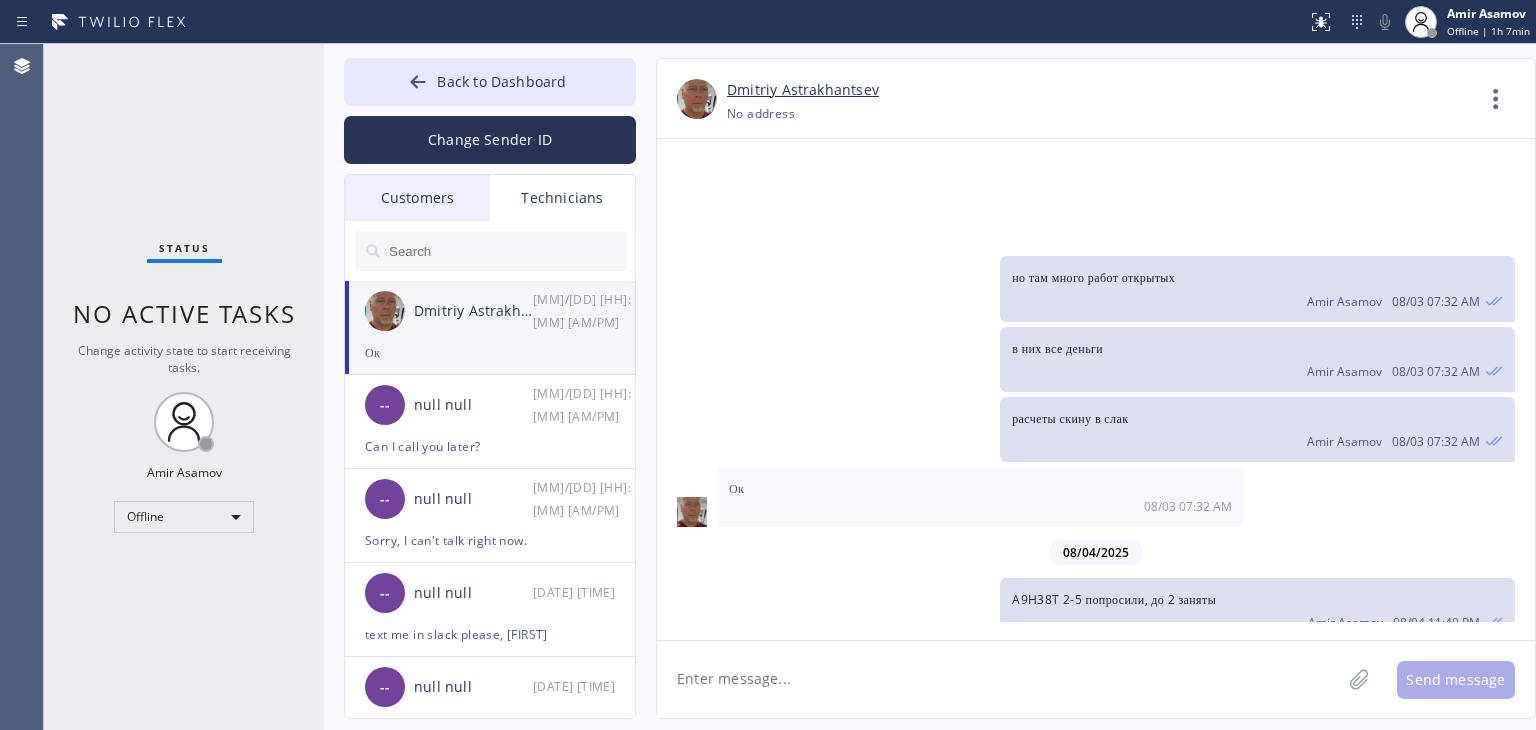 click 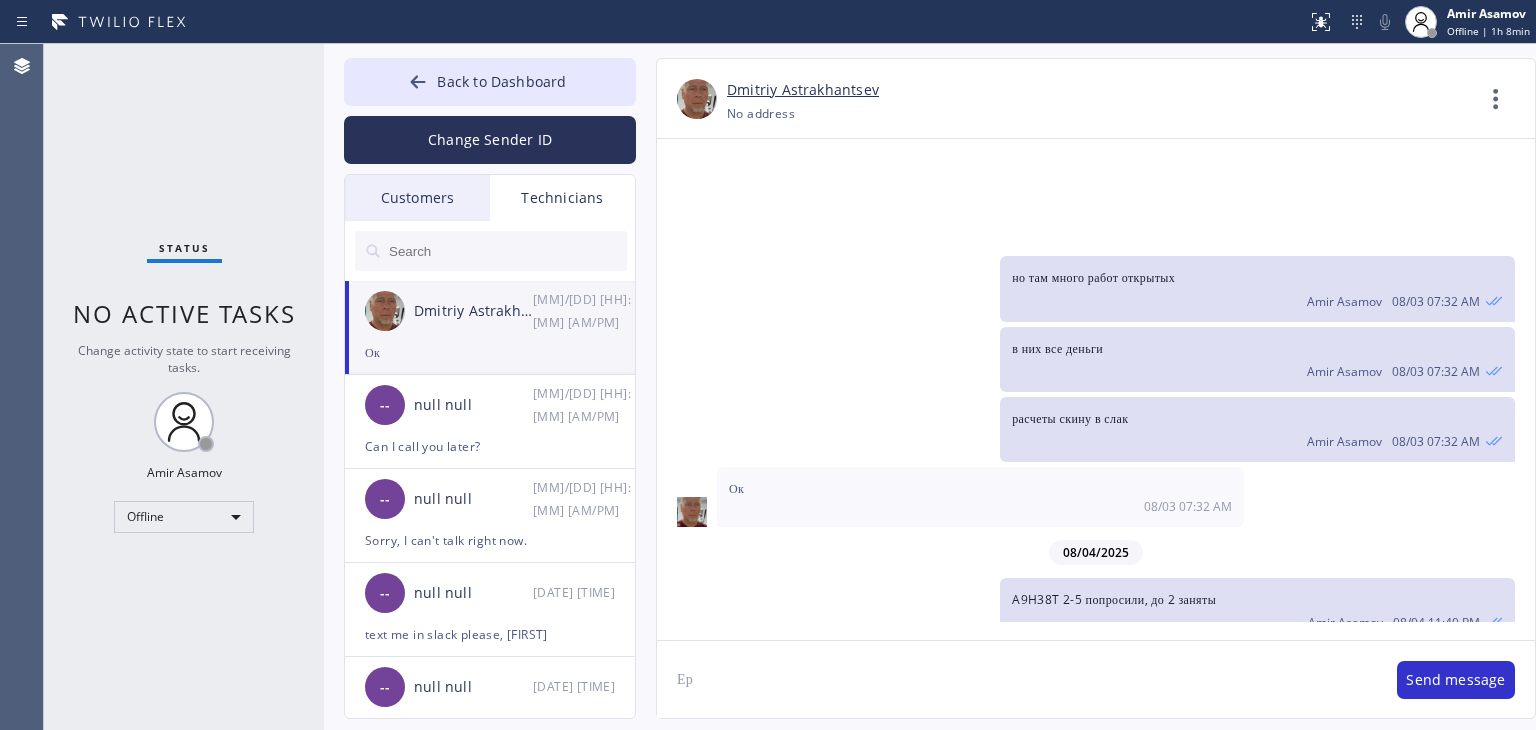 type on "Е" 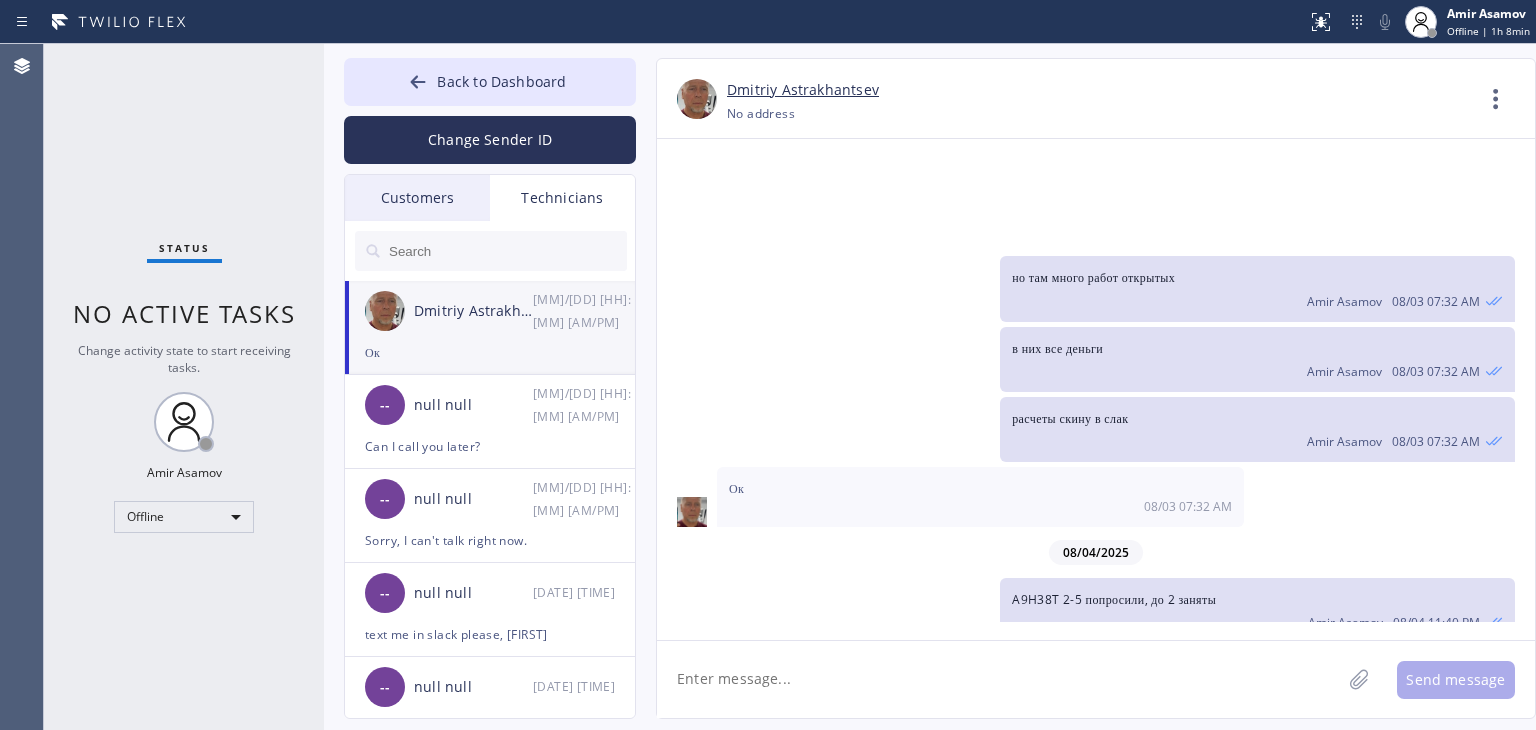 click 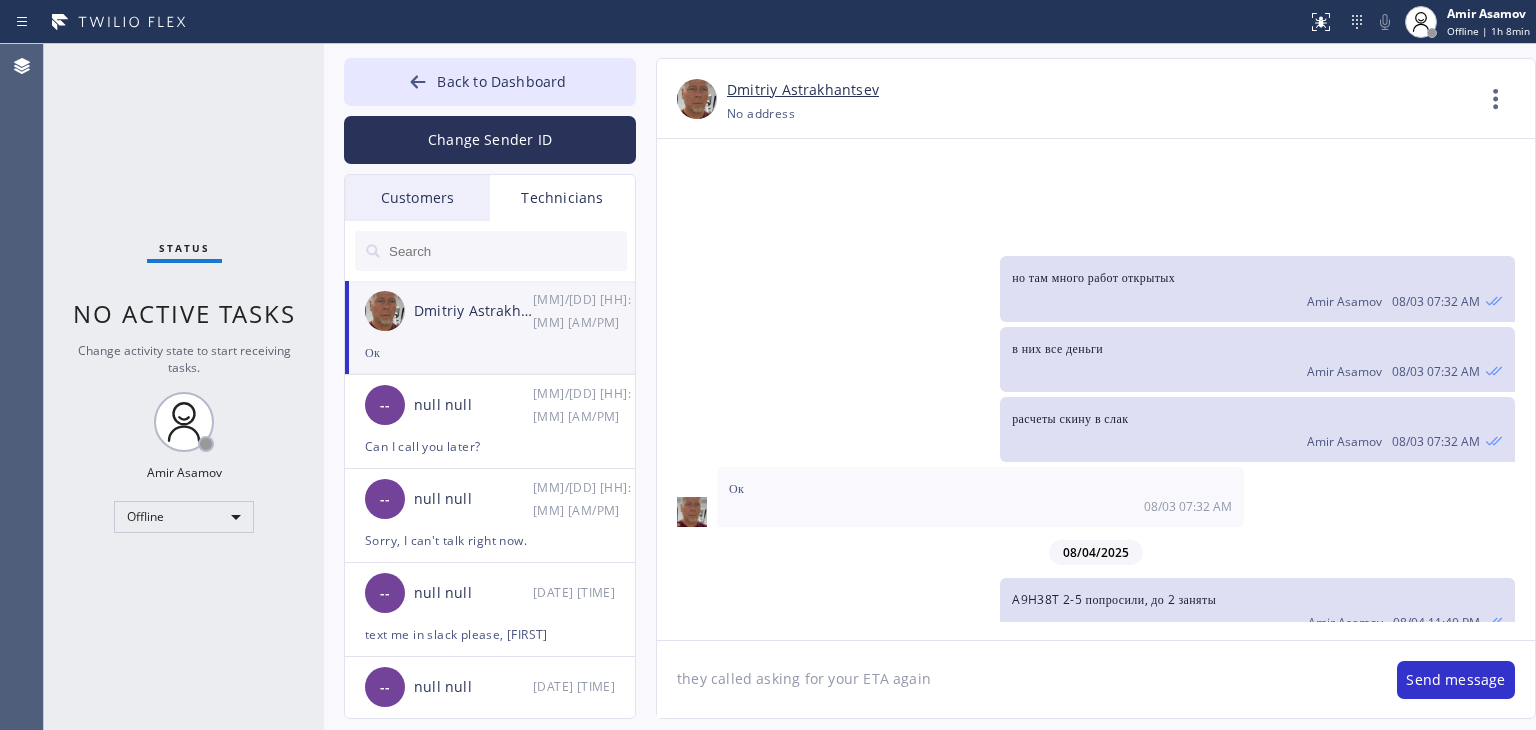 paste on "QDWD1G" 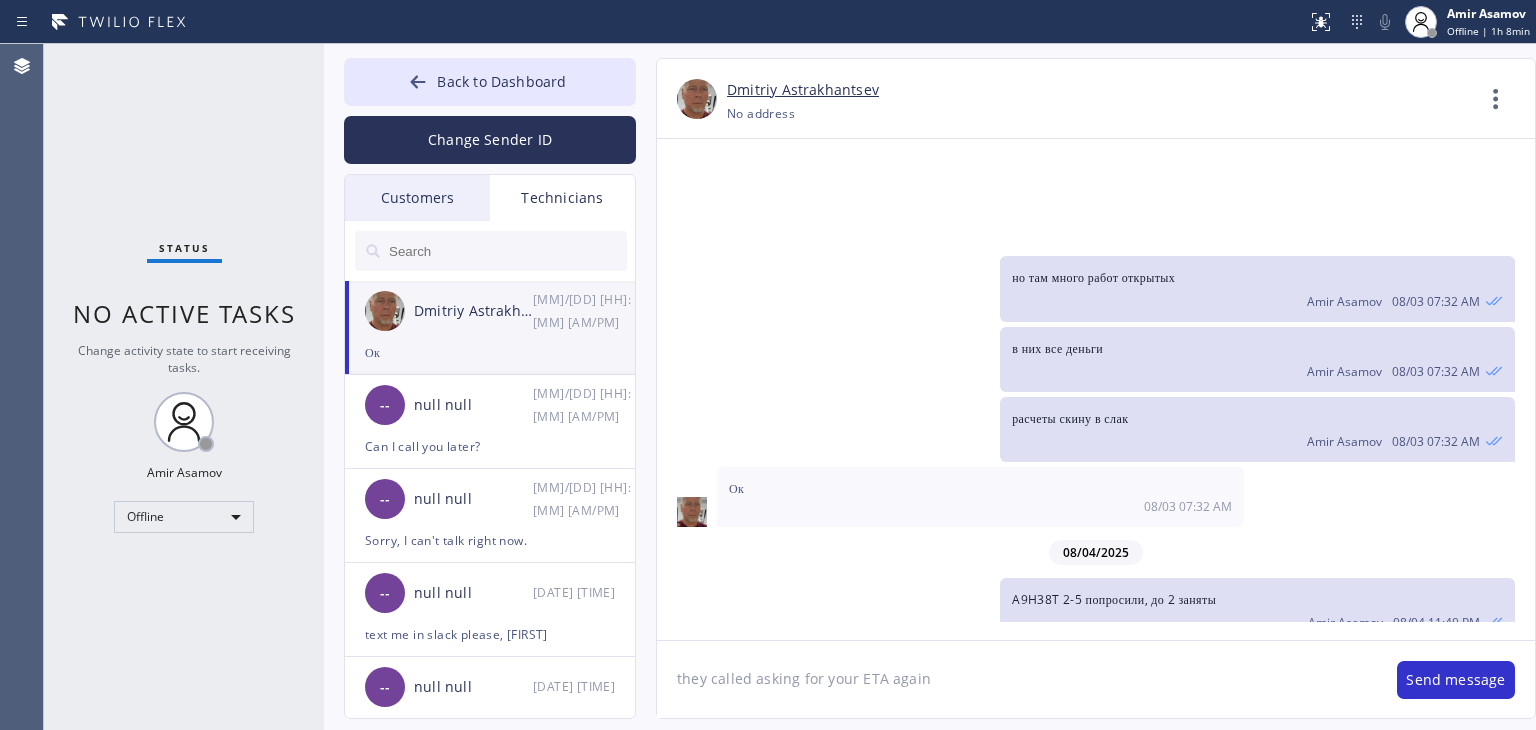 type on "they called asking for your ETA again QDWD1G" 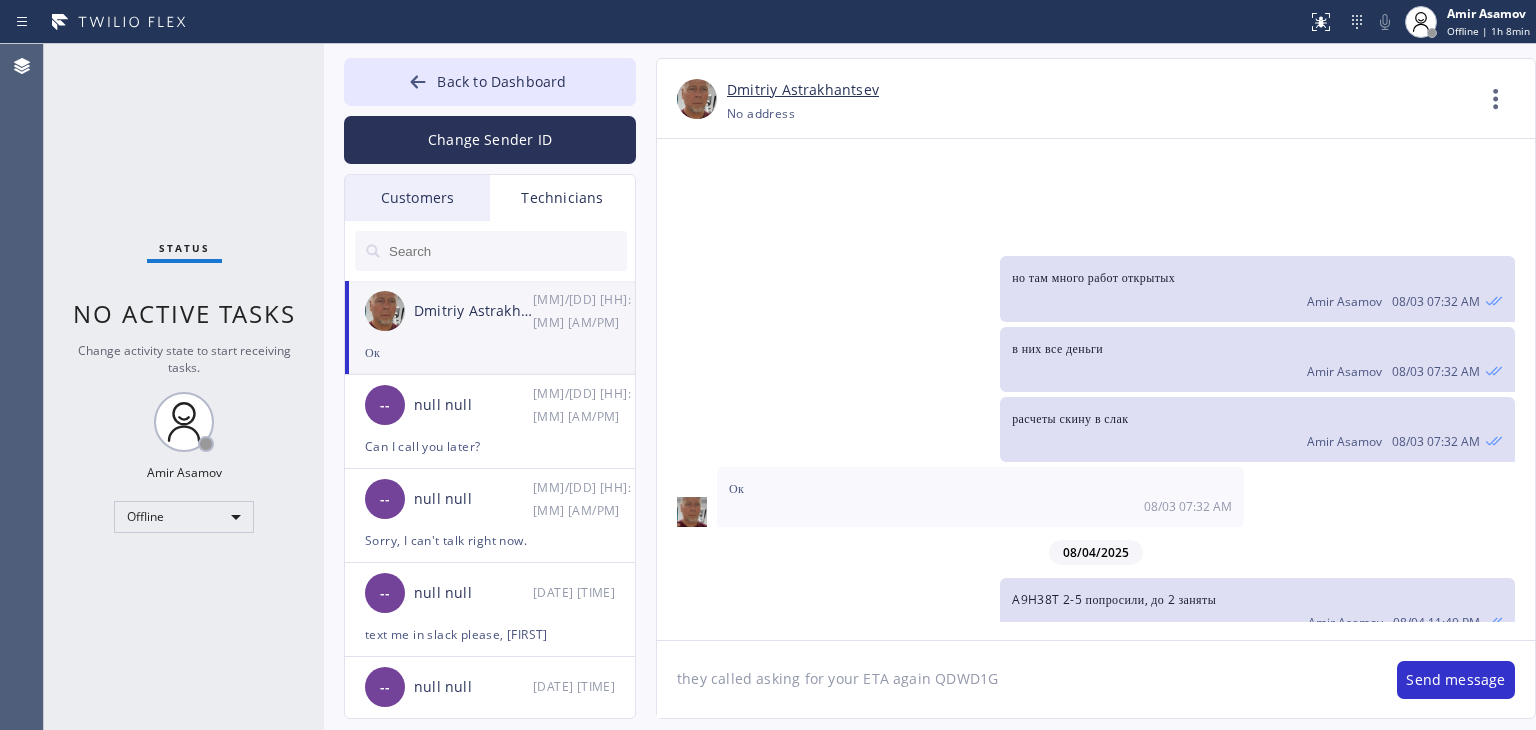 type 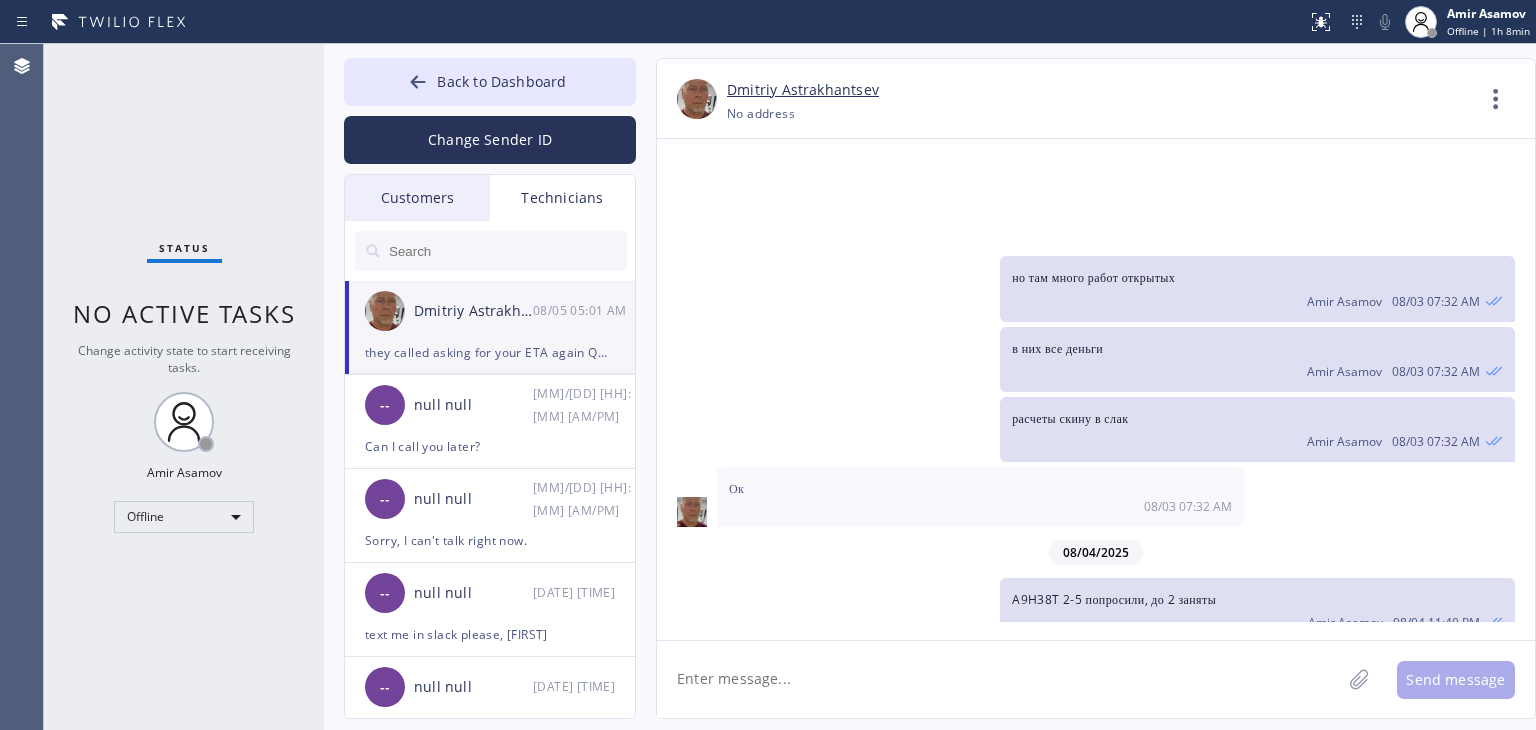 scroll, scrollTop: 17339, scrollLeft: 0, axis: vertical 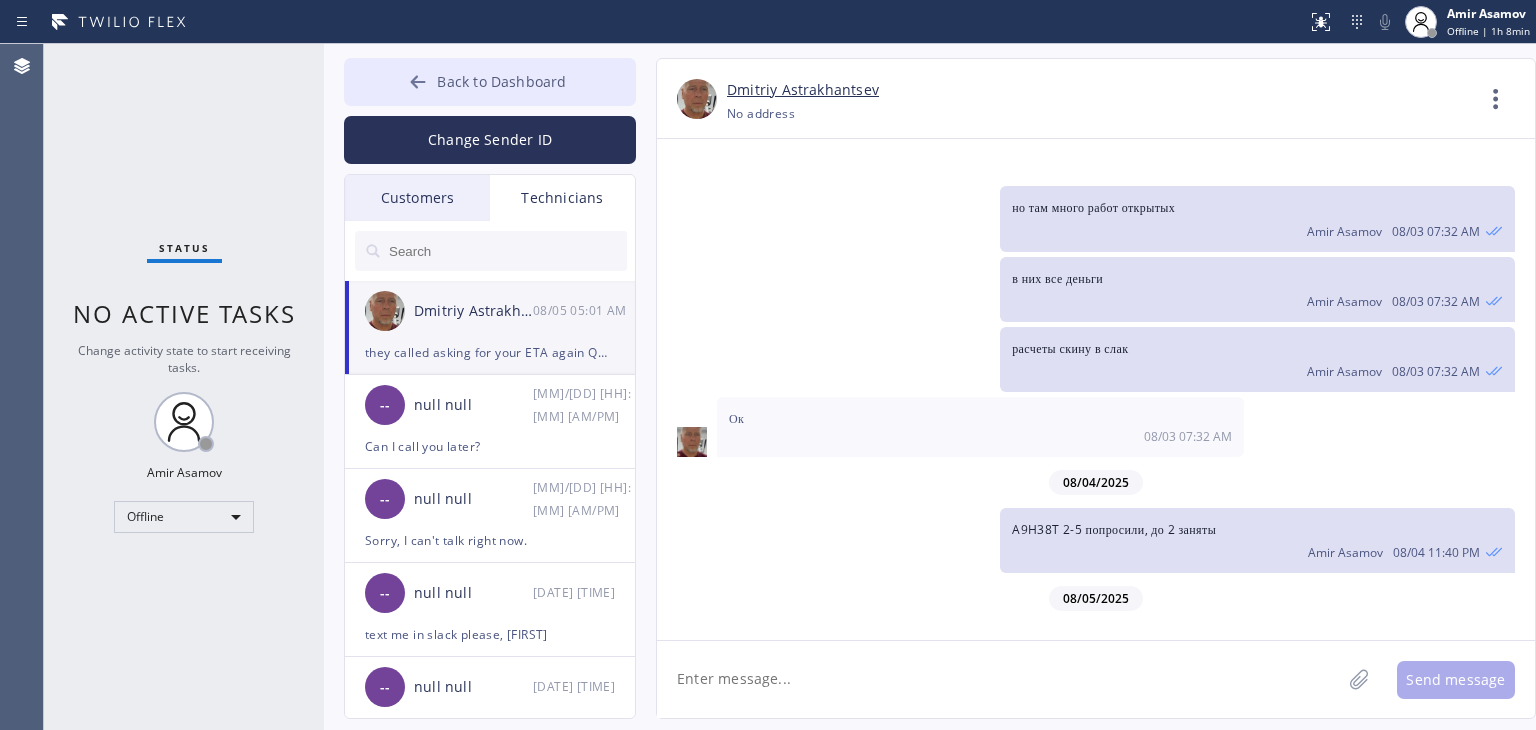 click on "Back to Dashboard" at bounding box center [490, 82] 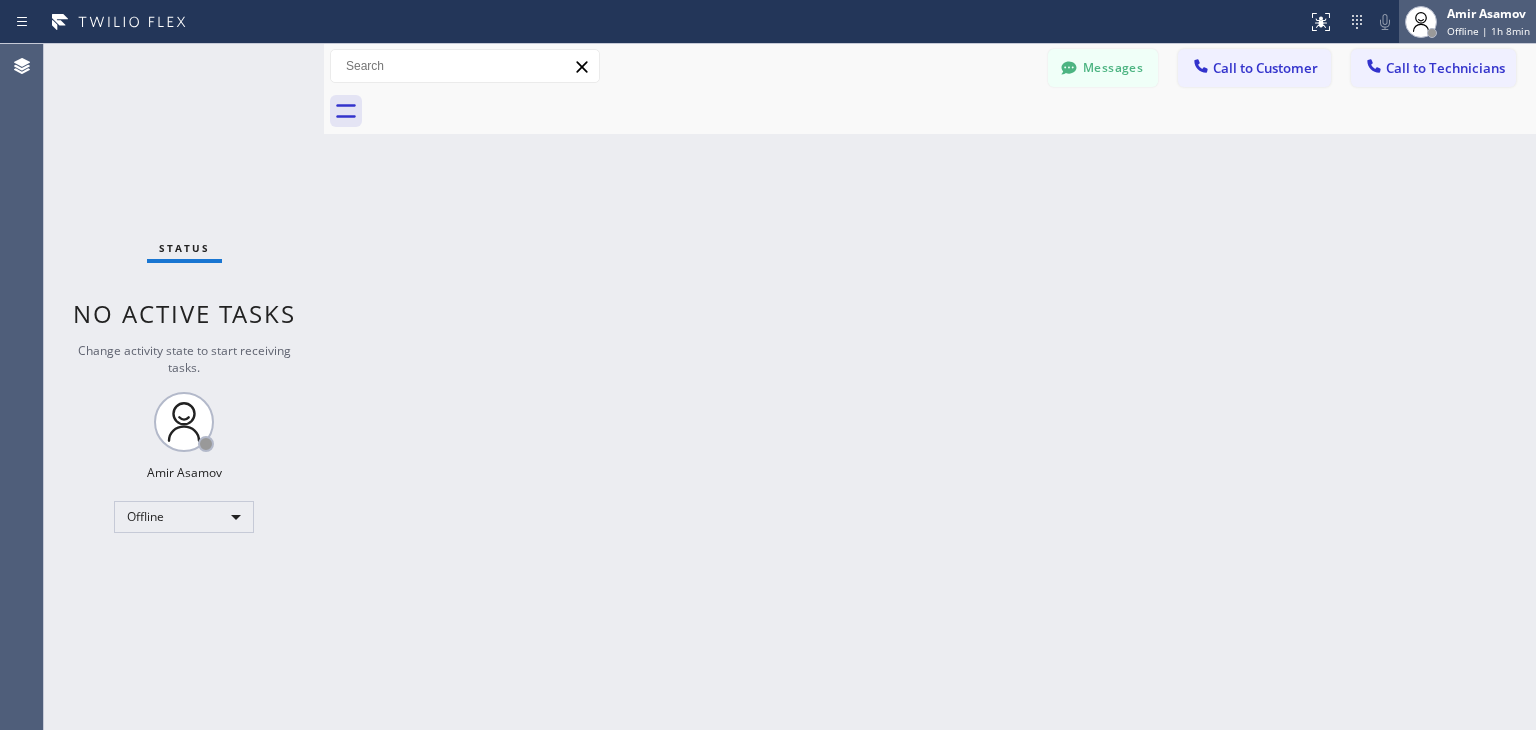 click on "Amir Asamov" at bounding box center (1488, 13) 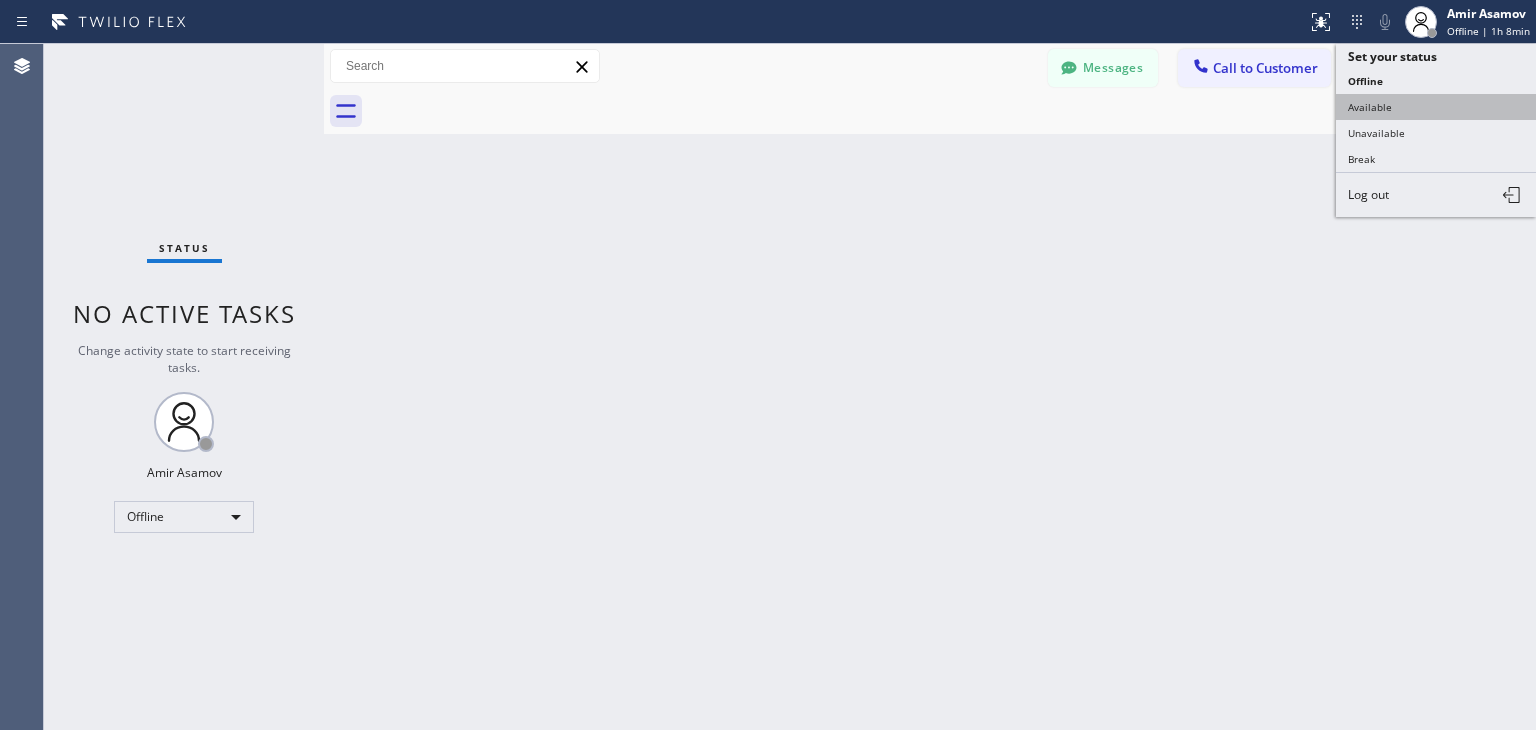 click on "Available" at bounding box center (1436, 107) 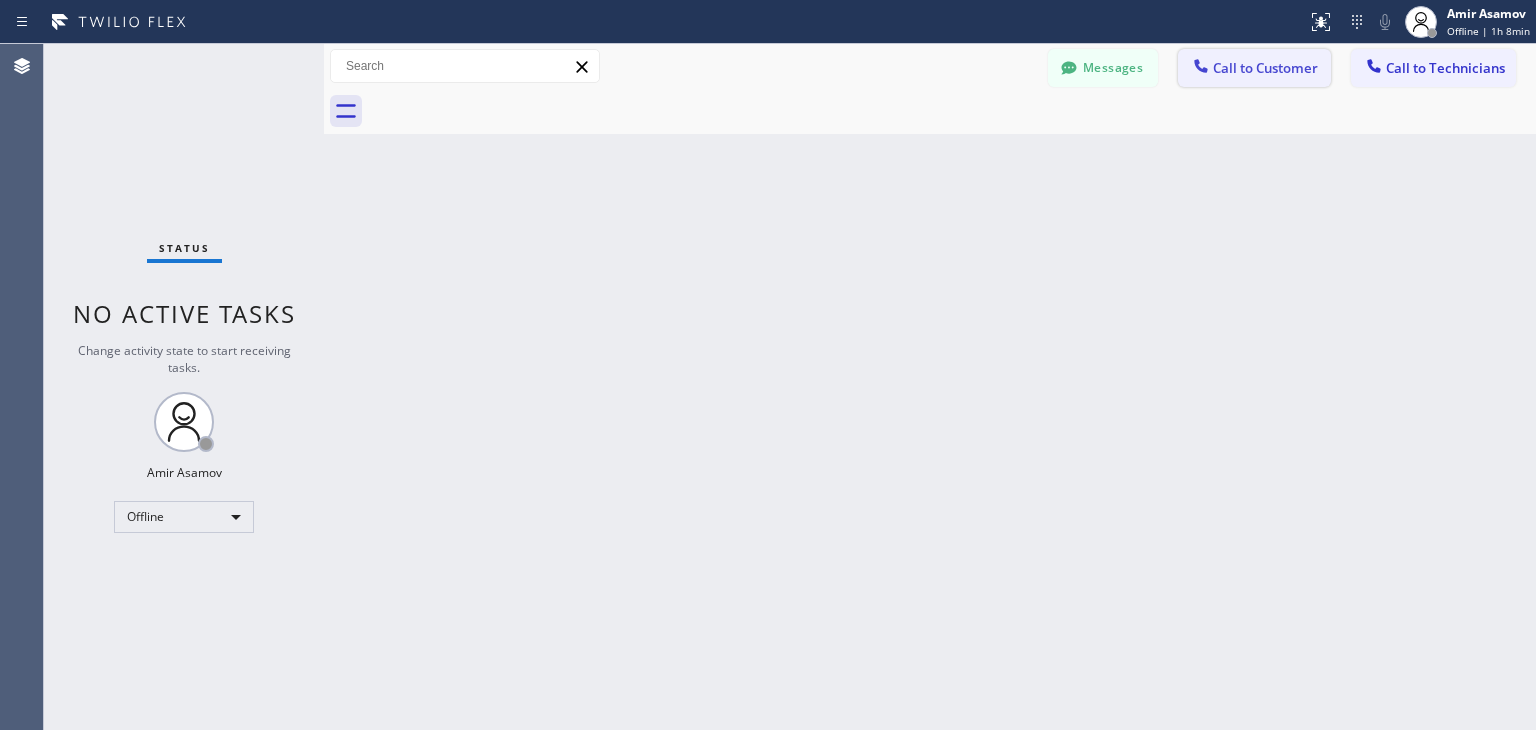 click on "Call to Customer" at bounding box center (1265, 68) 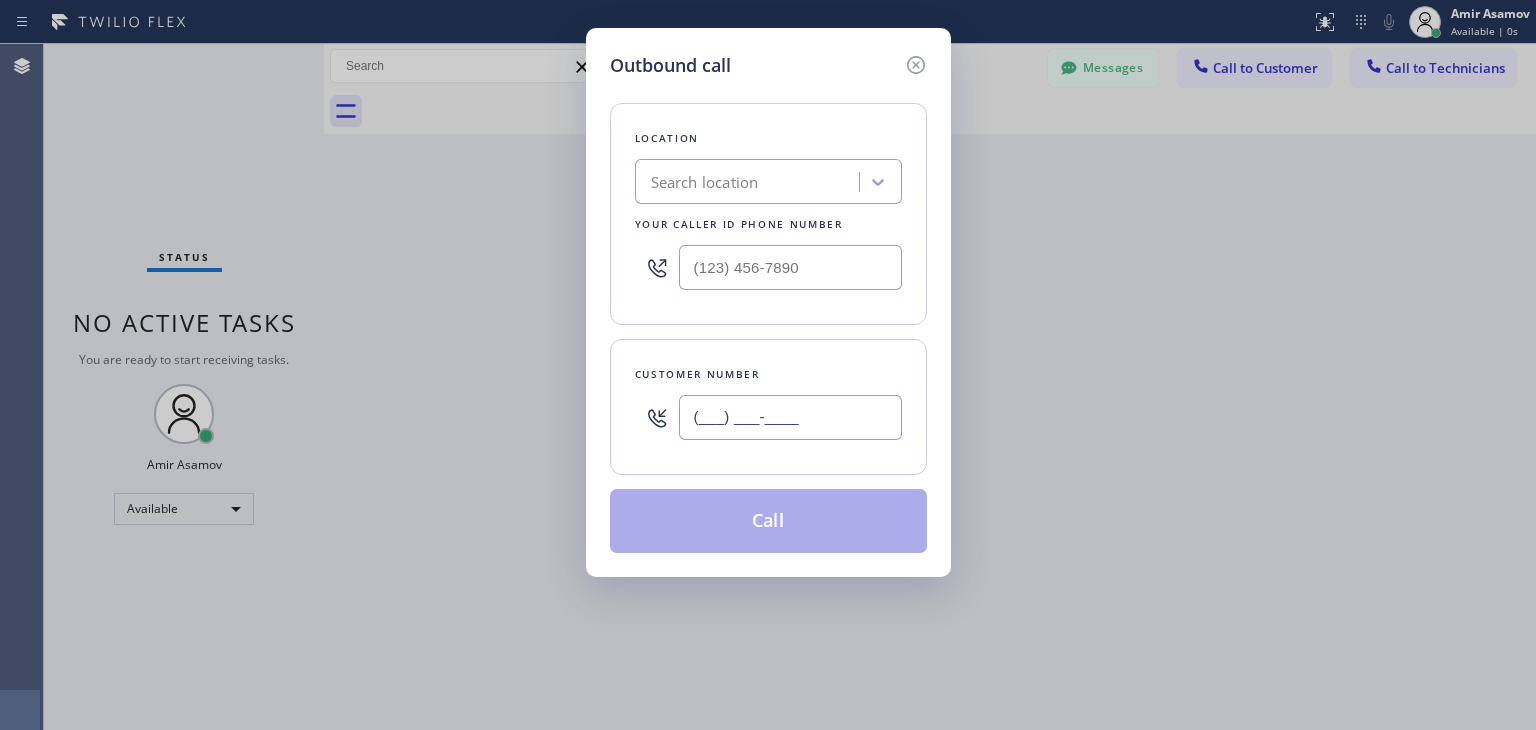 paste on "([AREACODE]) [PREFIX]-[LINE]" 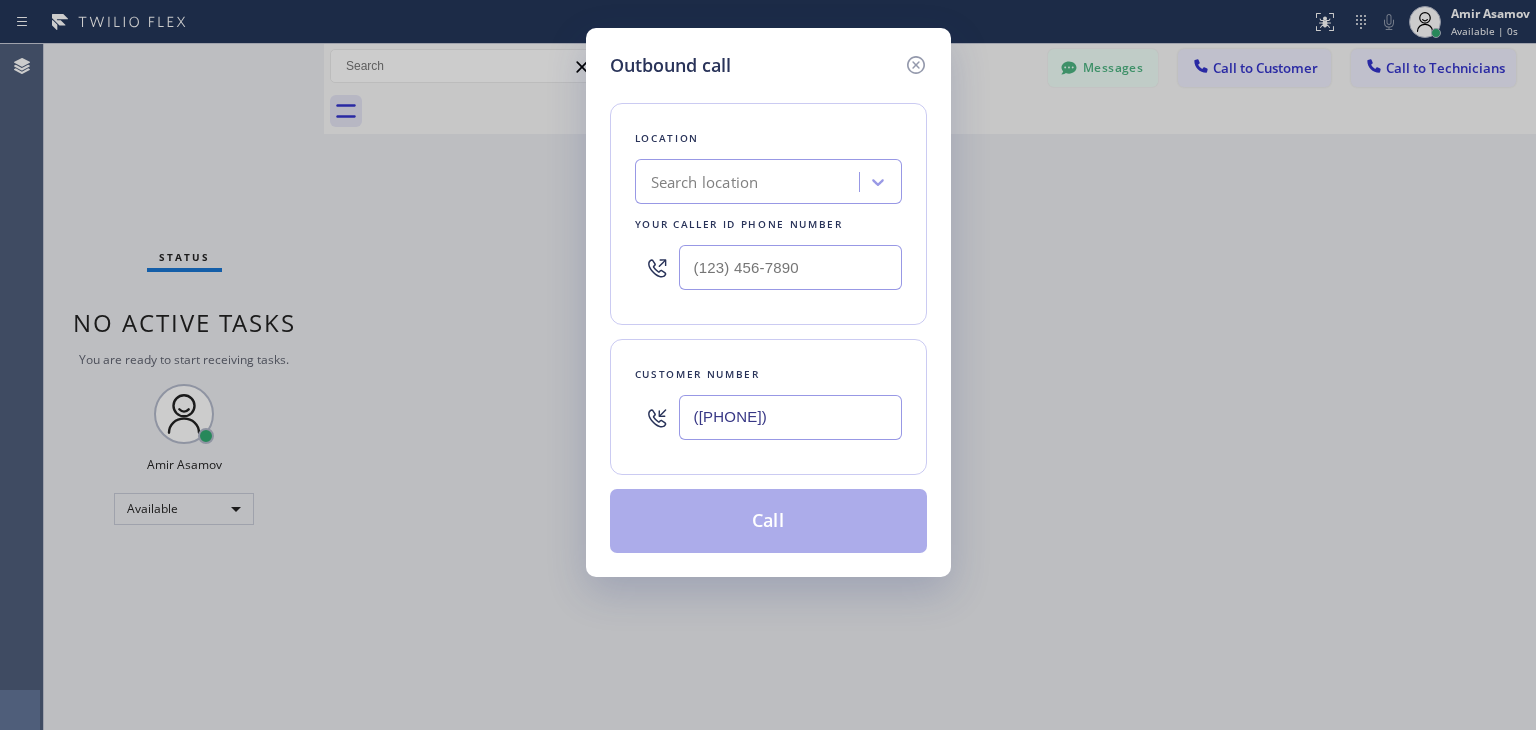 click on "([PHONE])" at bounding box center [790, 417] 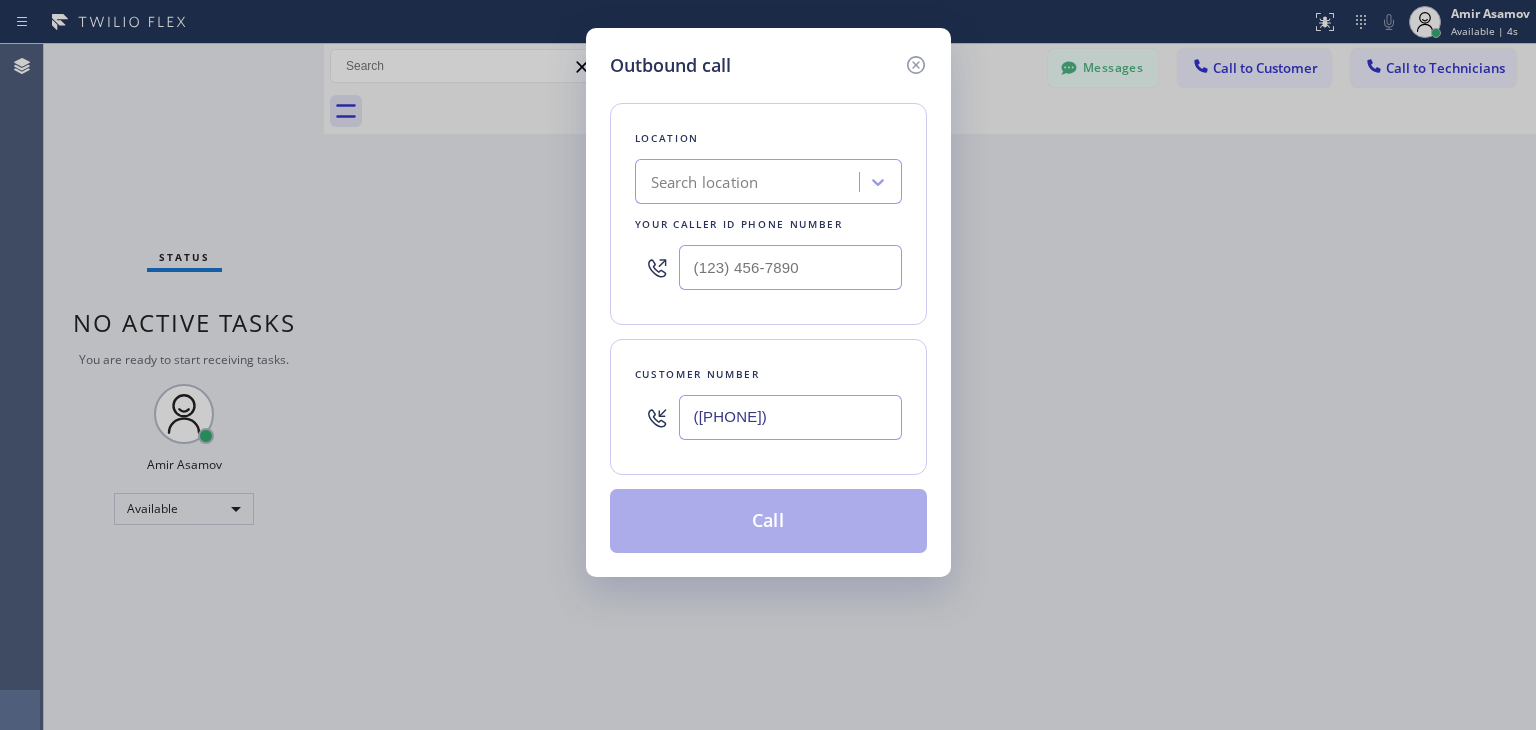click on "Location Search location Your caller id phone number" at bounding box center (768, 214) 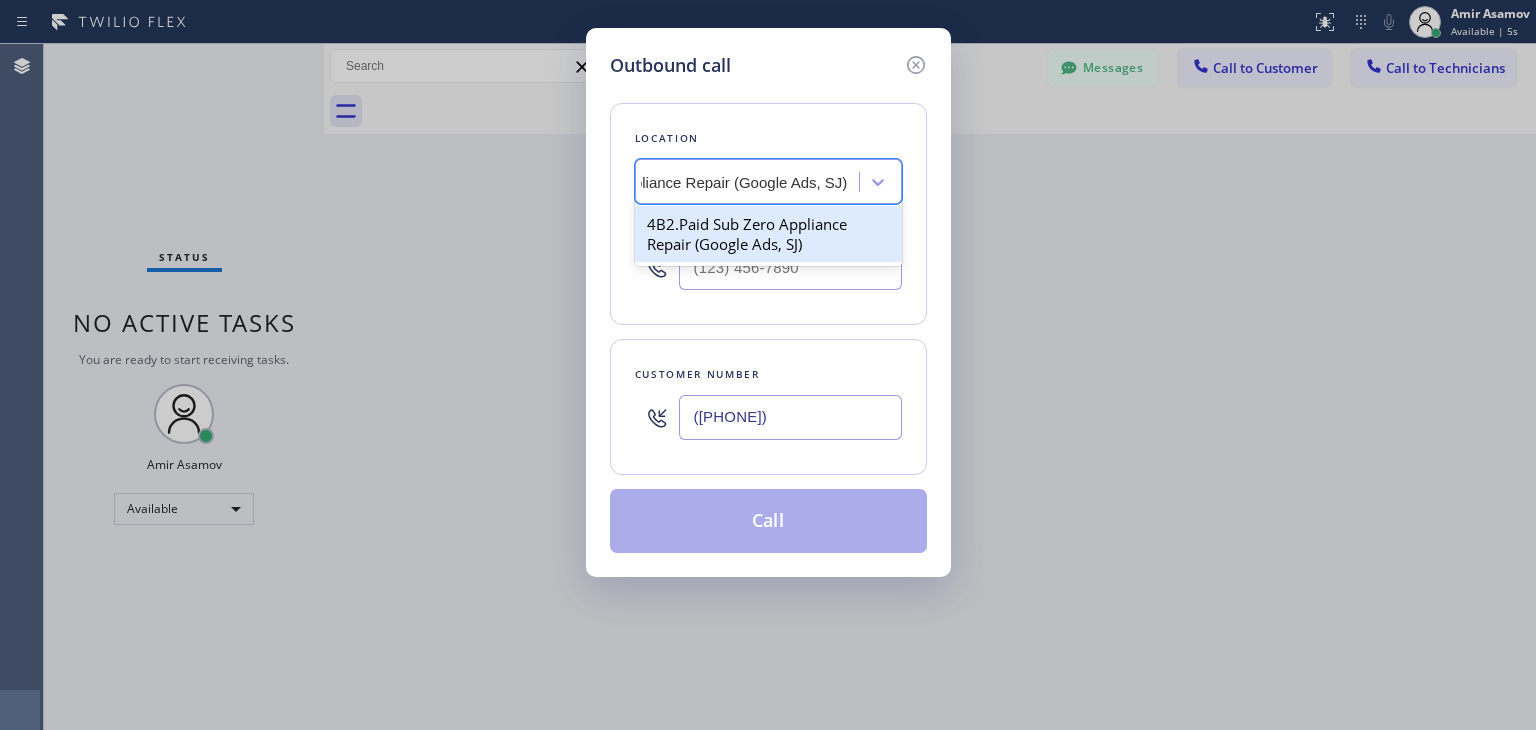 click on "4B2.Paid Sub Zero Appliance Repair (Google Ads, SJ)" at bounding box center (768, 234) 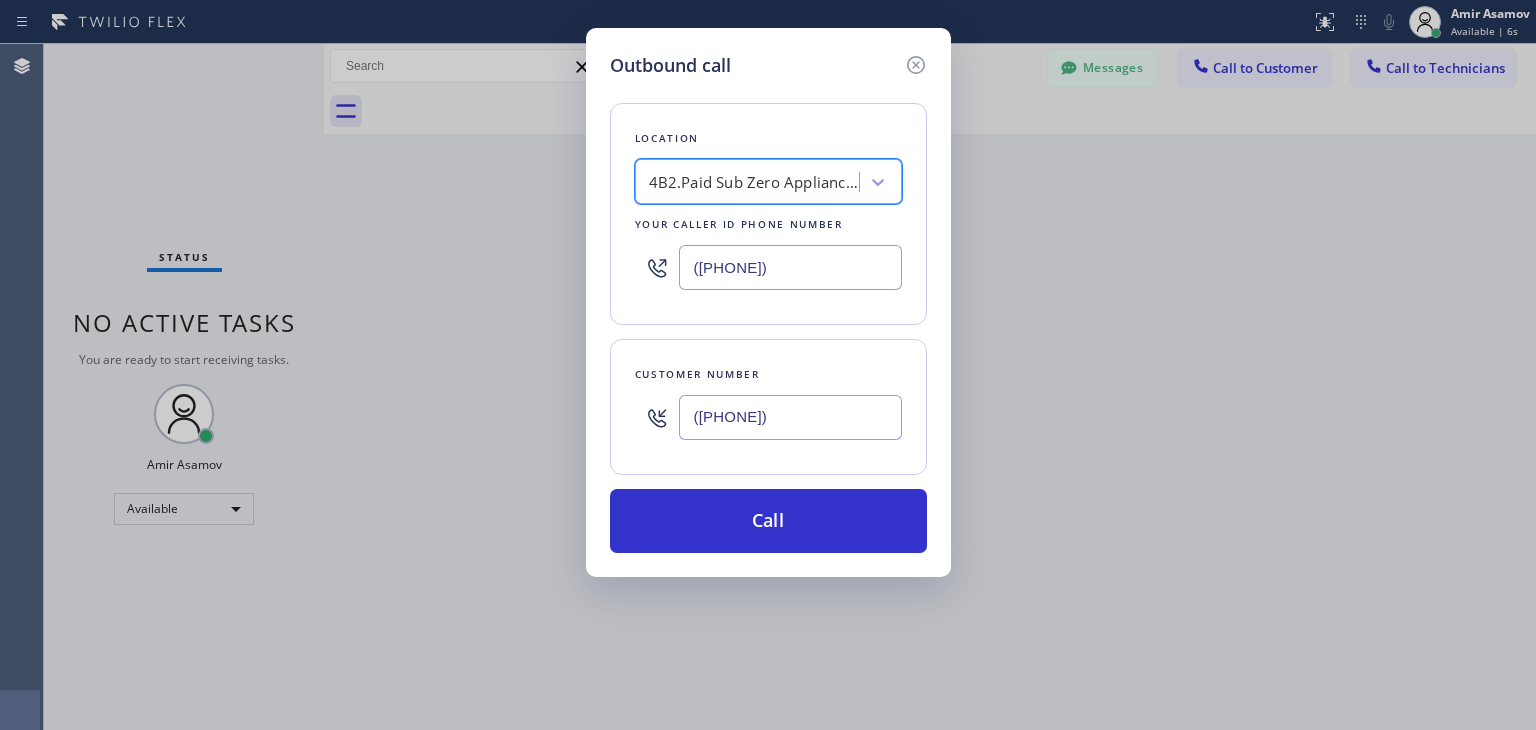 scroll, scrollTop: 0, scrollLeft: 1, axis: horizontal 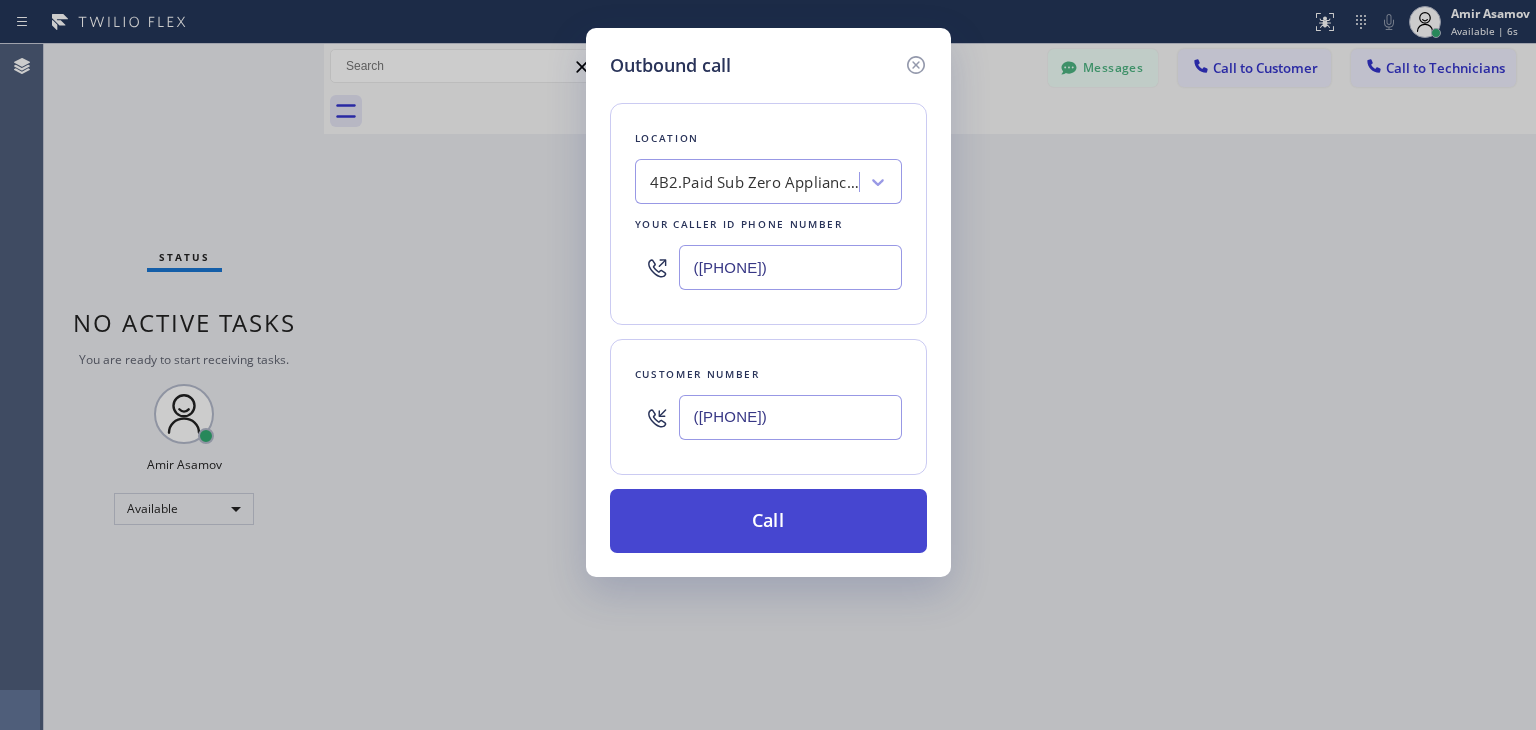 click on "Call" at bounding box center [768, 521] 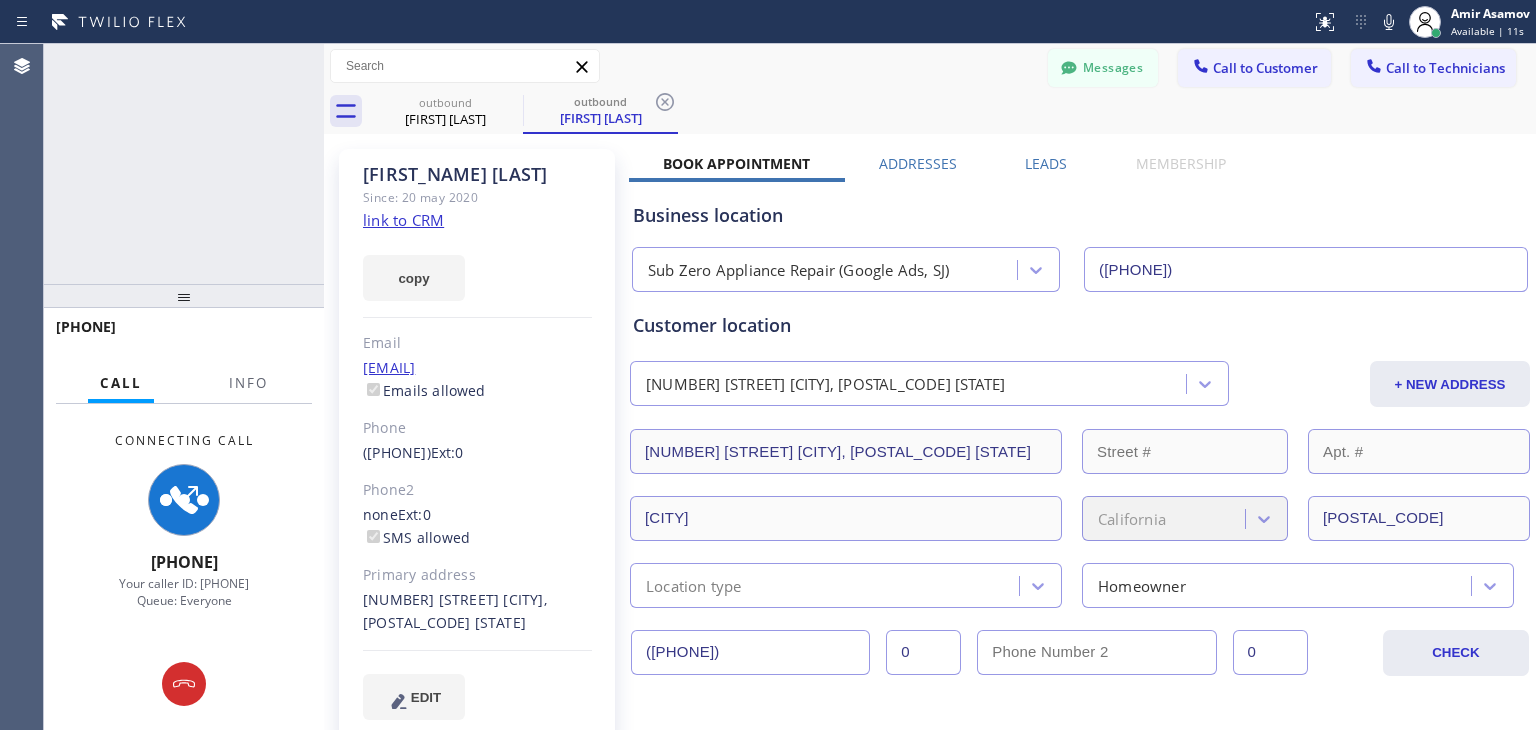 type on "([PHONE])" 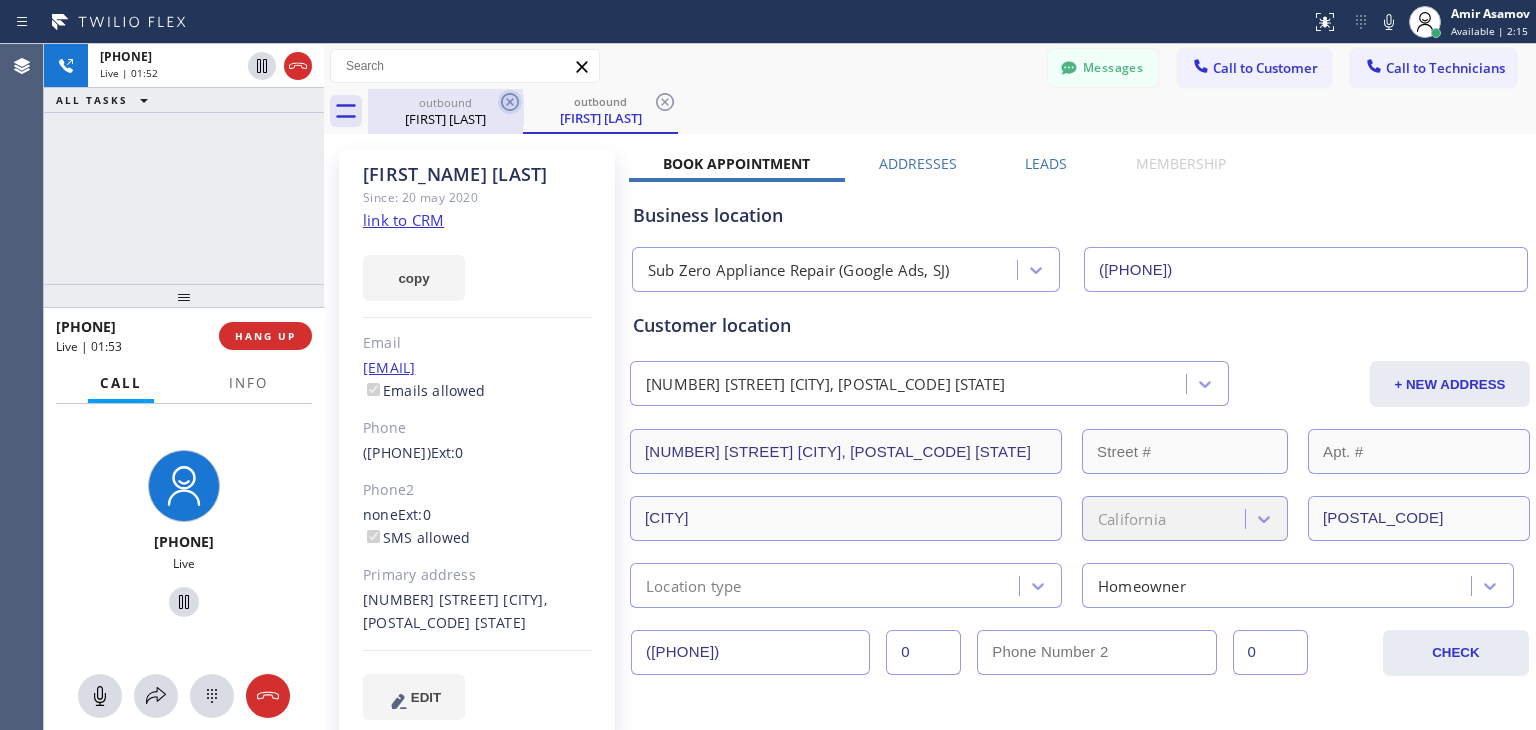 click 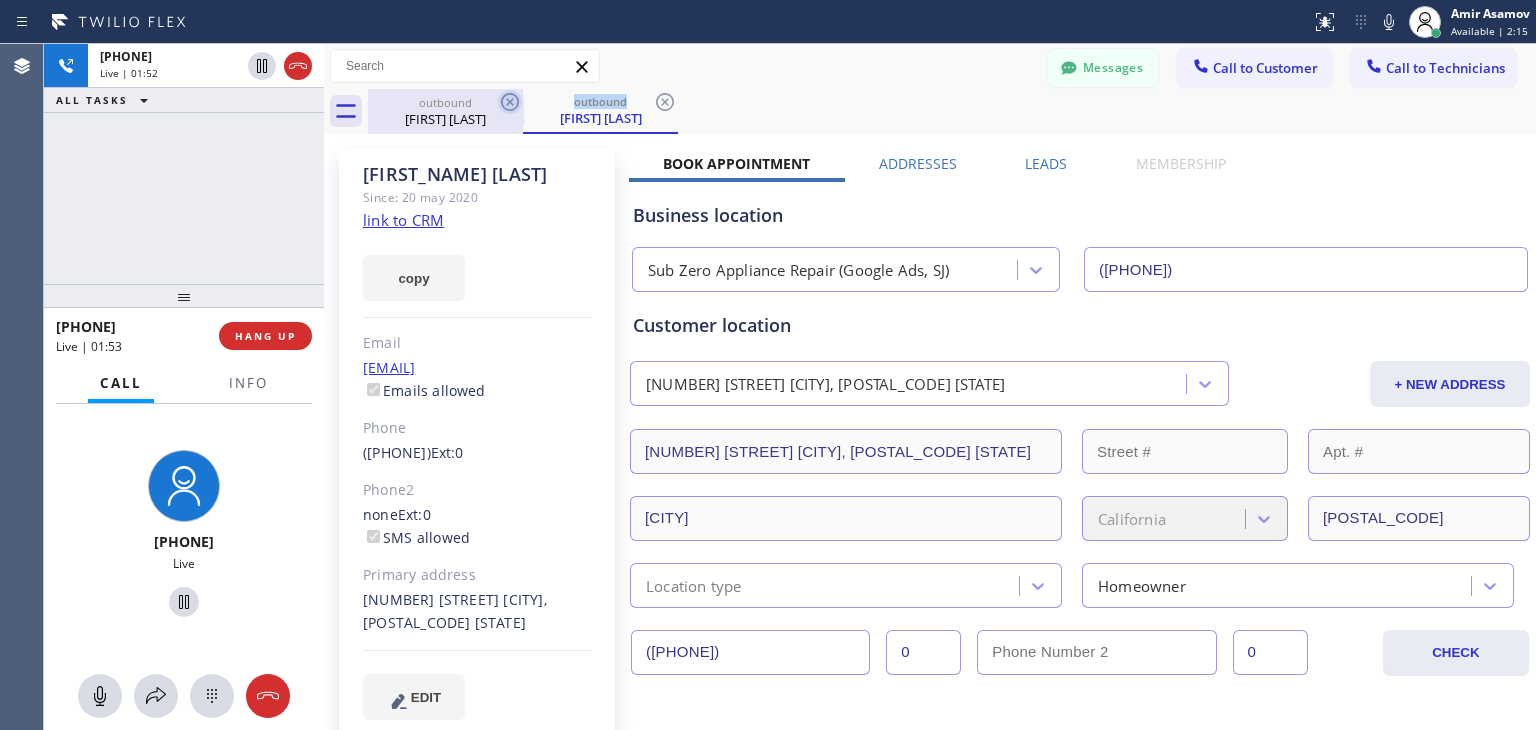 click 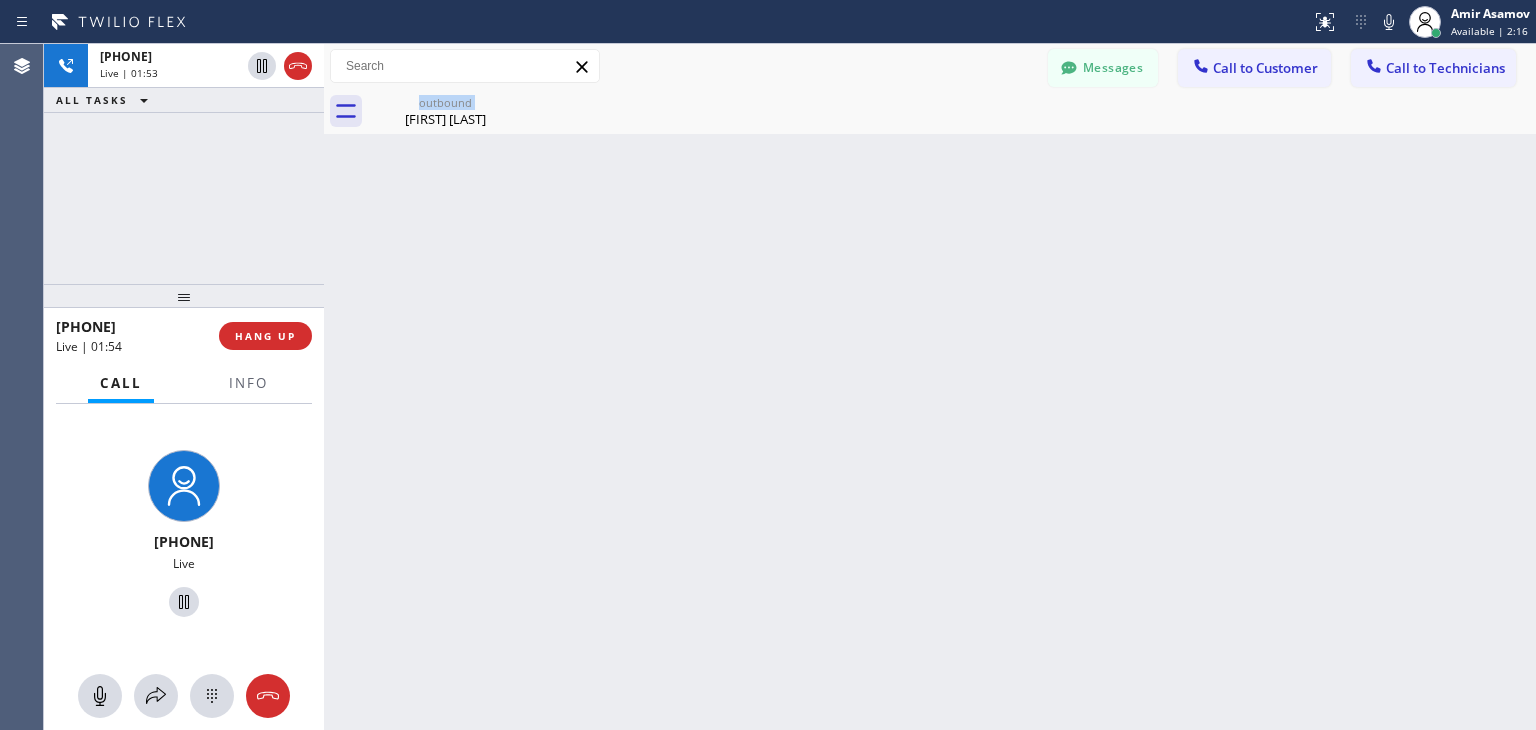 click on "outbound [FIRST] [LAST]" at bounding box center (445, 111) 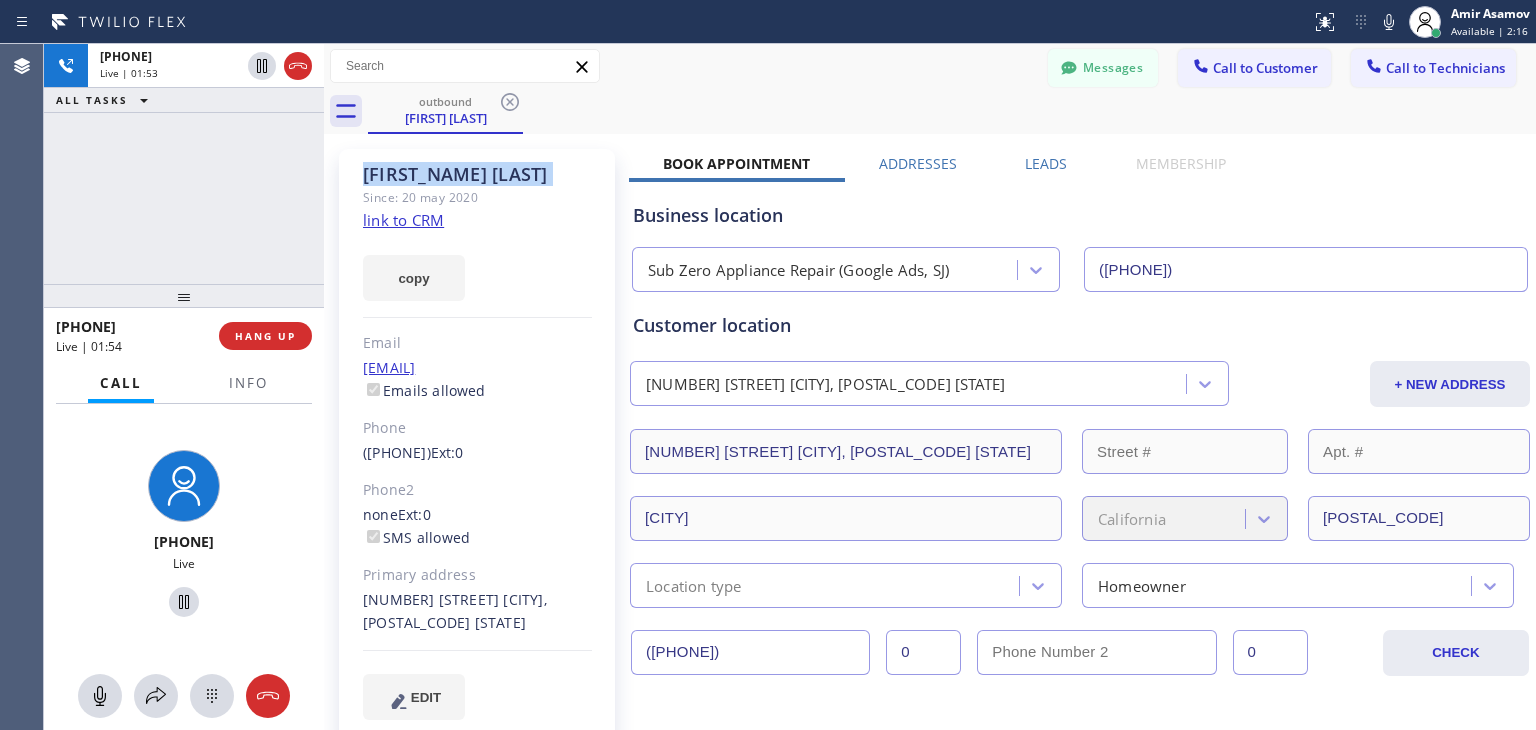 click 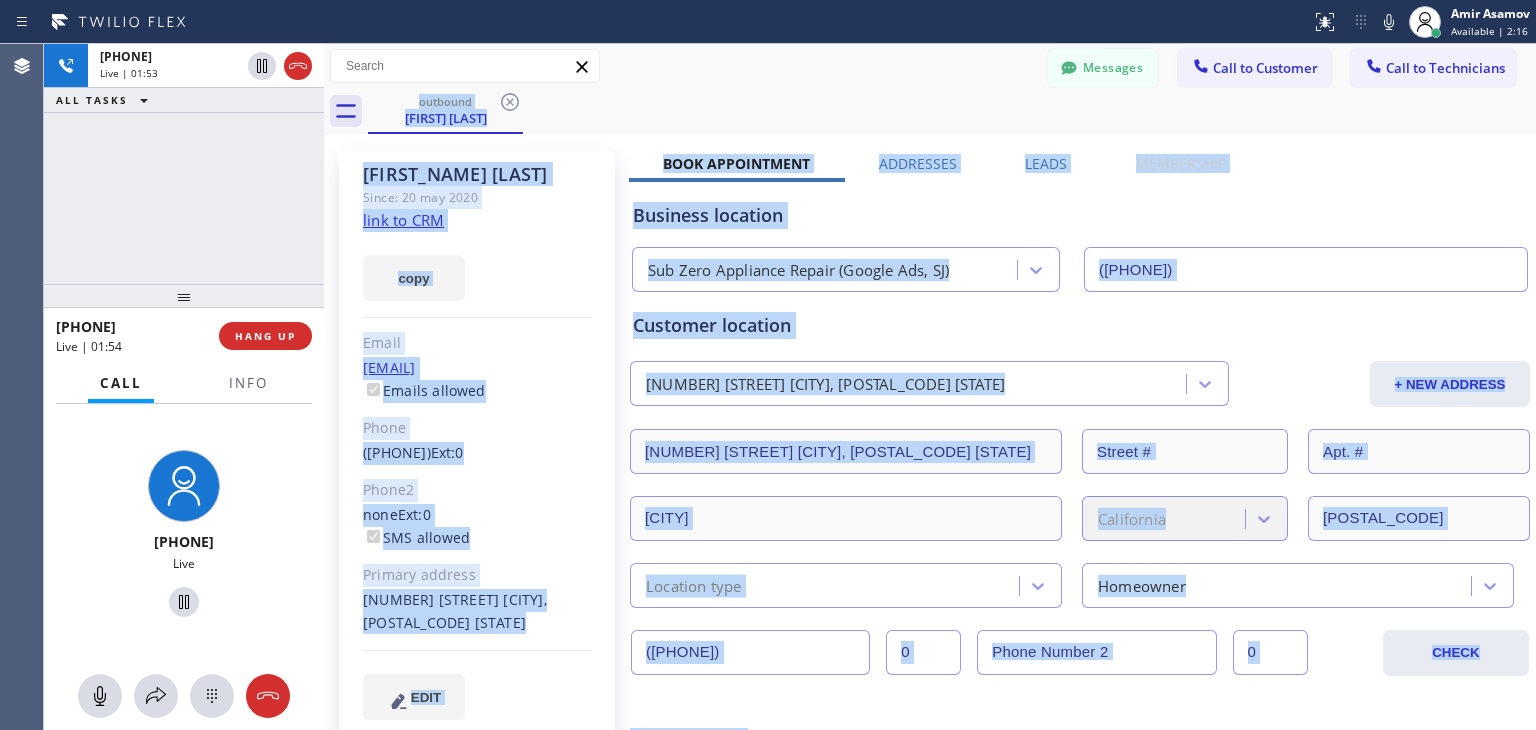 click on "outbound [FIRST] [LAST]" at bounding box center (952, 111) 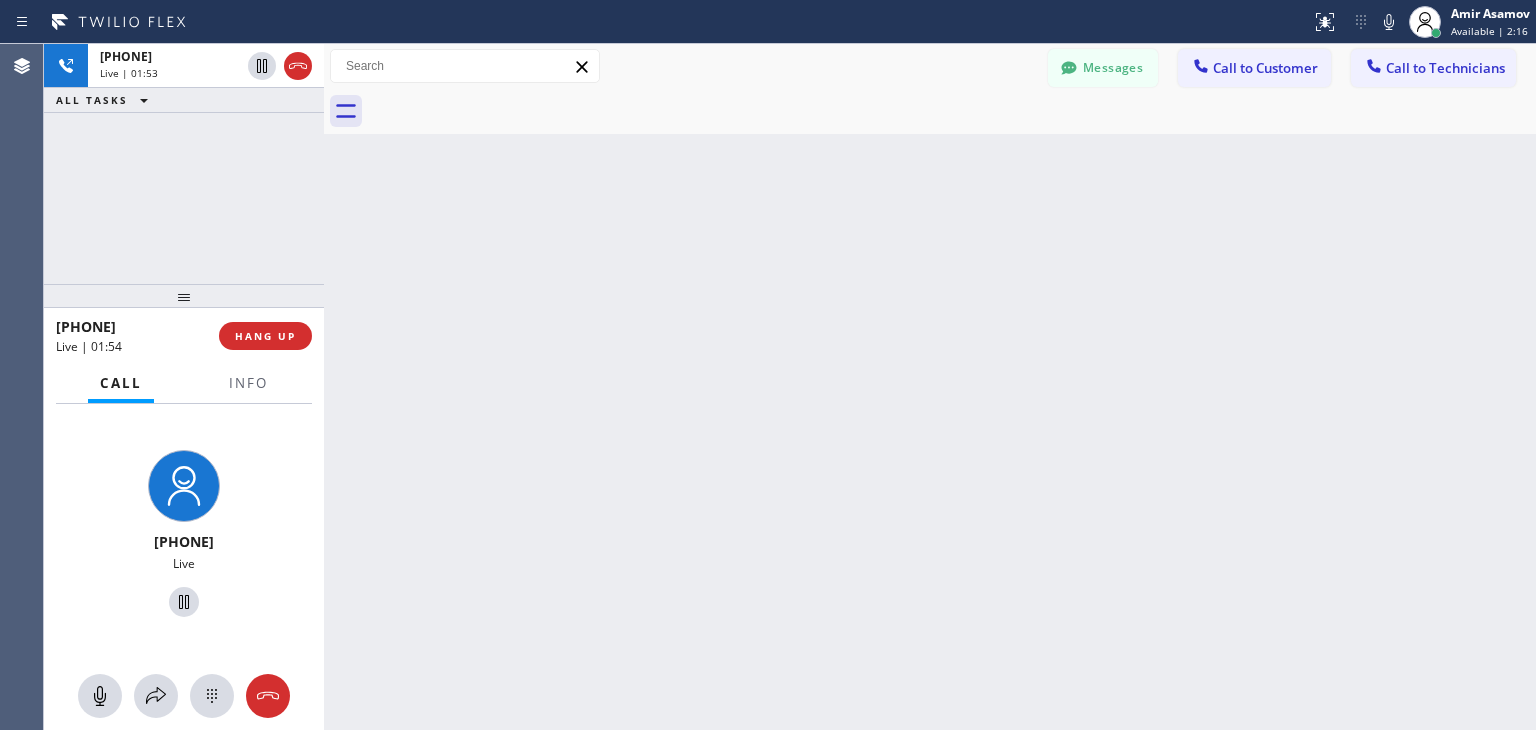 click at bounding box center (952, 111) 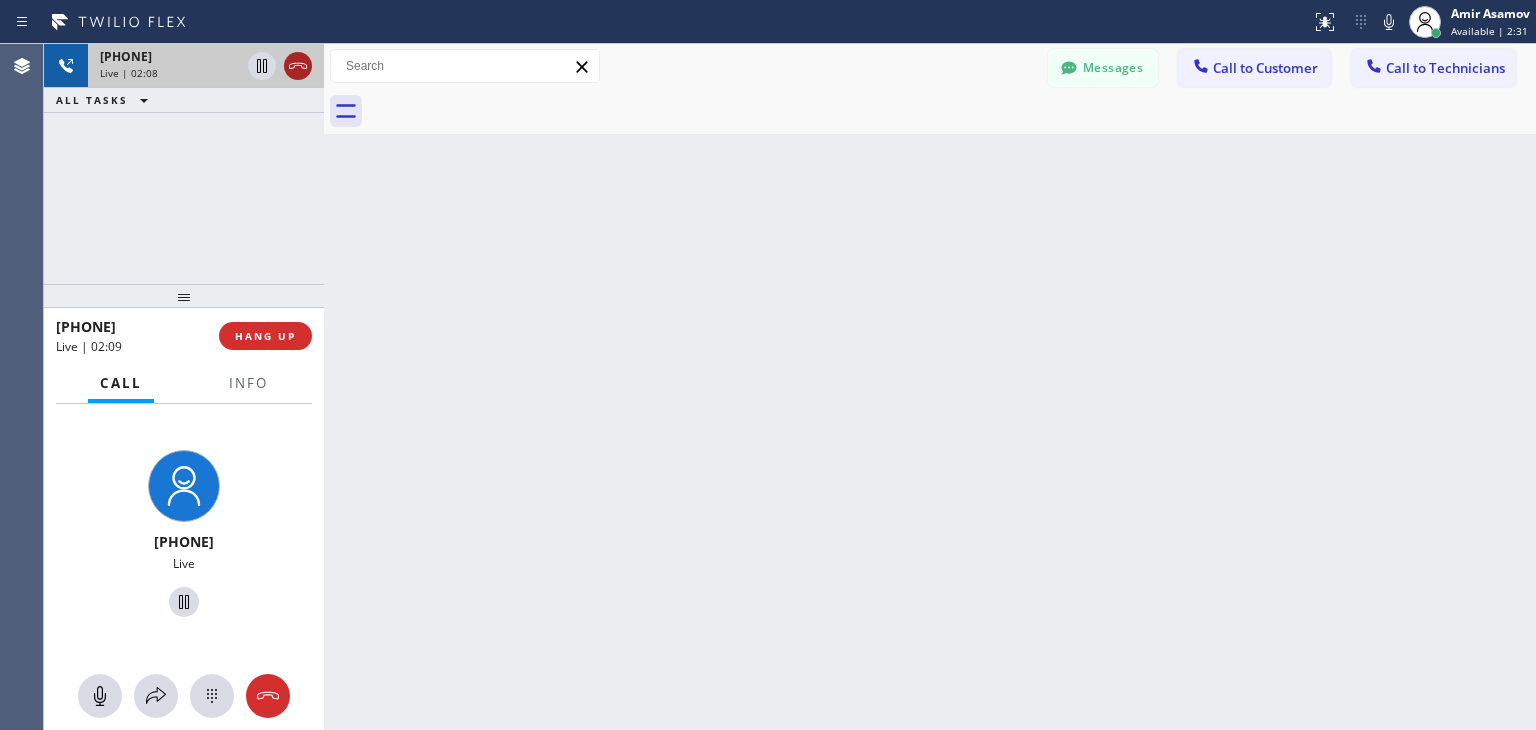 click 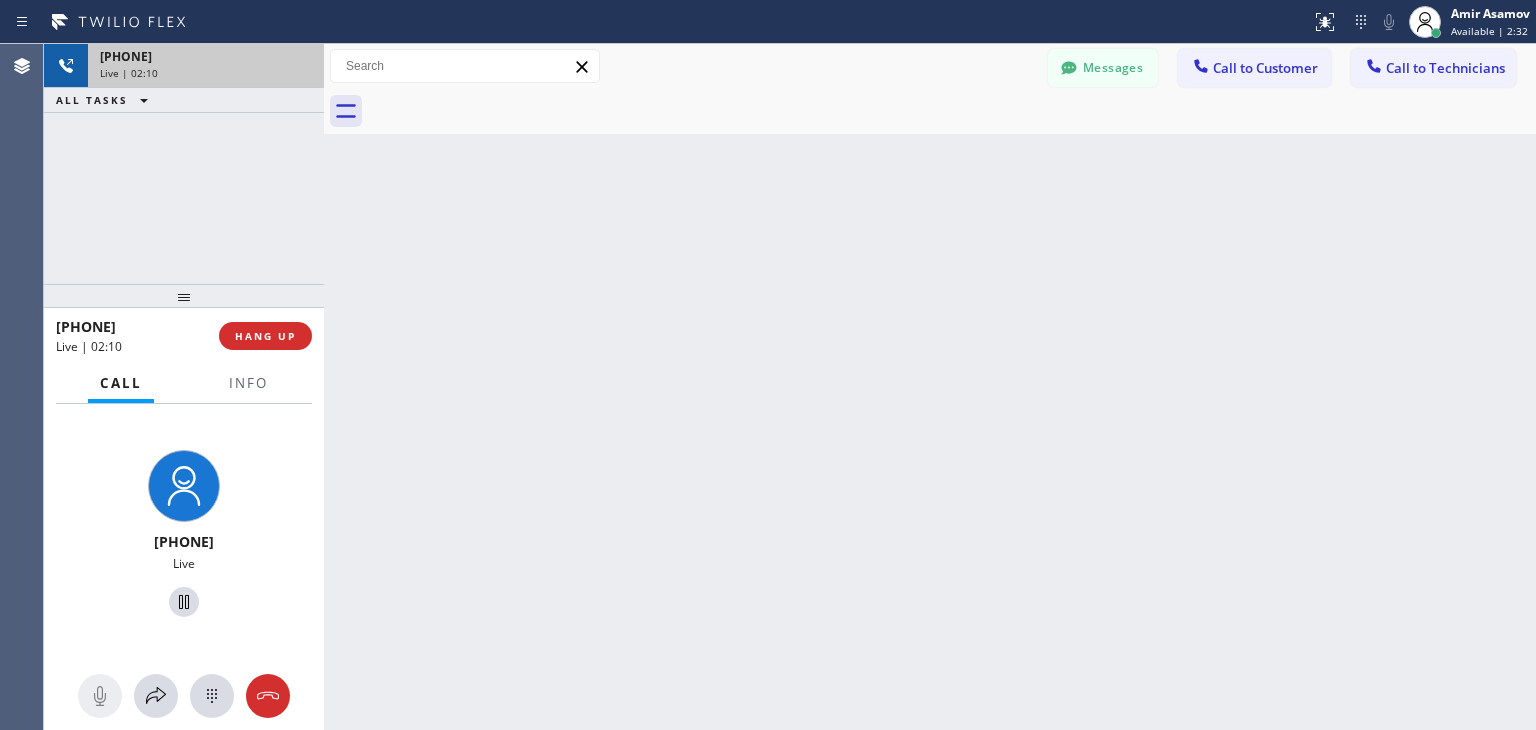 drag, startPoint x: 298, startPoint y: 68, endPoint x: 1029, endPoint y: 692, distance: 961.11237 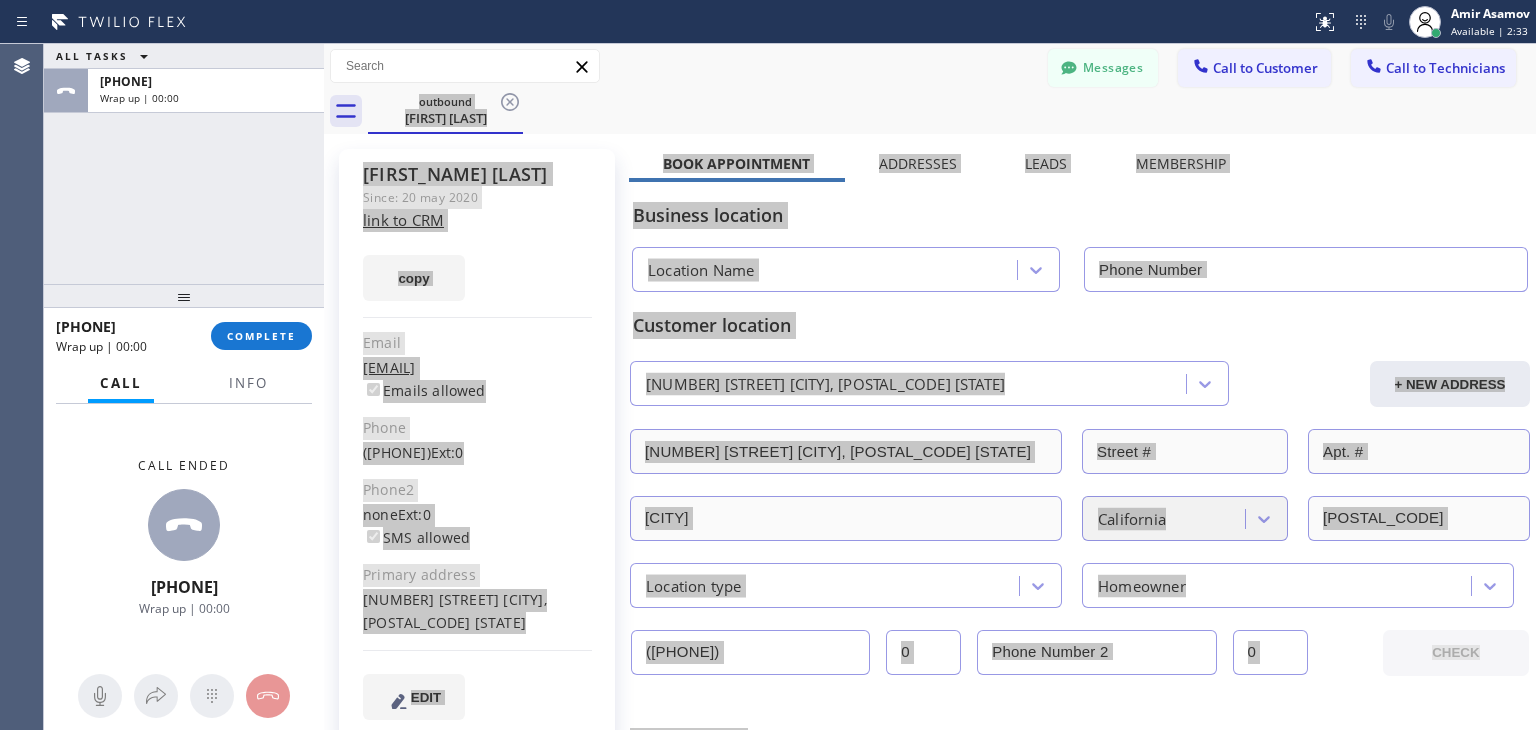 type on "([PHONE])" 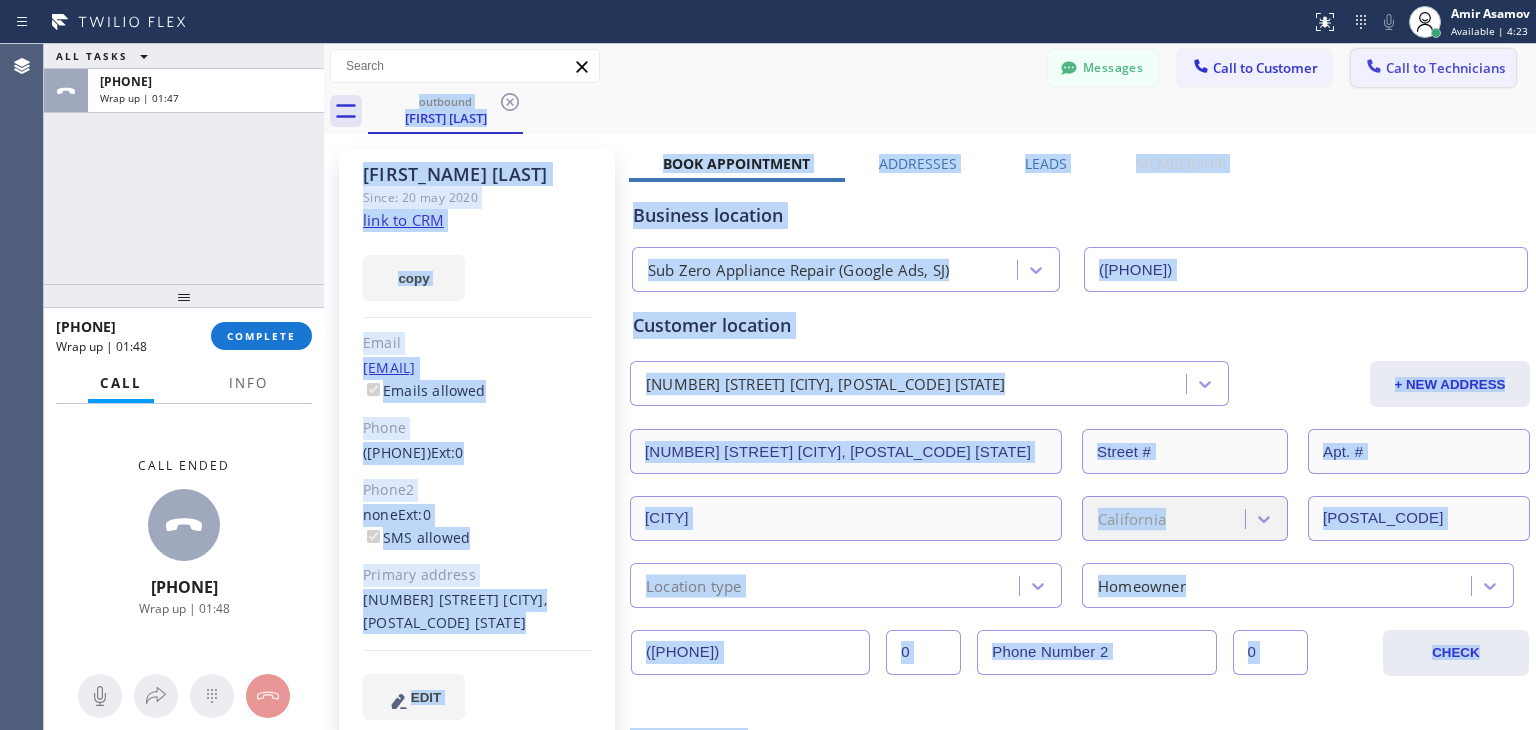 click on "Call to Technicians" at bounding box center (1433, 68) 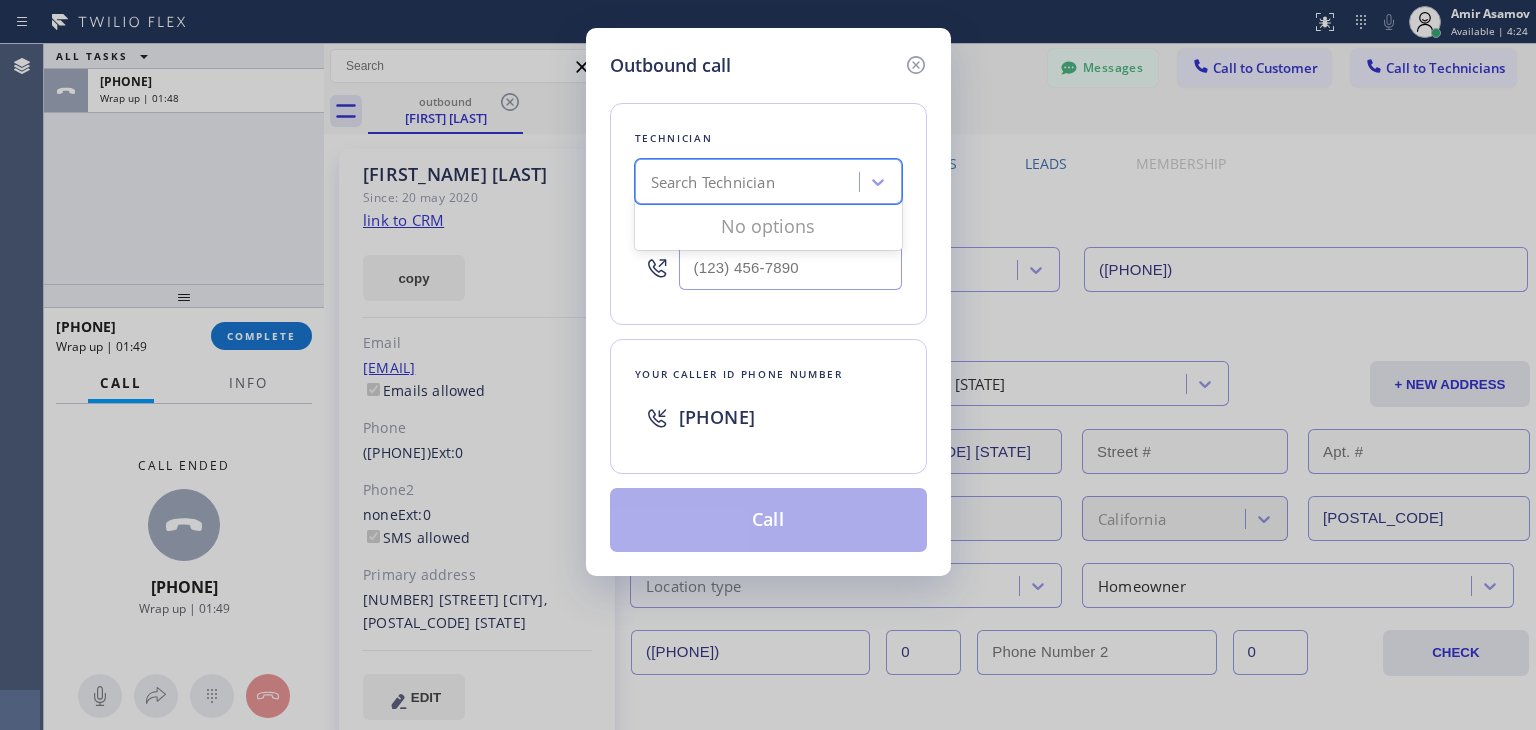 click on "Search Technician" at bounding box center (713, 182) 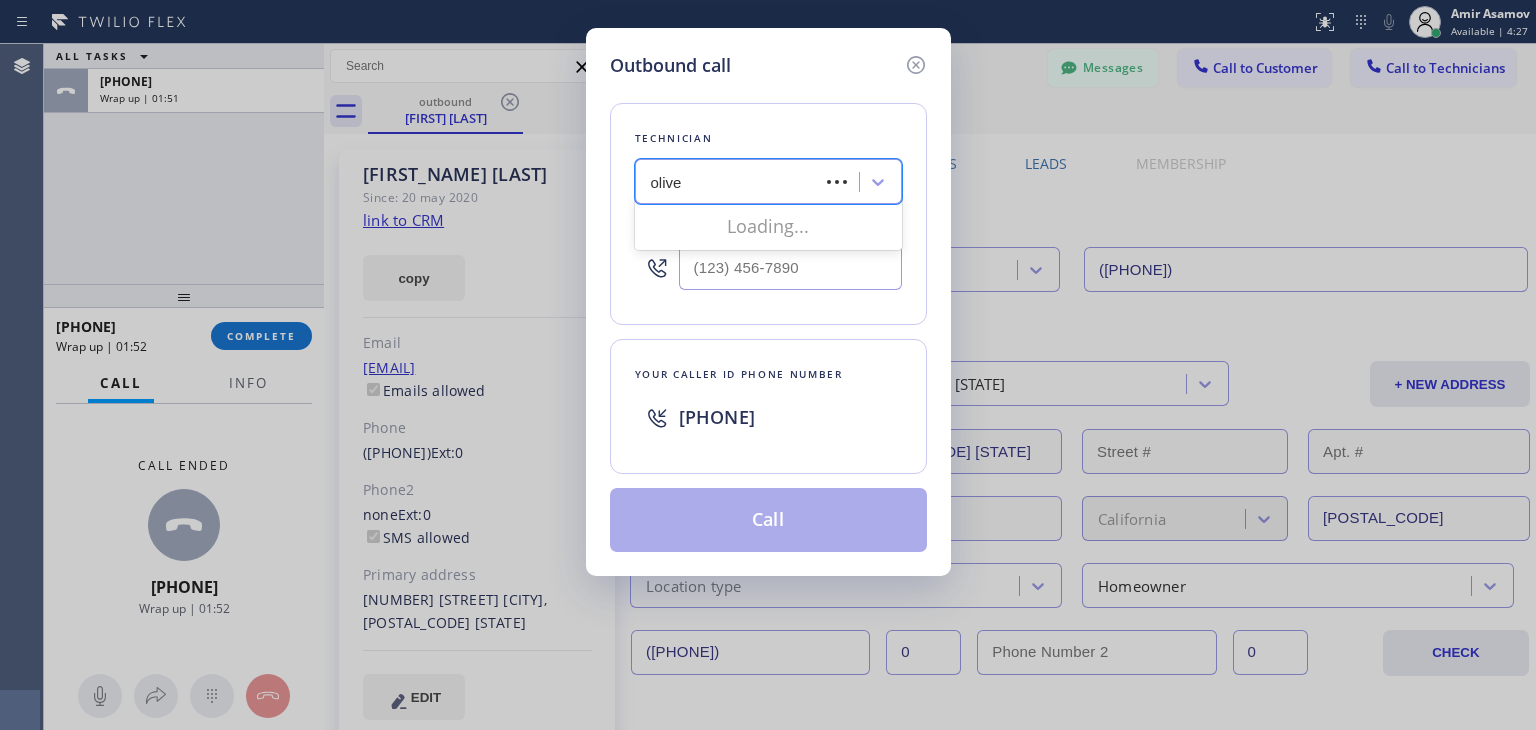 type on "[PERSON]" 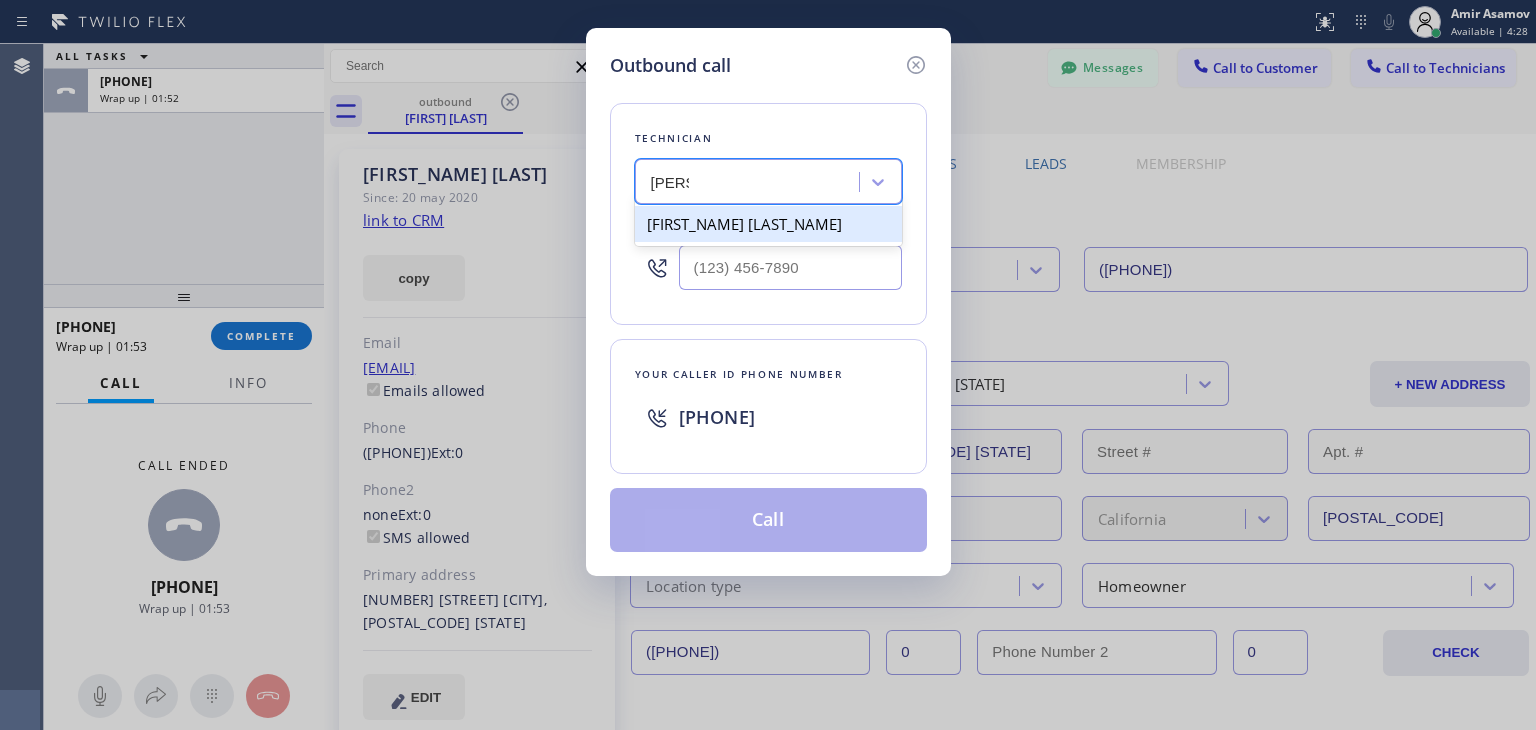click on "[FIRST_NAME] [LAST_NAME]" at bounding box center [768, 224] 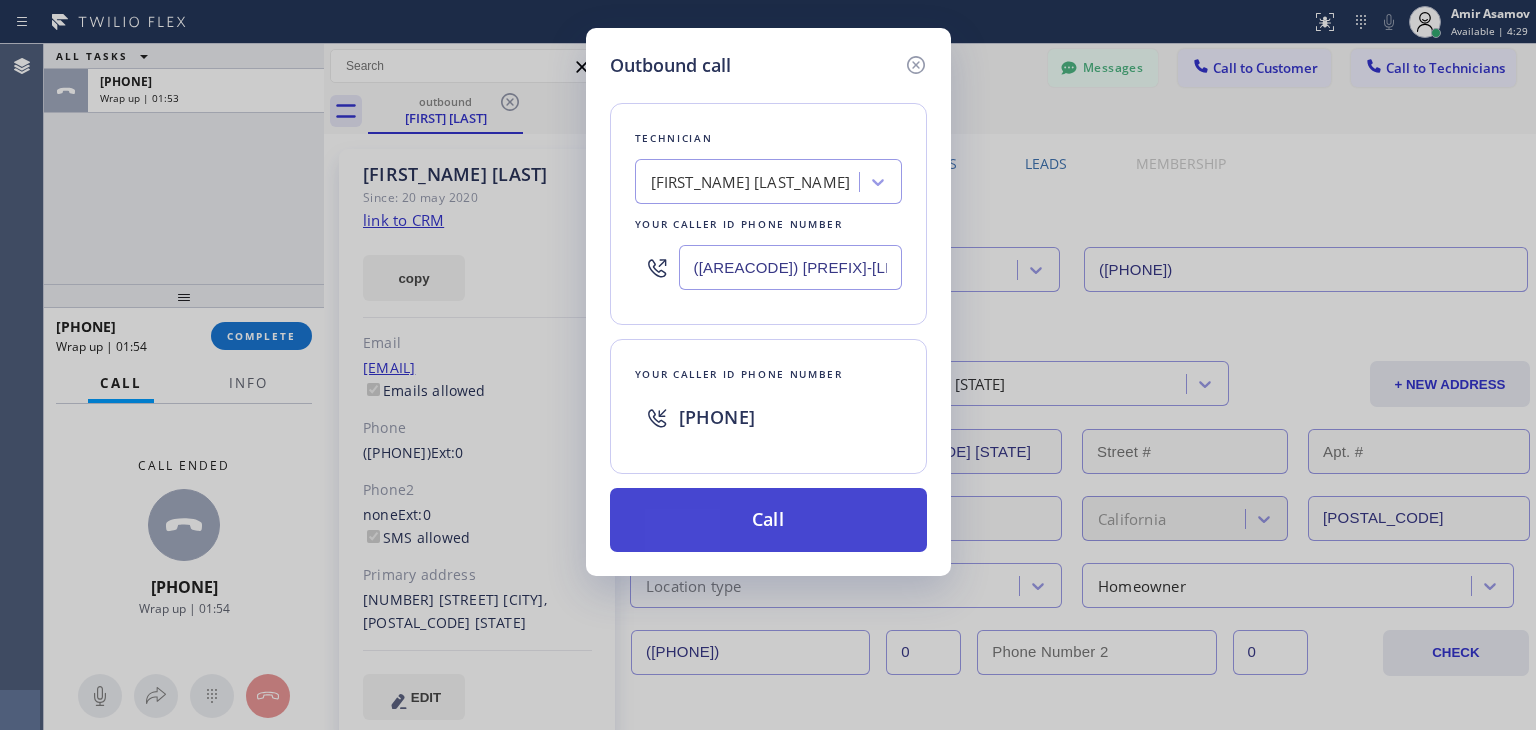 click on "Call" at bounding box center [768, 520] 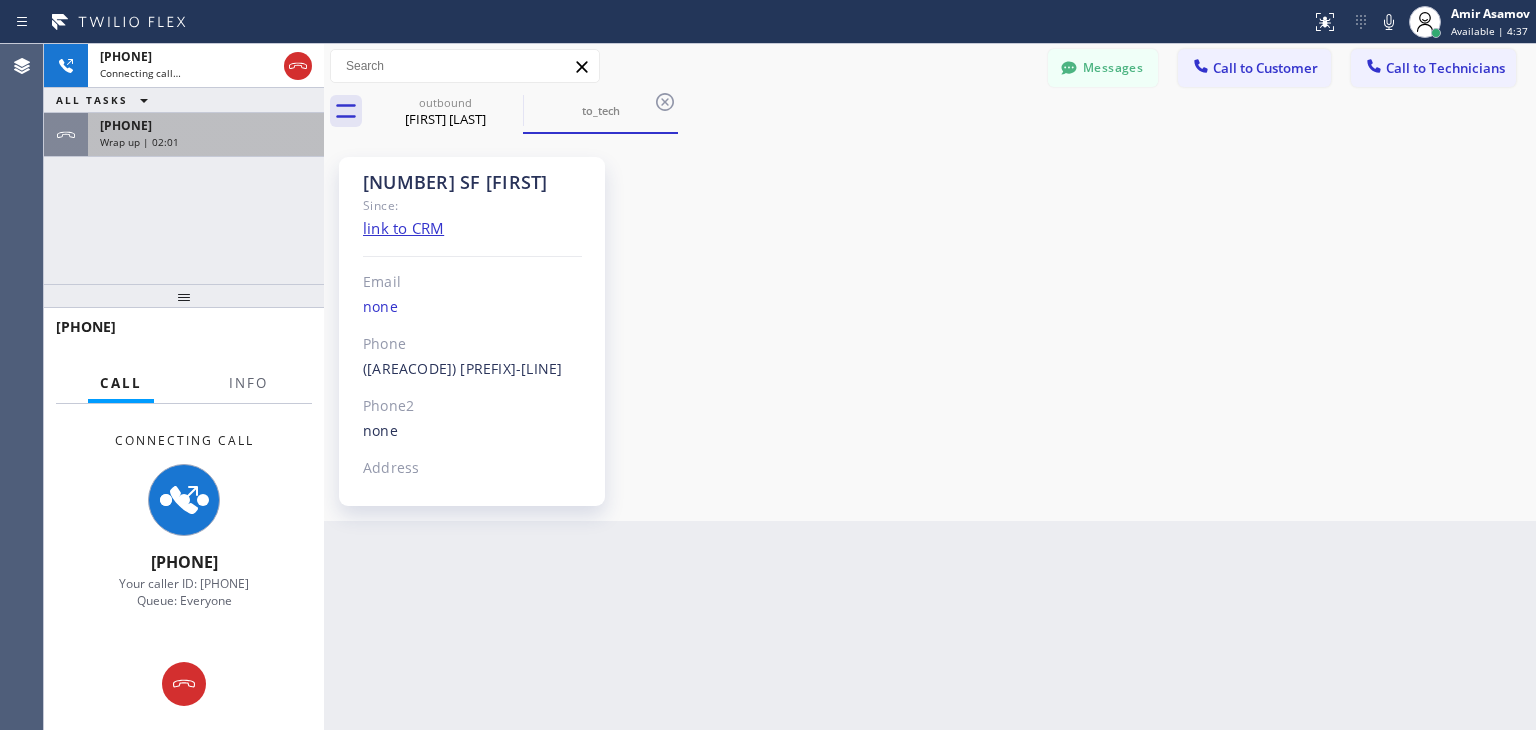 click on "[PHONE] Wrap up | [TIME]" at bounding box center (202, 135) 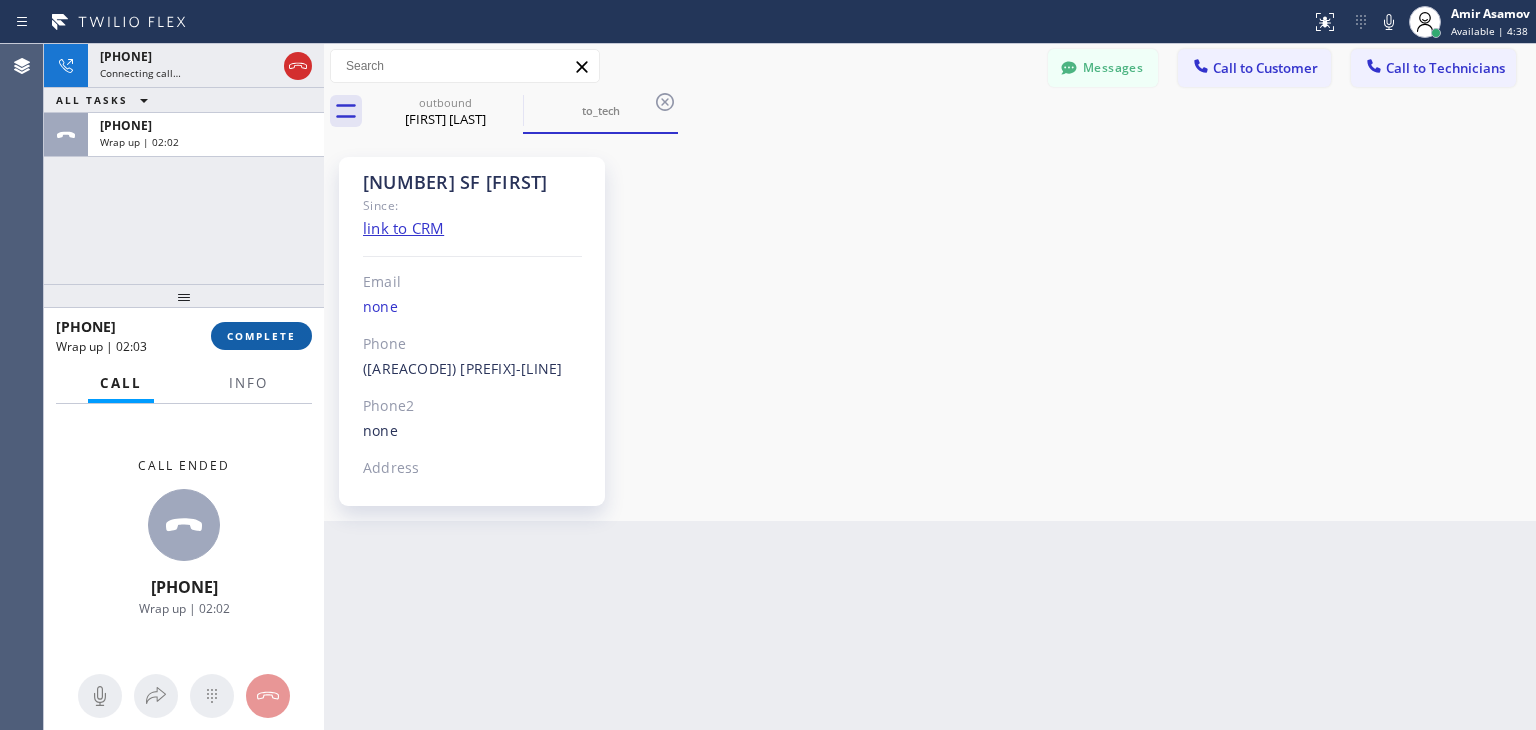 click on "COMPLETE" at bounding box center [261, 336] 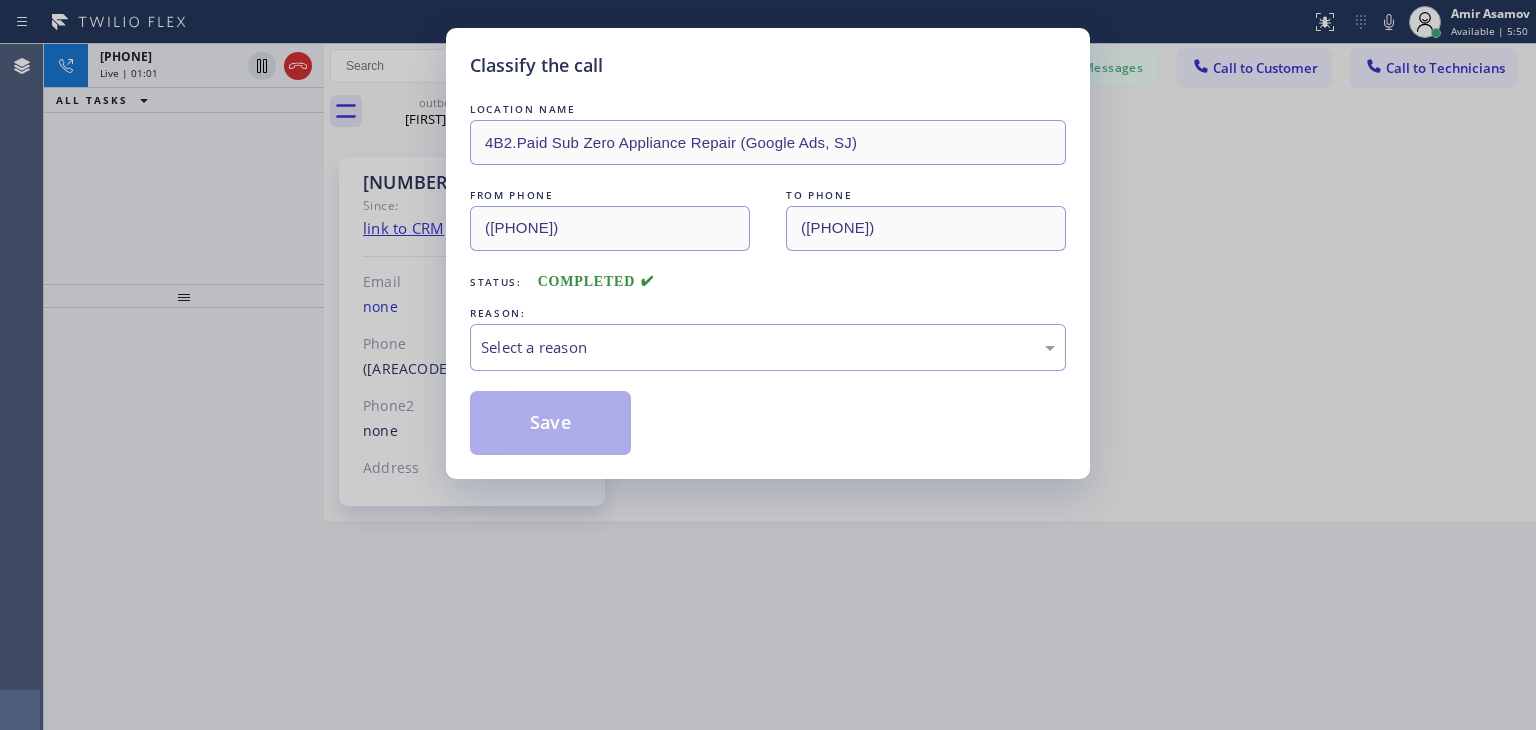 click on "REASON:" at bounding box center (768, 313) 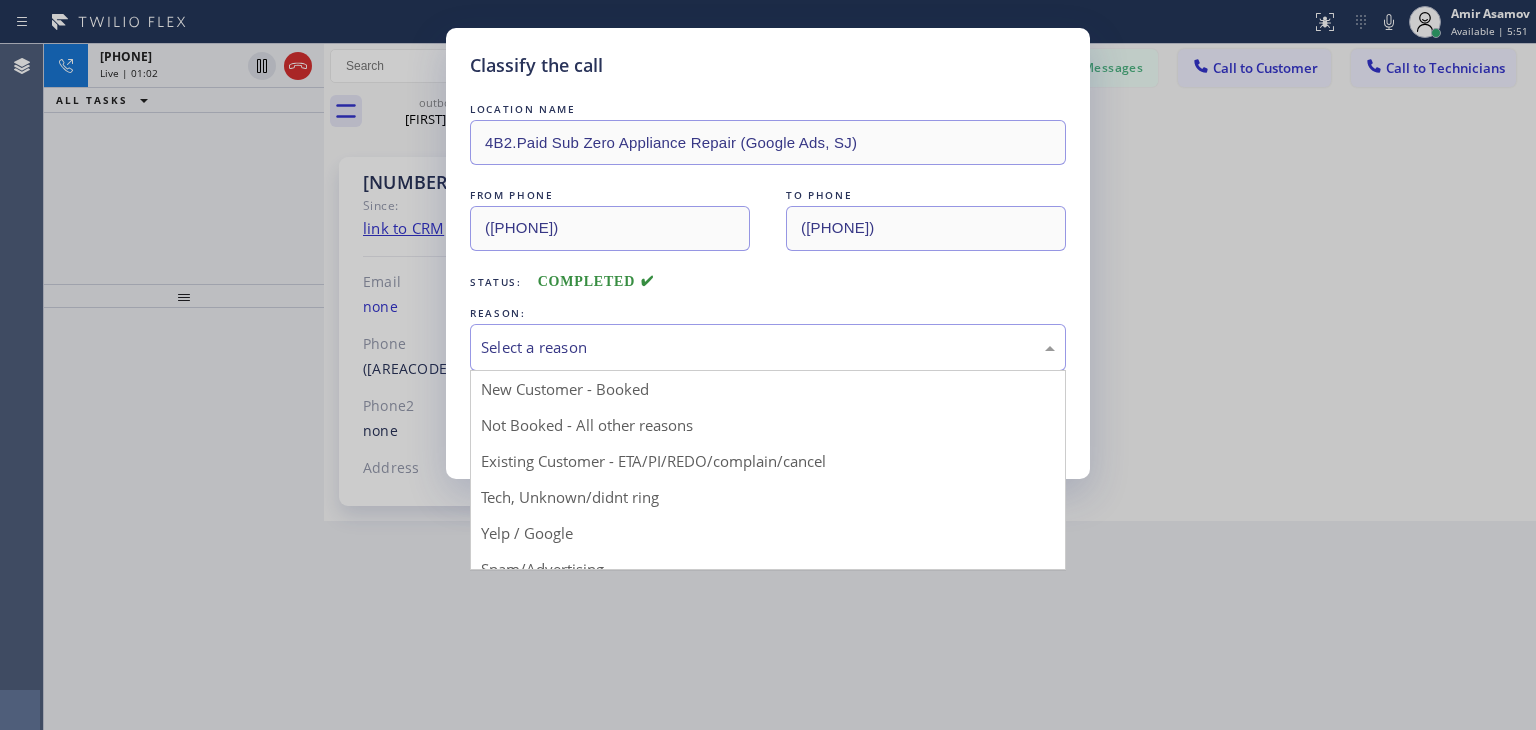 click on "Select a reason" at bounding box center [768, 347] 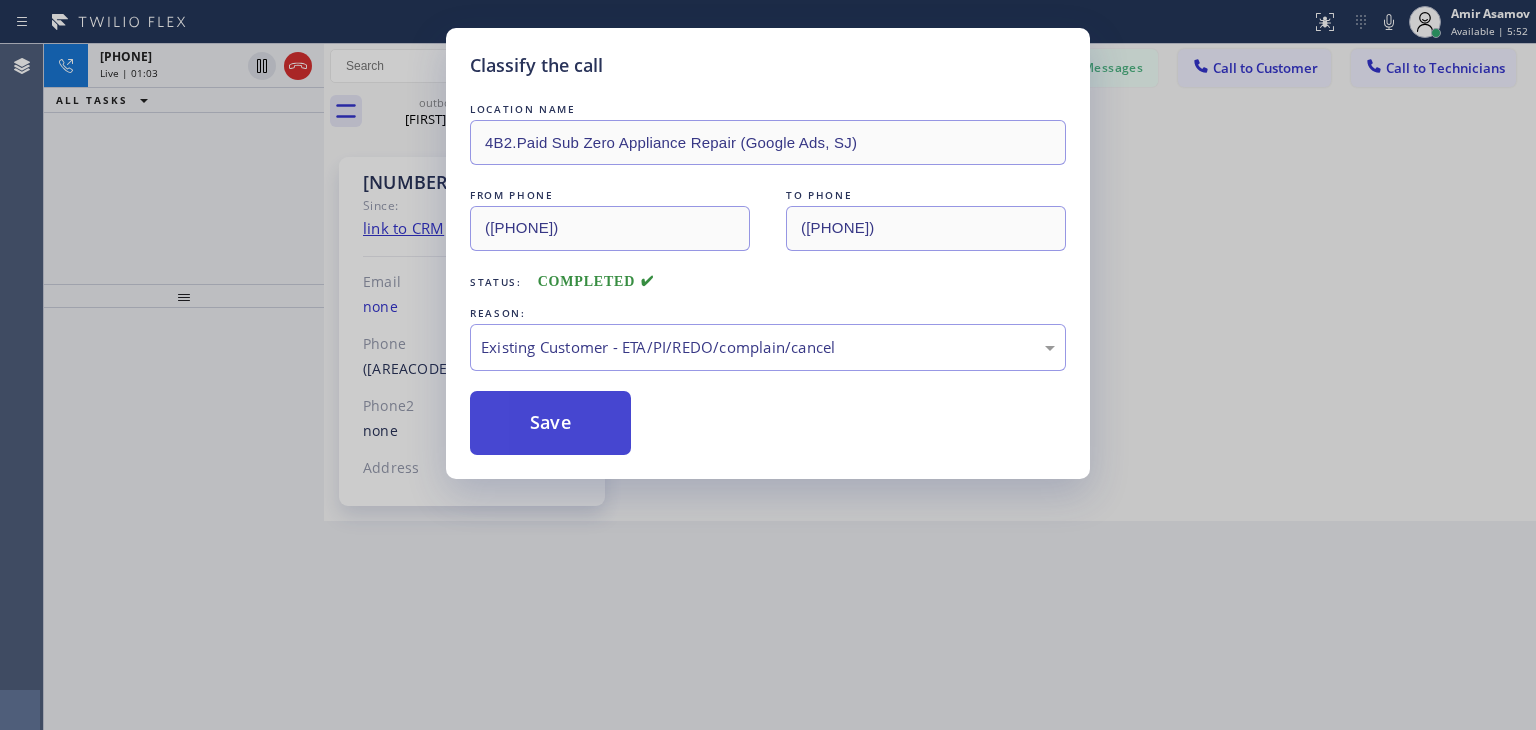 click on "Save" at bounding box center (550, 423) 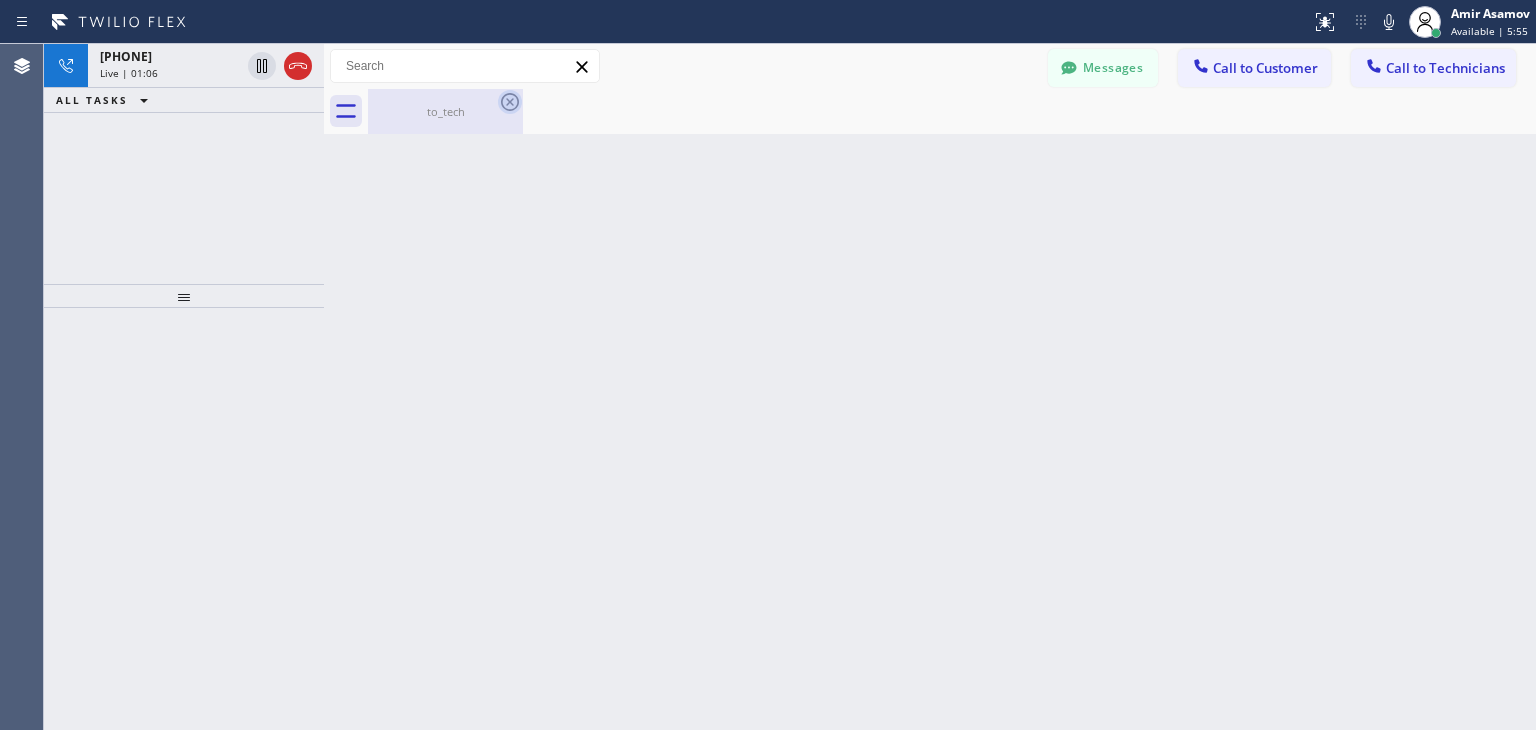 click 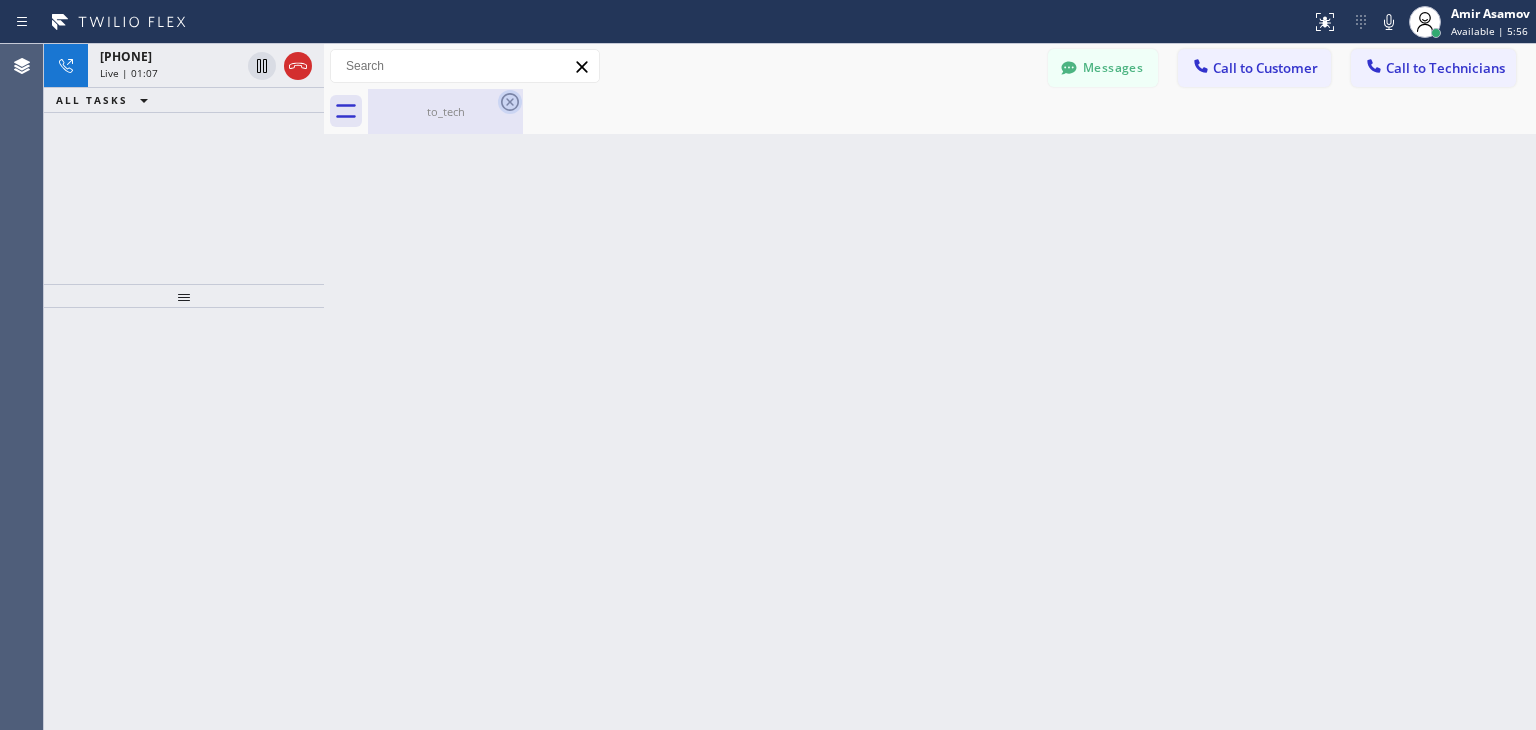 click 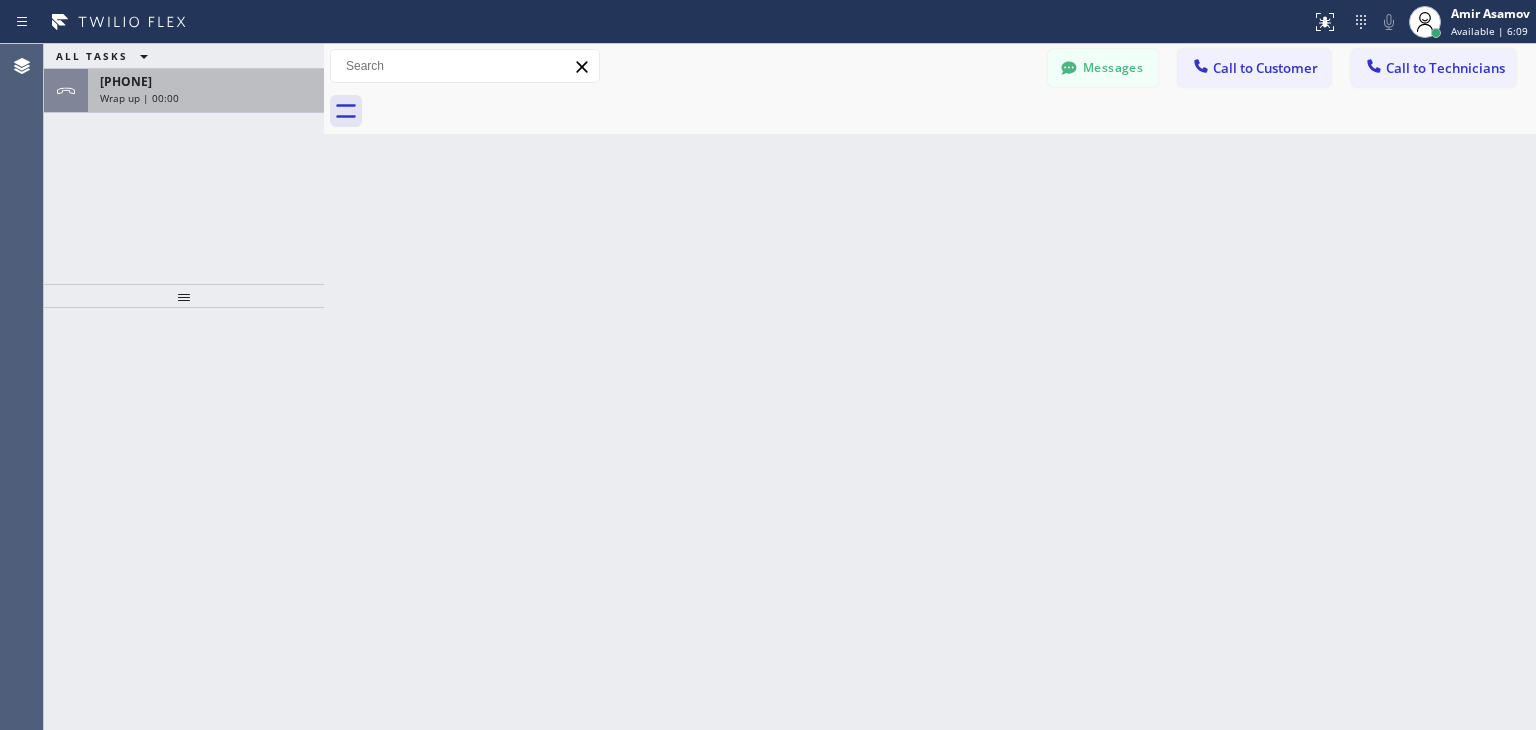 click on "ALL TASKS ALL TASKS ACTIVE TASKS TASKS IN WRAP UP [PHONE] Wrap up | 00:00" at bounding box center (184, 78) 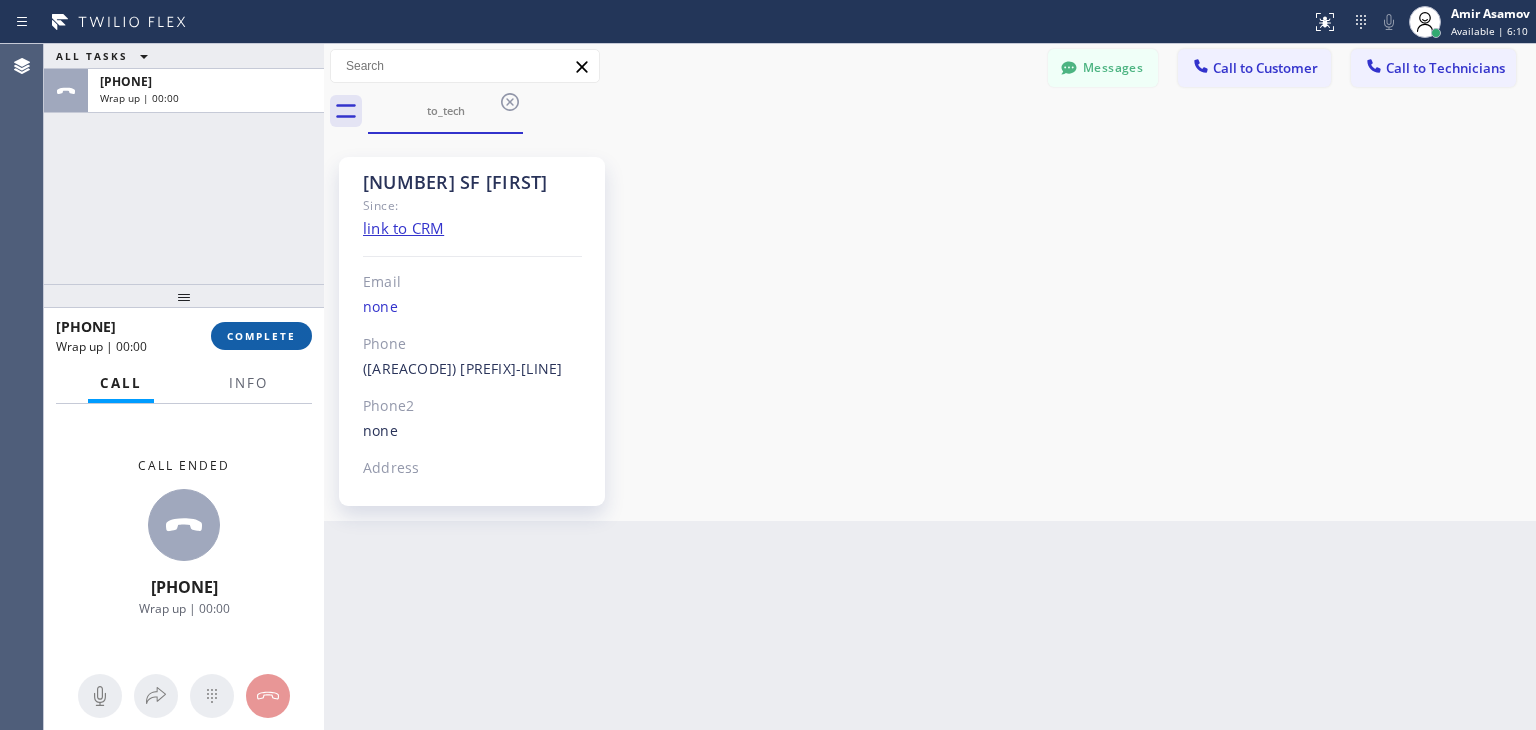 click on "COMPLETE" at bounding box center (261, 336) 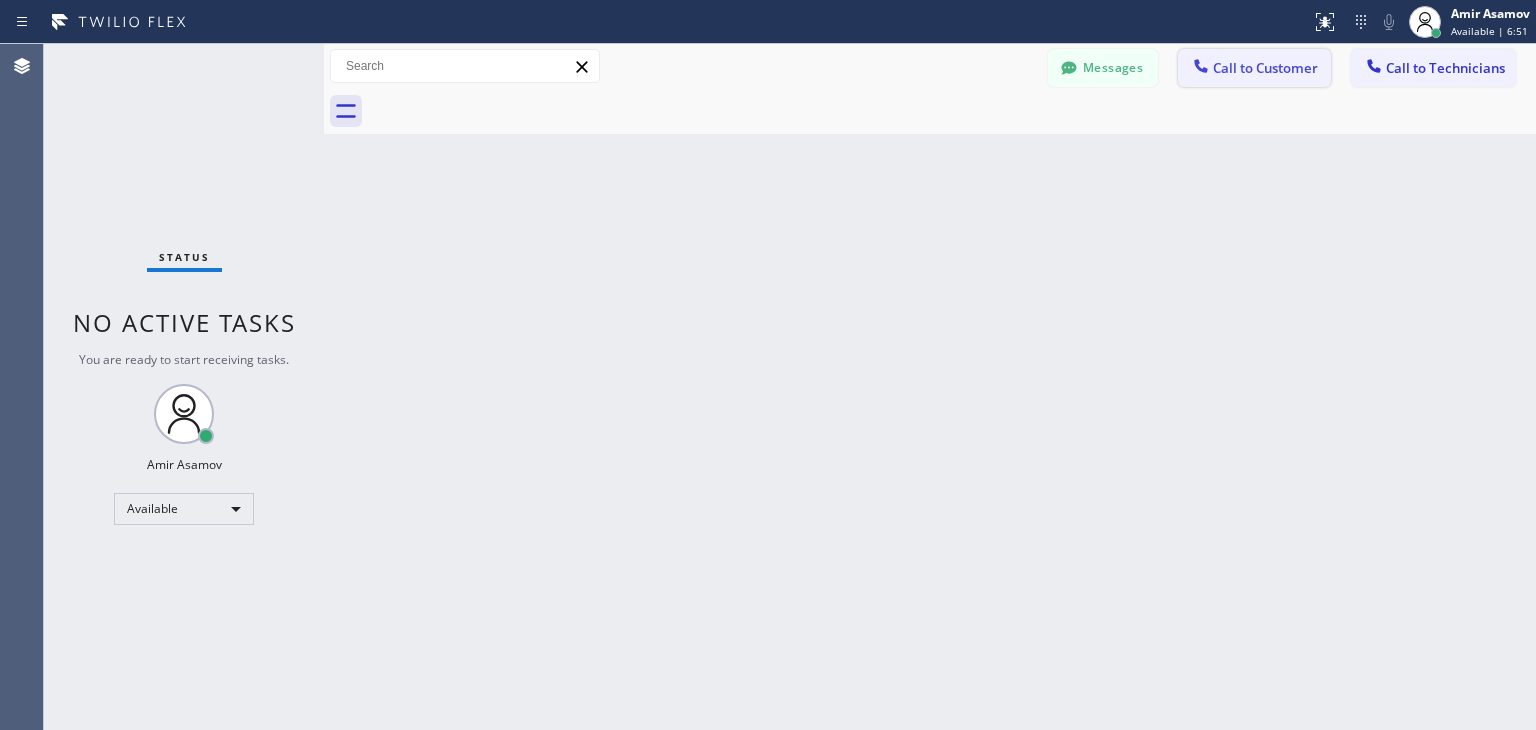 click on "Call to Customer" at bounding box center [1254, 68] 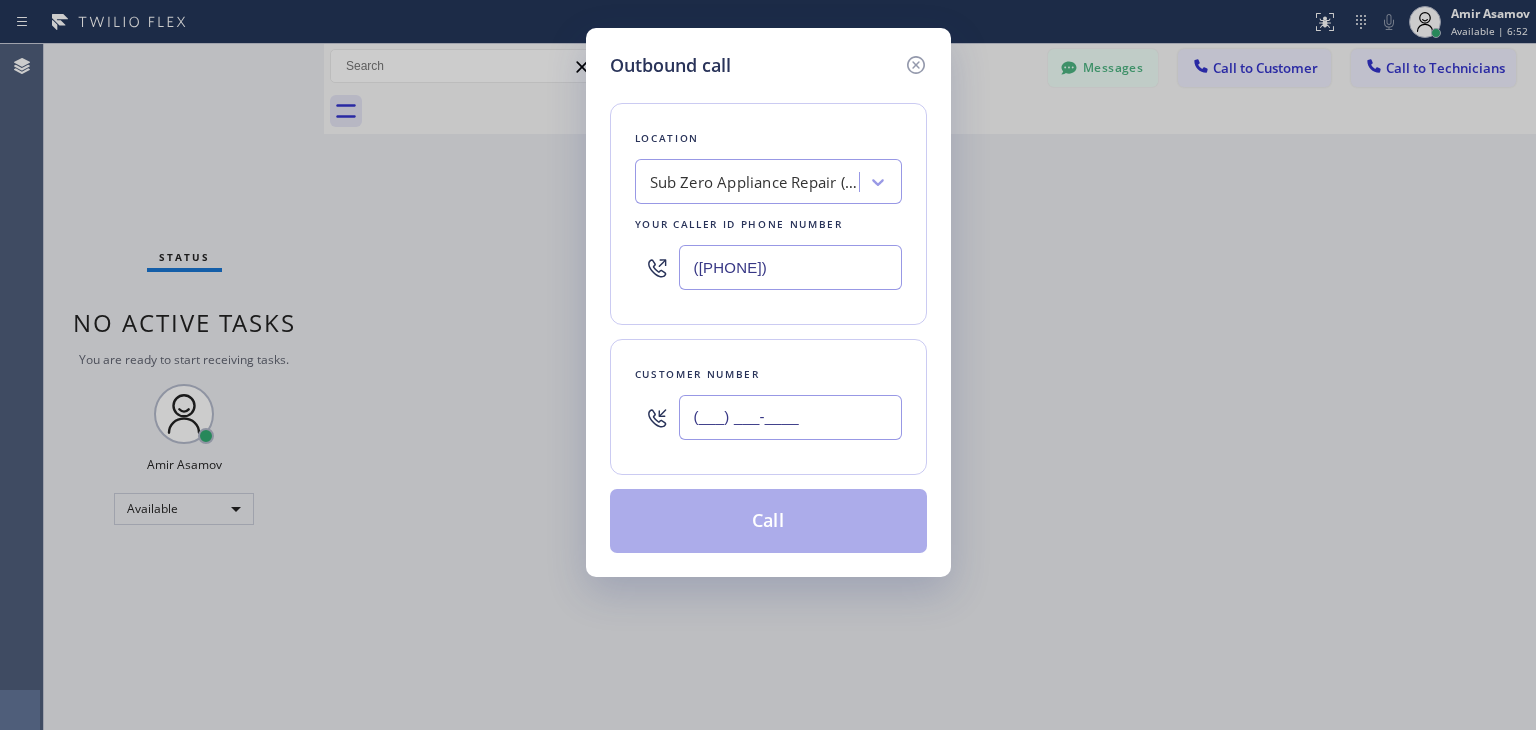 paste on "([AREA_CODE]) [EXCHANGE]-[LINE]" 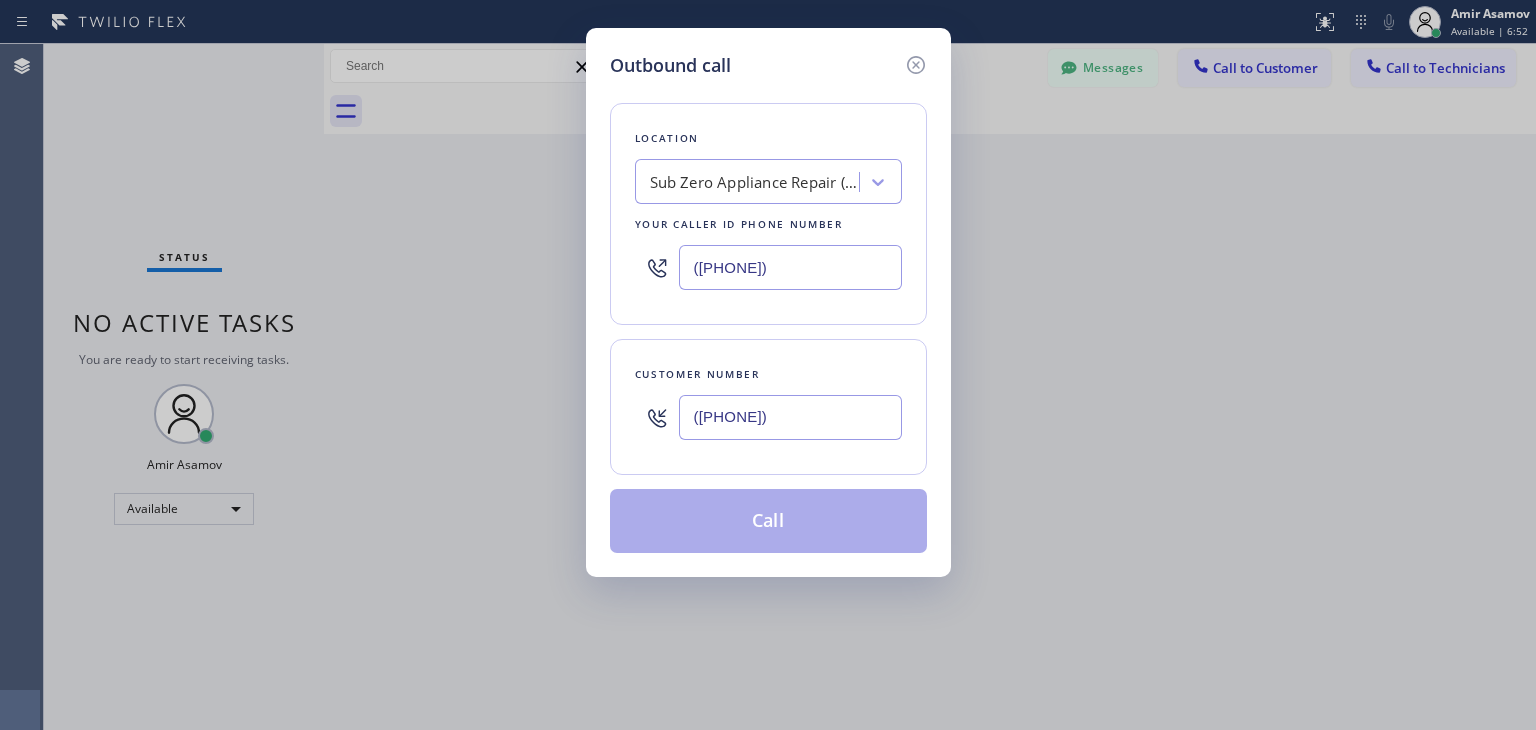 click on "([PHONE])" at bounding box center [790, 417] 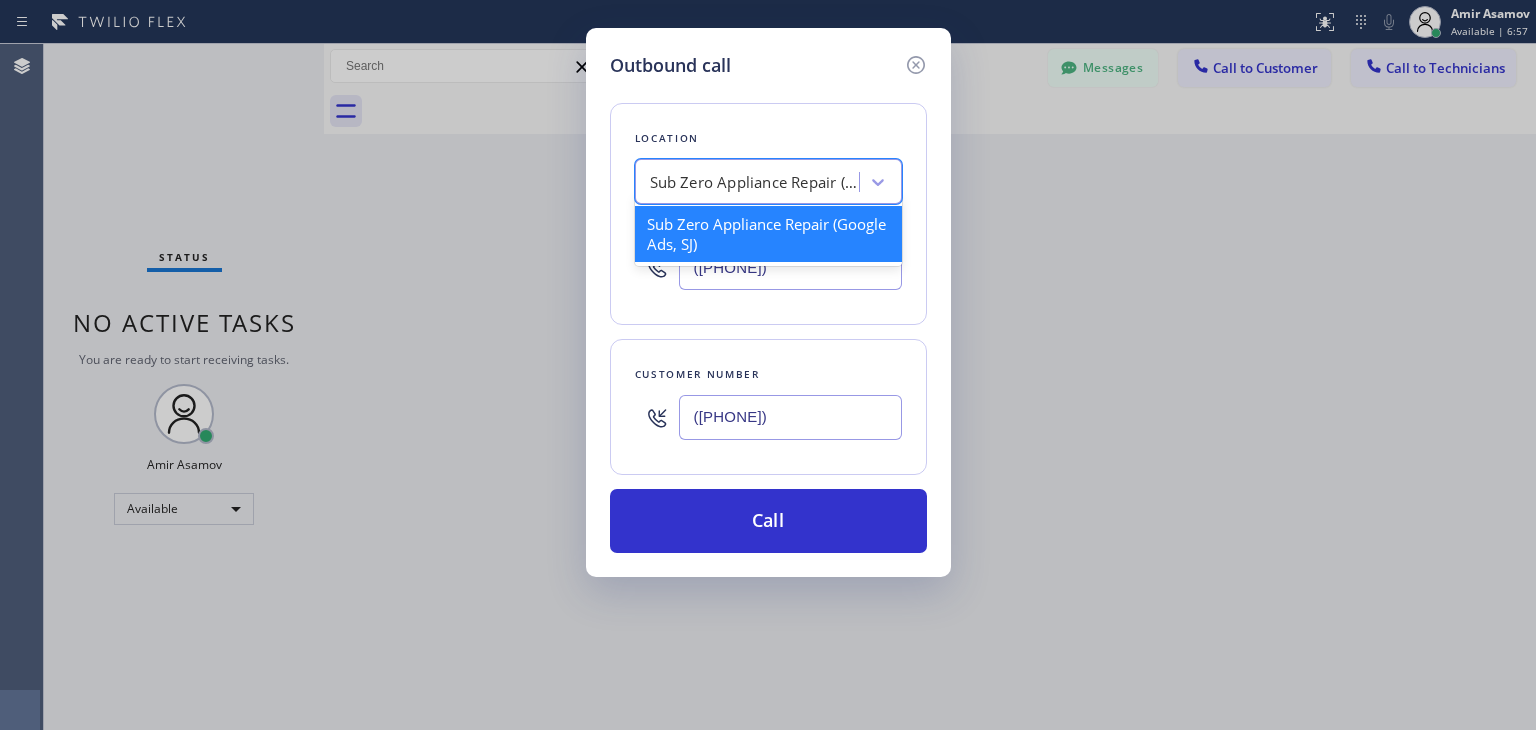 paste on "Viking Repair Pro" 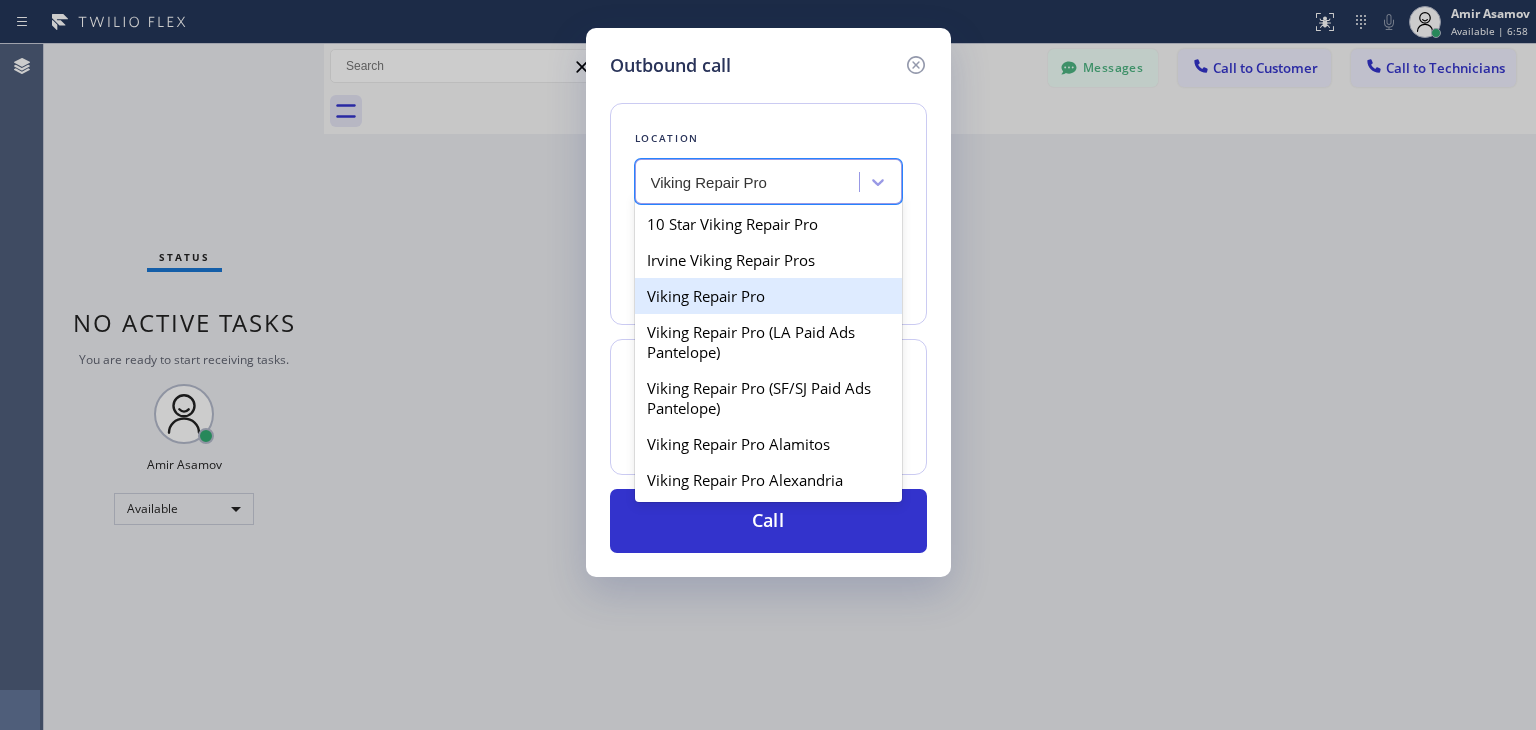 drag, startPoint x: 725, startPoint y: 218, endPoint x: 718, endPoint y: 291, distance: 73.33485 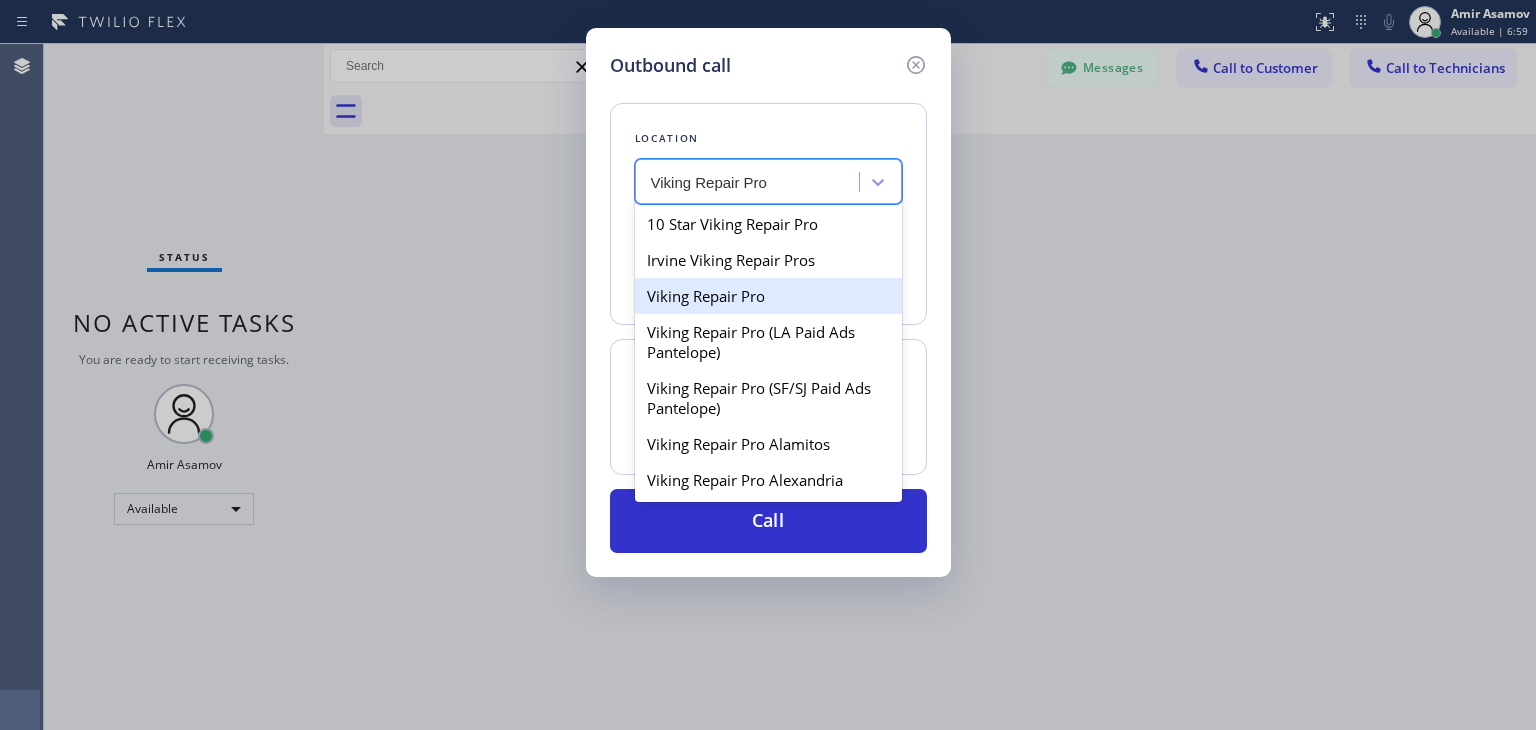click on "Viking Repair Pro" at bounding box center (768, 296) 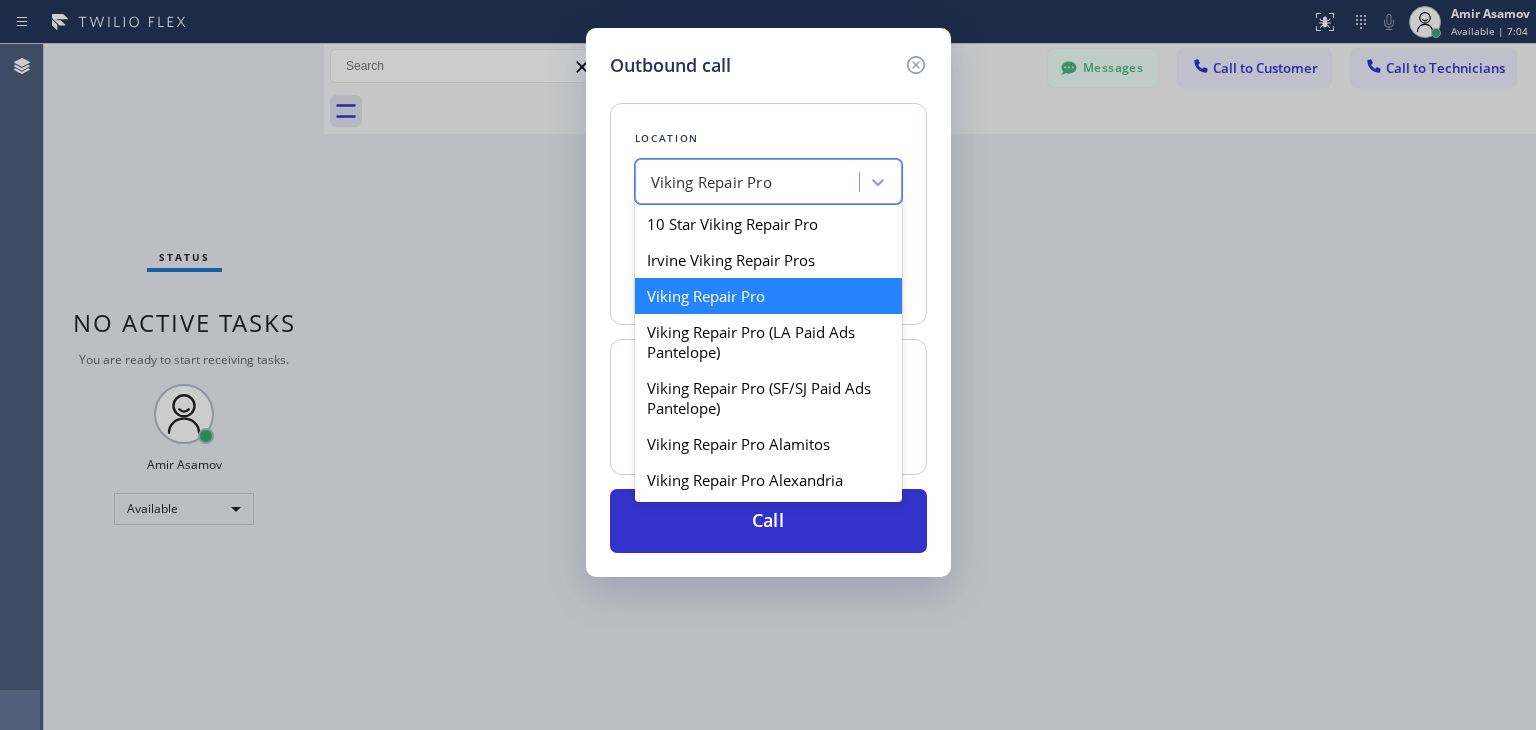 paste on "Viking Repair Pro Santa Cruz" 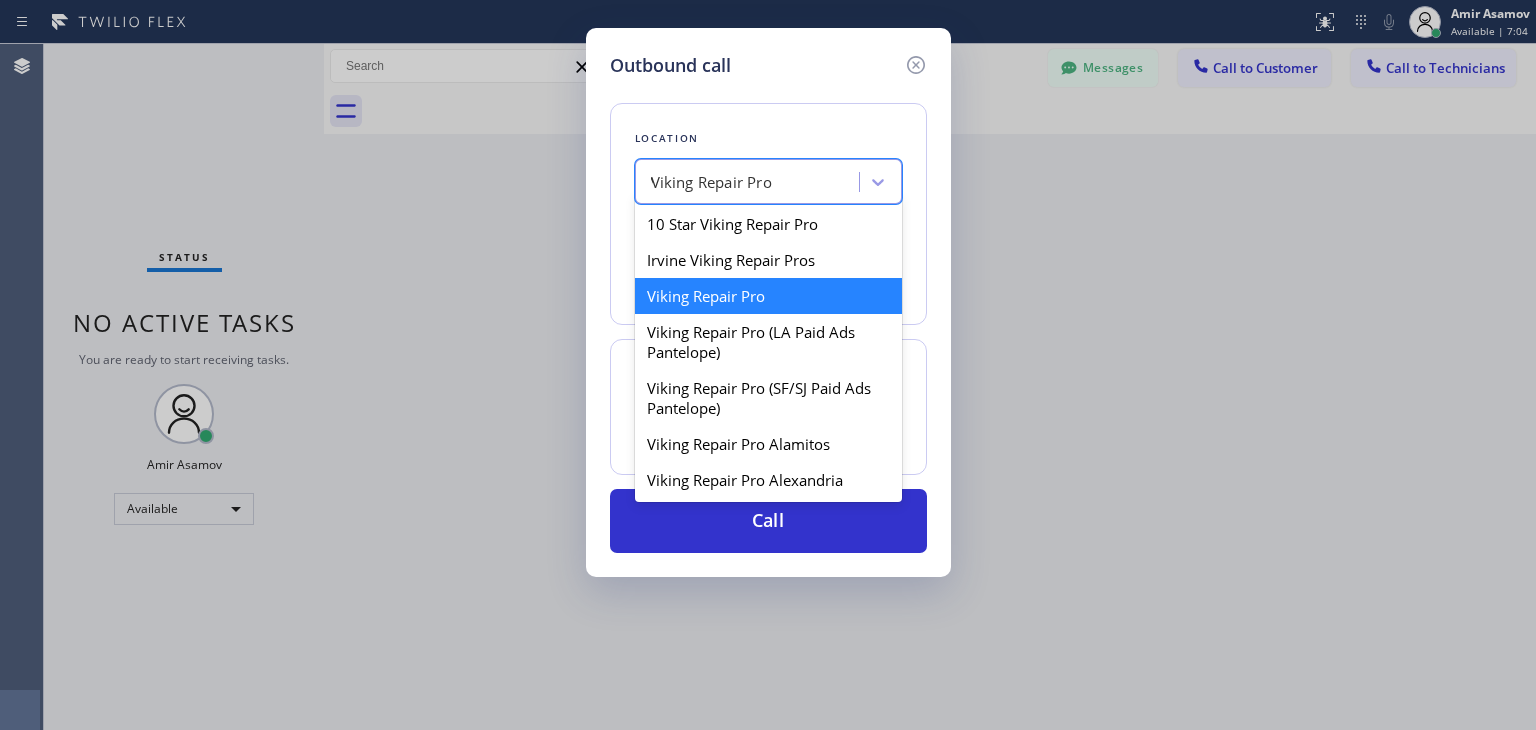 scroll, scrollTop: 0, scrollLeft: 27, axis: horizontal 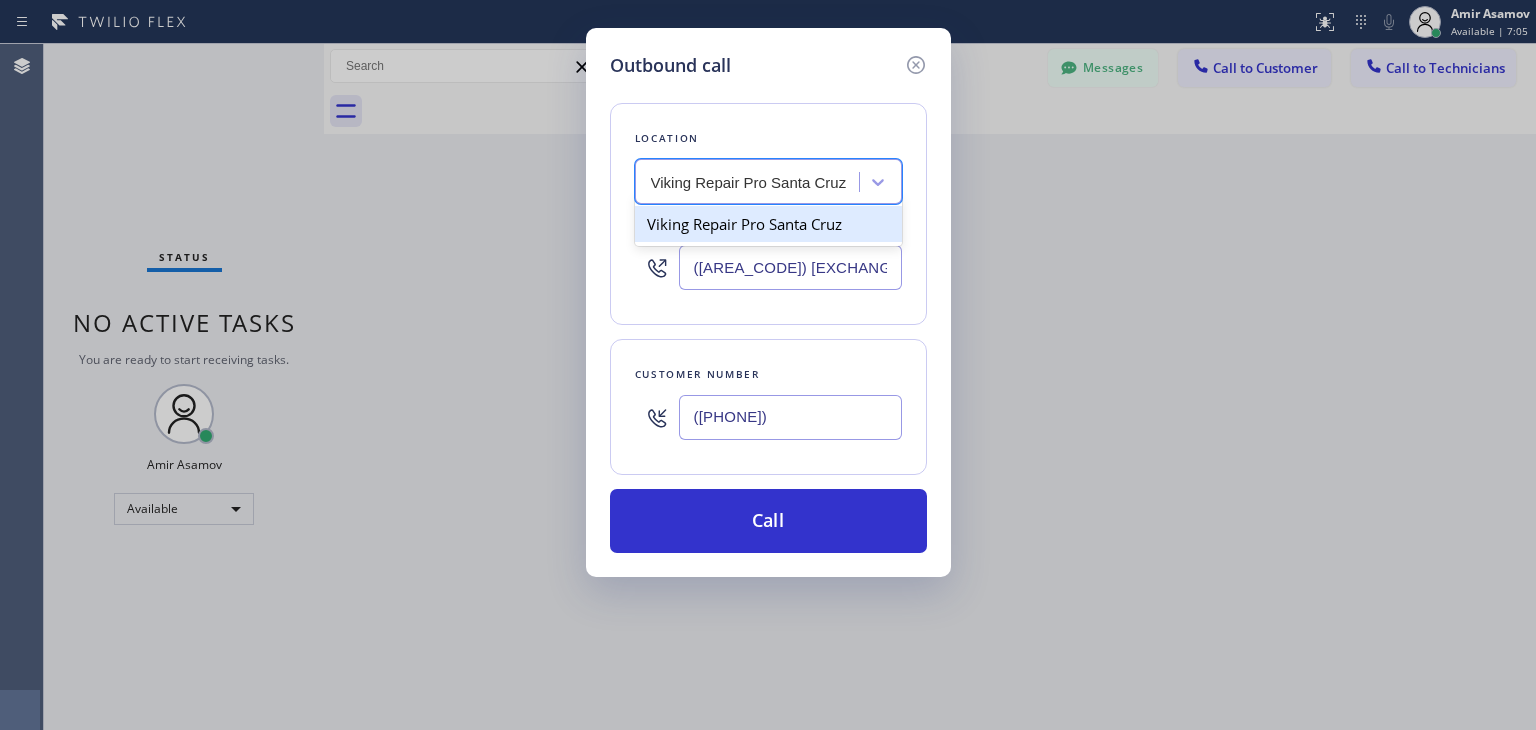 click on "Viking Repair Pro Santa Cruz" at bounding box center [768, 224] 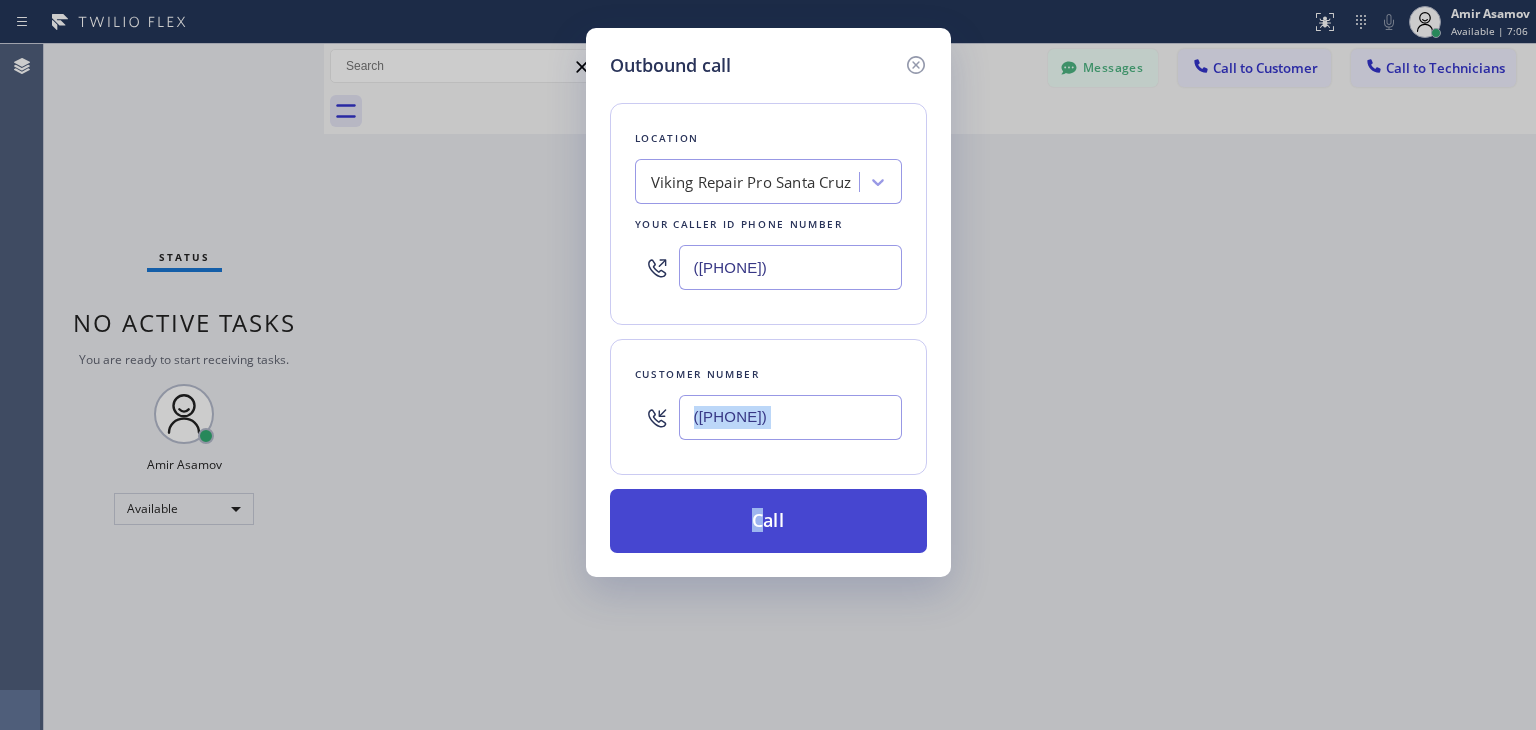 drag, startPoint x: 760, startPoint y: 471, endPoint x: 758, endPoint y: 520, distance: 49.0408 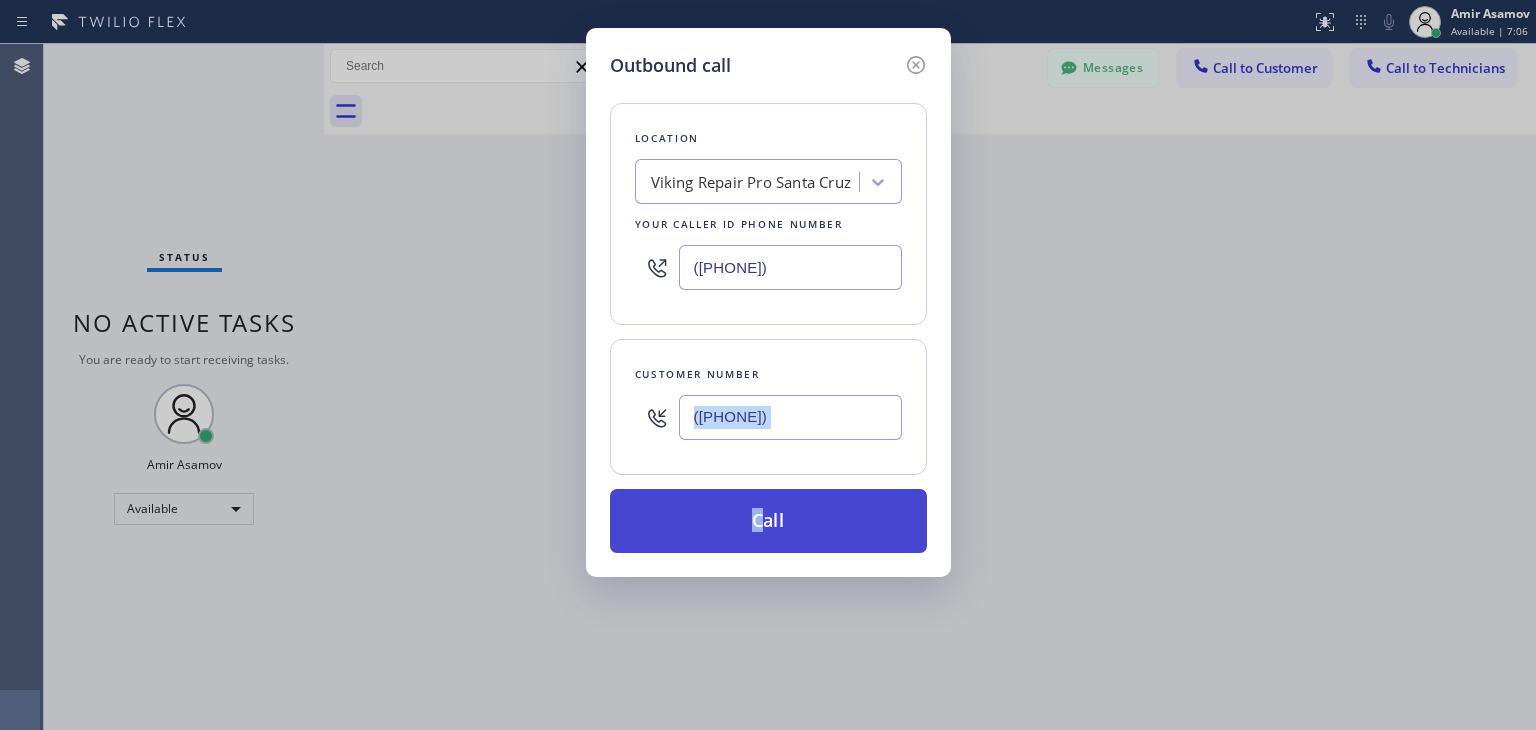 click on "Call" at bounding box center [768, 521] 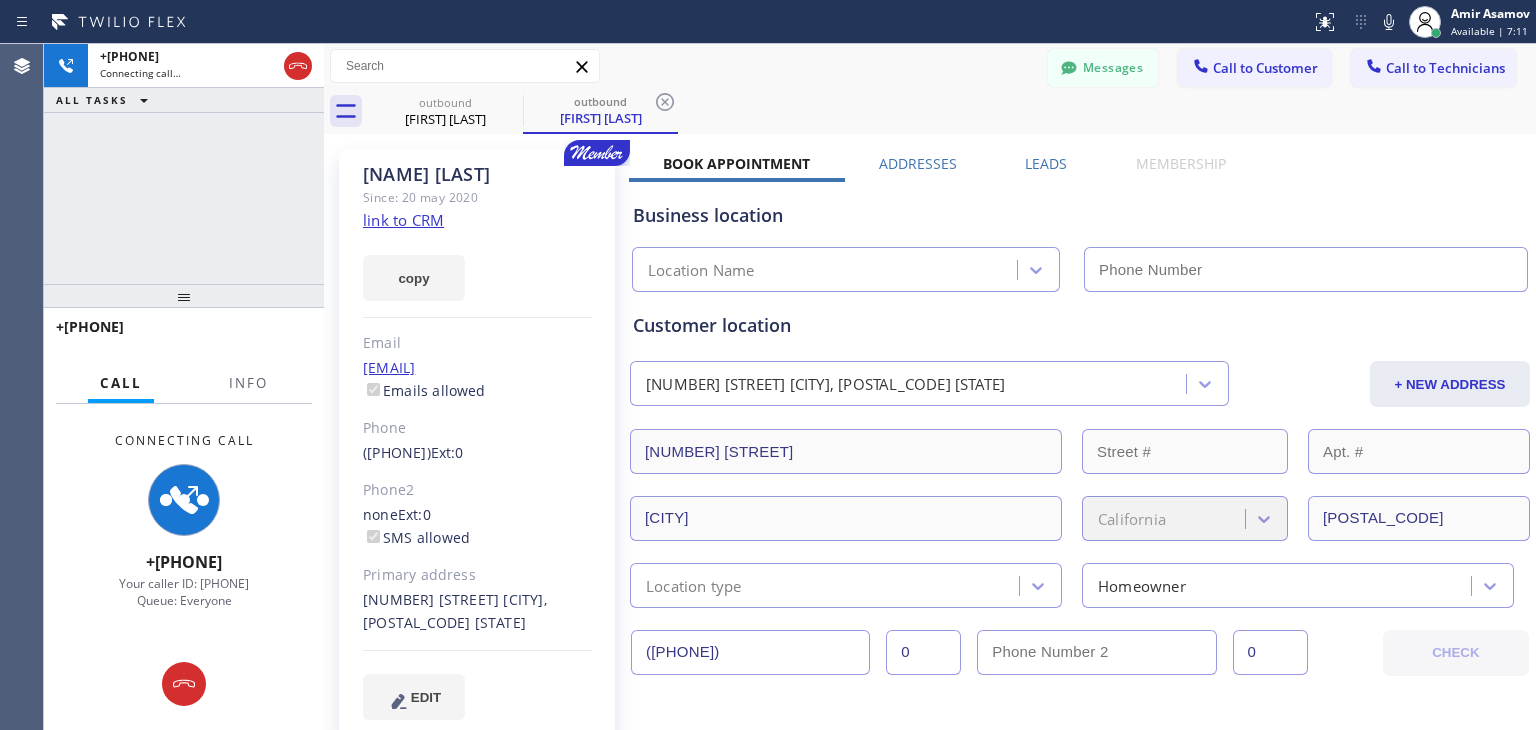 type on "([PHONE])" 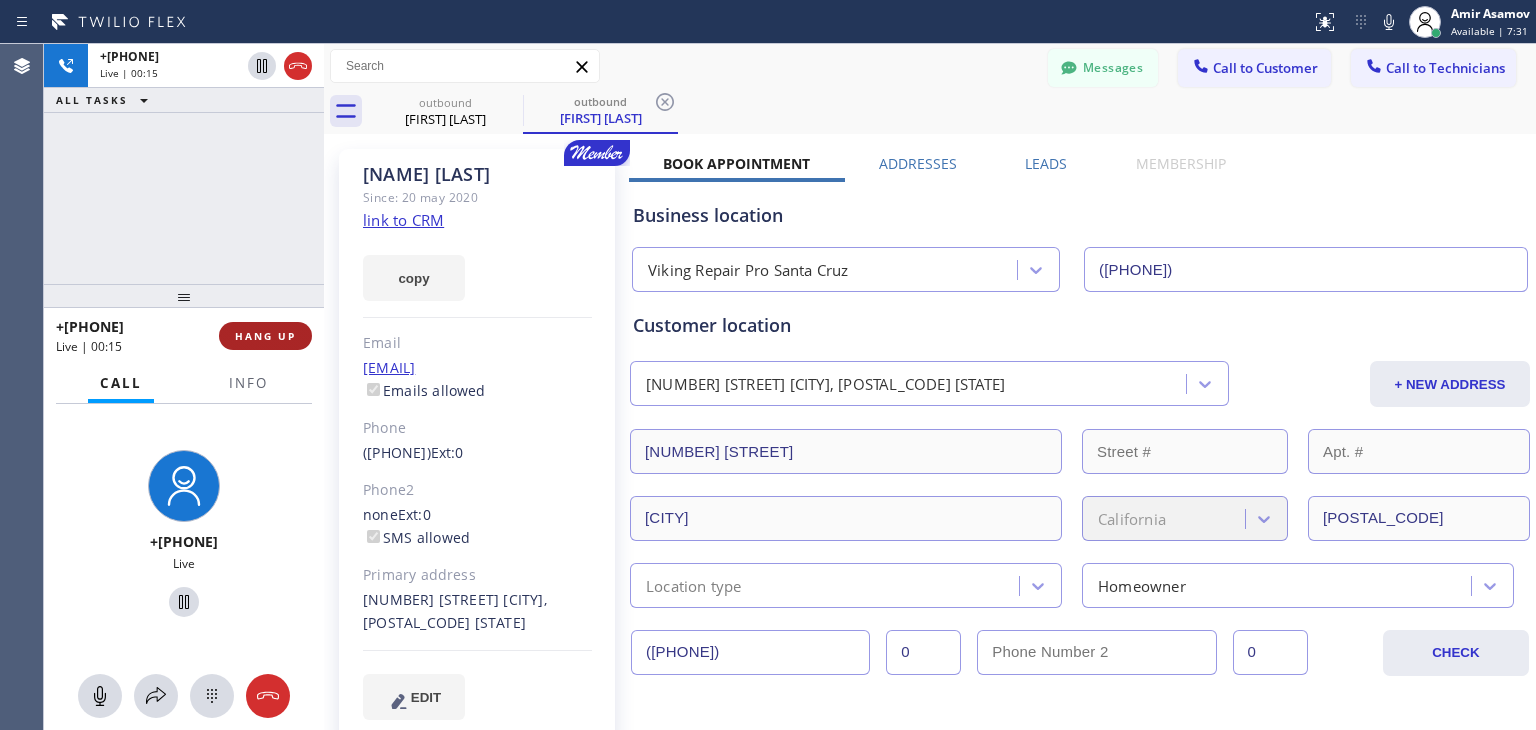 click on "HANG UP" at bounding box center (265, 336) 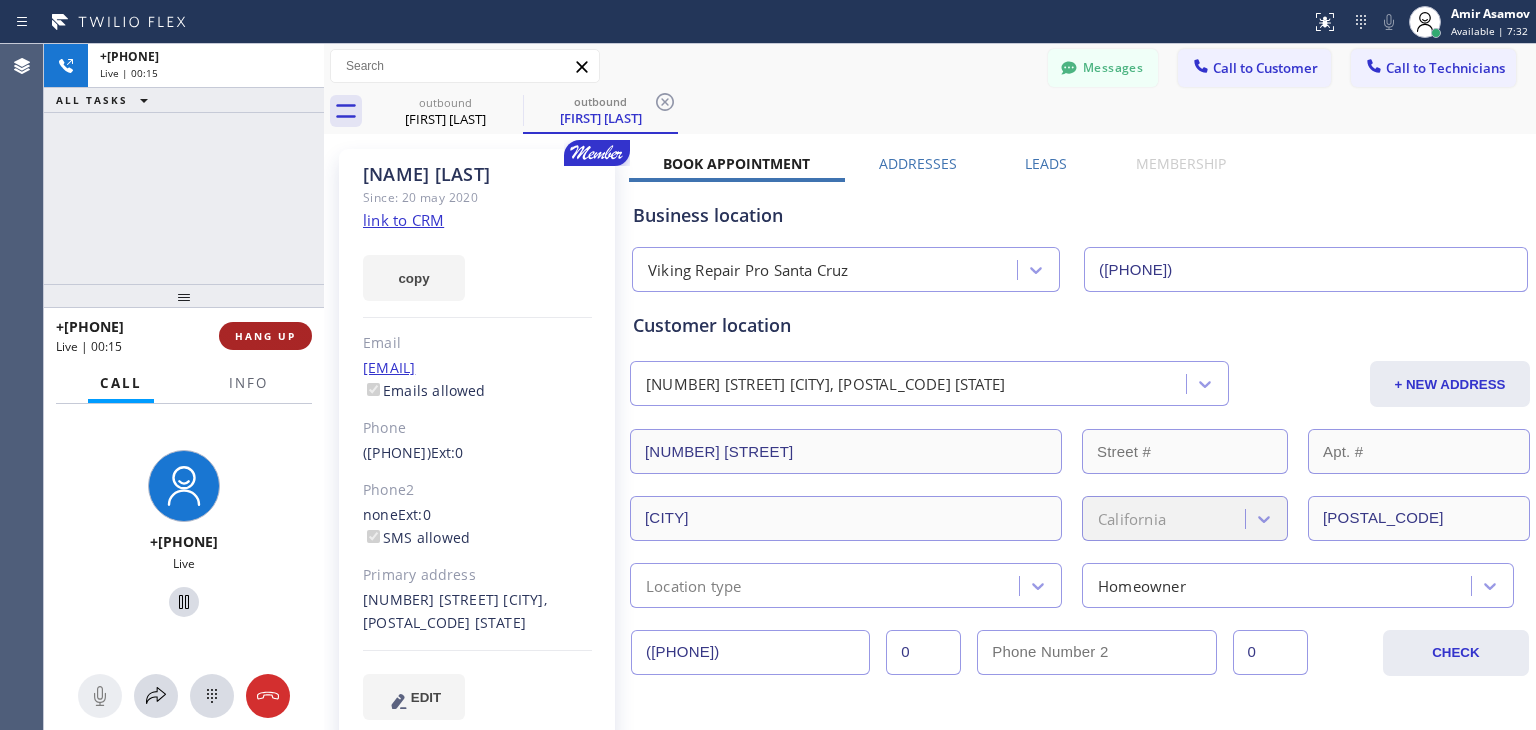 click on "HANG UP" at bounding box center (265, 336) 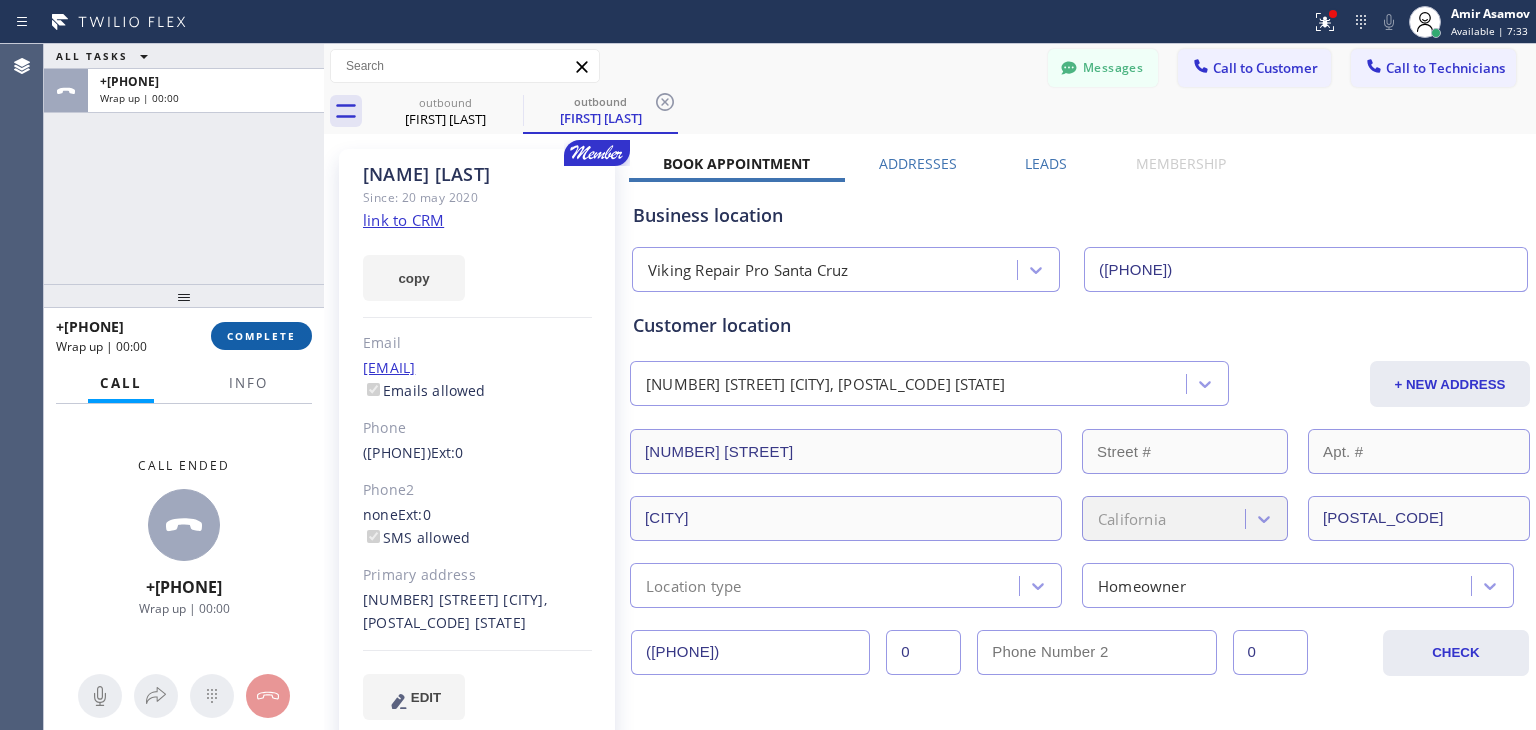 click on "COMPLETE" at bounding box center (261, 336) 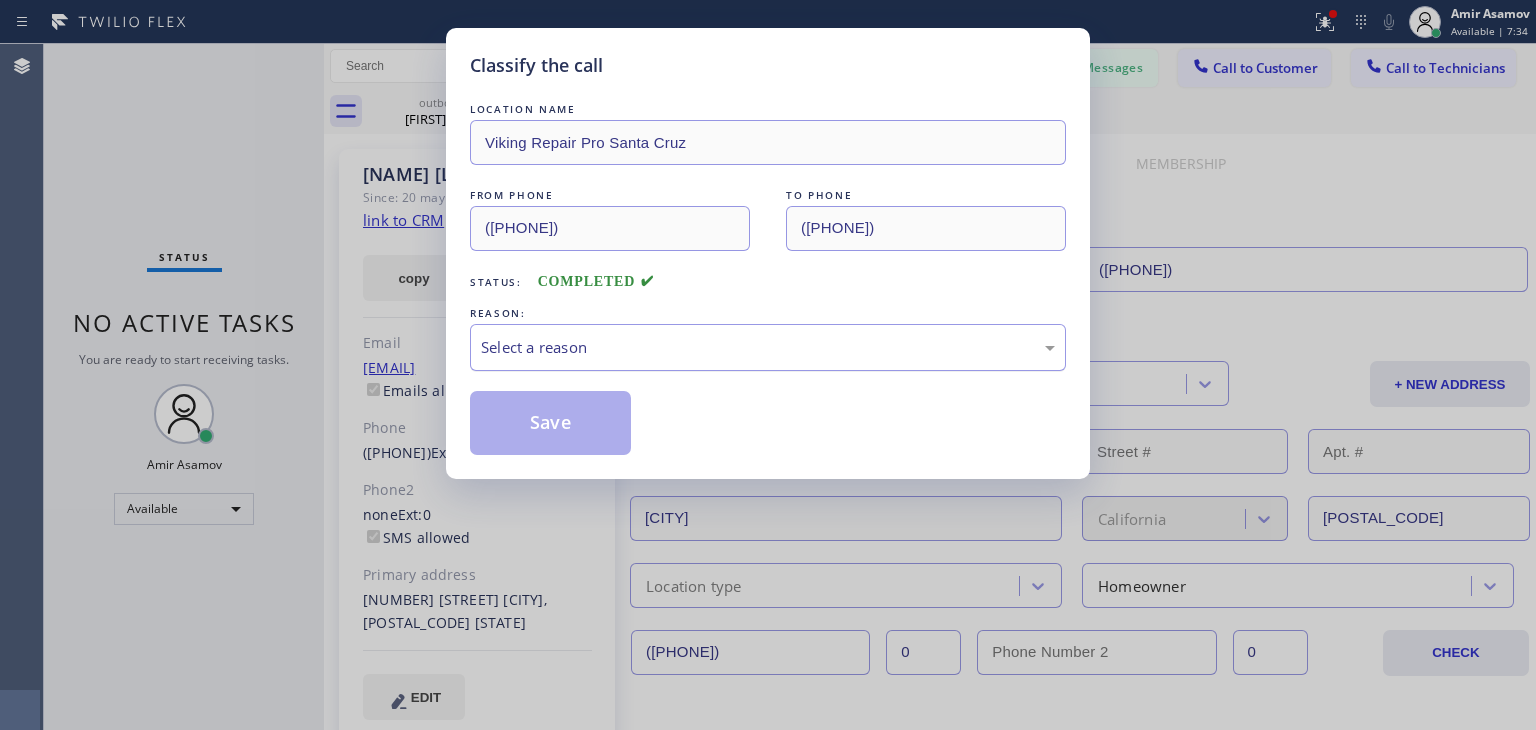 drag, startPoint x: 659, startPoint y: 373, endPoint x: 698, endPoint y: 351, distance: 44.777225 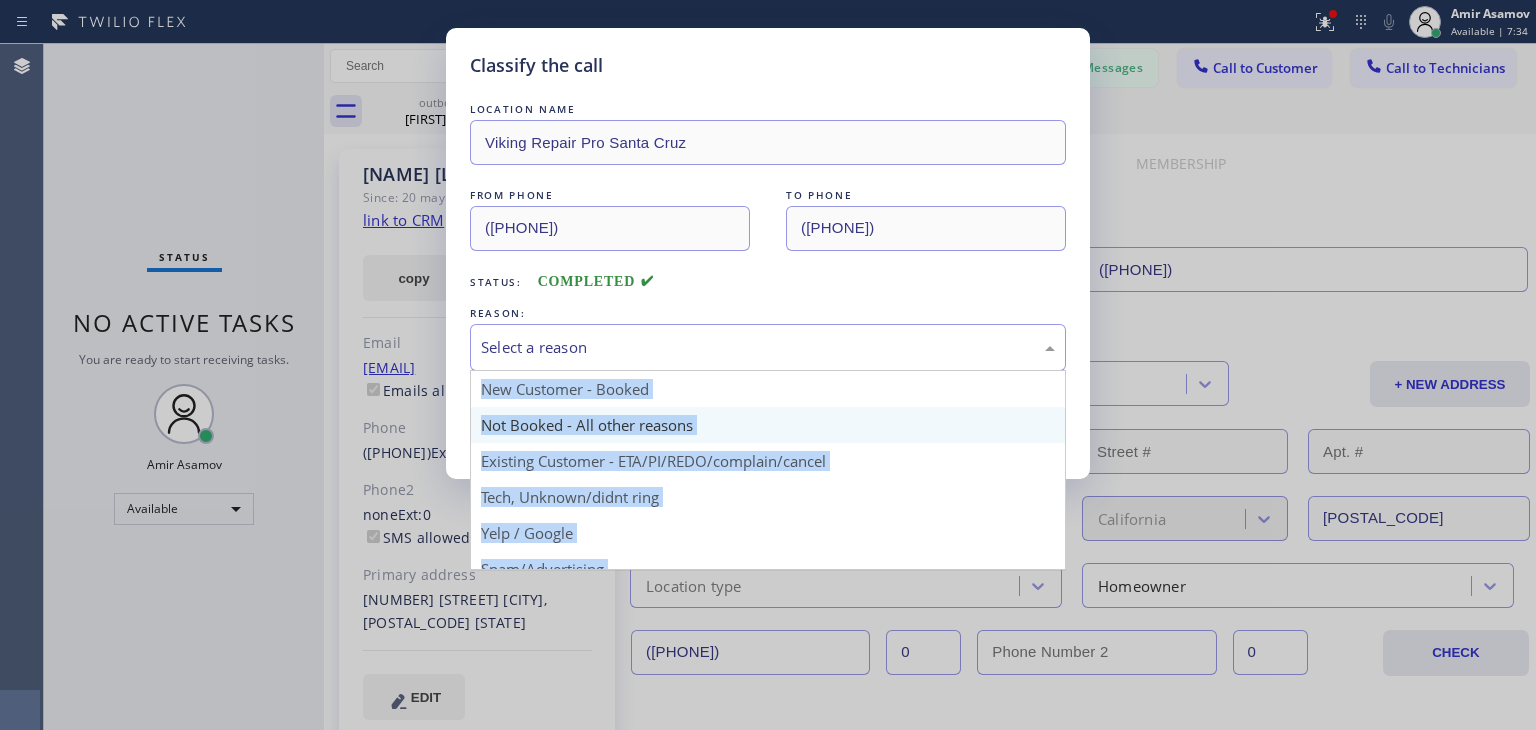 drag, startPoint x: 698, startPoint y: 351, endPoint x: 703, endPoint y: 426, distance: 75.16648 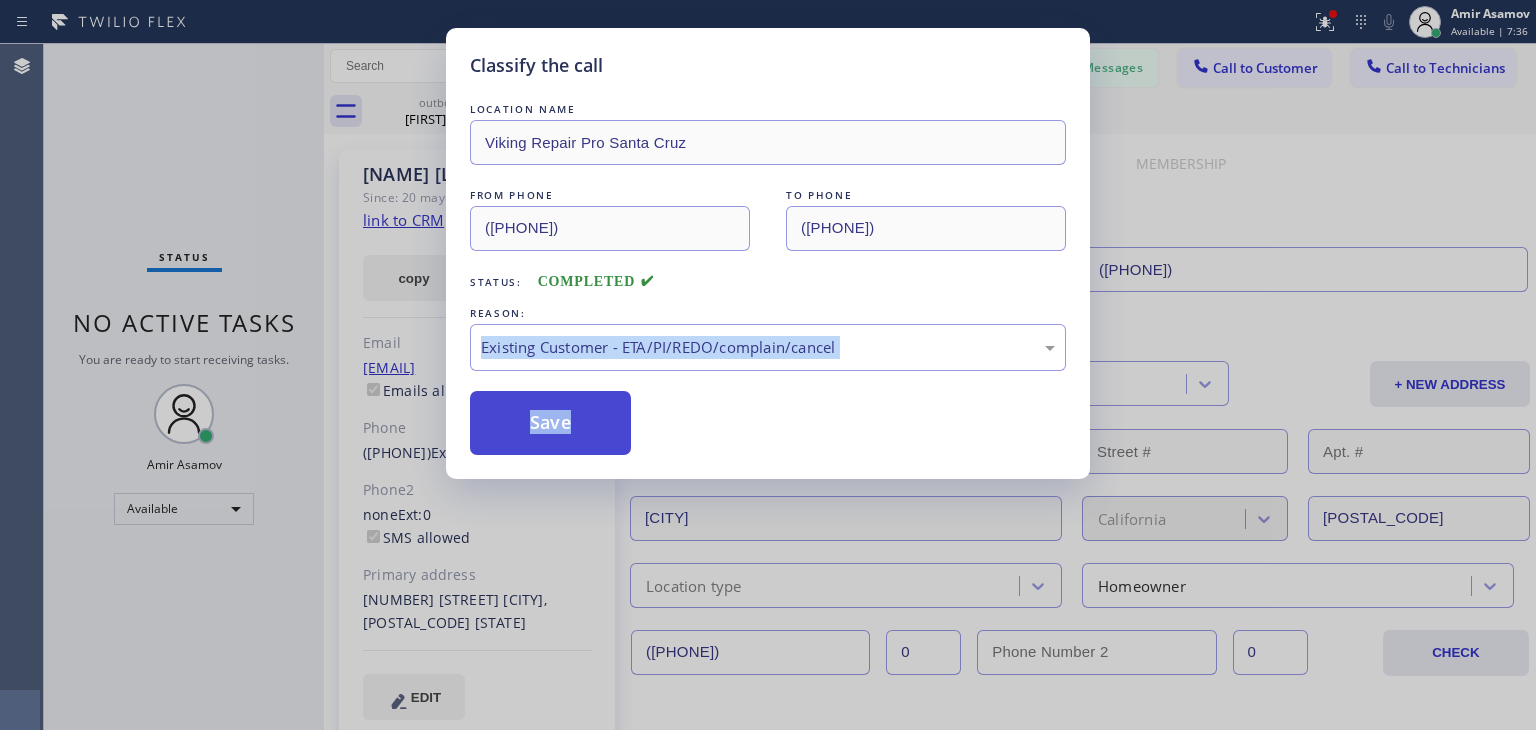 click on "Save" at bounding box center (550, 423) 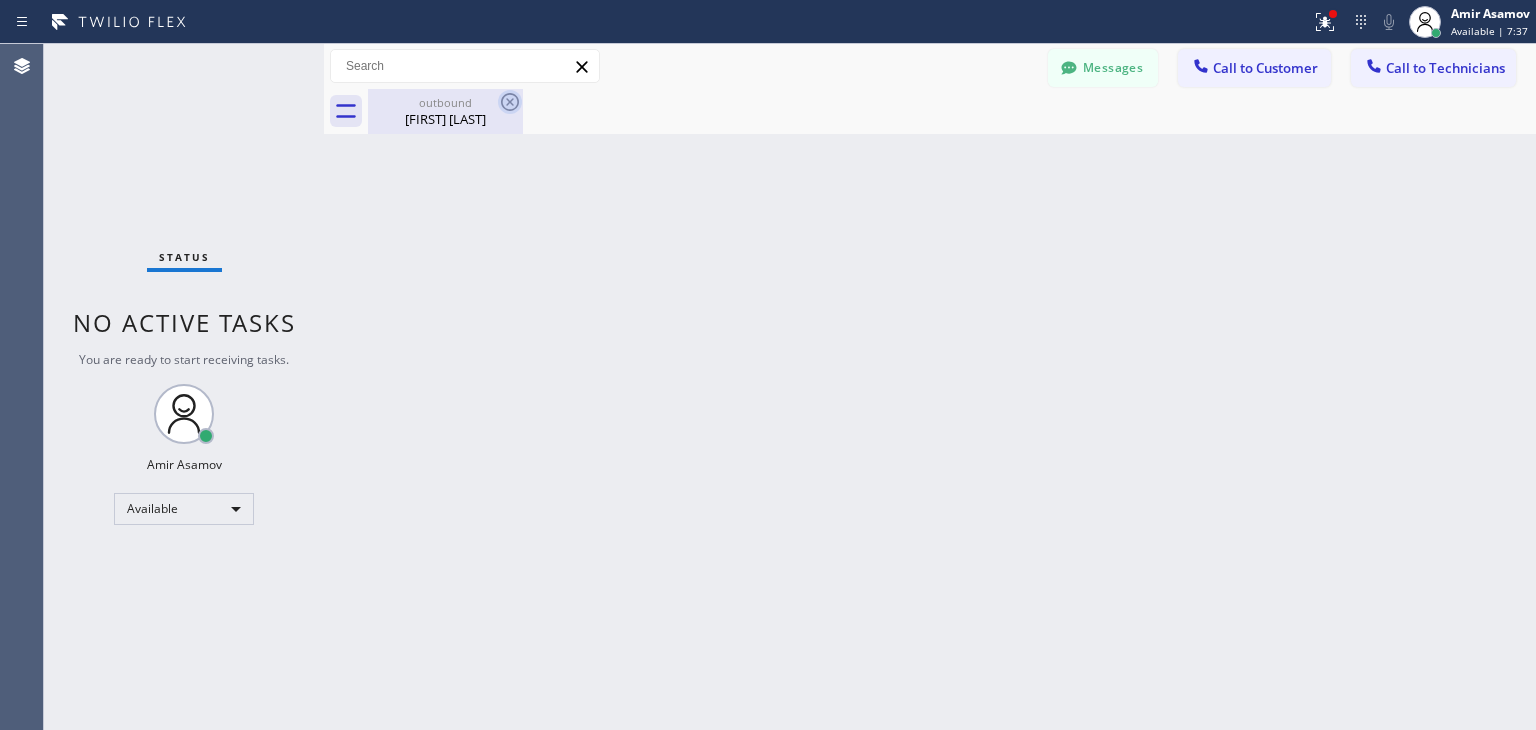 click 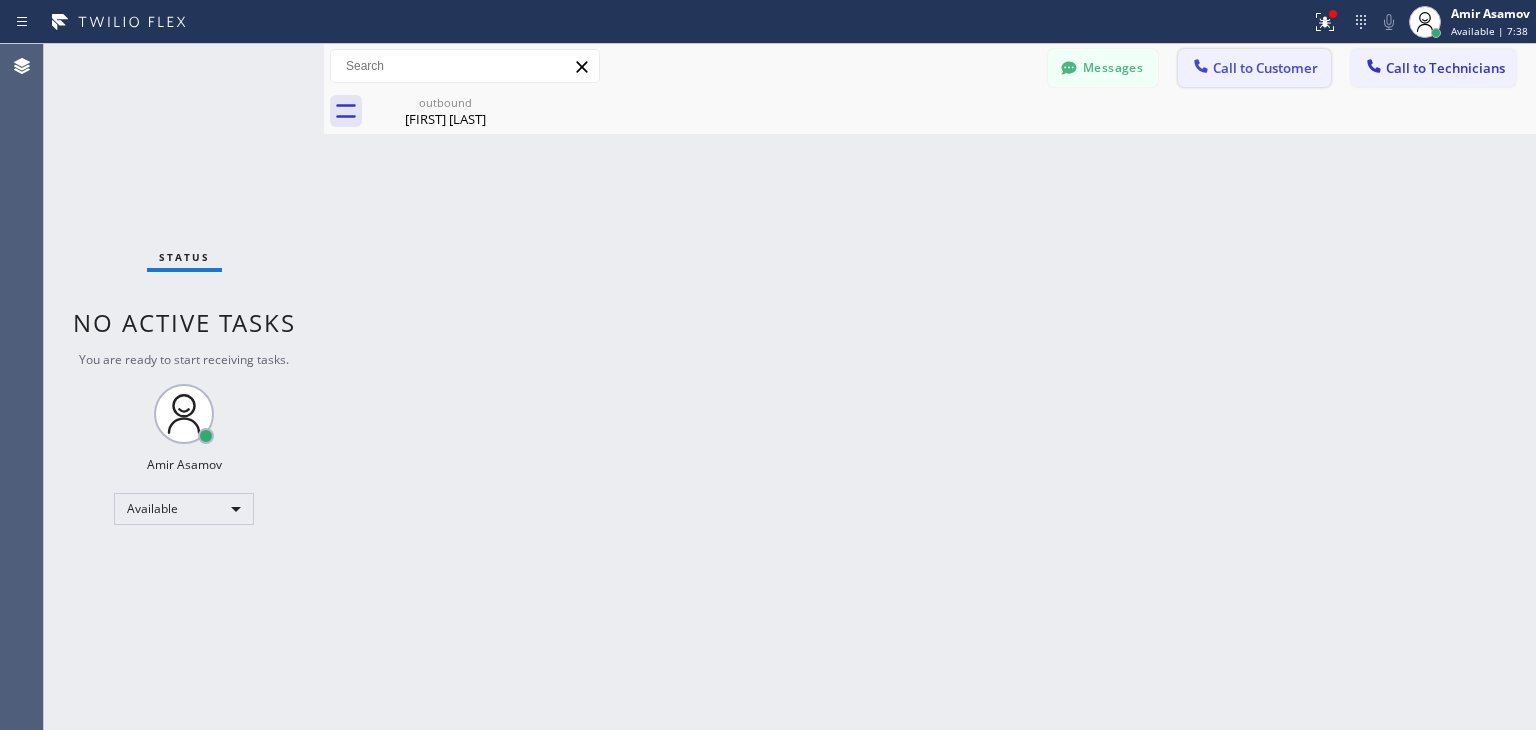 click on "Call to Customer" at bounding box center [1265, 68] 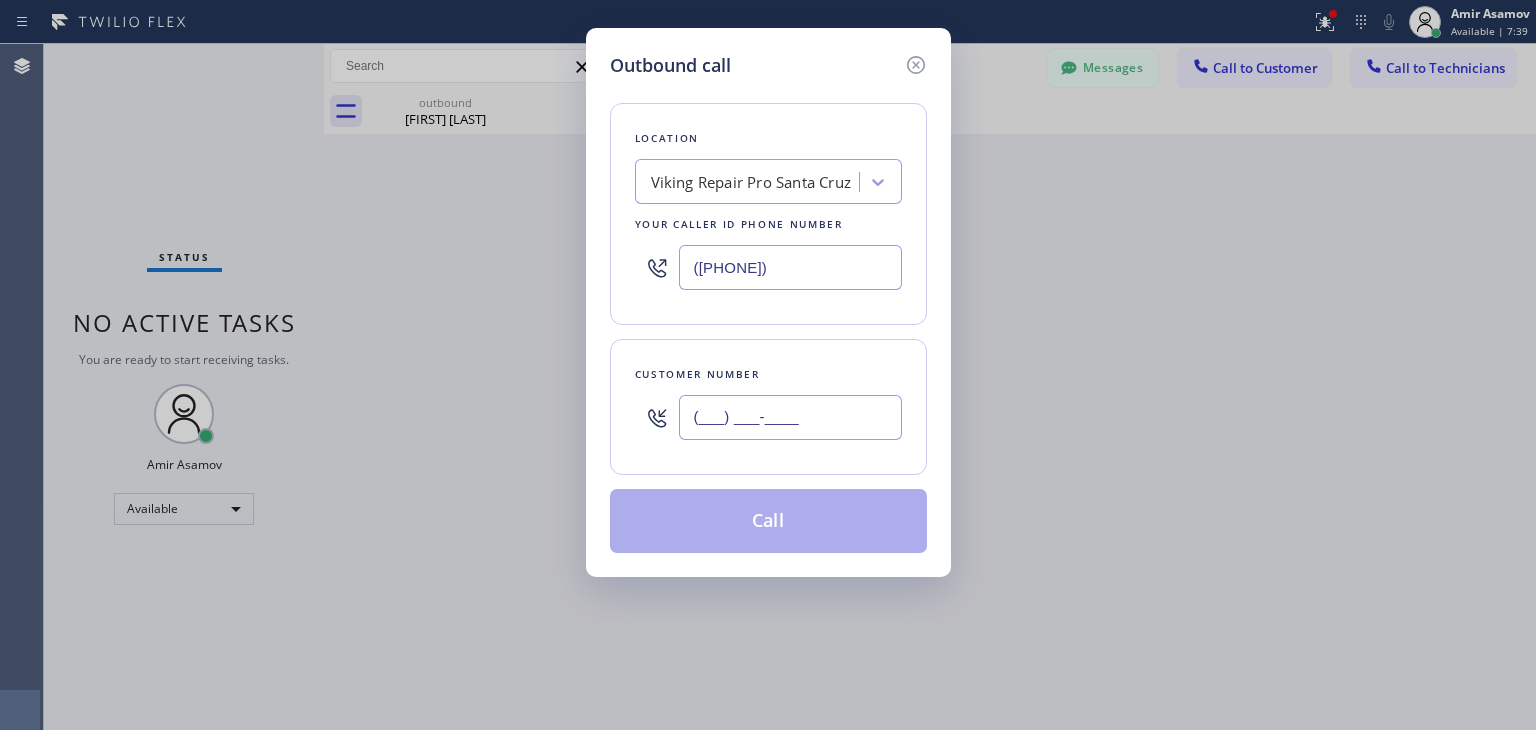 paste on "([AREA_CODE]) [EXCHANGE]-[LINE]" 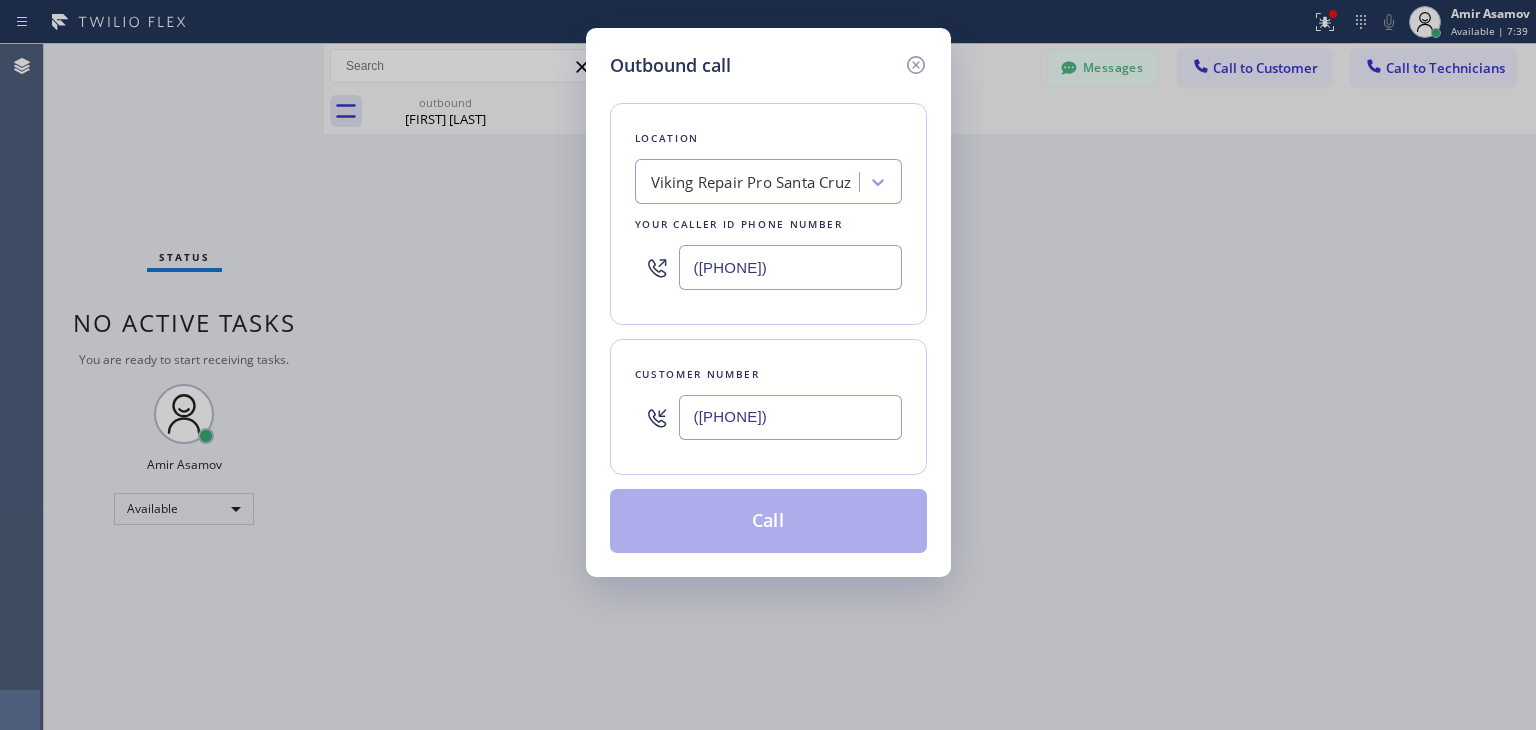 click on "([PHONE])" at bounding box center (790, 417) 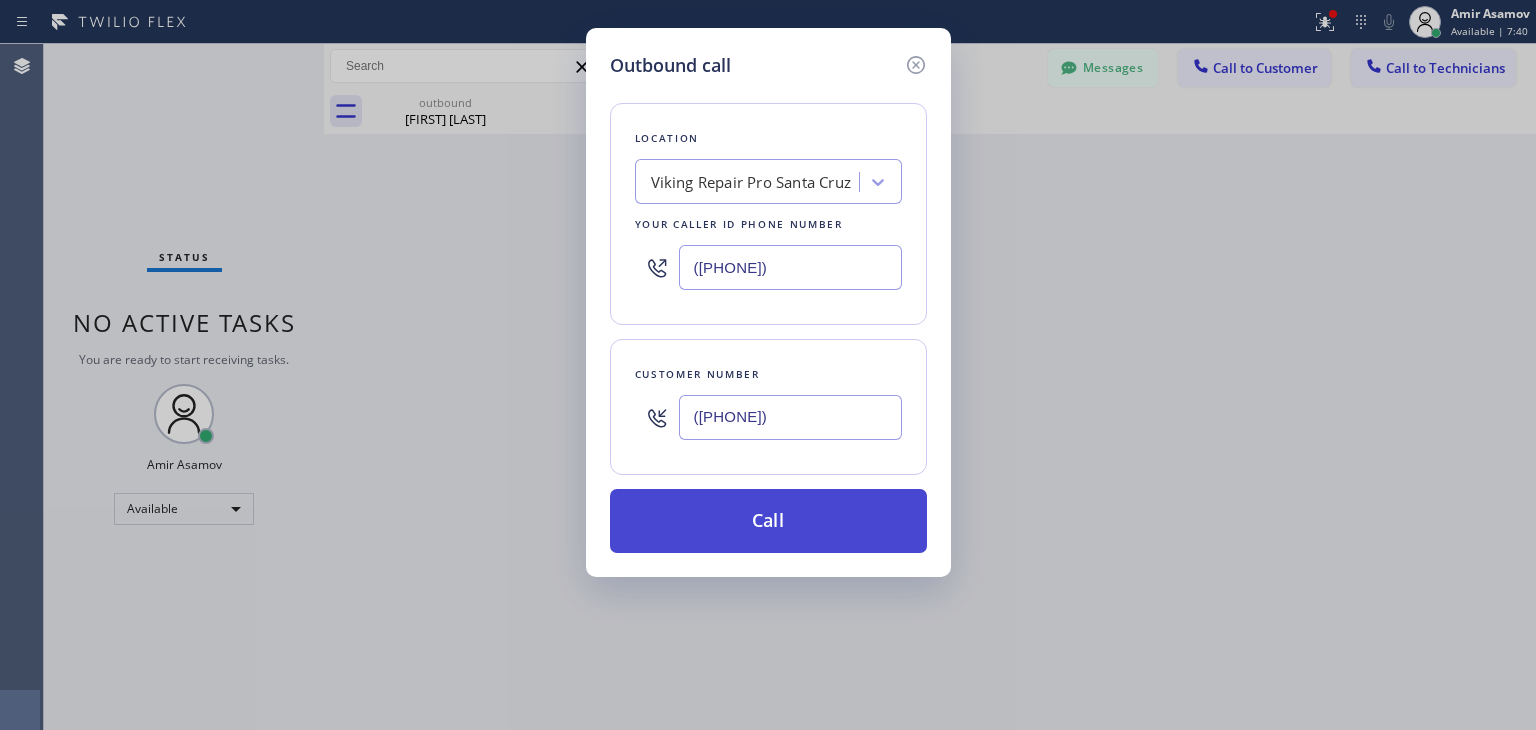 type on "([PHONE])" 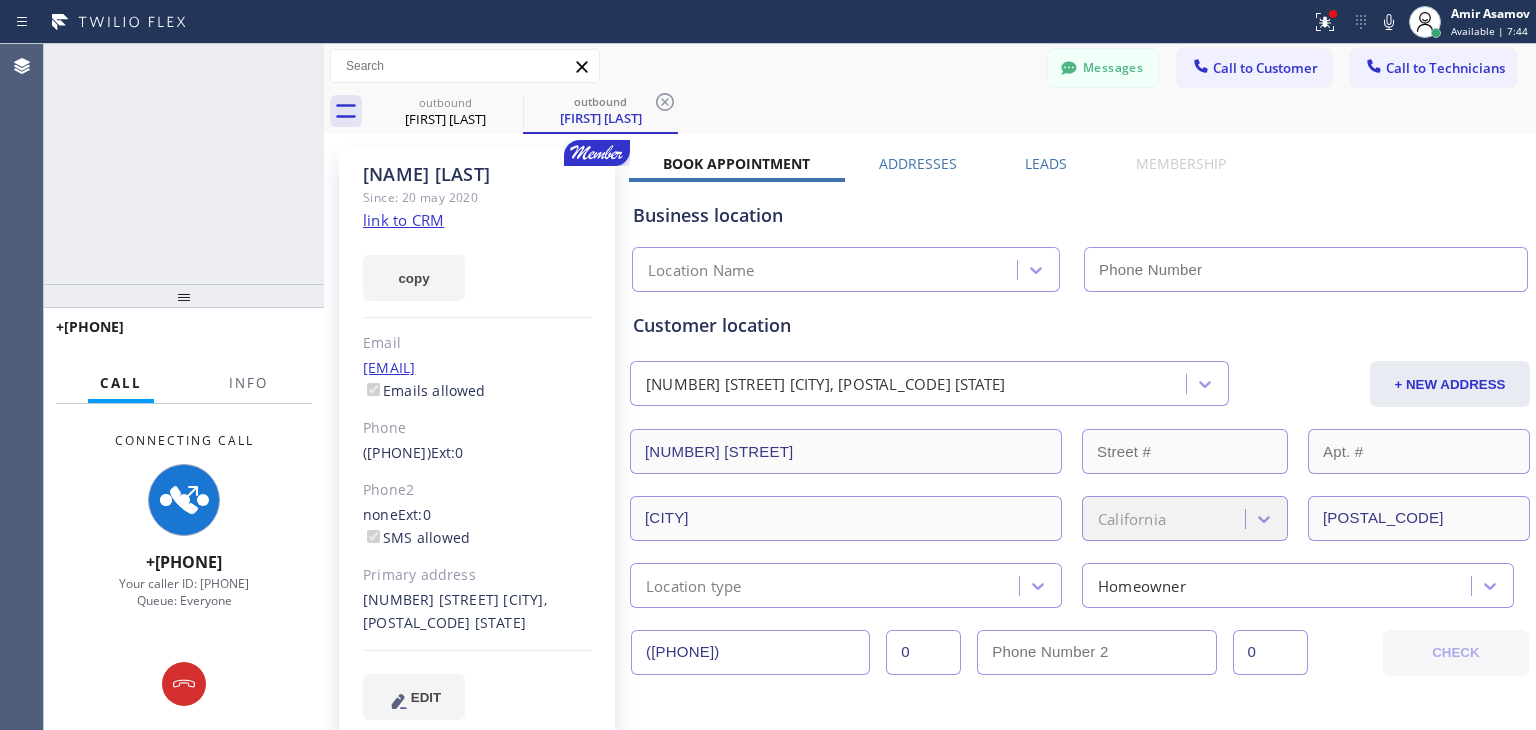 type on "([PHONE])" 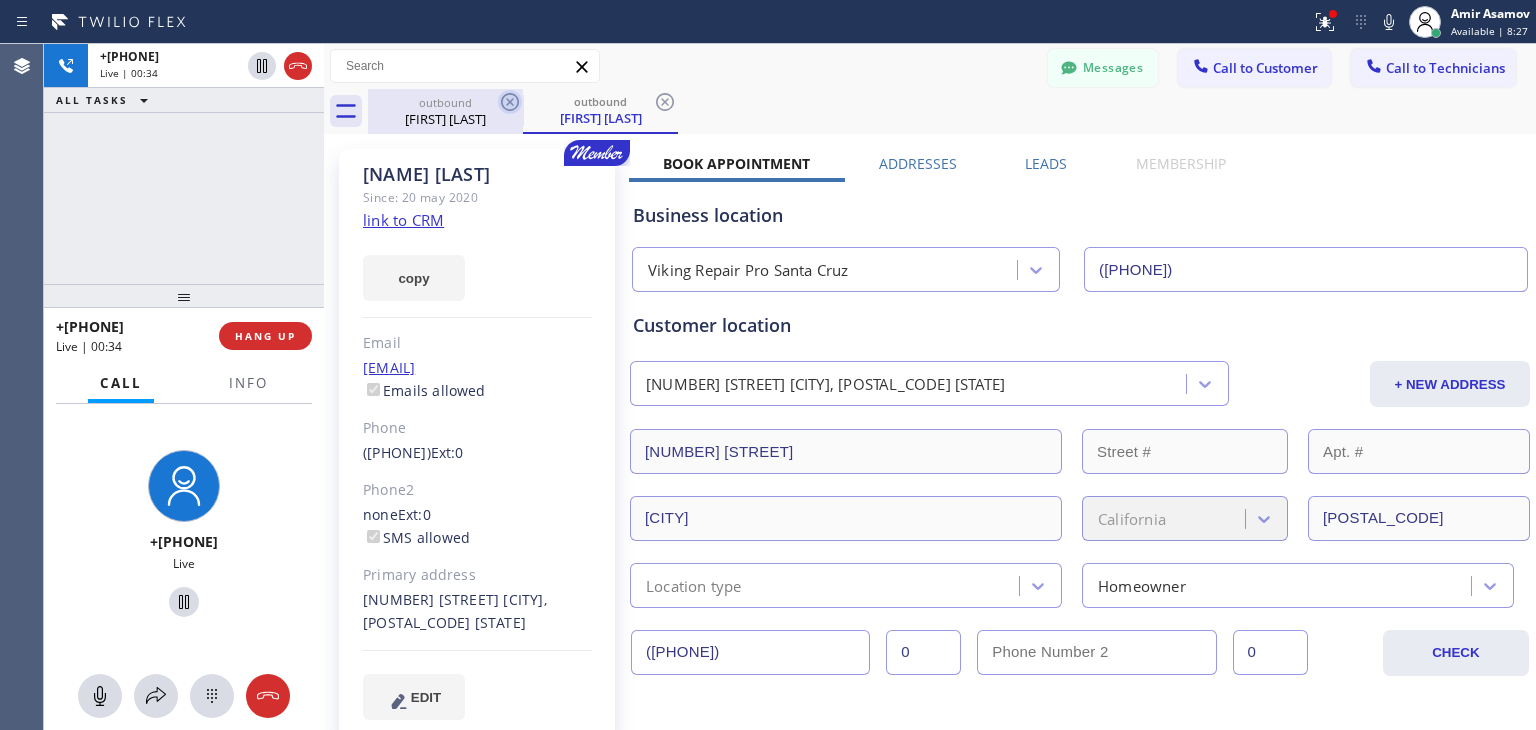 click 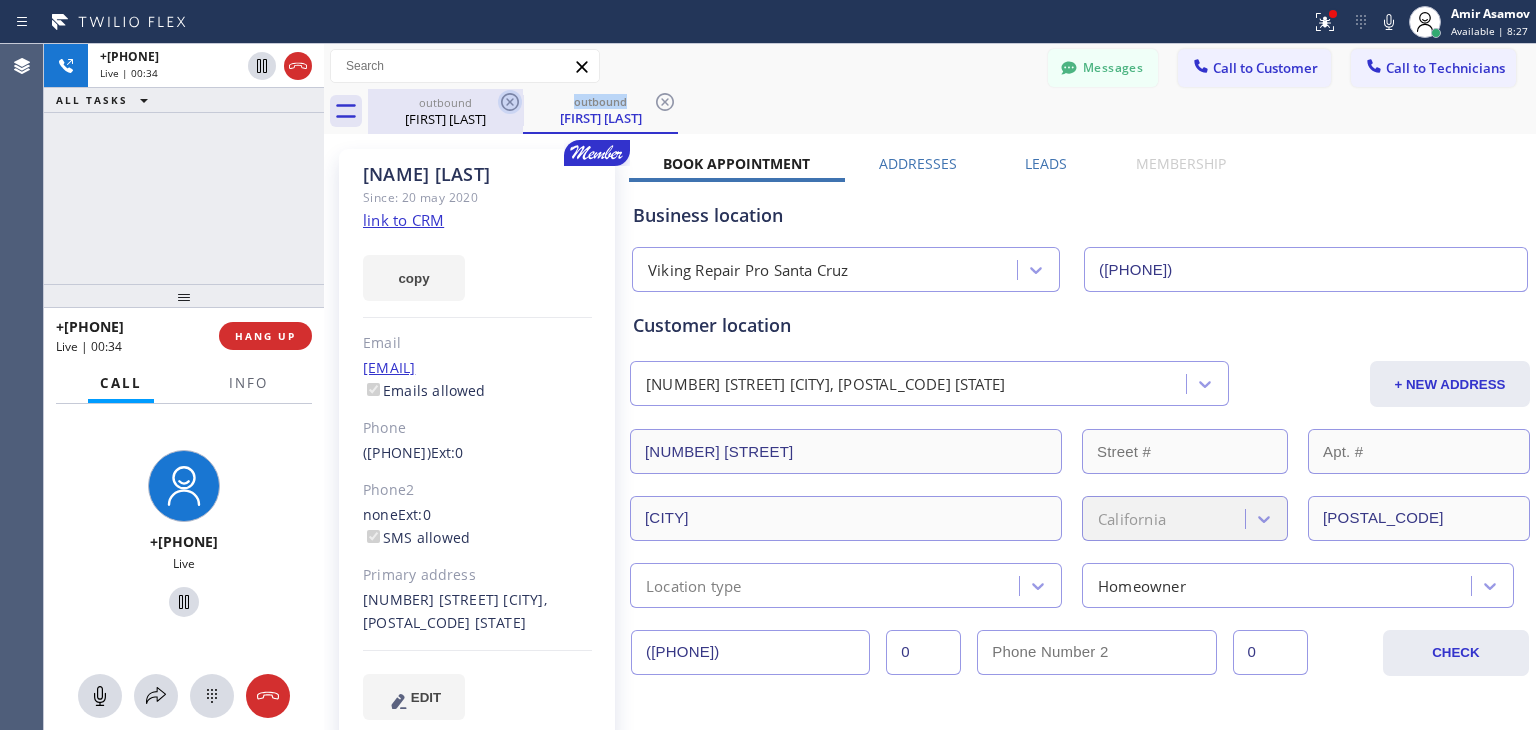click 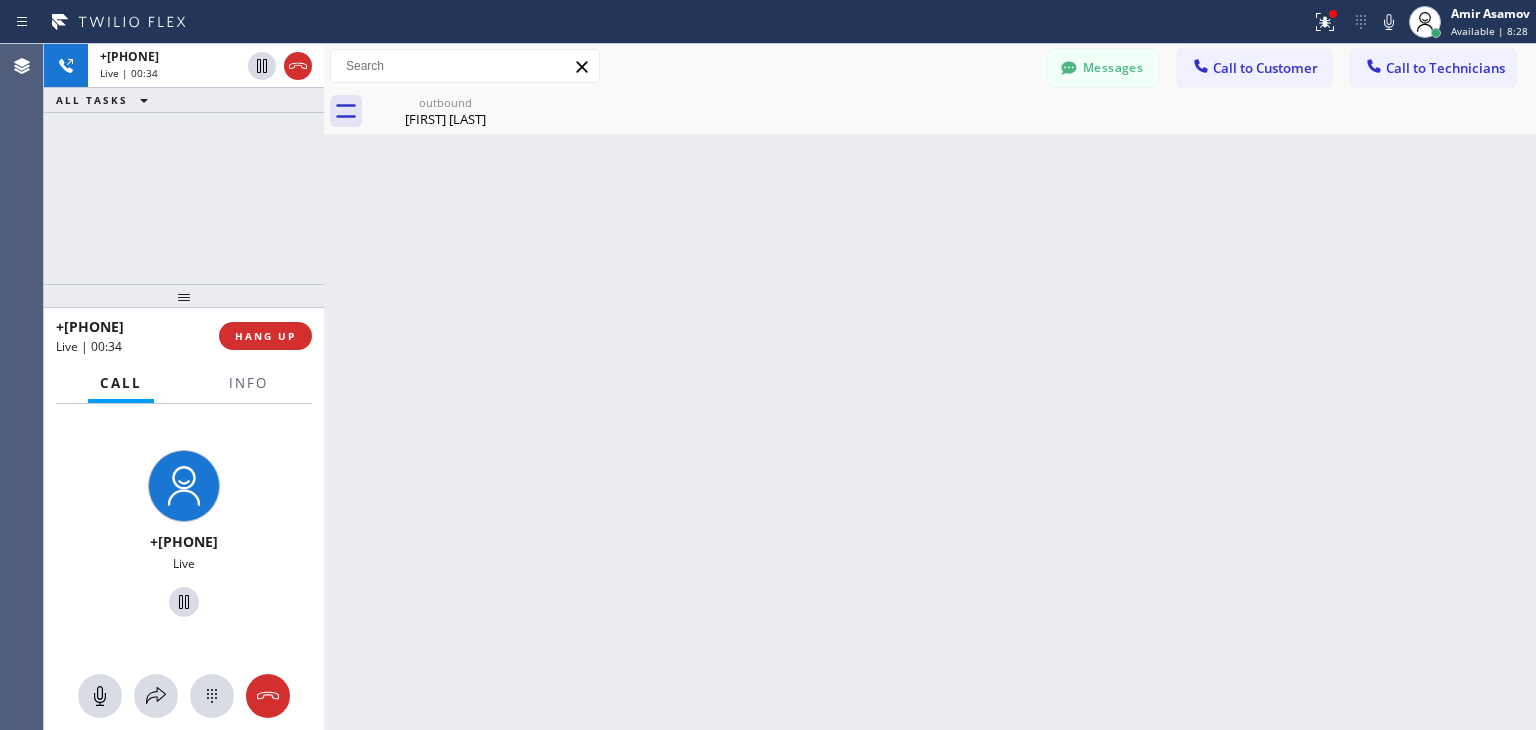 click 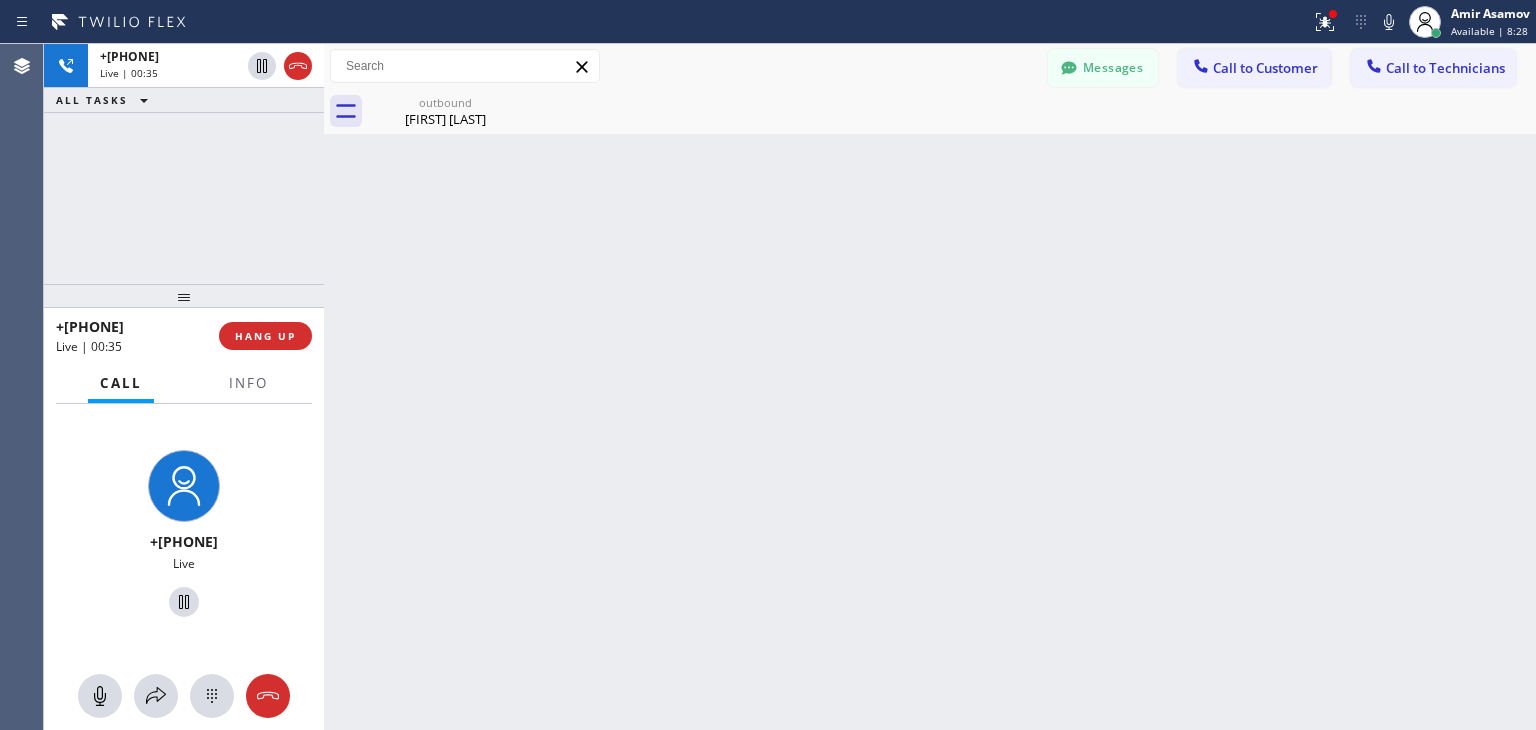 click 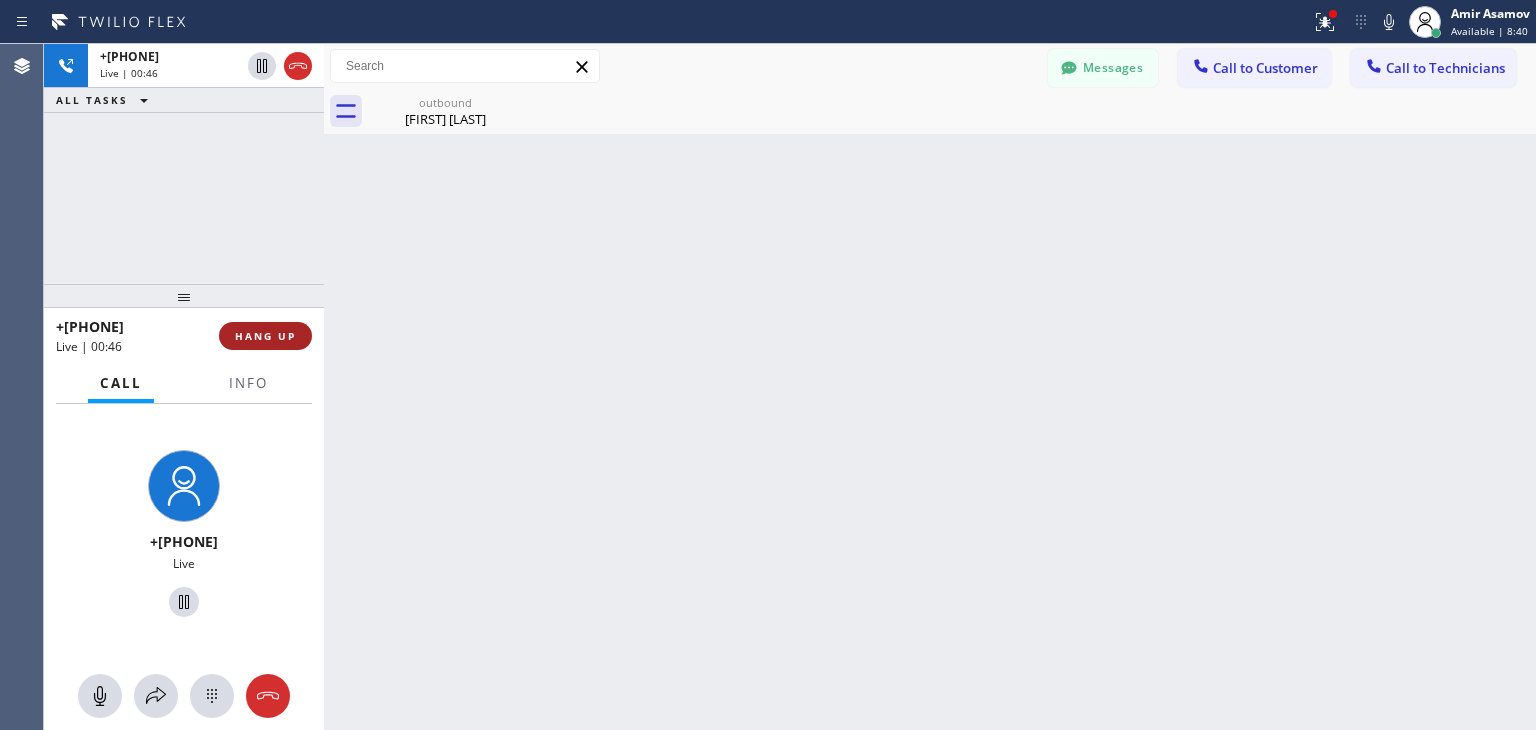 click on "HANG UP" at bounding box center (265, 336) 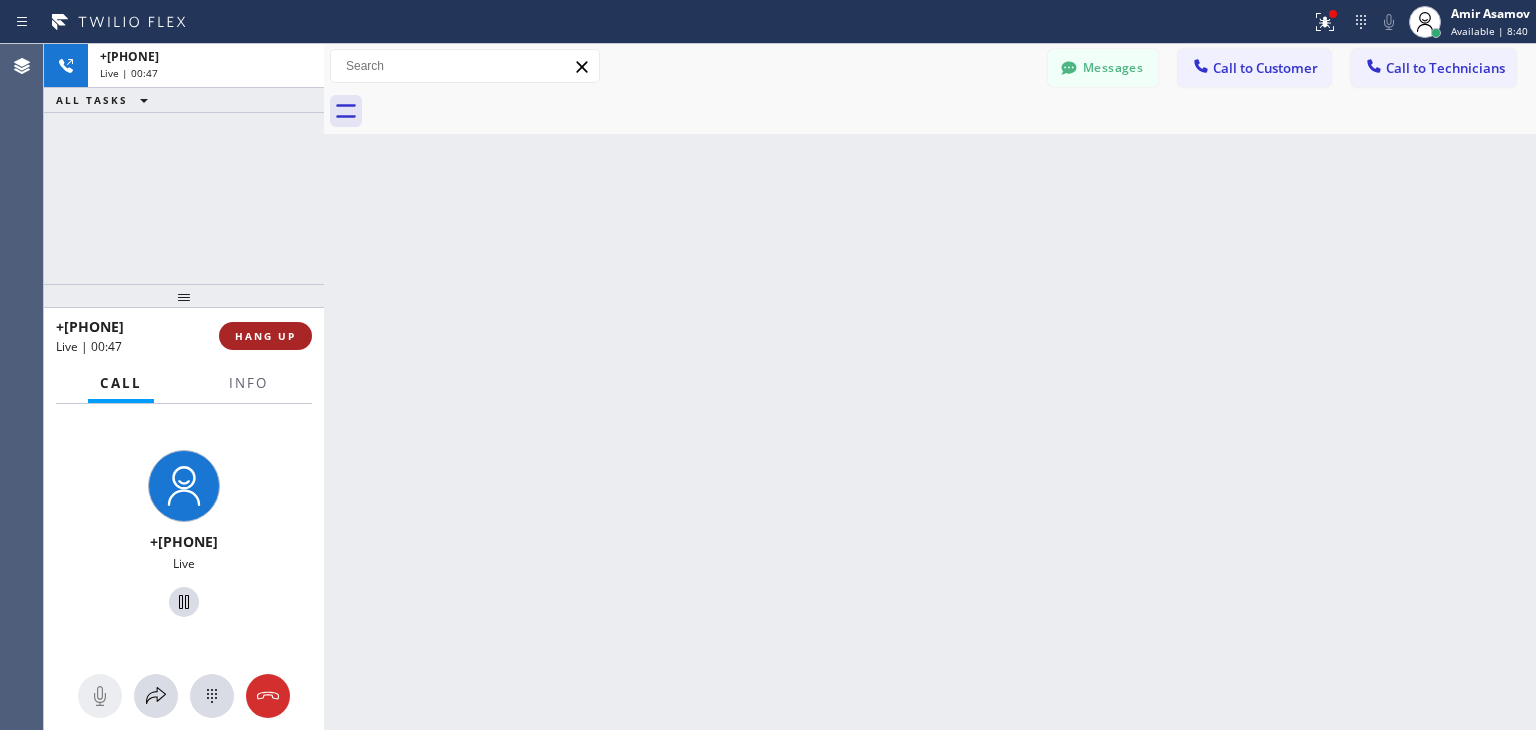 click on "HANG UP" at bounding box center (265, 336) 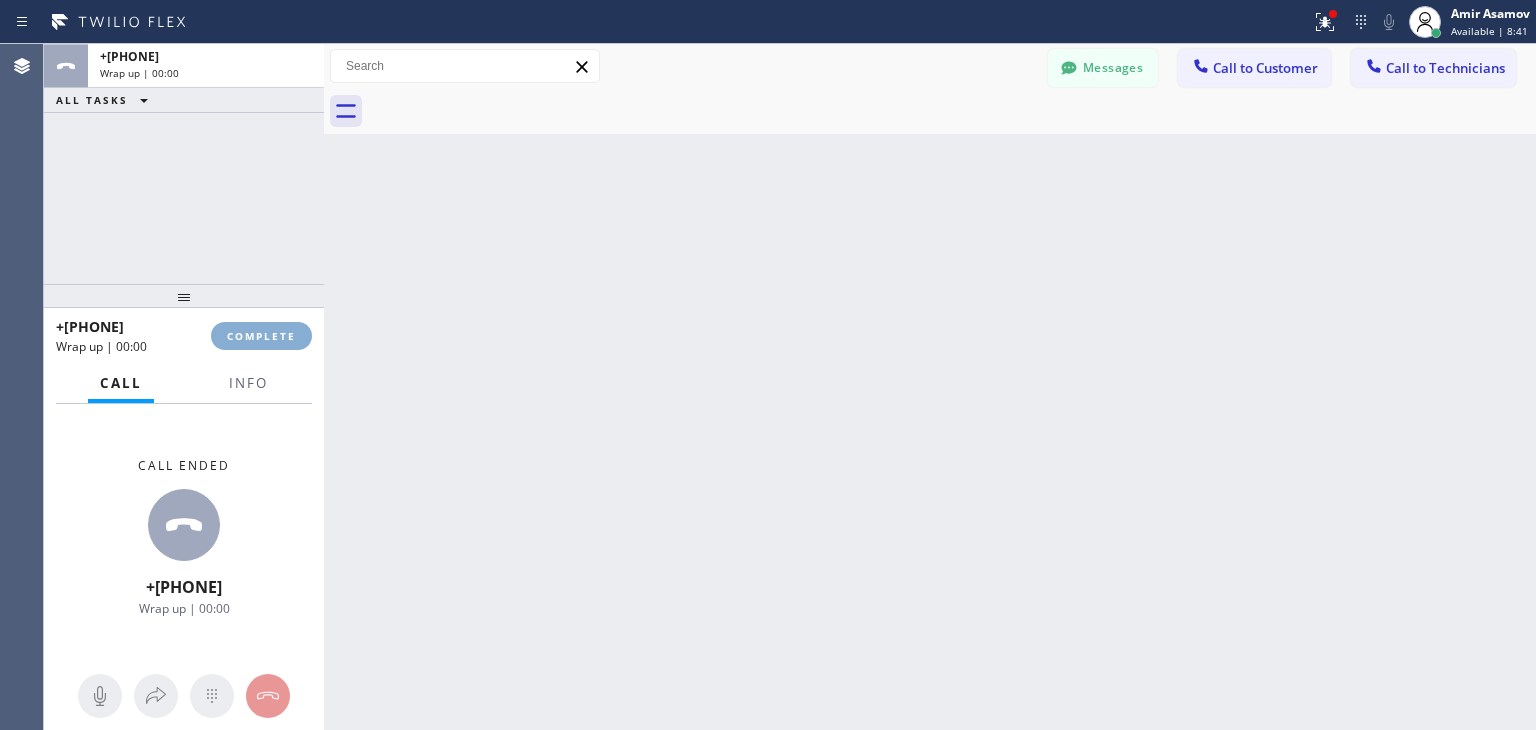 click on "COMPLETE" at bounding box center [261, 336] 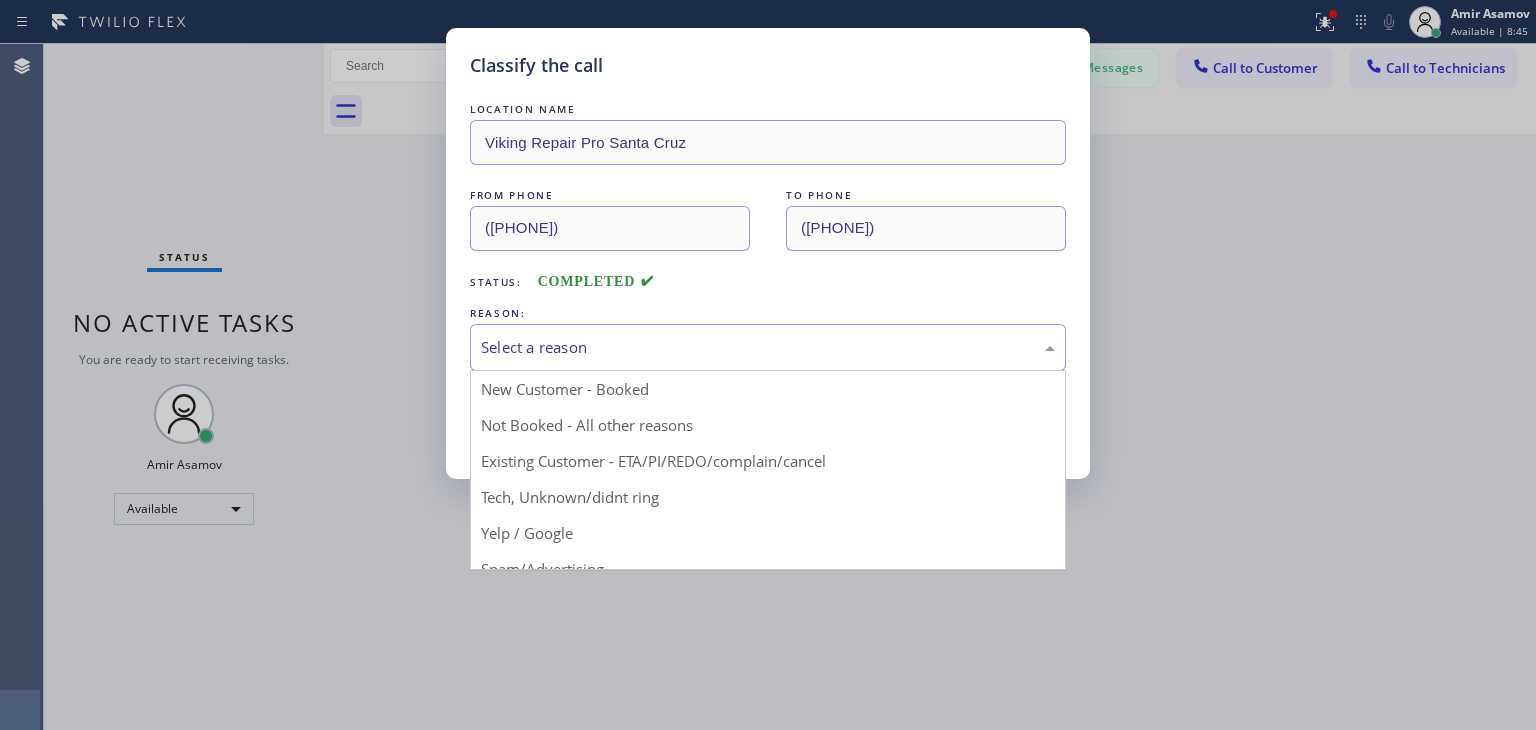 click on "Select a reason" at bounding box center (768, 347) 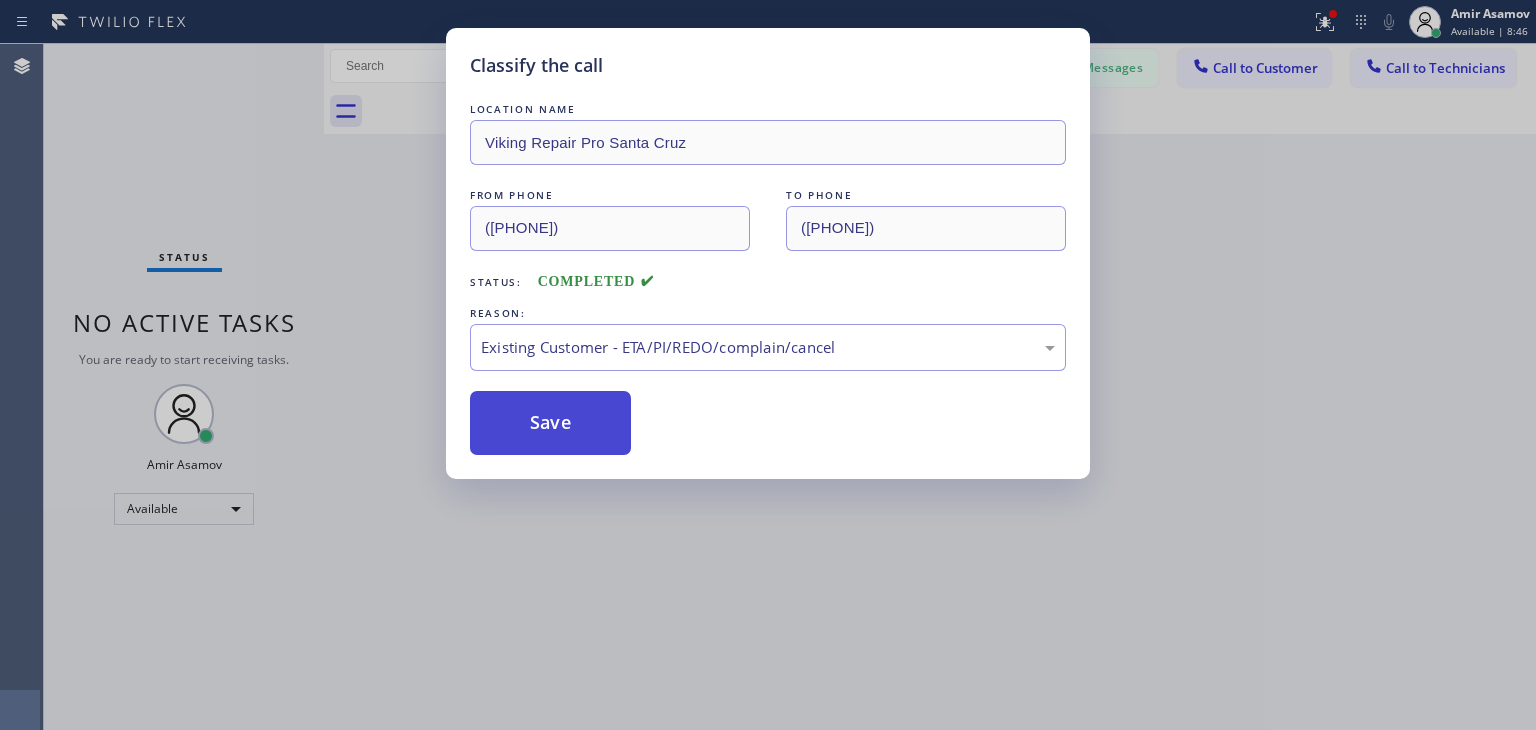 click on "Save" at bounding box center [550, 423] 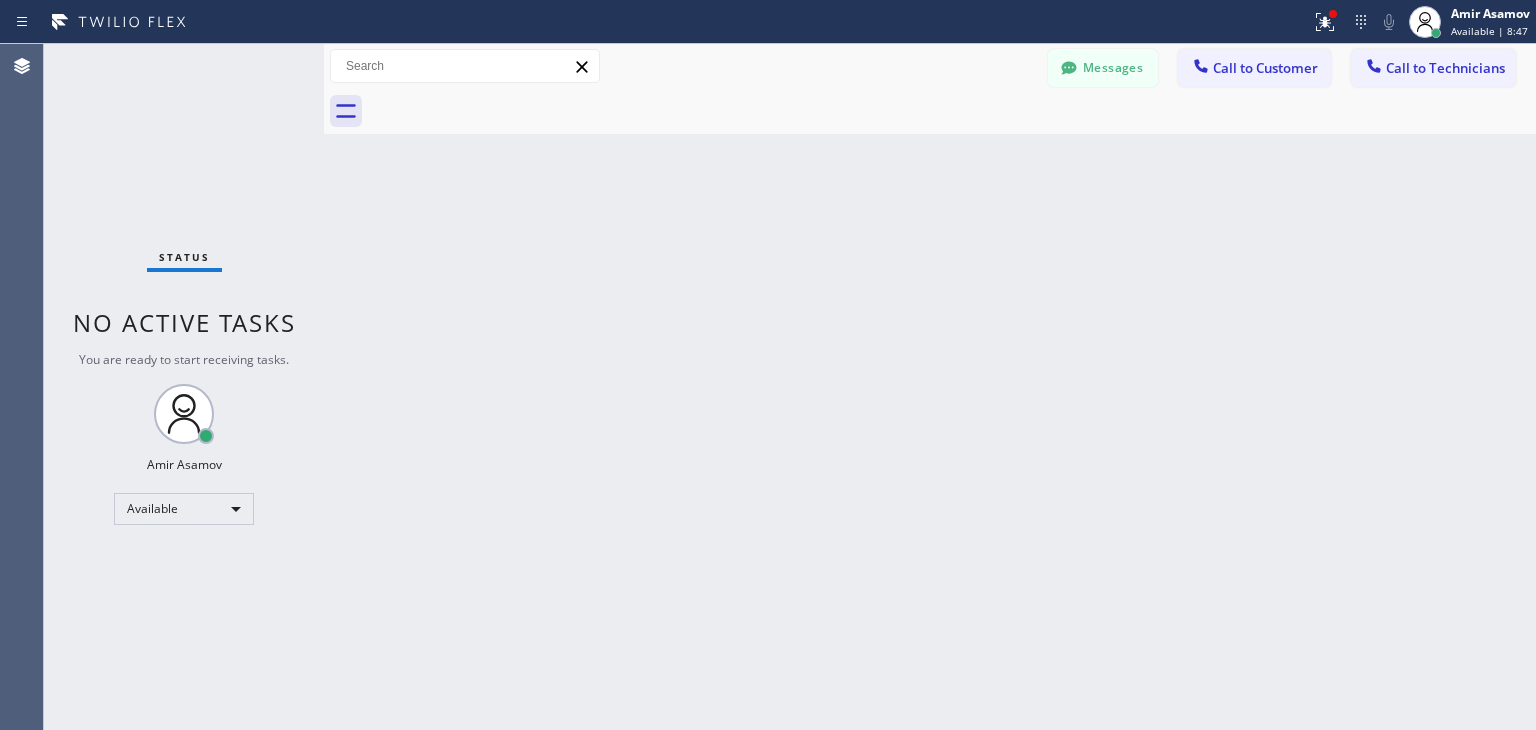 click on "Messages" at bounding box center [1103, 68] 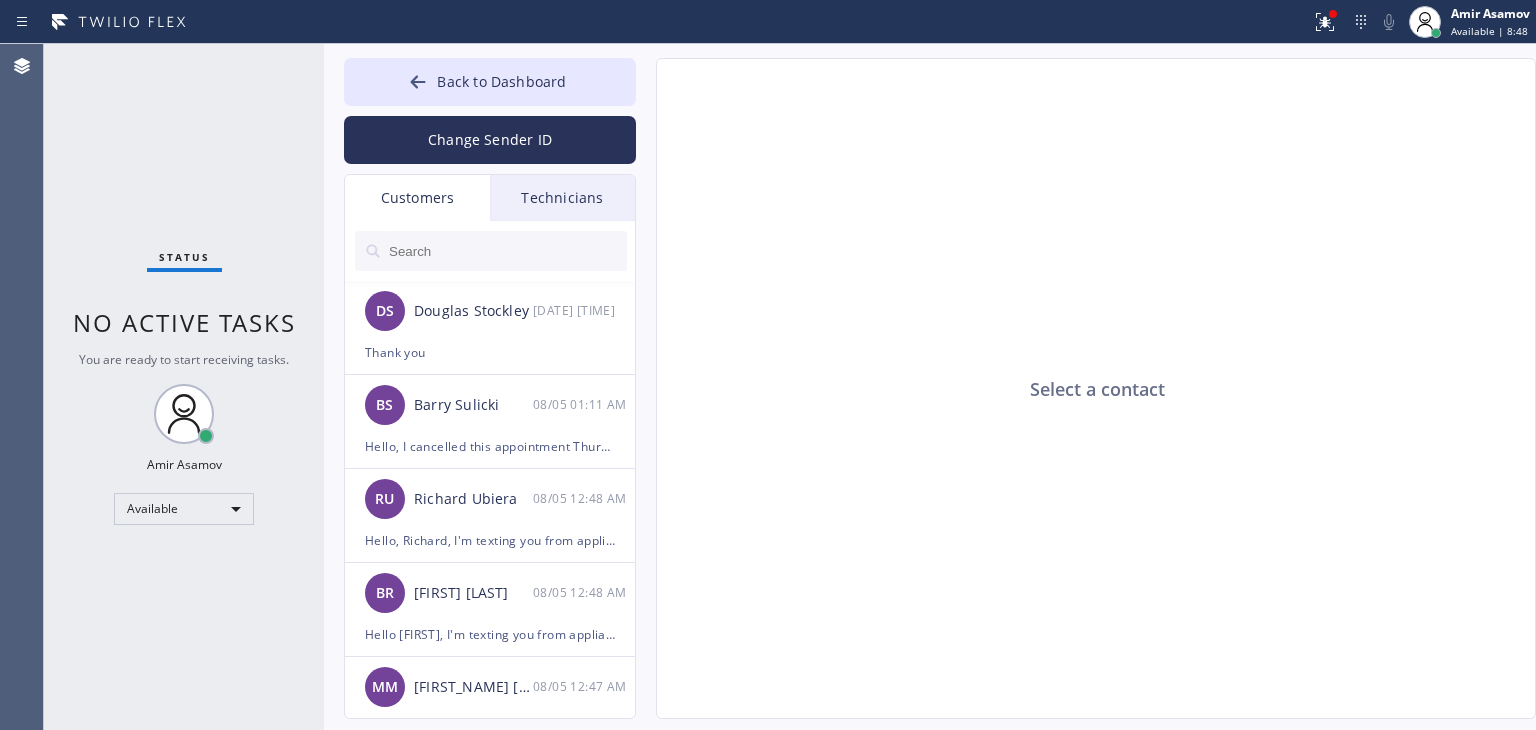 click at bounding box center [507, 251] 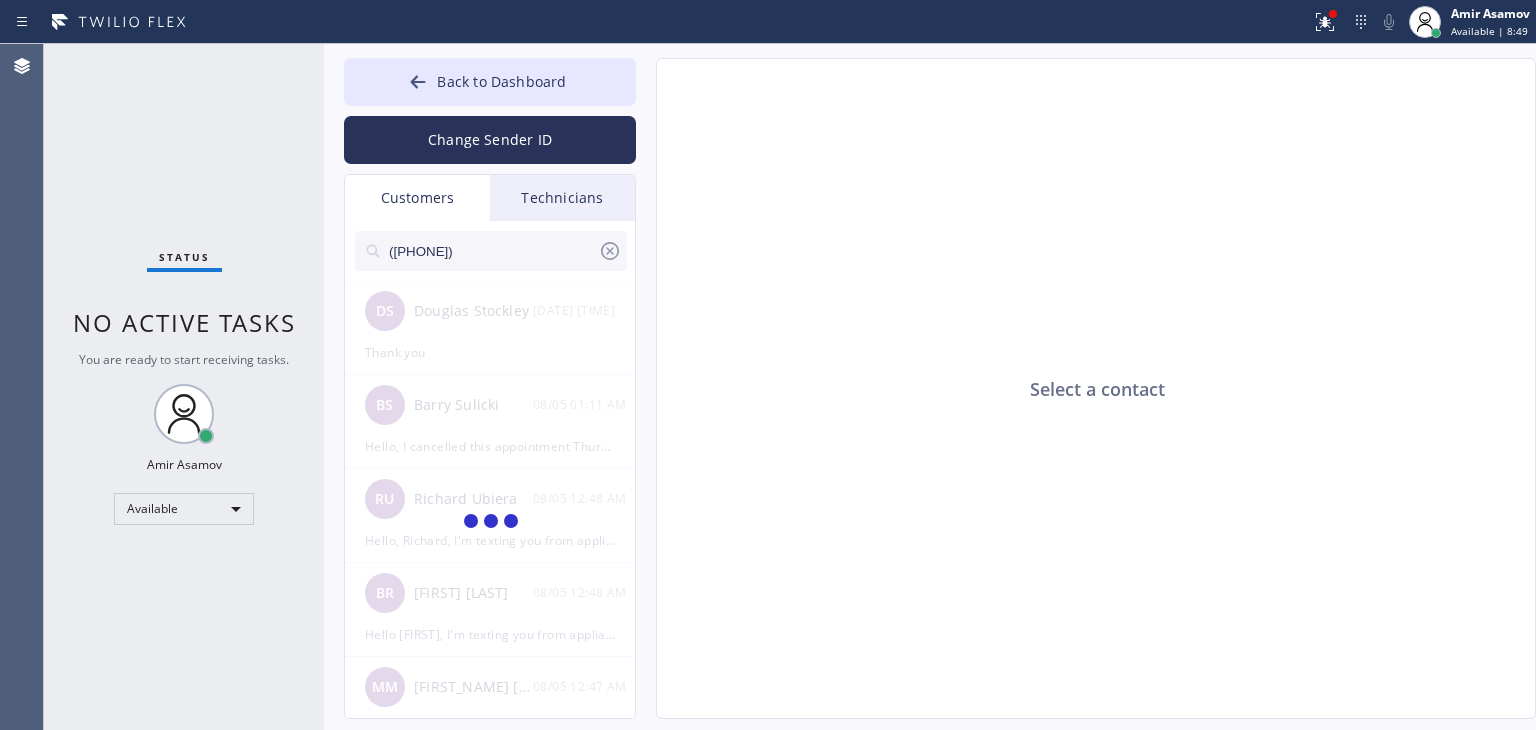 click on "([PHONE])" at bounding box center [492, 251] 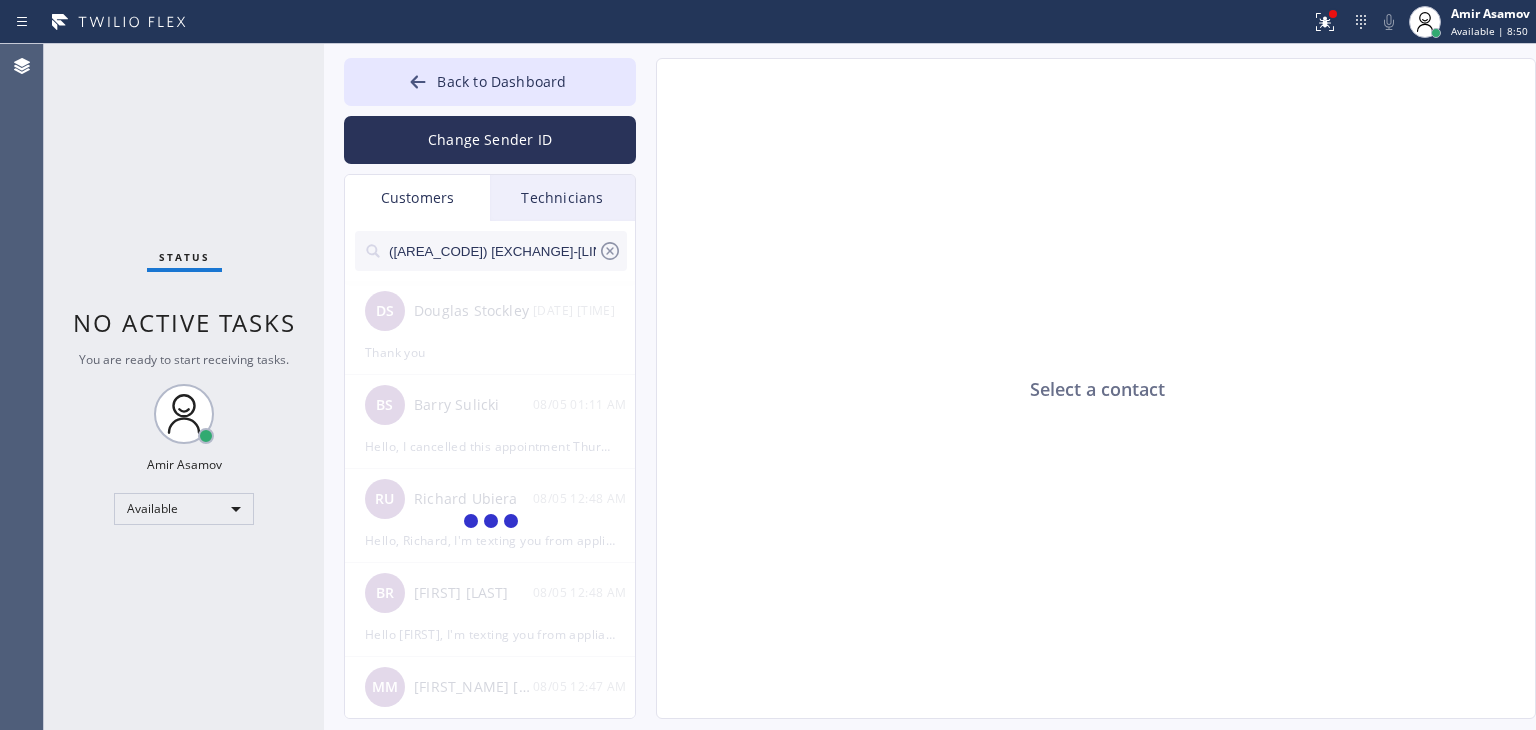 click on "([AREA_CODE]) [EXCHANGE]-[LINE]" at bounding box center [492, 251] 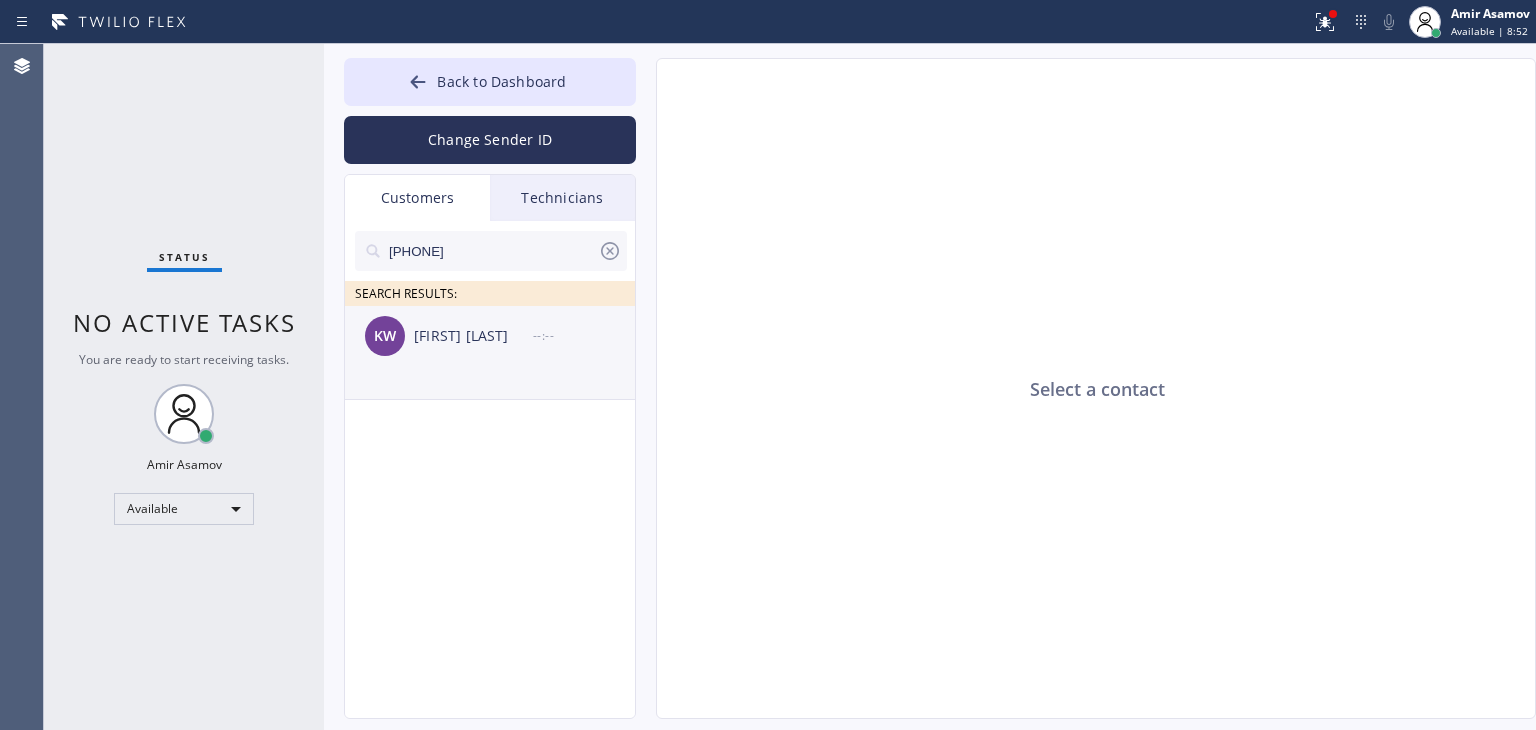 type on "[PHONE]" 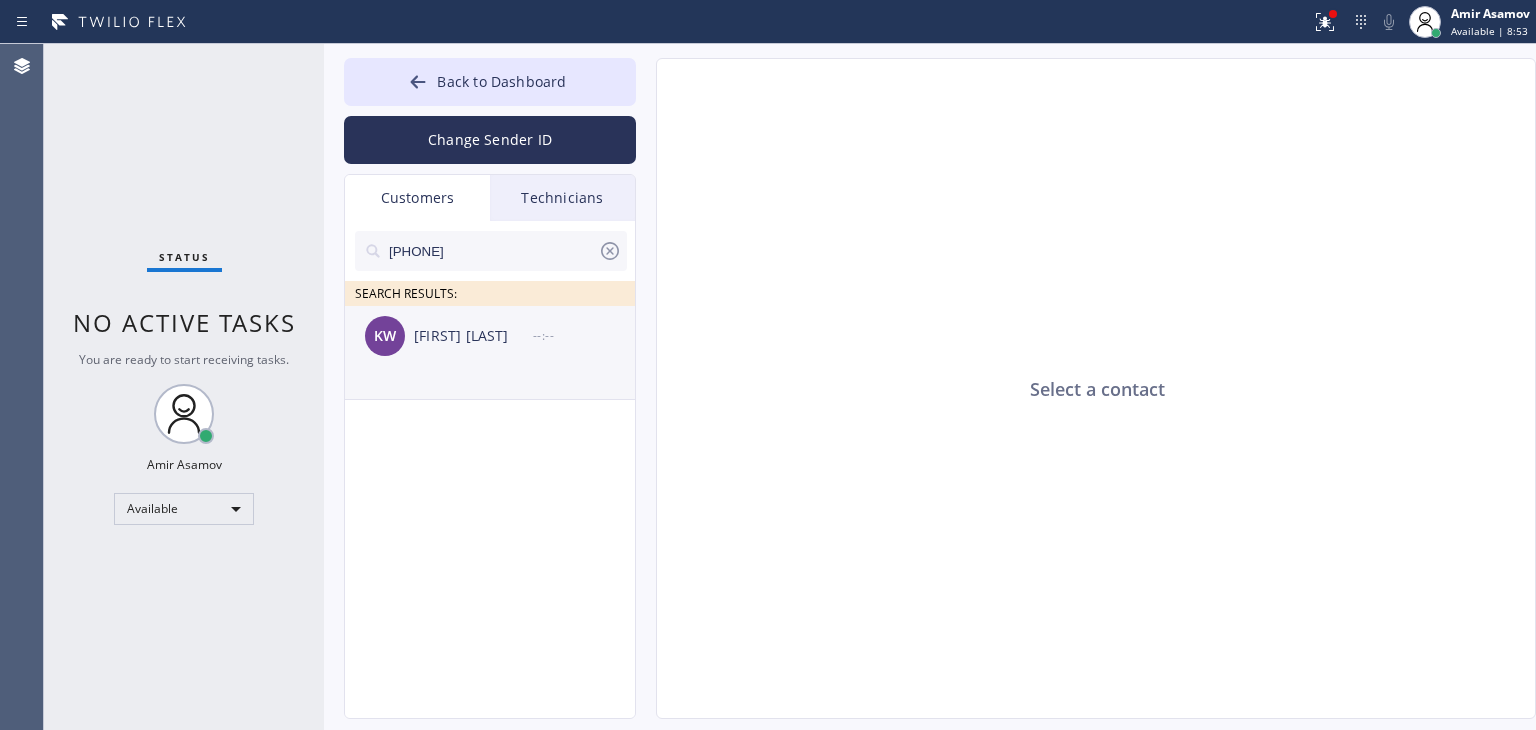 click on "KW Kristin [LAST] [MM]/[DD] [HH]:[MM] [AM/PM]" at bounding box center (491, 336) 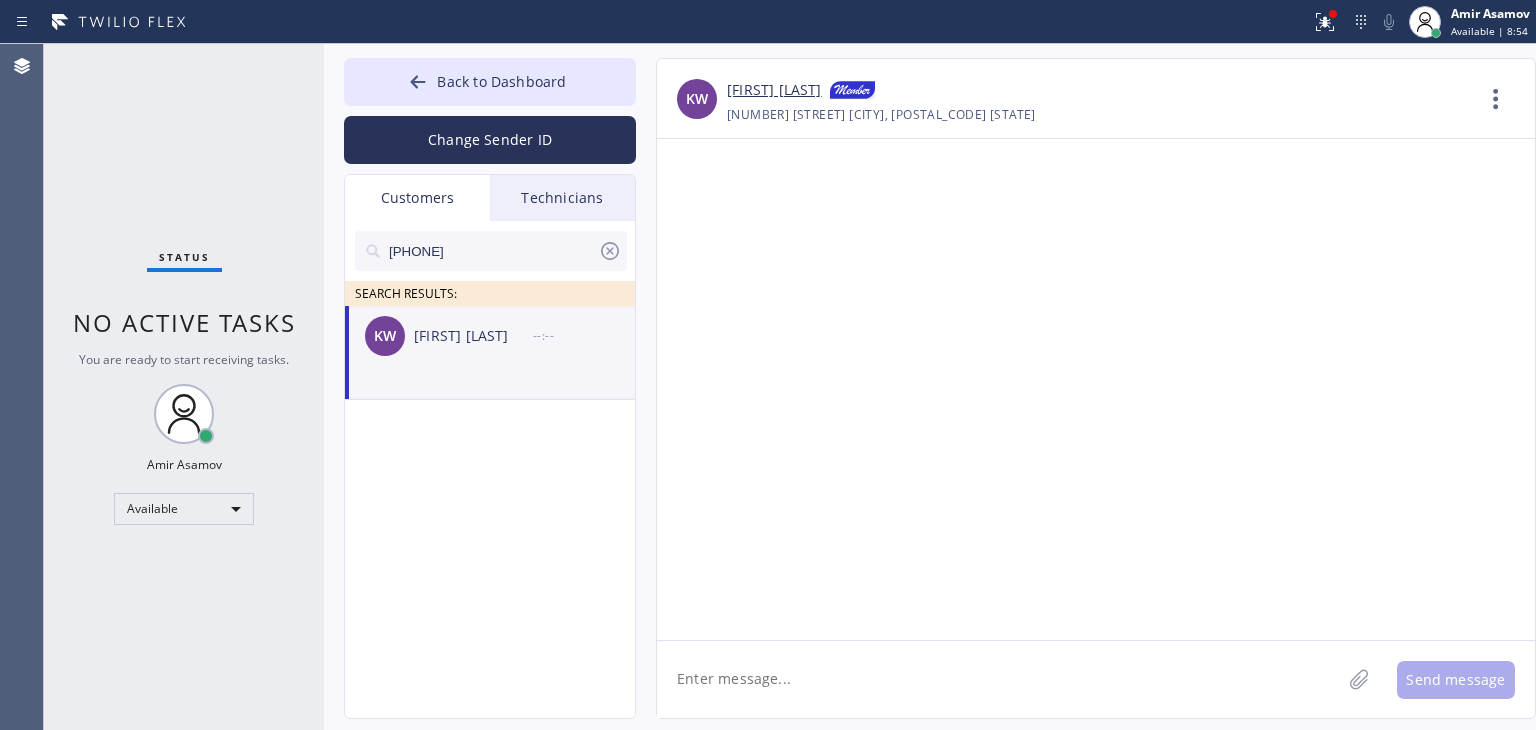 click 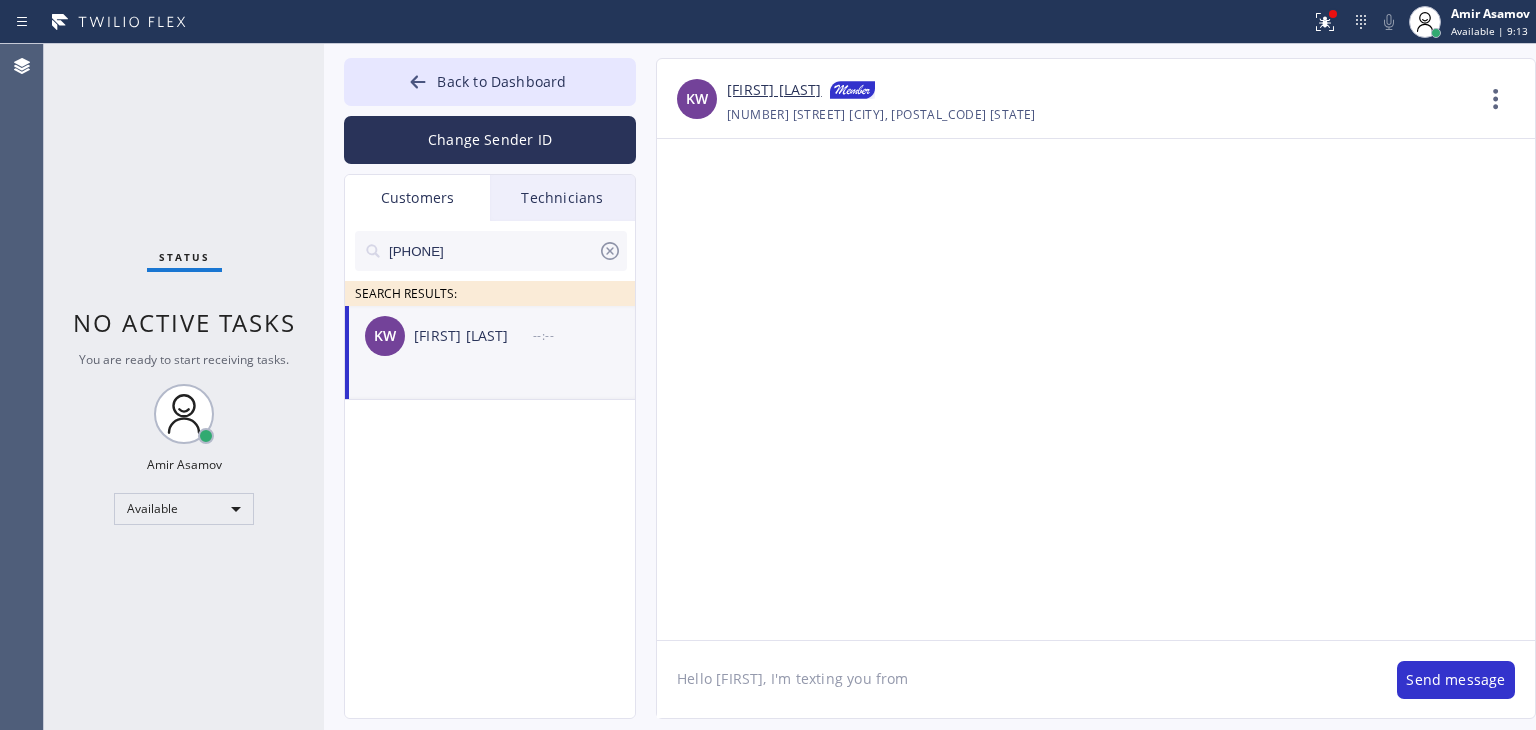 paste on "Viking Repair Pro Santa Cruz" 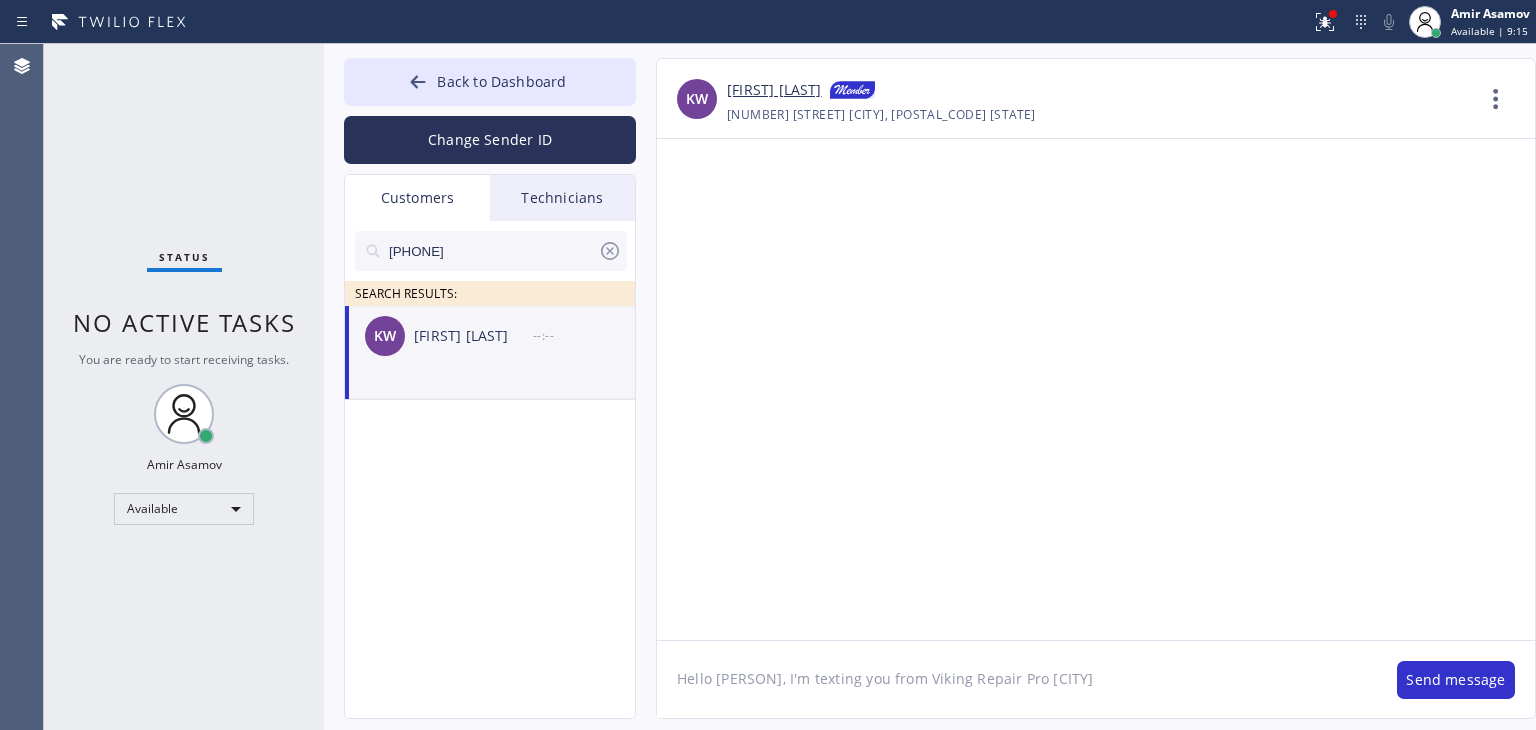 click on "Hello [PERSON], I'm texting you from Viking Repair Pro [CITY]" 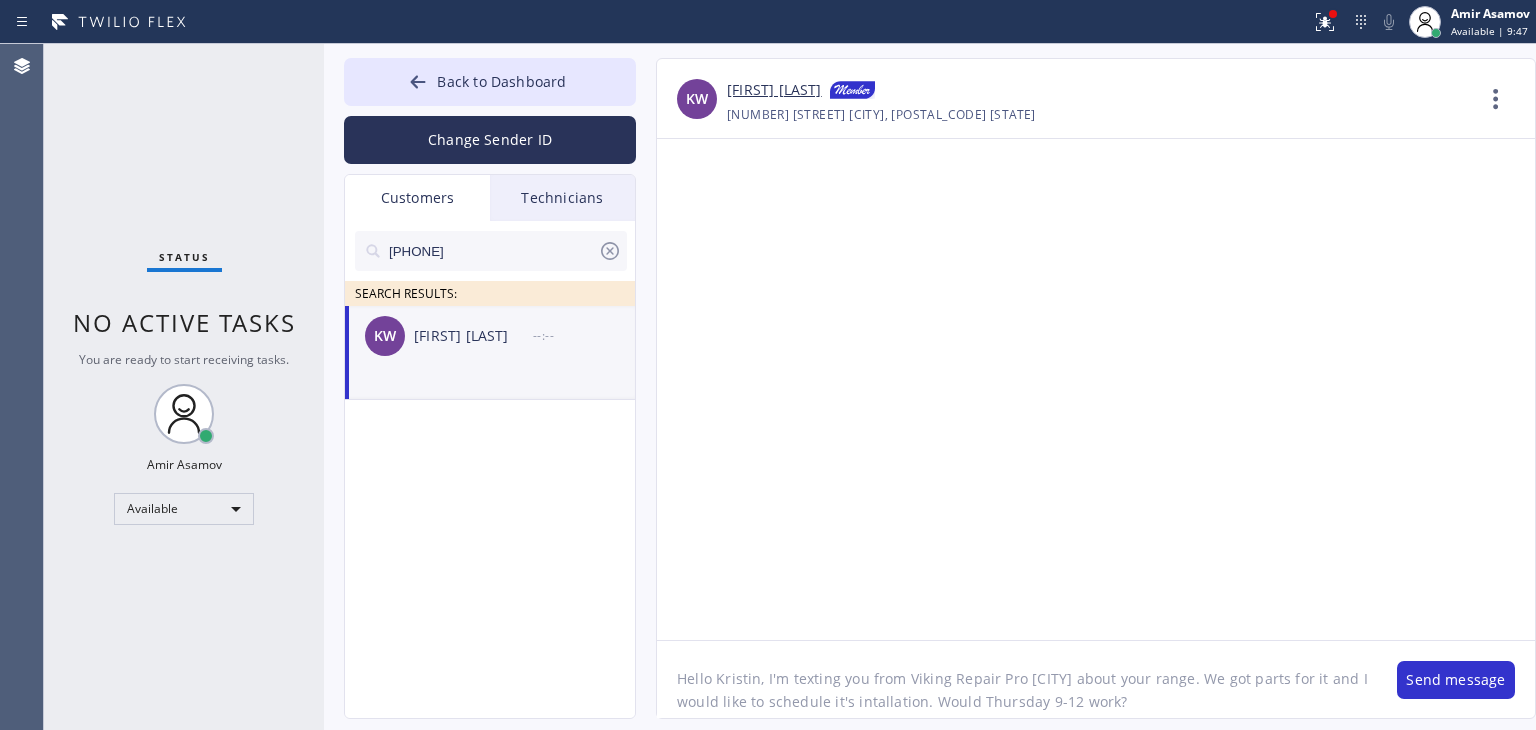 click on "Hello Kristin, I'm texting you from Viking Repair Pro [CITY] about your range. We got parts for it and I would like to schedule it's intallation. Would Thursday 9-12 work?" 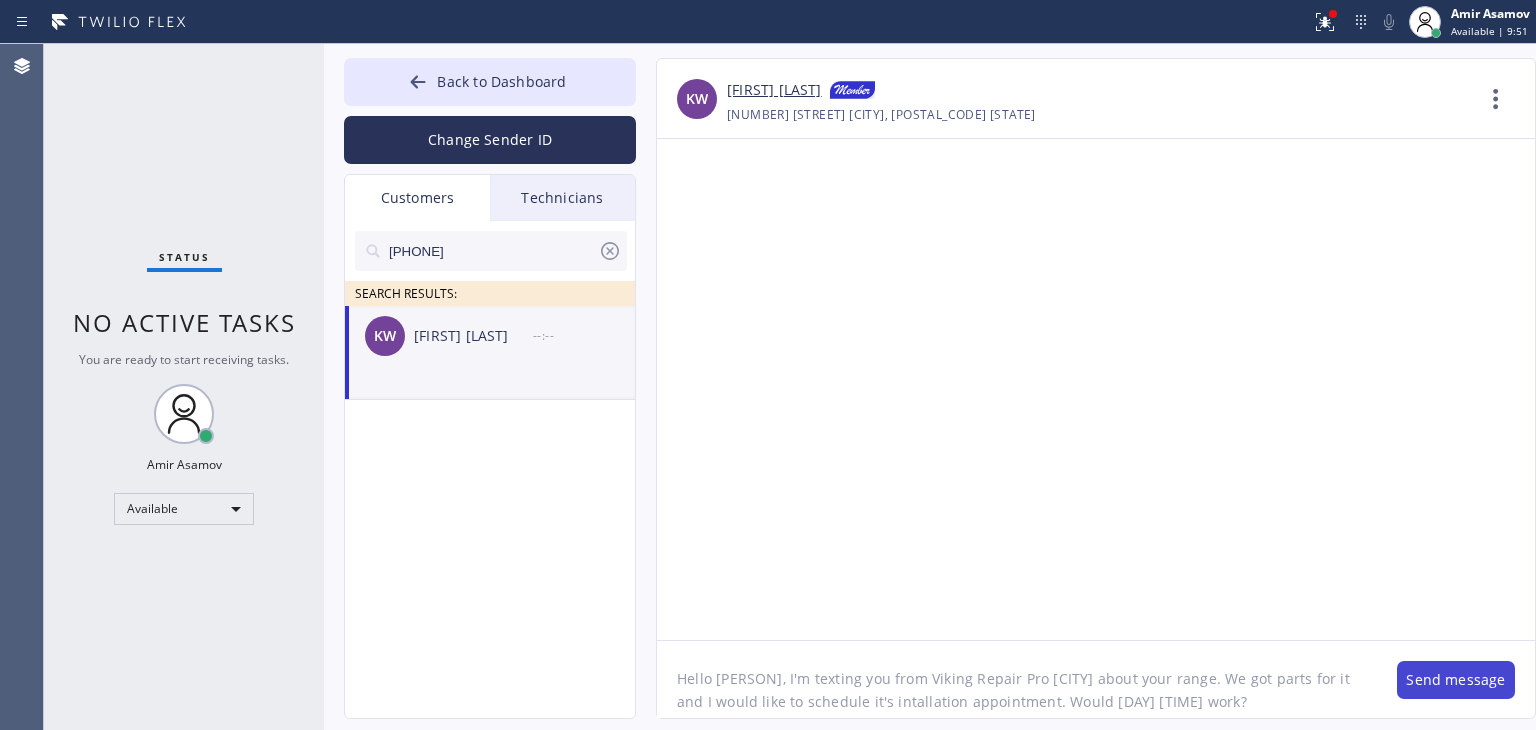 type on "Hello [PERSON], I'm texting you from Viking Repair Pro [CITY] about your range. We got parts for it and I would like to schedule it's intallation appointment. Would [DAY] [TIME] work?" 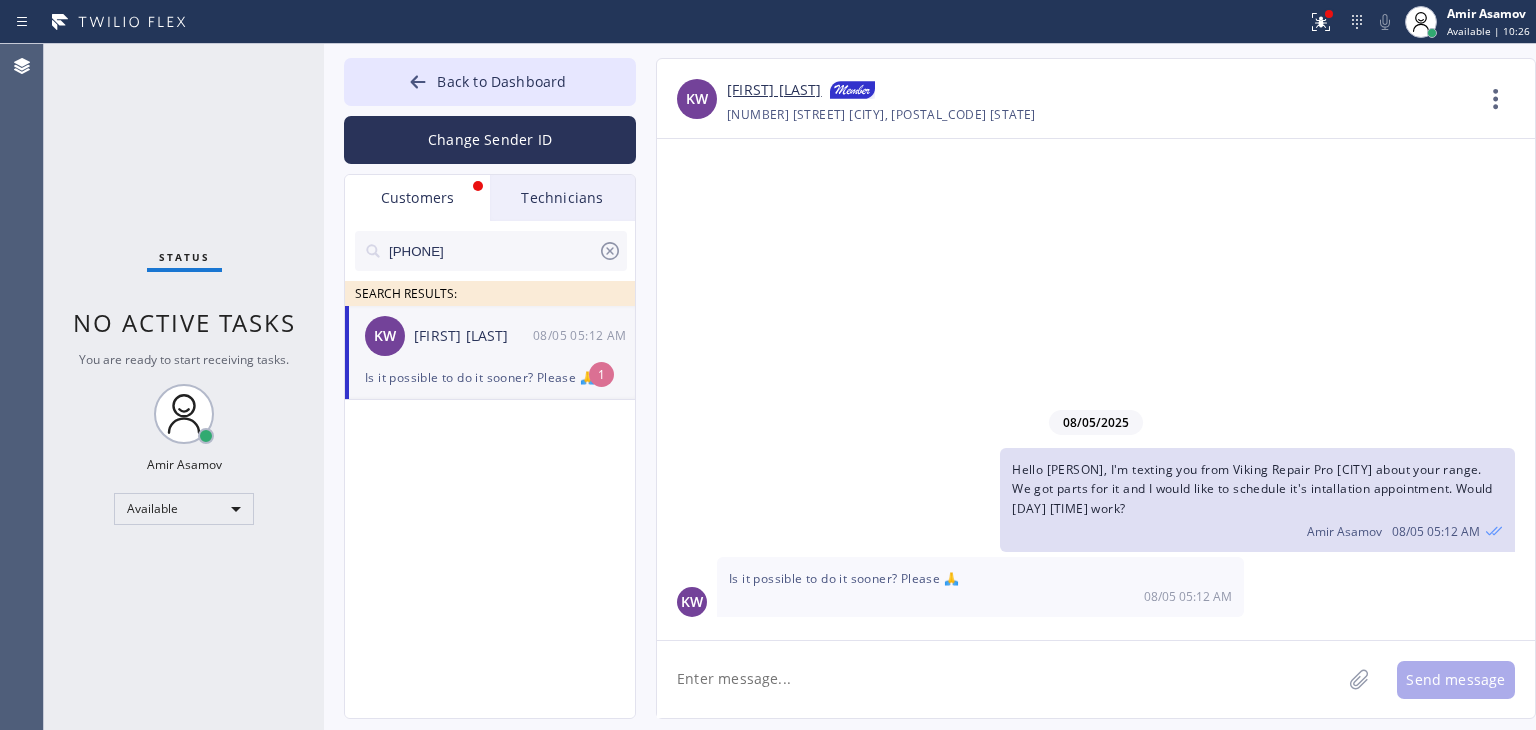 click 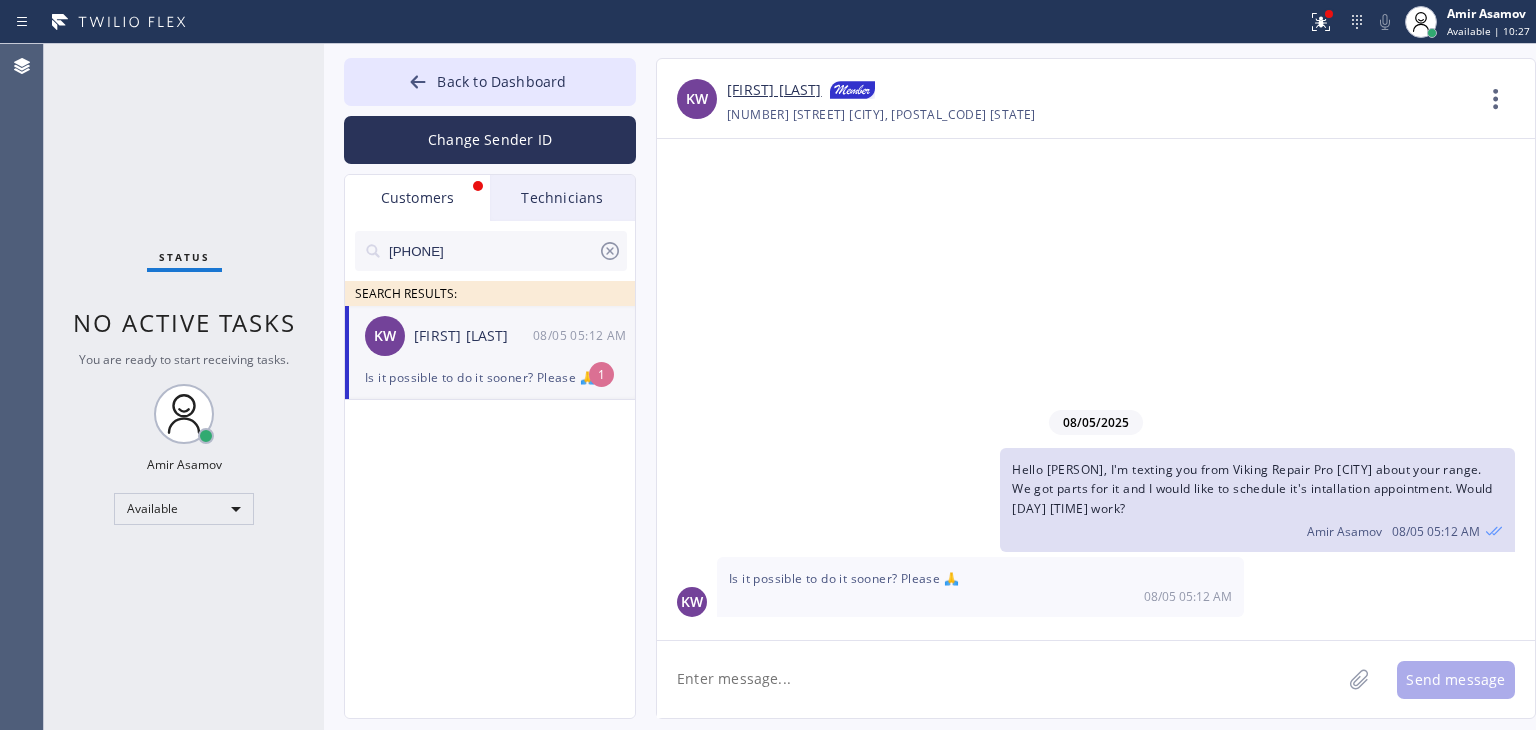 click on "[FIRST] [LAST] [DATE] [TIME]" at bounding box center (491, 336) 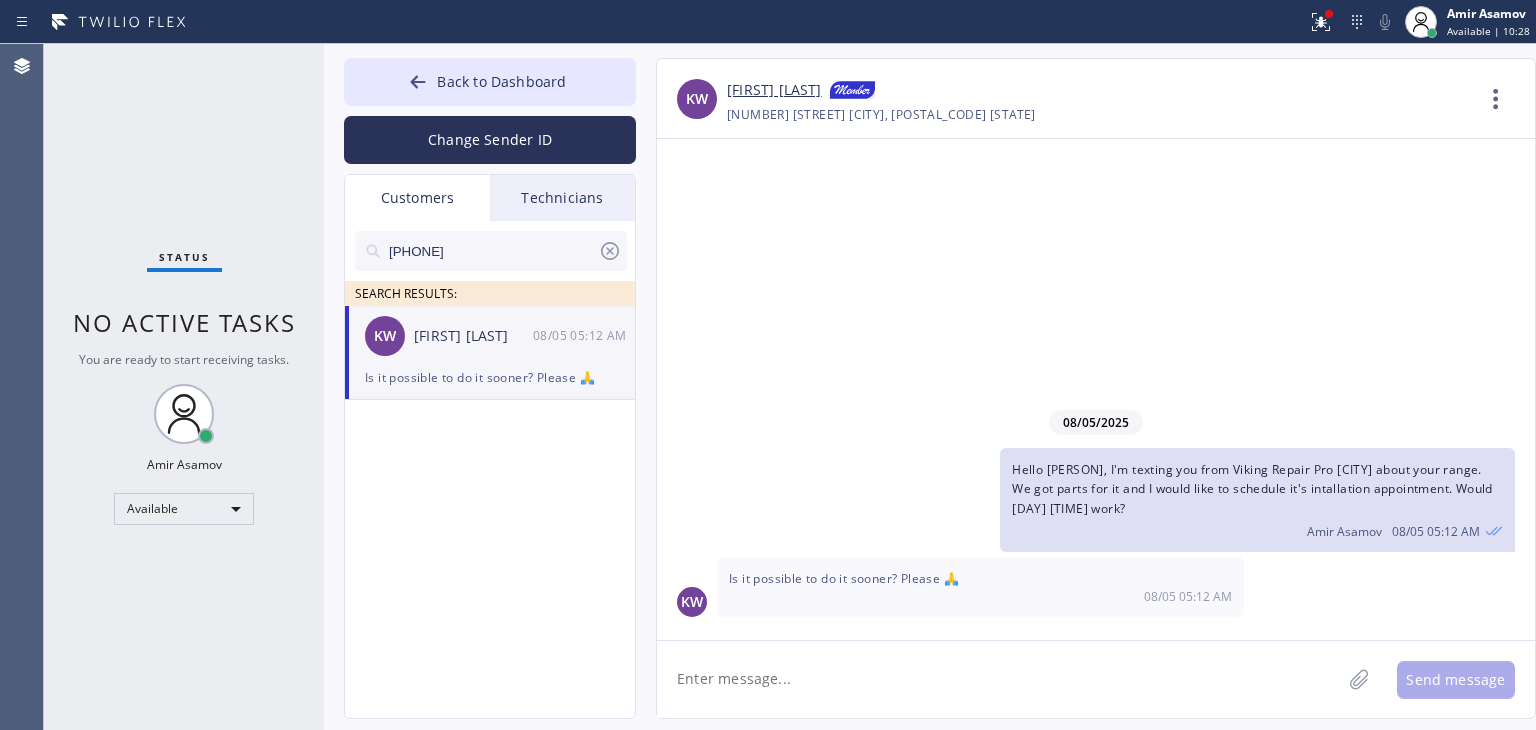 click 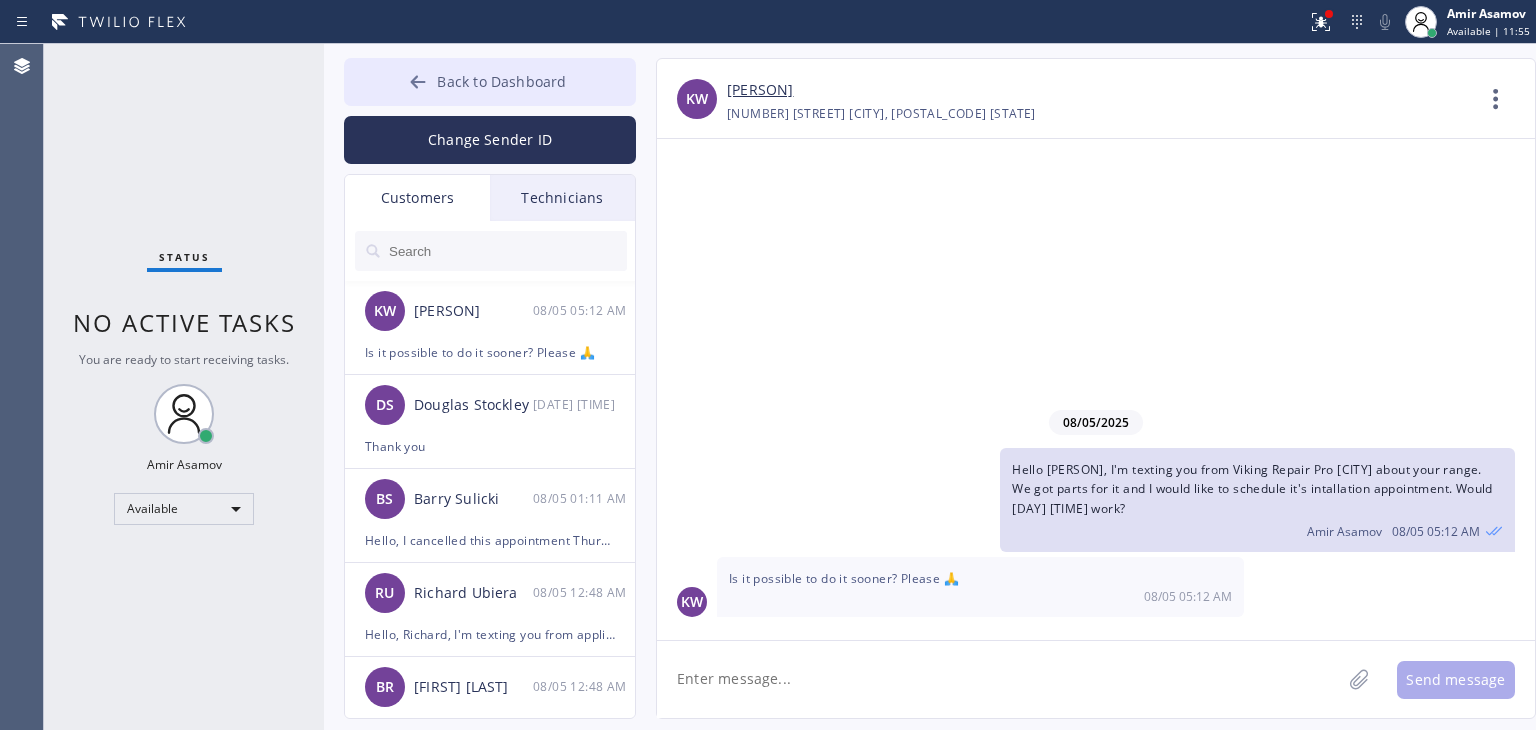 click on "Back to Dashboard" at bounding box center [490, 82] 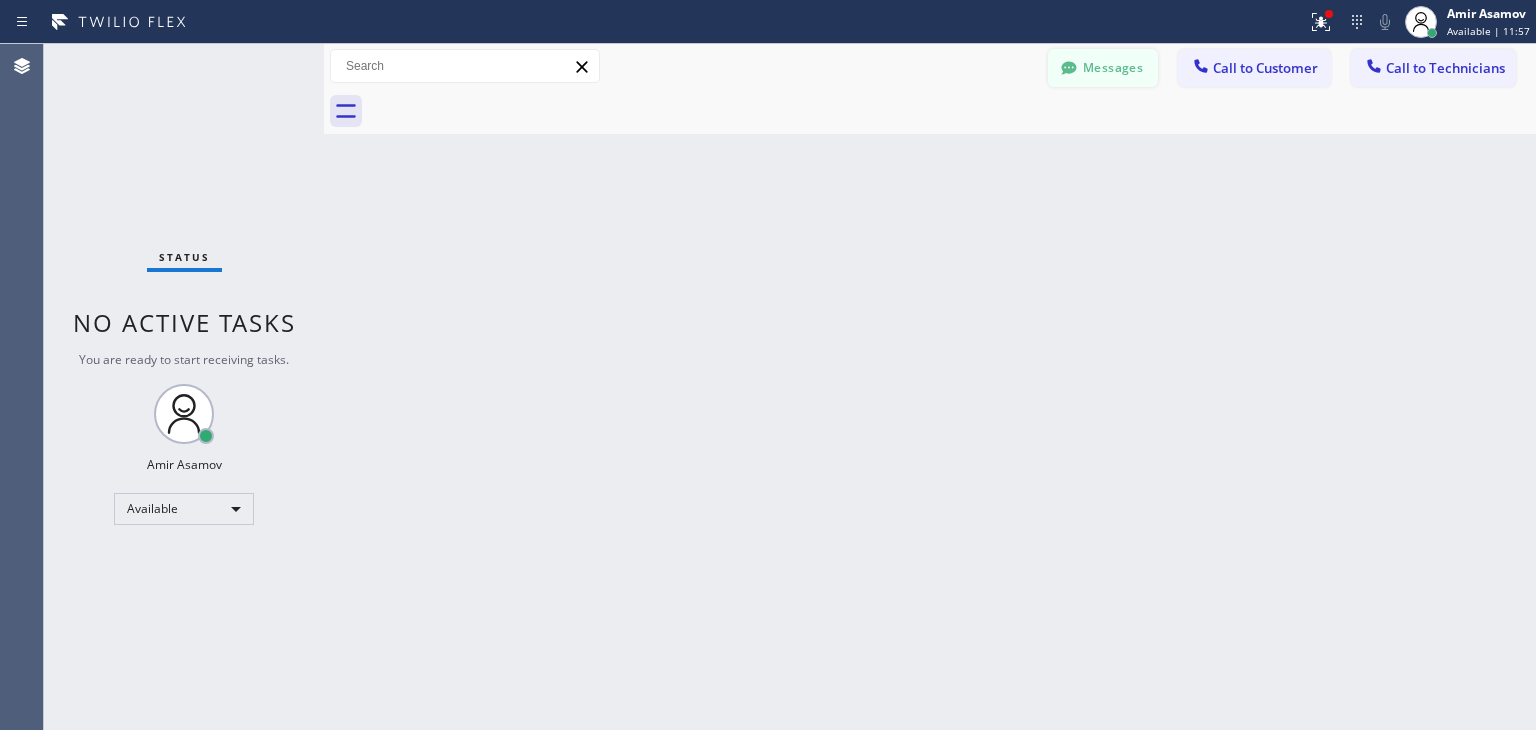 click on "Messages" at bounding box center [1103, 68] 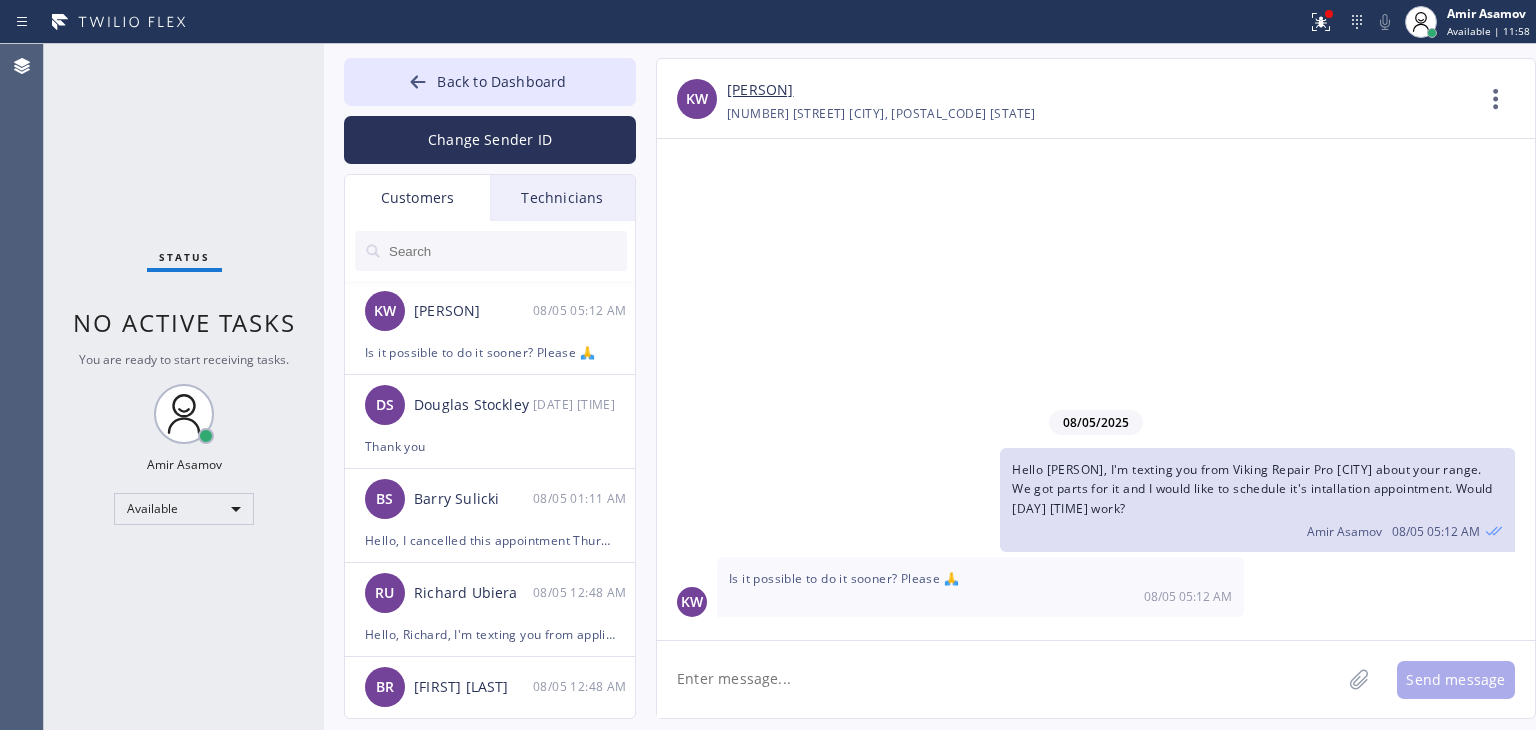 click on "[DATE] Hello [FIRST], I'm texting you from Viking Repair Pro Santa Cruz about your range. We got parts for it and I would like to schedule it's intallation appointment. Would [DAY] [TIME] work?
[FIRST] [LAST] [DATE] [TIME]" at bounding box center (1096, 389) 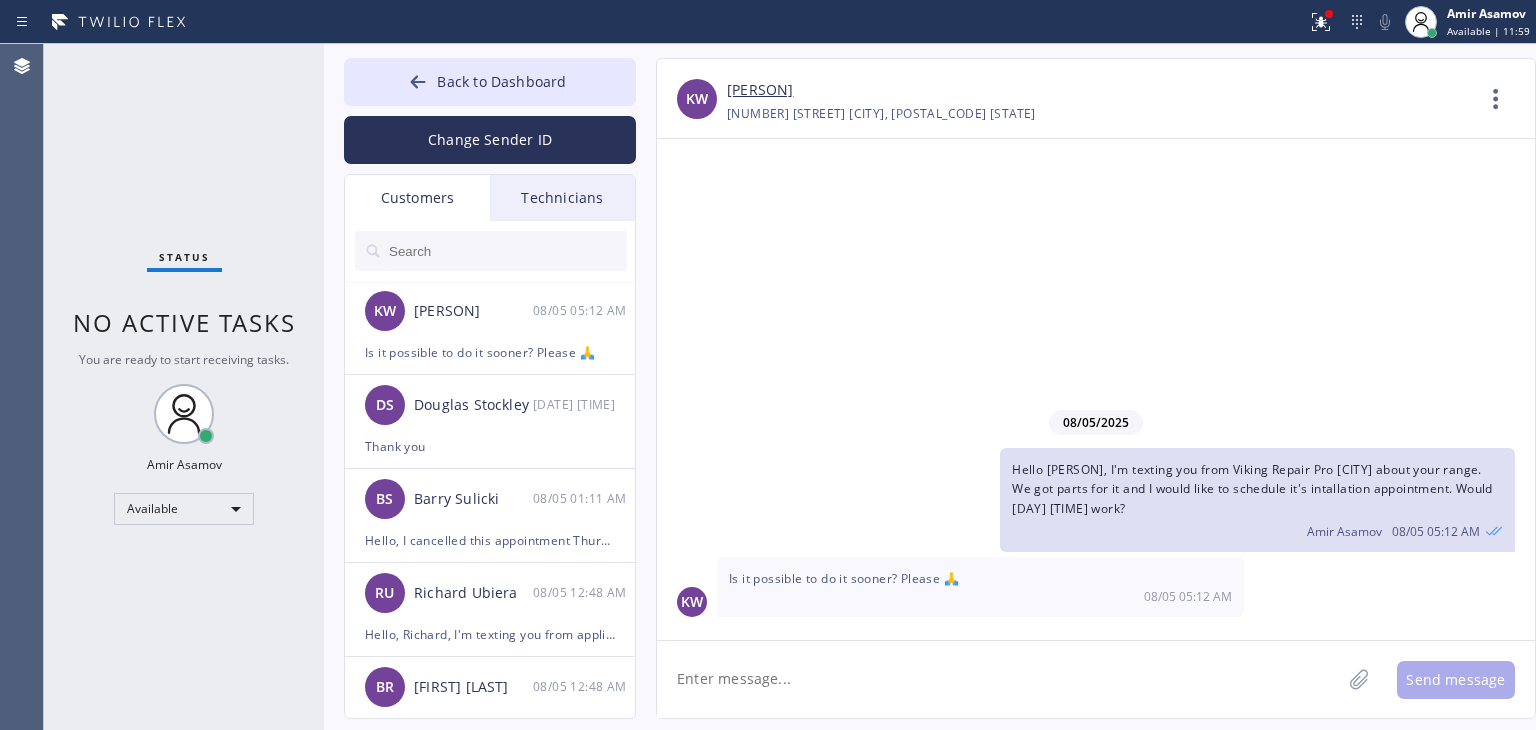 click 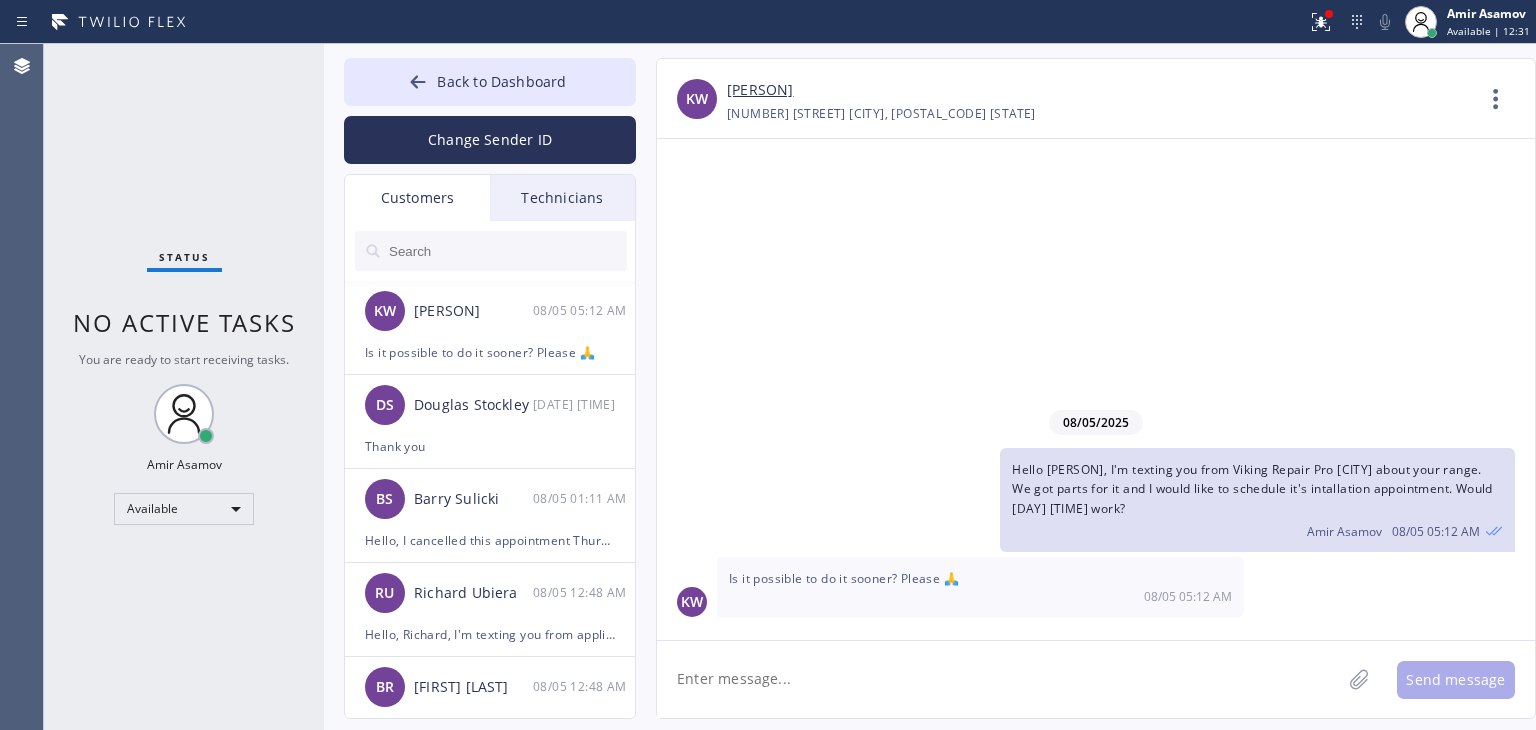 click 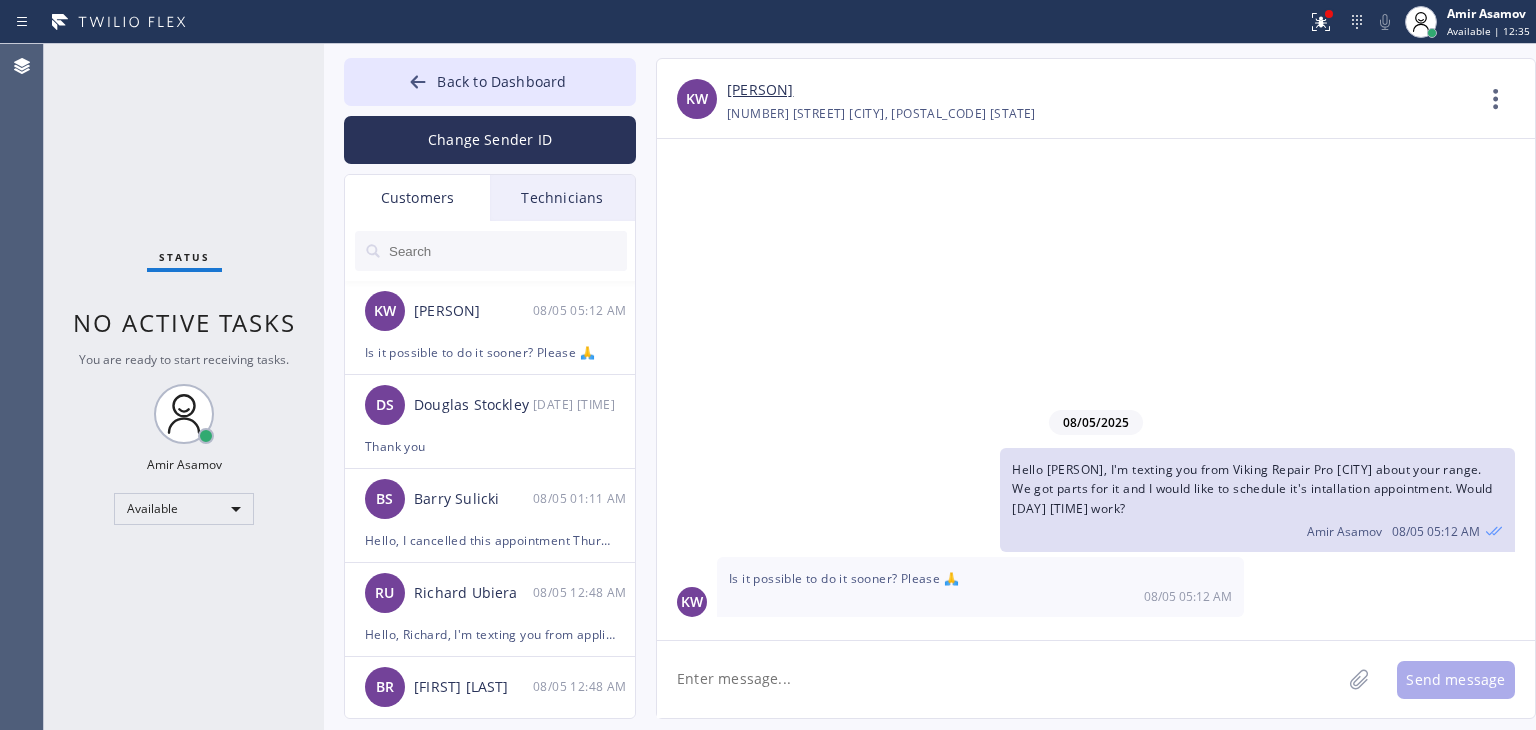 type on "a" 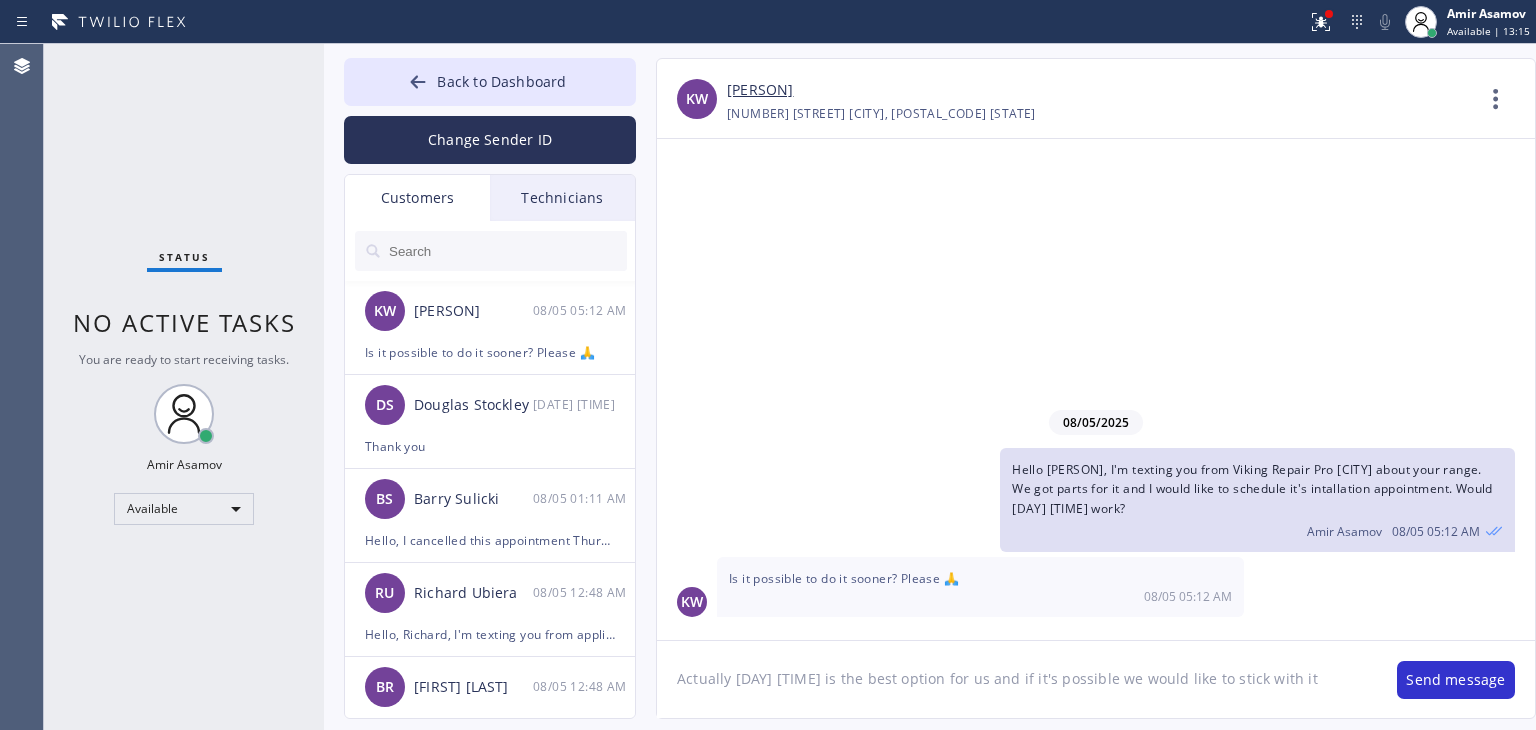 click on "Actually [DAY] [TIME] is the best option for us and if it's possible we would like to stick with it" 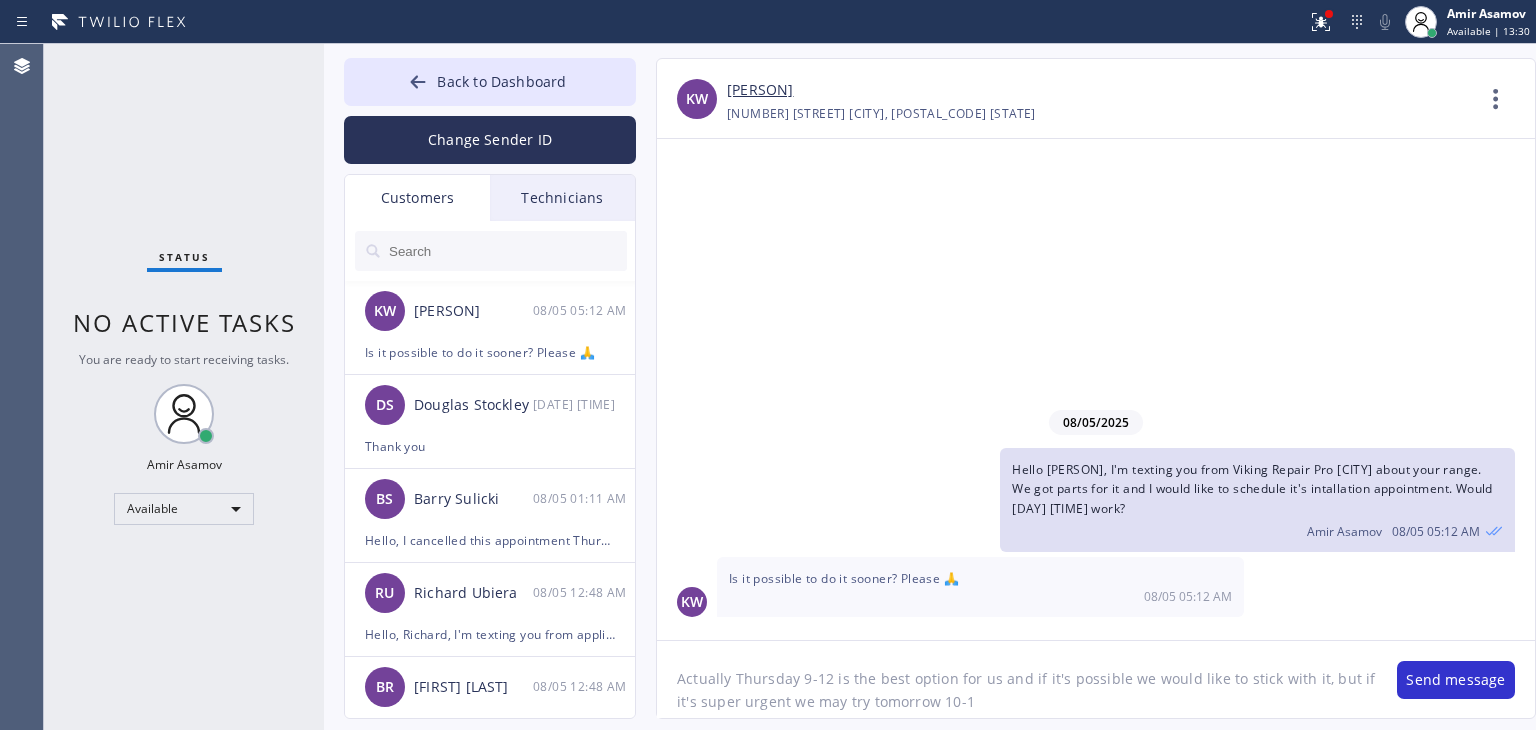 click on "Actually Thursday 9-12 is the best option for us and if it's possible we would like to stick with it, but if it's super urgent we may try tomorrow 10-1" 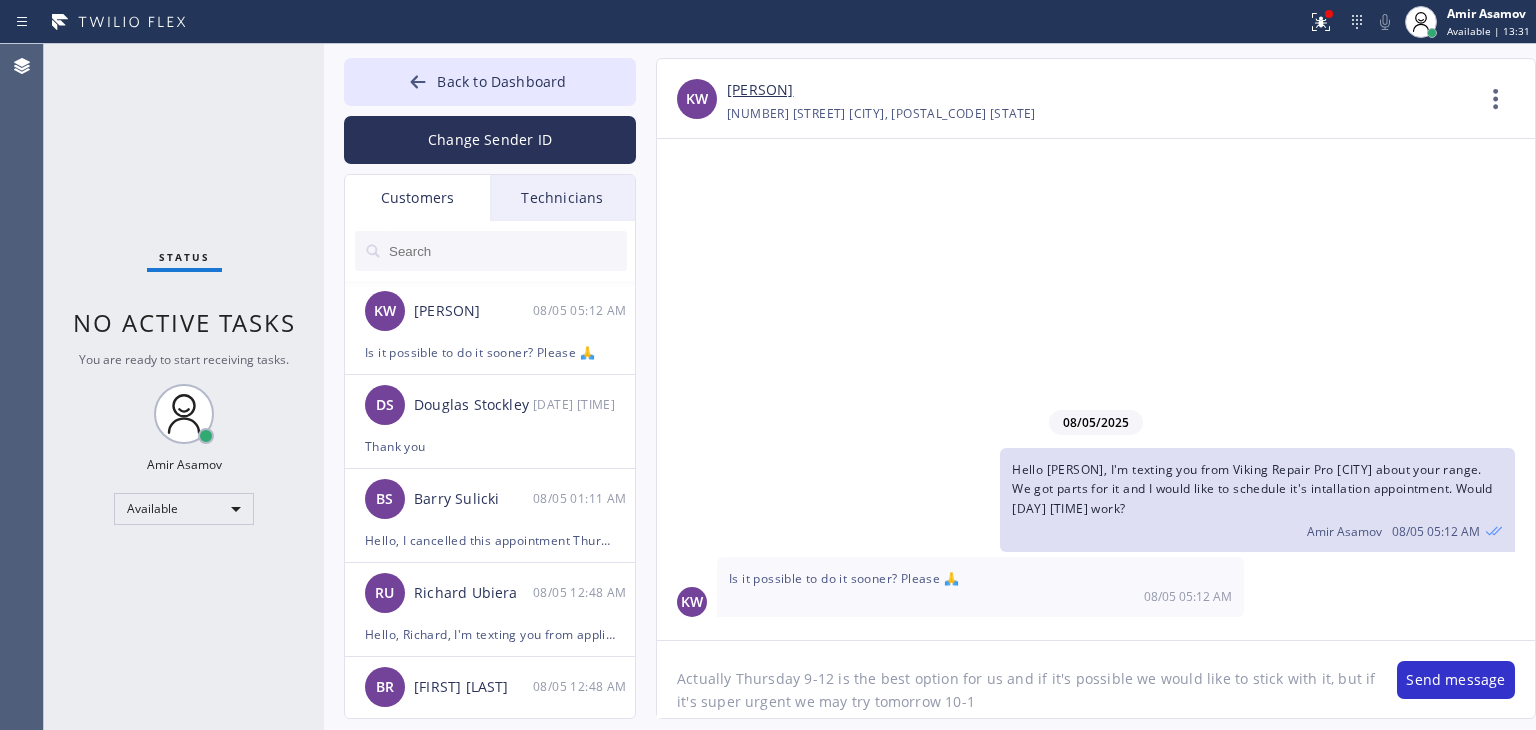 click on "Actually Thursday 9-12 is the best option for us and if it's possible we would like to stick with it, but if it's super urgent we may try tomorrow 10-1" 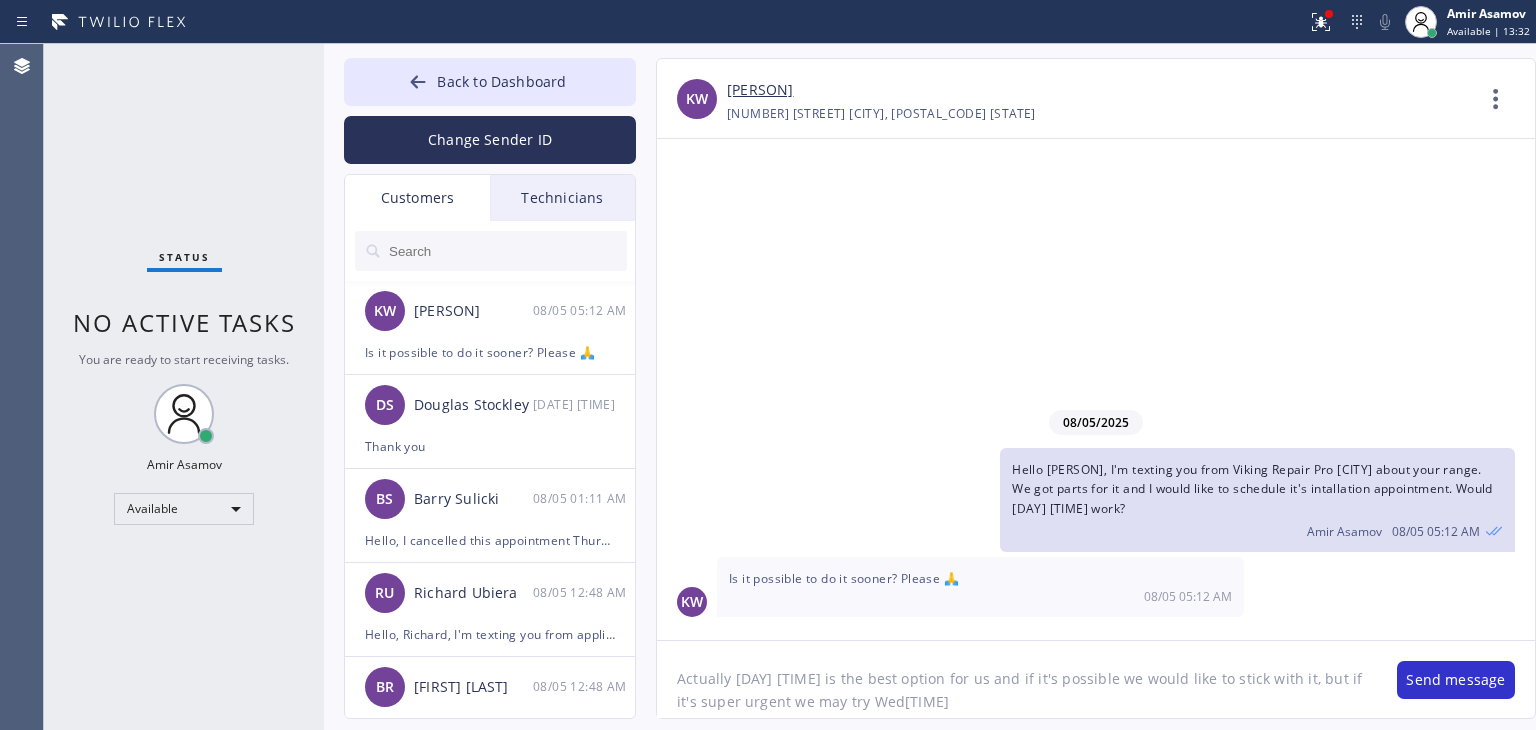 type on "Actually Thursday 9-12 is the best option for us and if it's possible we would like to stick with it, but if it's super urgent we may try Wed 10-1" 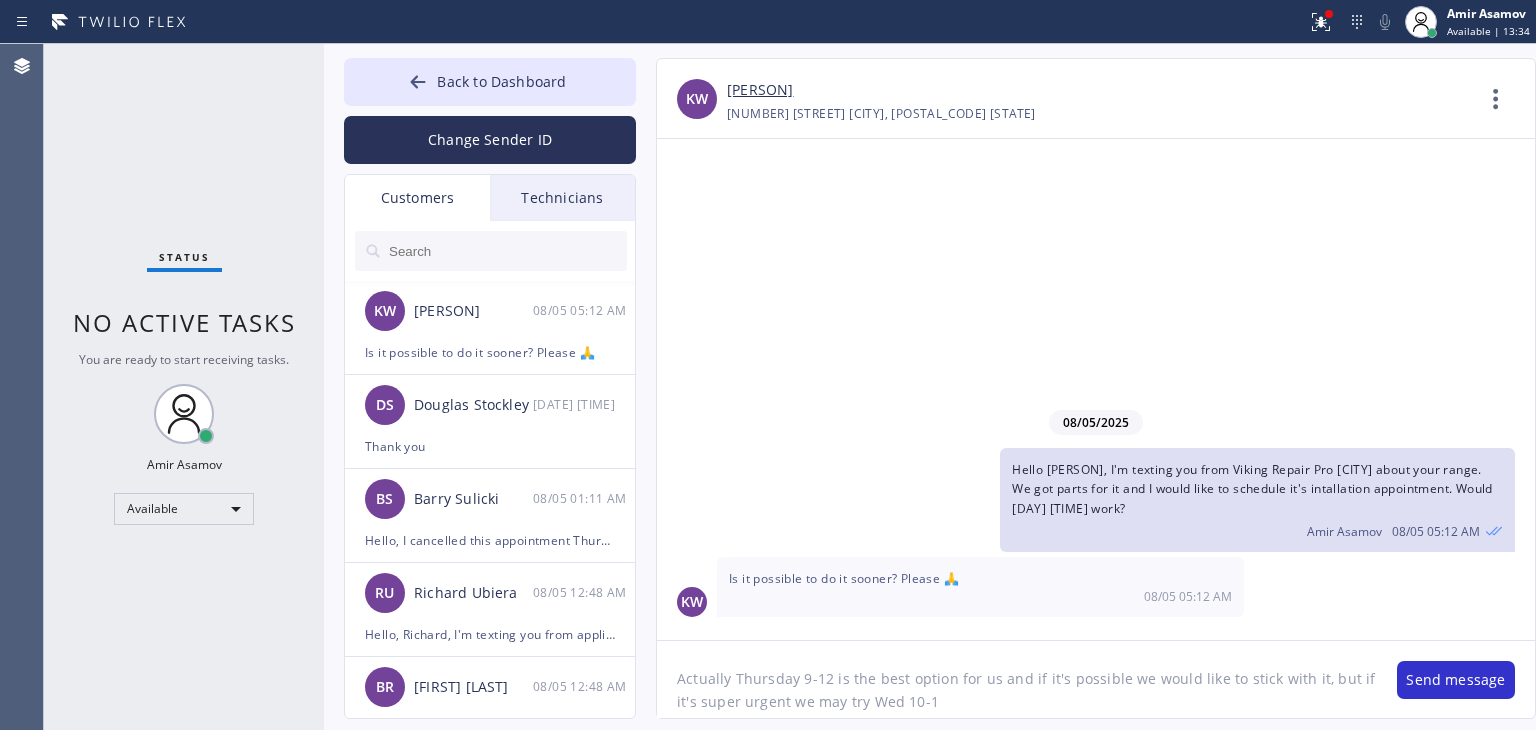 click on "Actually Thursday 9-12 is the best option for us and if it's possible we would like to stick with it, but if it's super urgent we may try Wed 10-1" 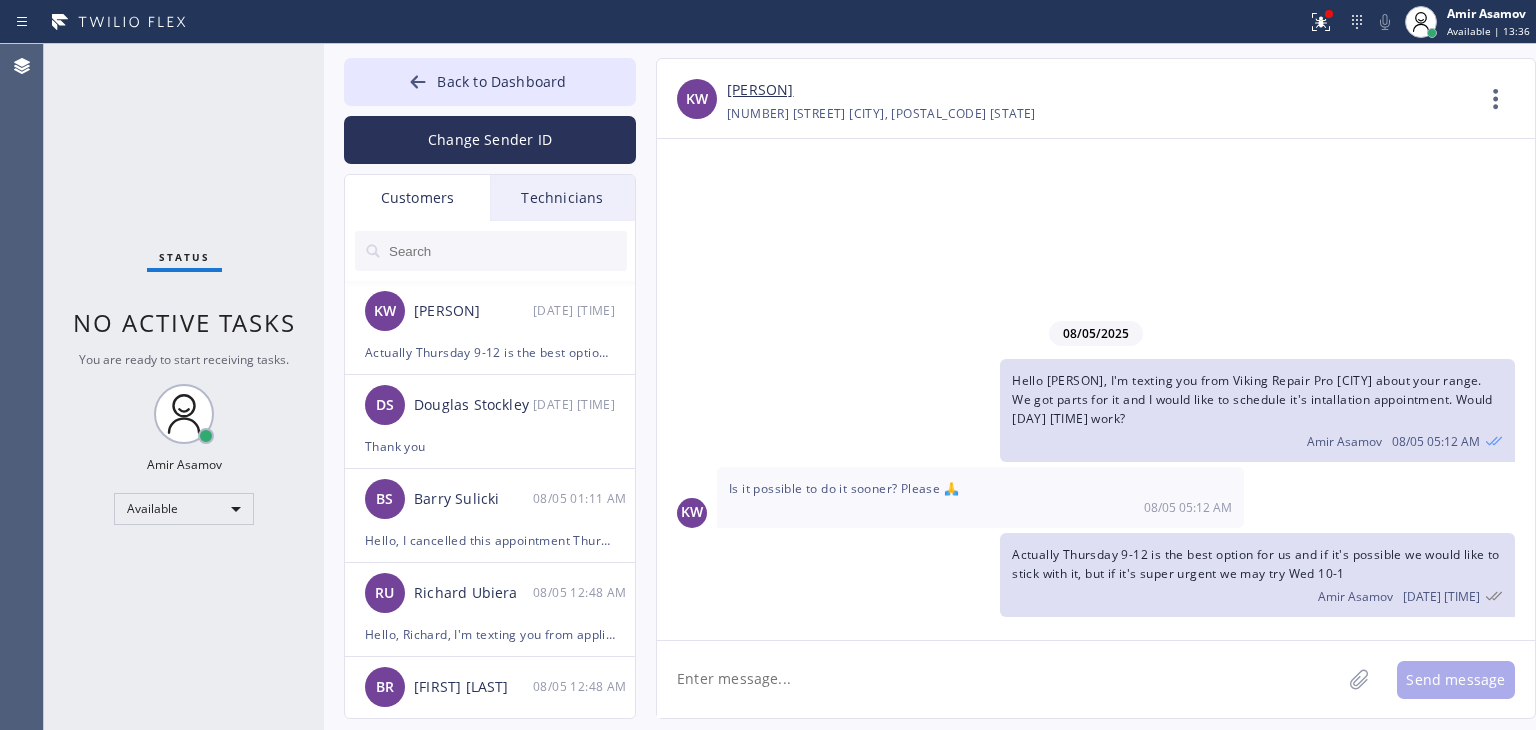click 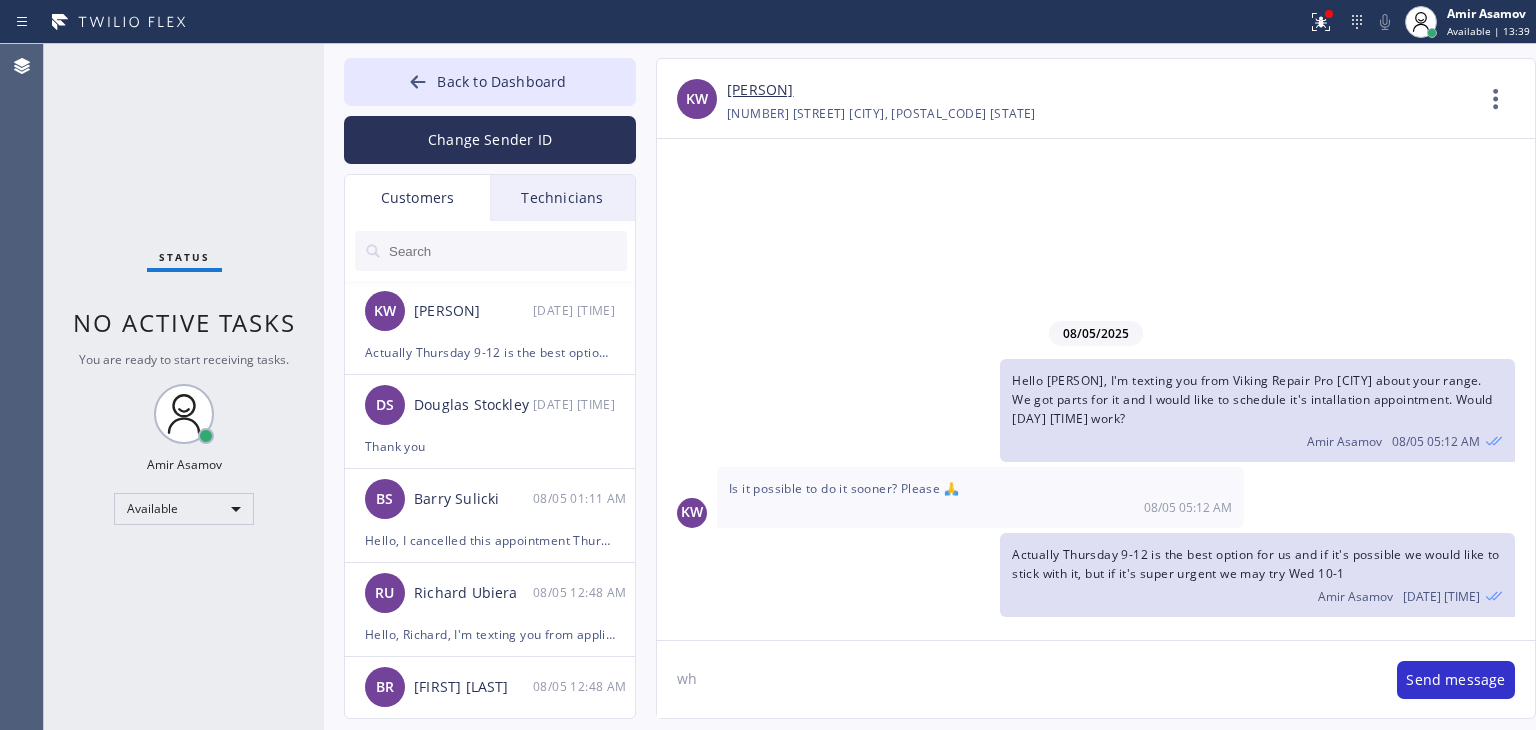type on "w" 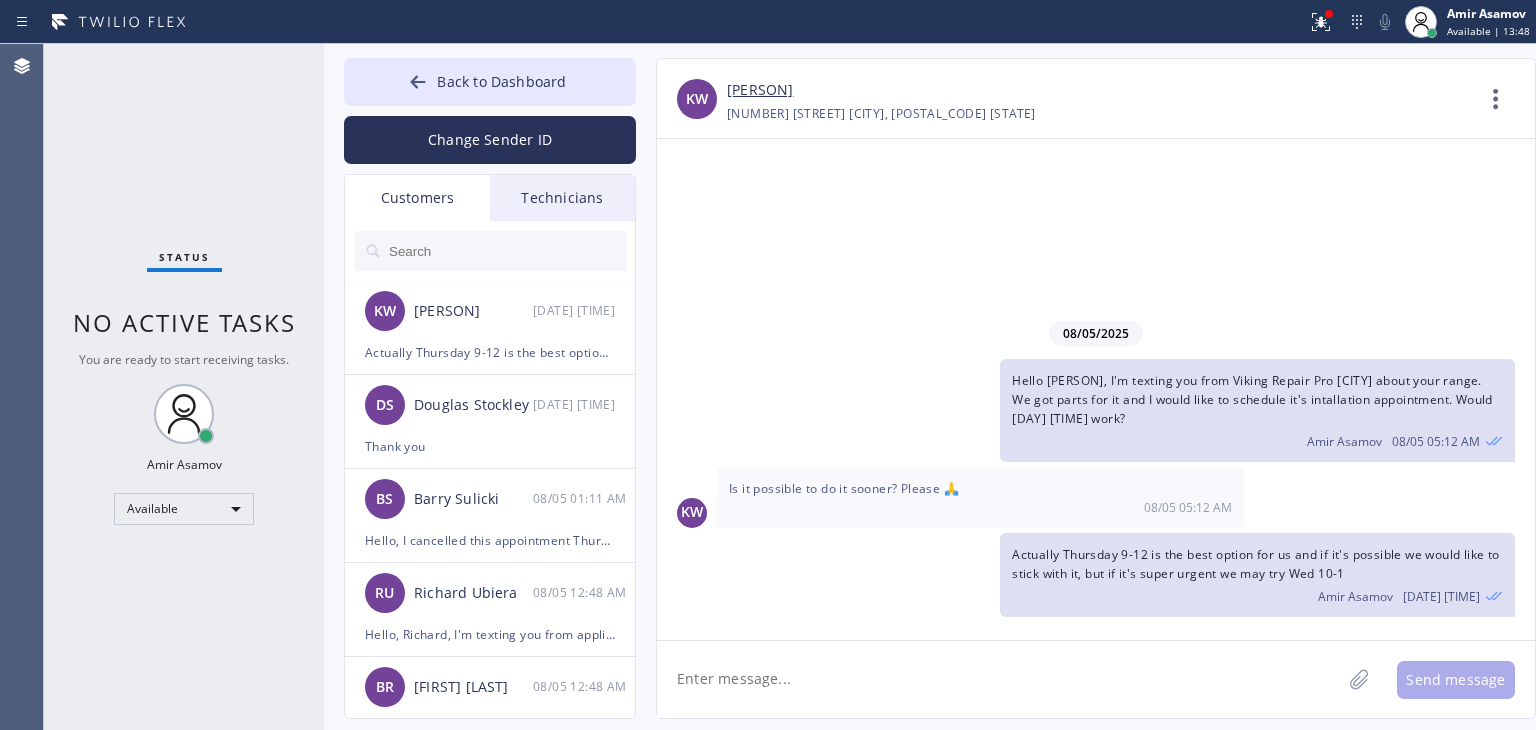 click 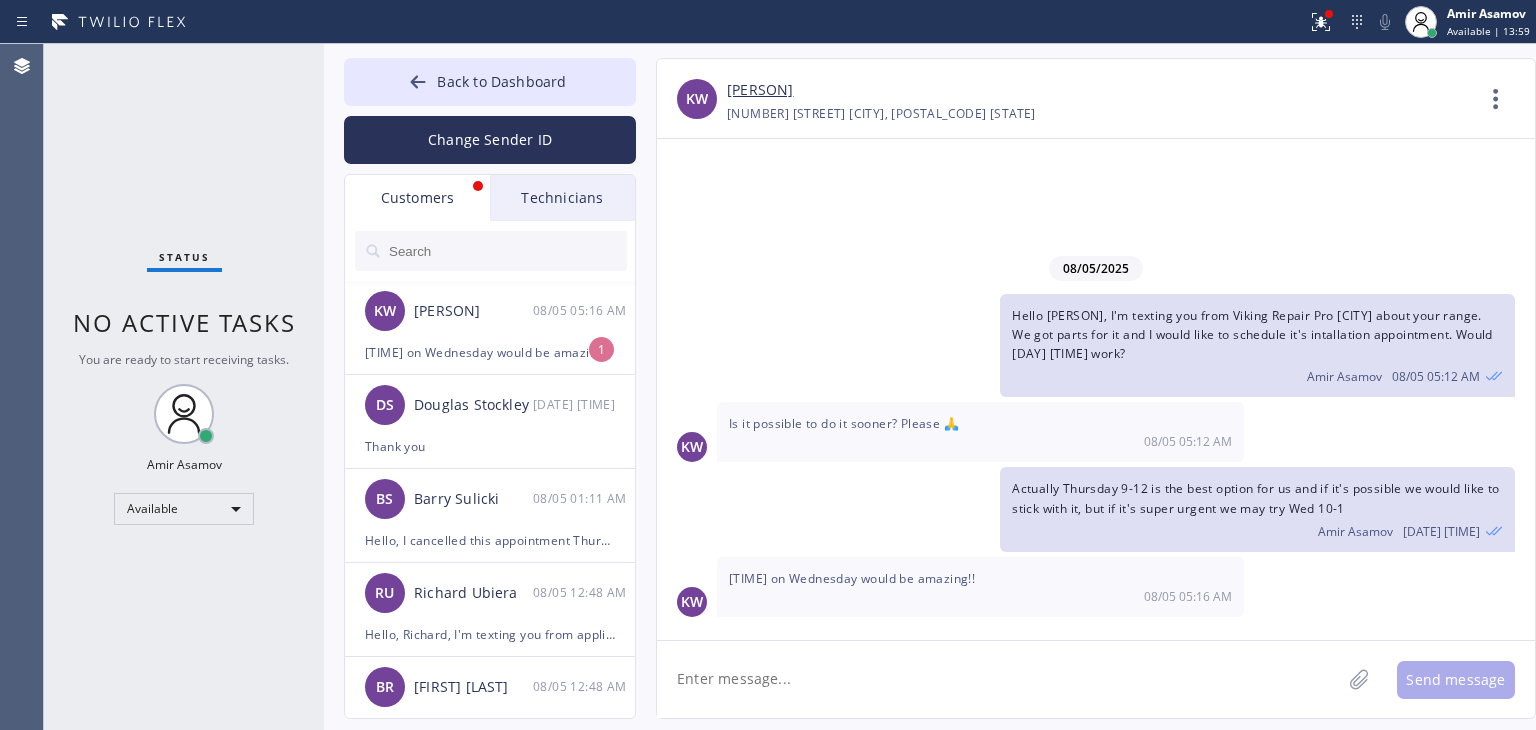 click 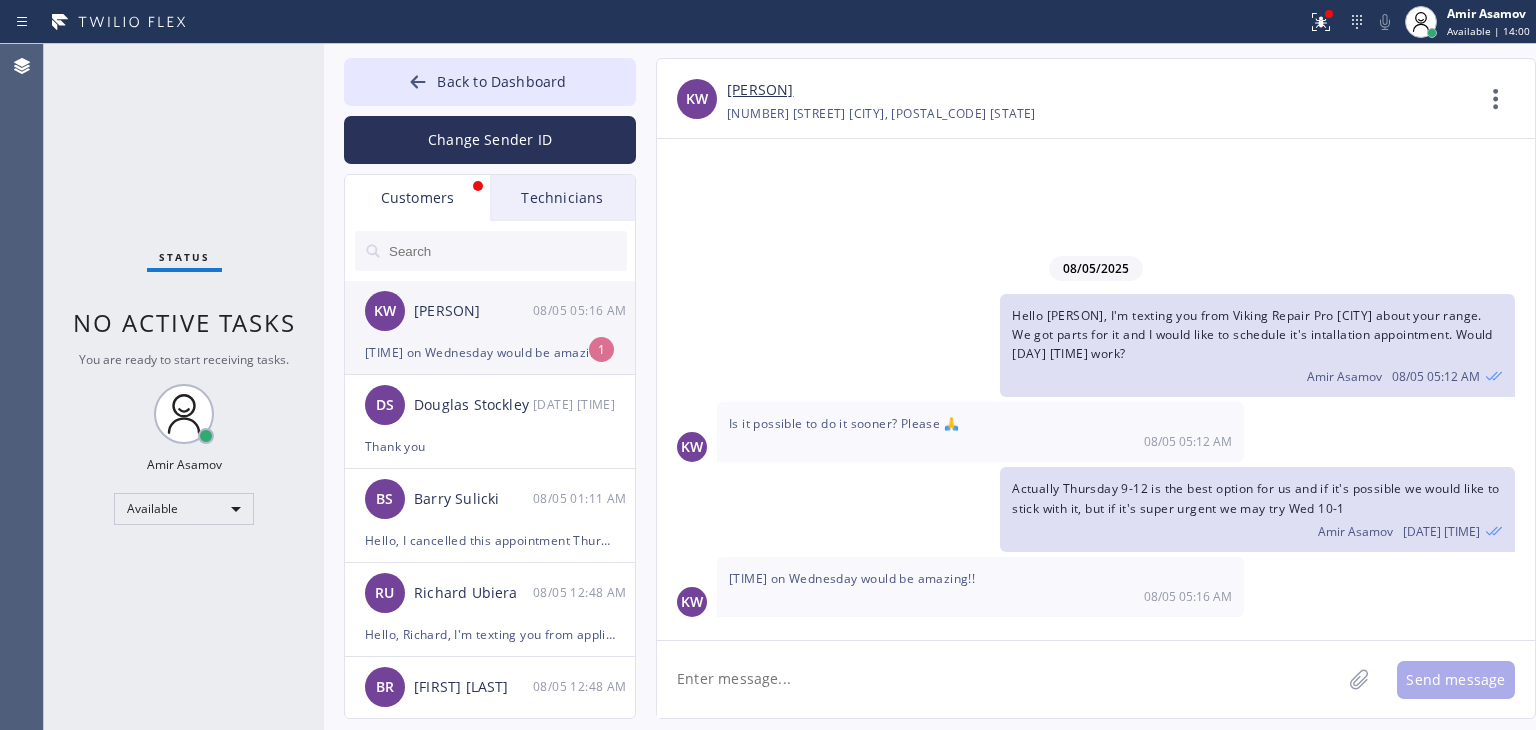 click on "[PERSON]" at bounding box center [473, 311] 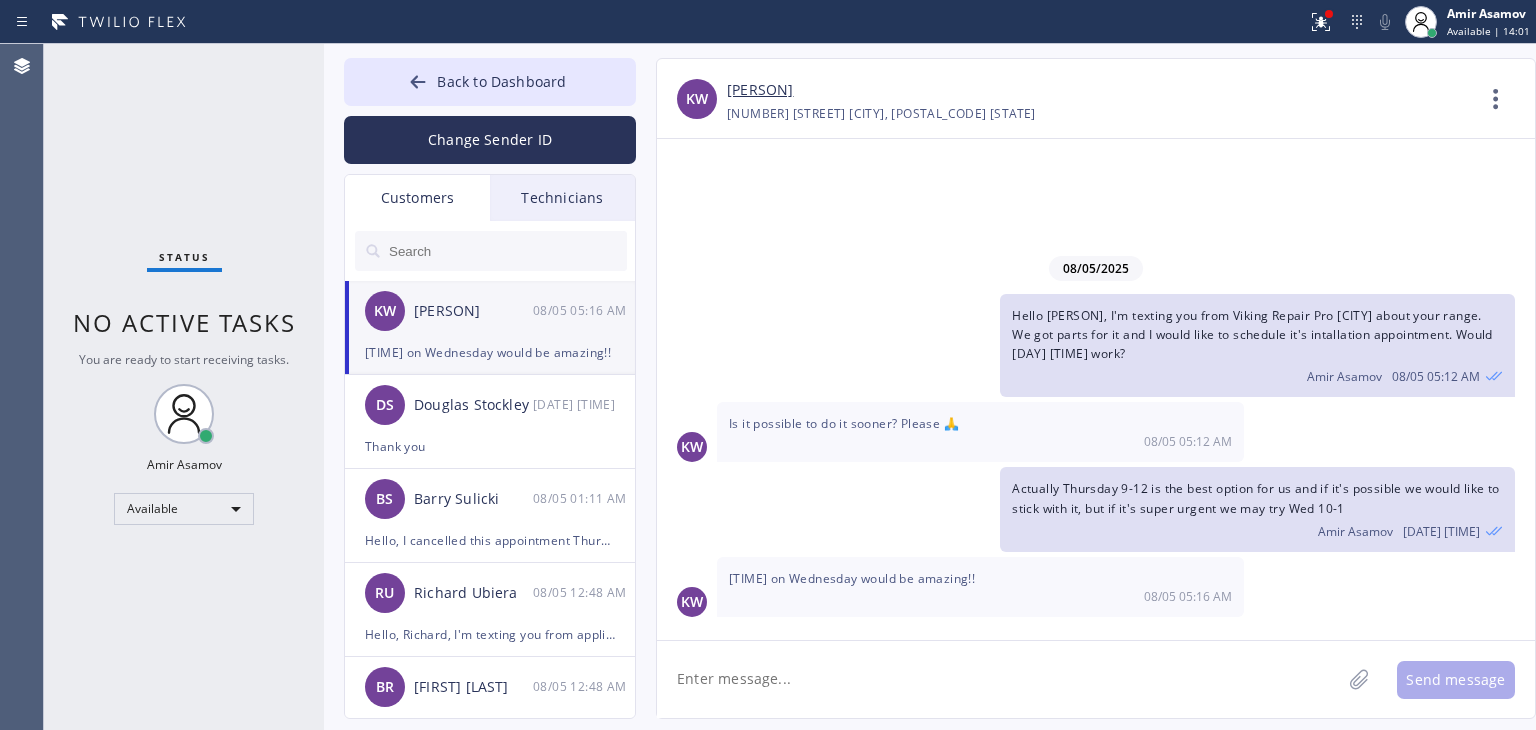 click 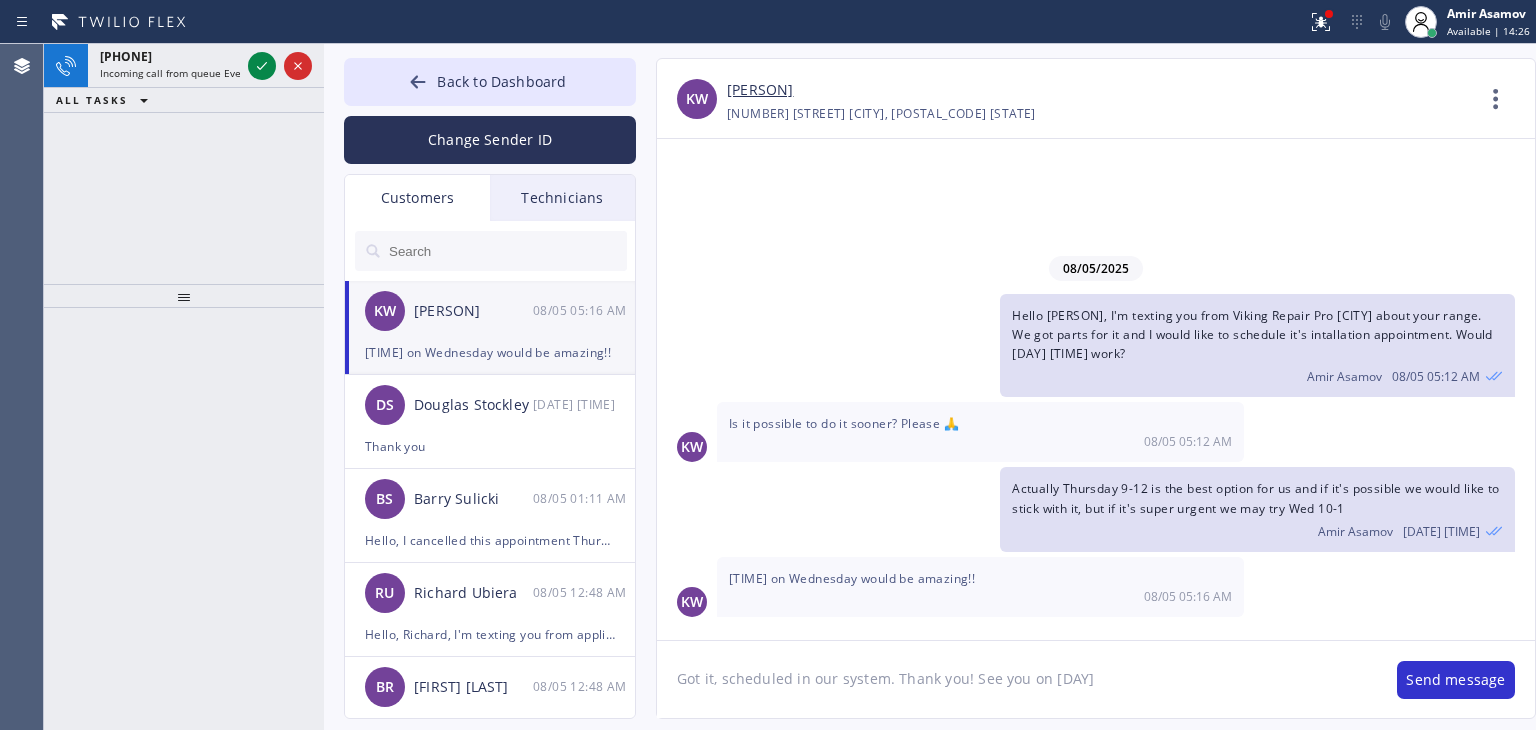 type on "Got it, scheduled in our system. Thank you! See you on wednesday." 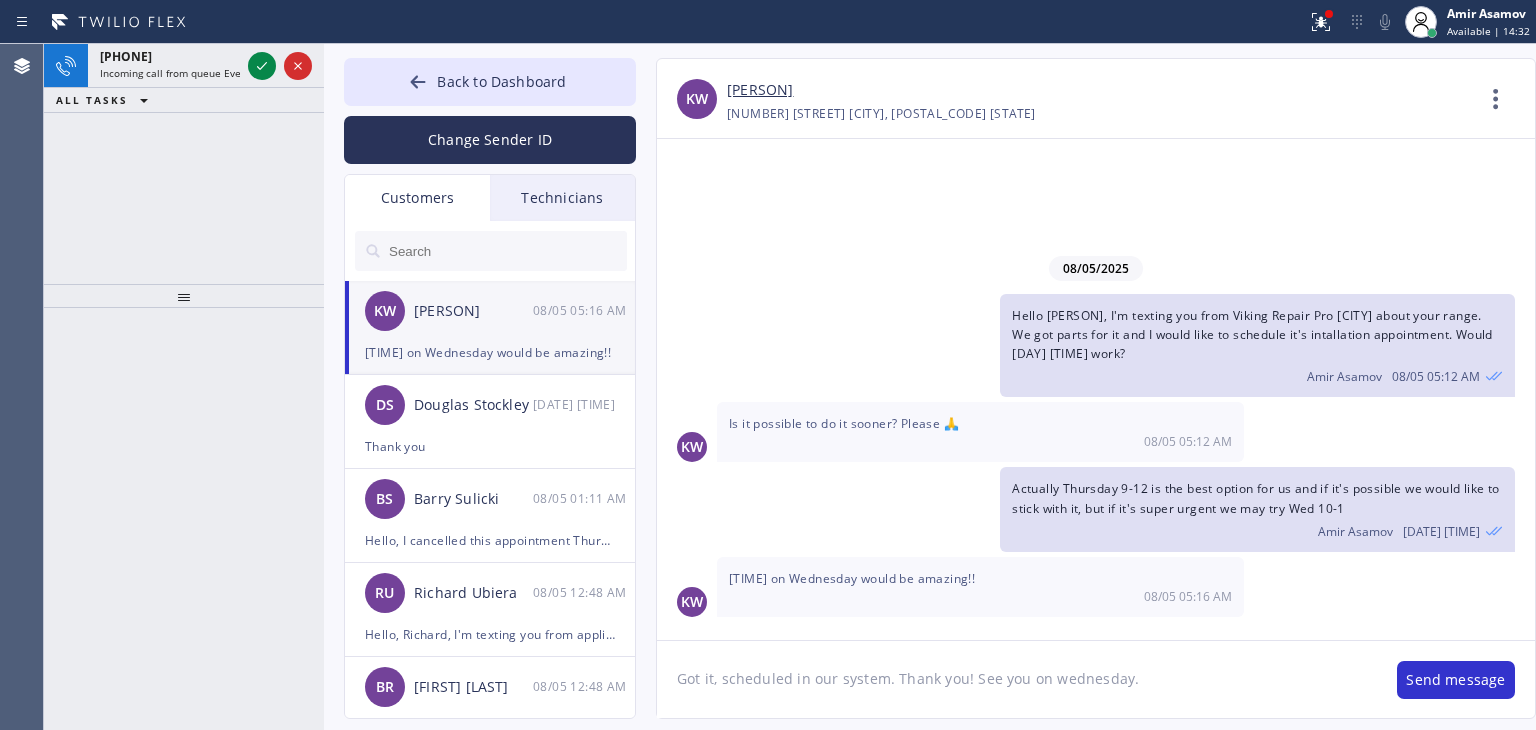 type 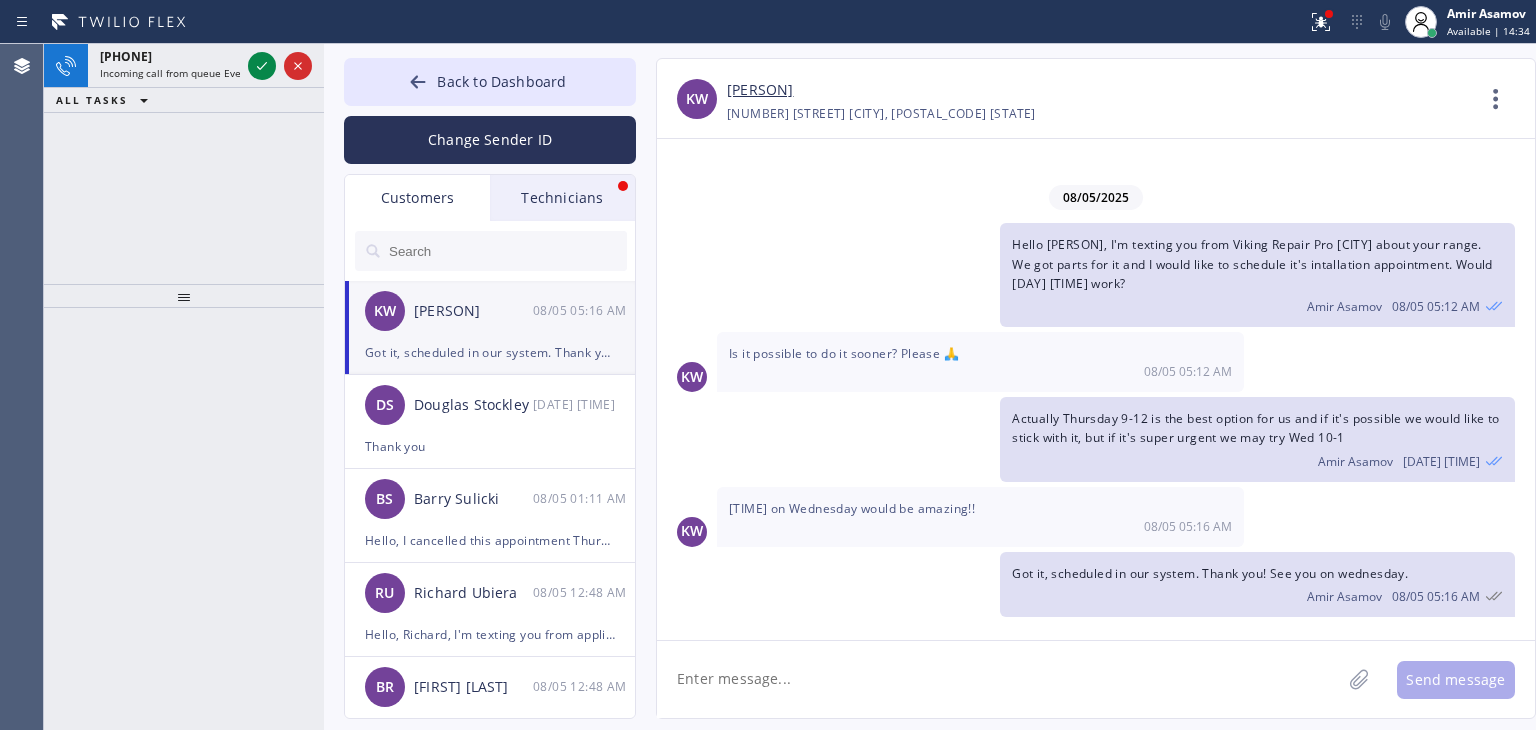 click on "Technicians" at bounding box center [562, 198] 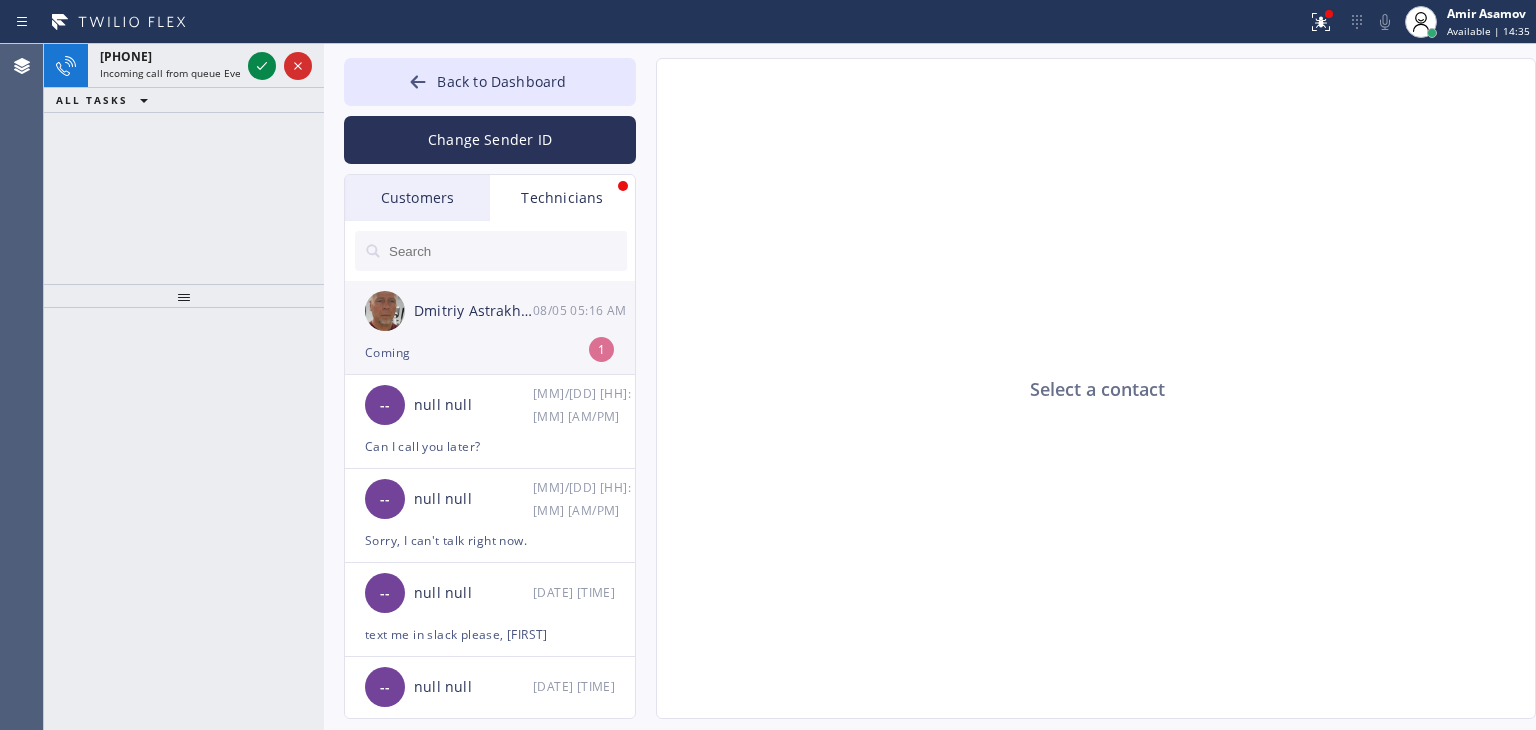 click on "Dmitriy [LAST] [MM]/[DD] [HH]:[MM] [AM/PM]" at bounding box center (491, 311) 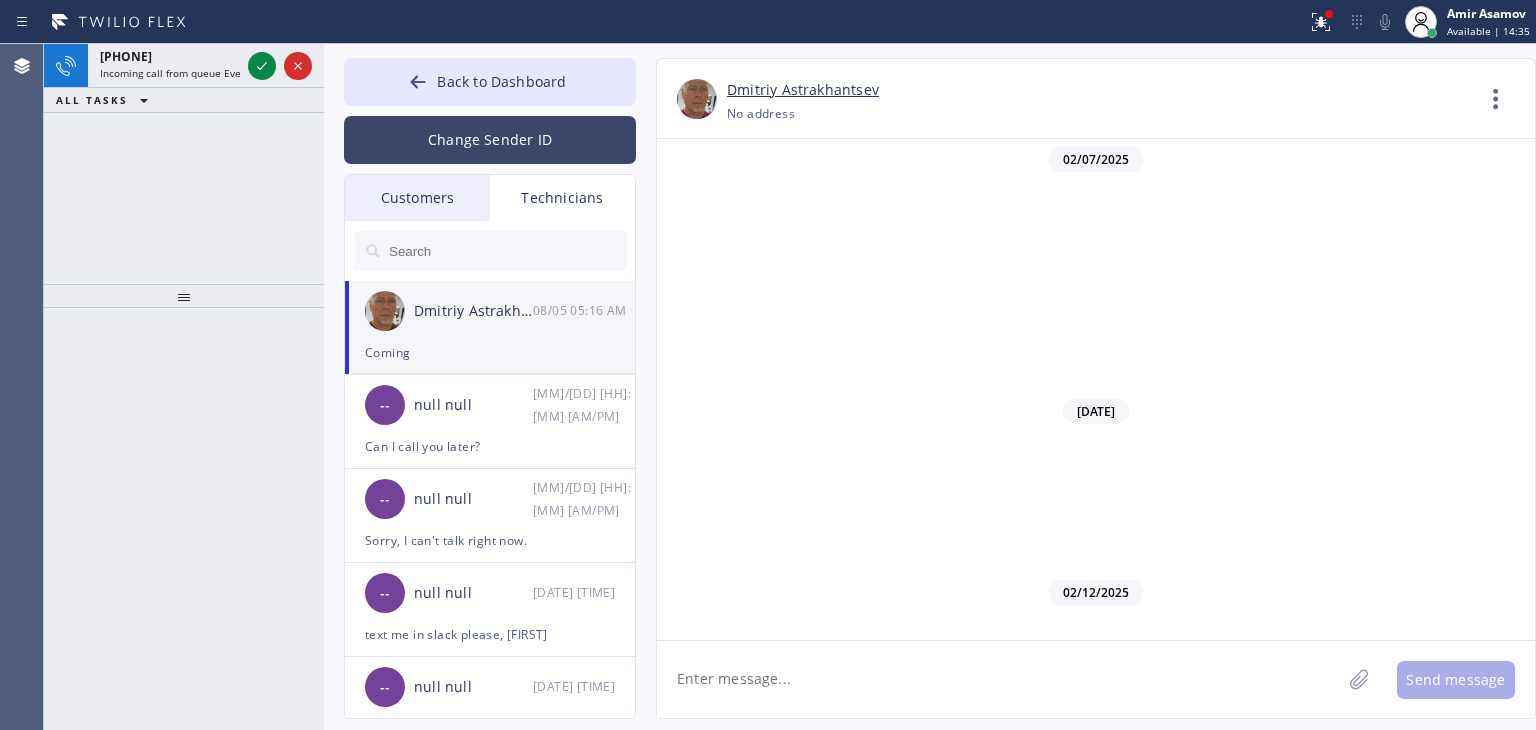 scroll, scrollTop: 17403, scrollLeft: 0, axis: vertical 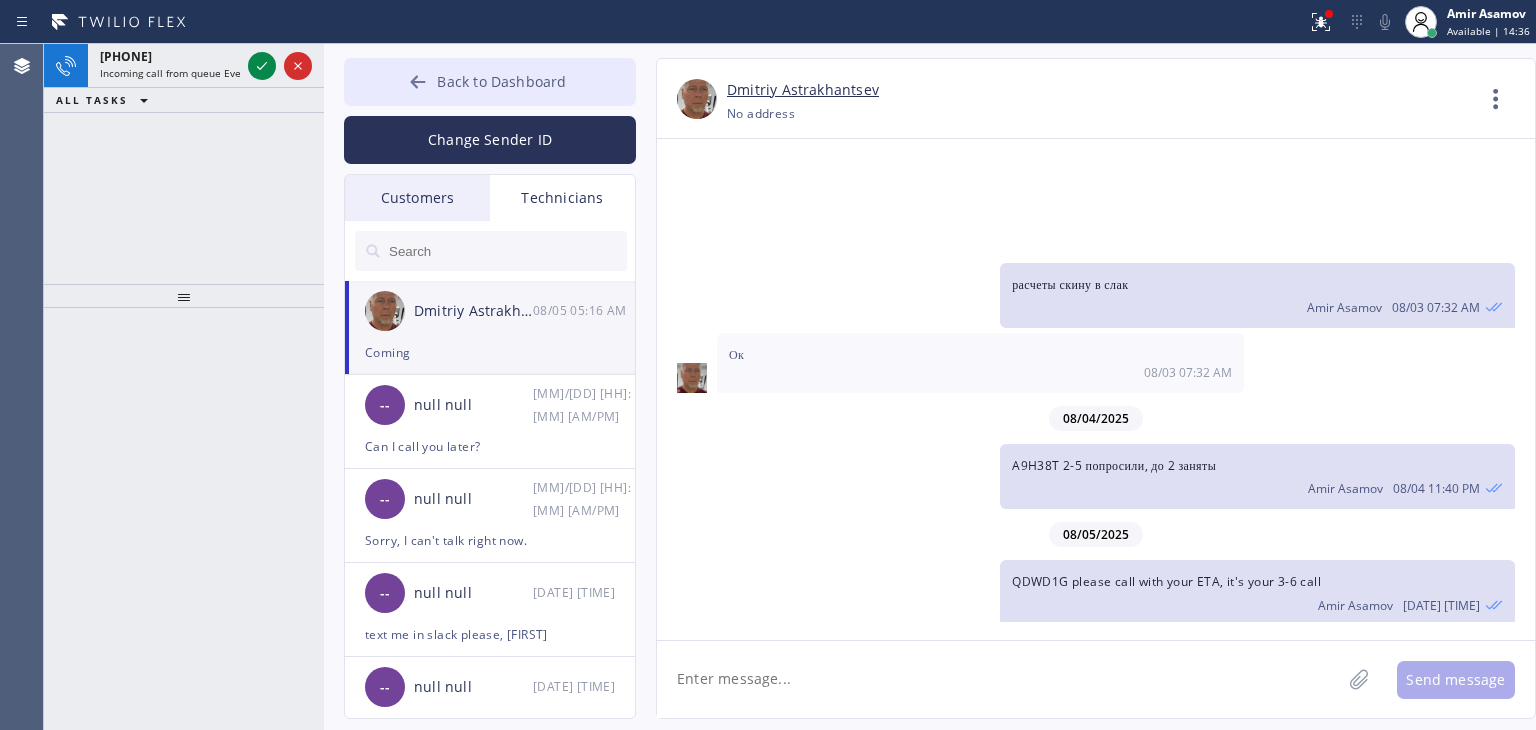 click on "Back to Dashboard" at bounding box center [501, 81] 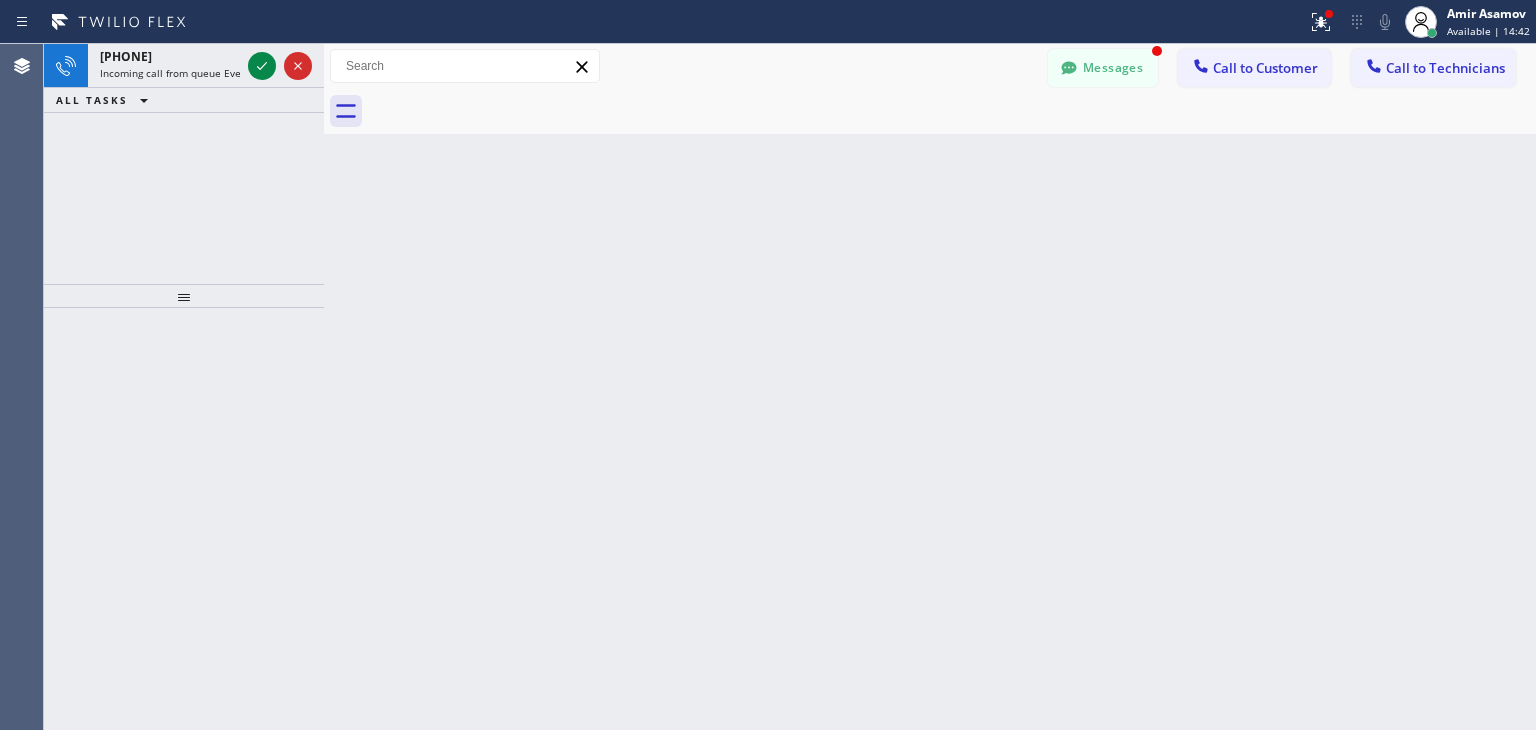 click on "Messages Call to Customer Call to Technicians Outbound call Location Viking Repair Pro Santa Cruz Your caller id phone number ([PHONE]) Customer number Call Outbound call Technician Search Technician Your caller id phone number Your caller id phone number +[COUNTRYCODE][PHONE] Call" at bounding box center (930, 66) 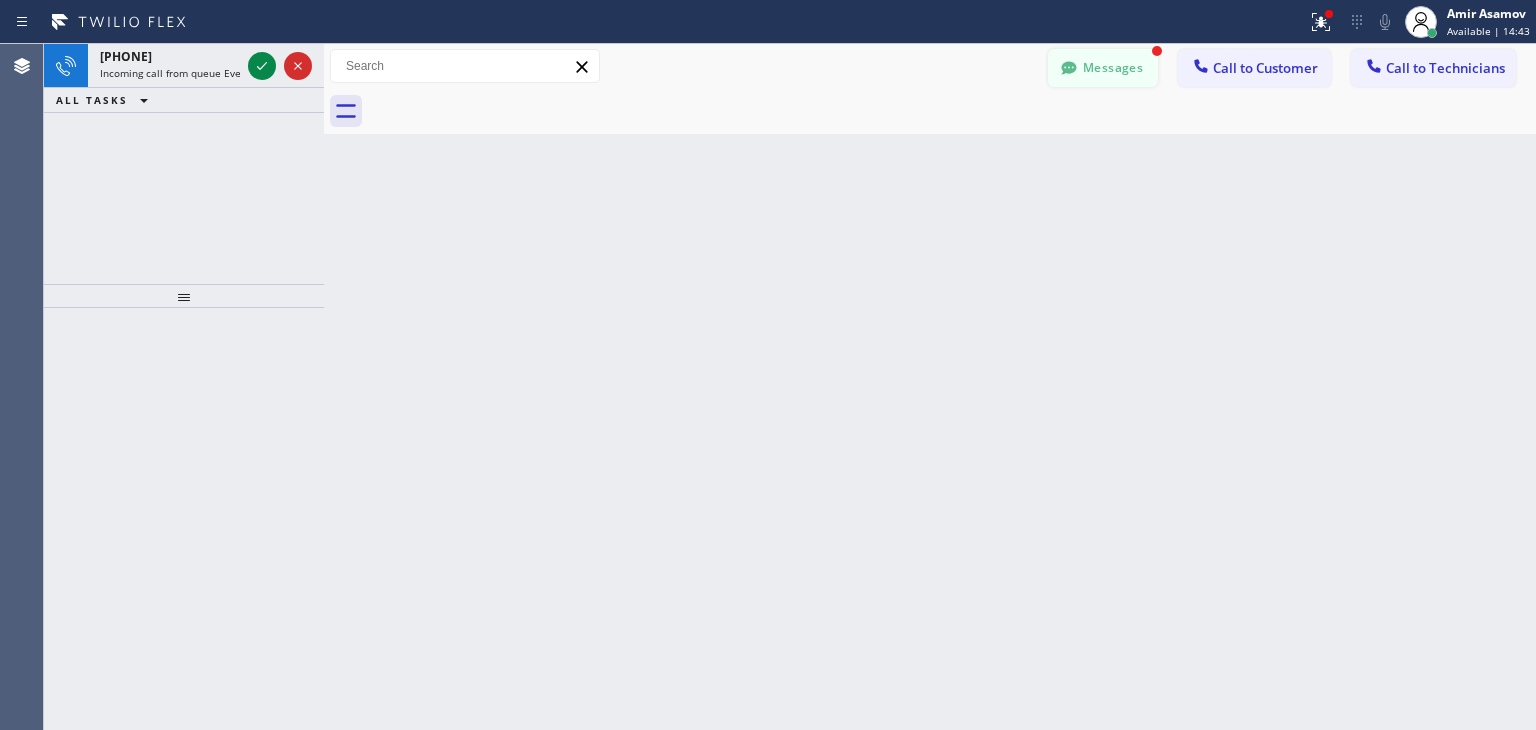 click on "Messages" at bounding box center [1103, 68] 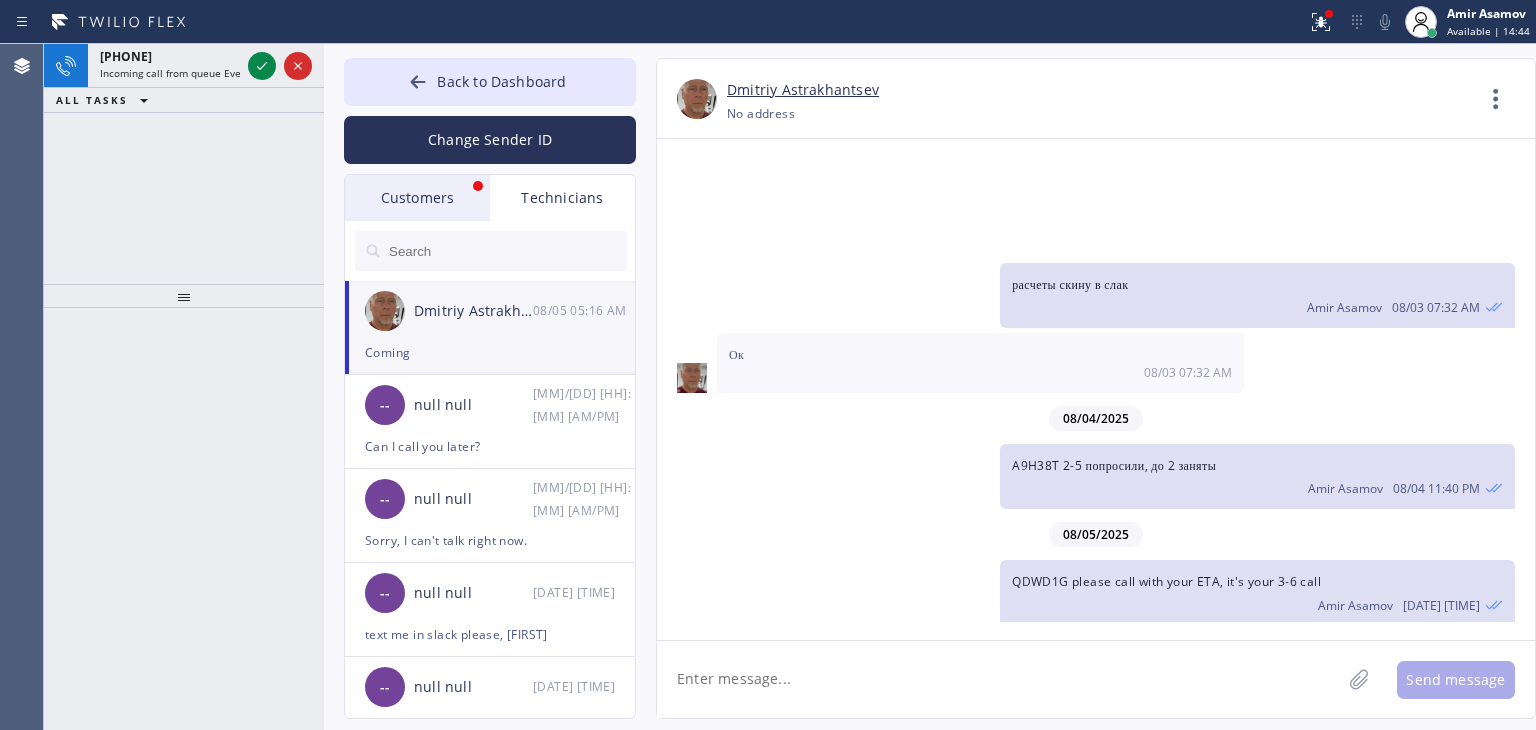 click on "Customers" at bounding box center (417, 198) 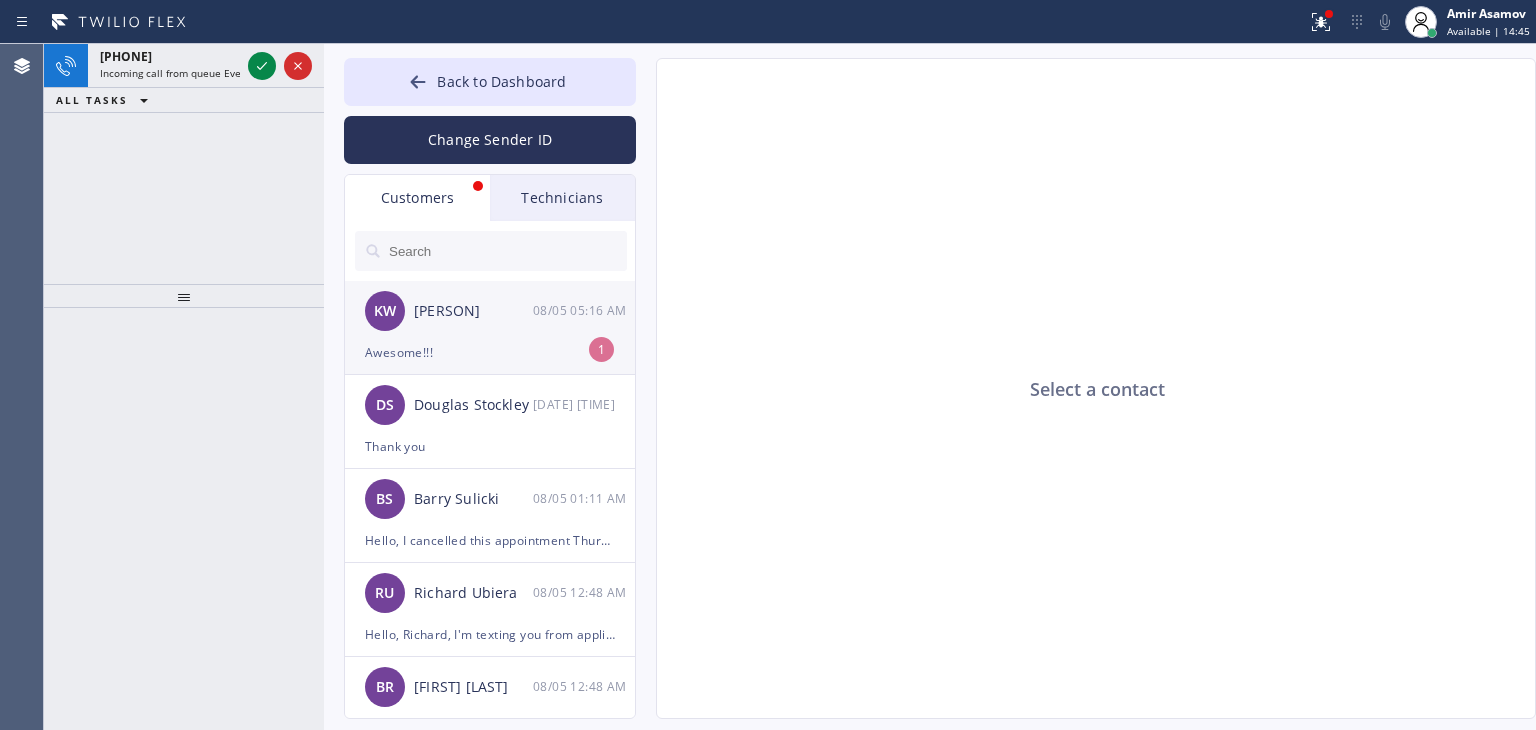 click on "[PERSON]" at bounding box center (473, 311) 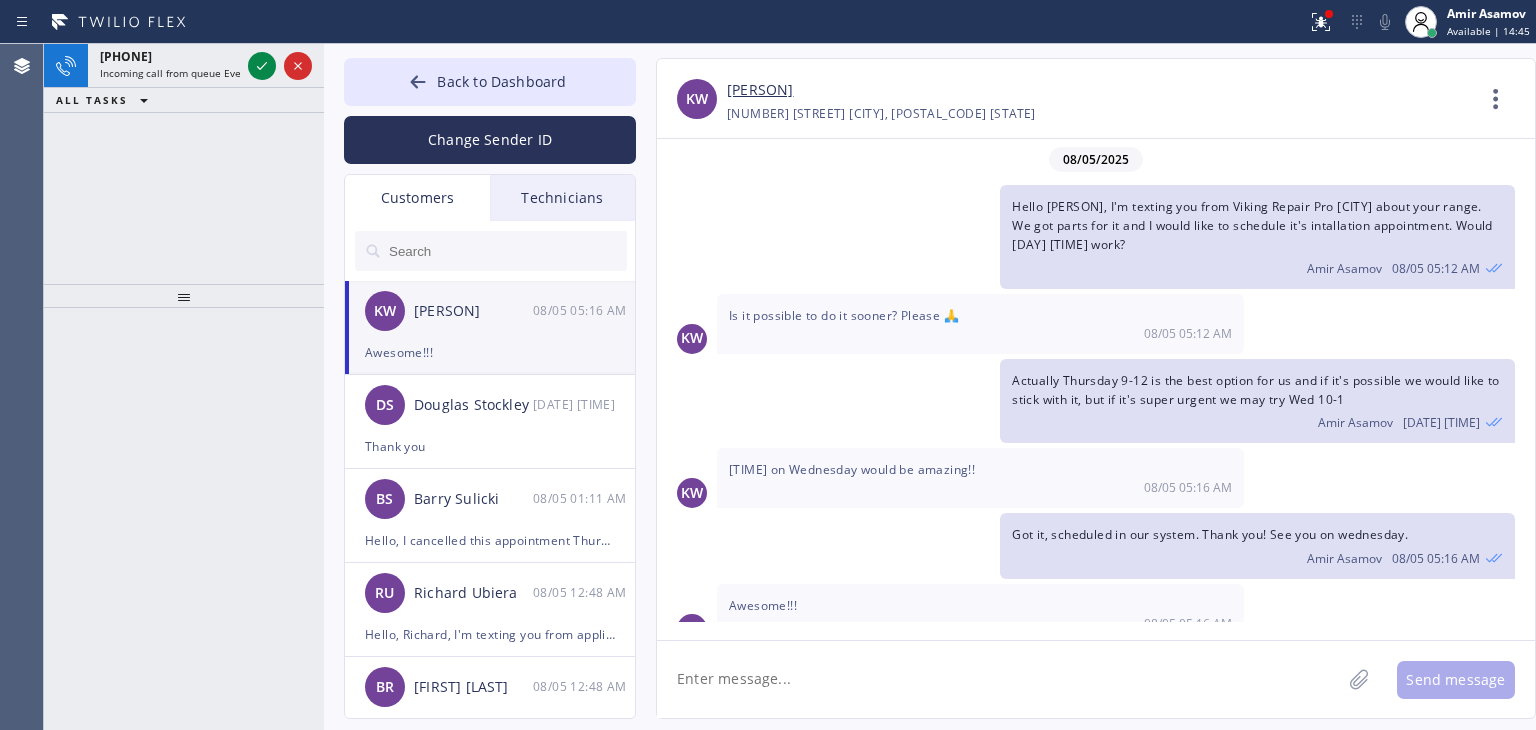scroll, scrollTop: 20, scrollLeft: 0, axis: vertical 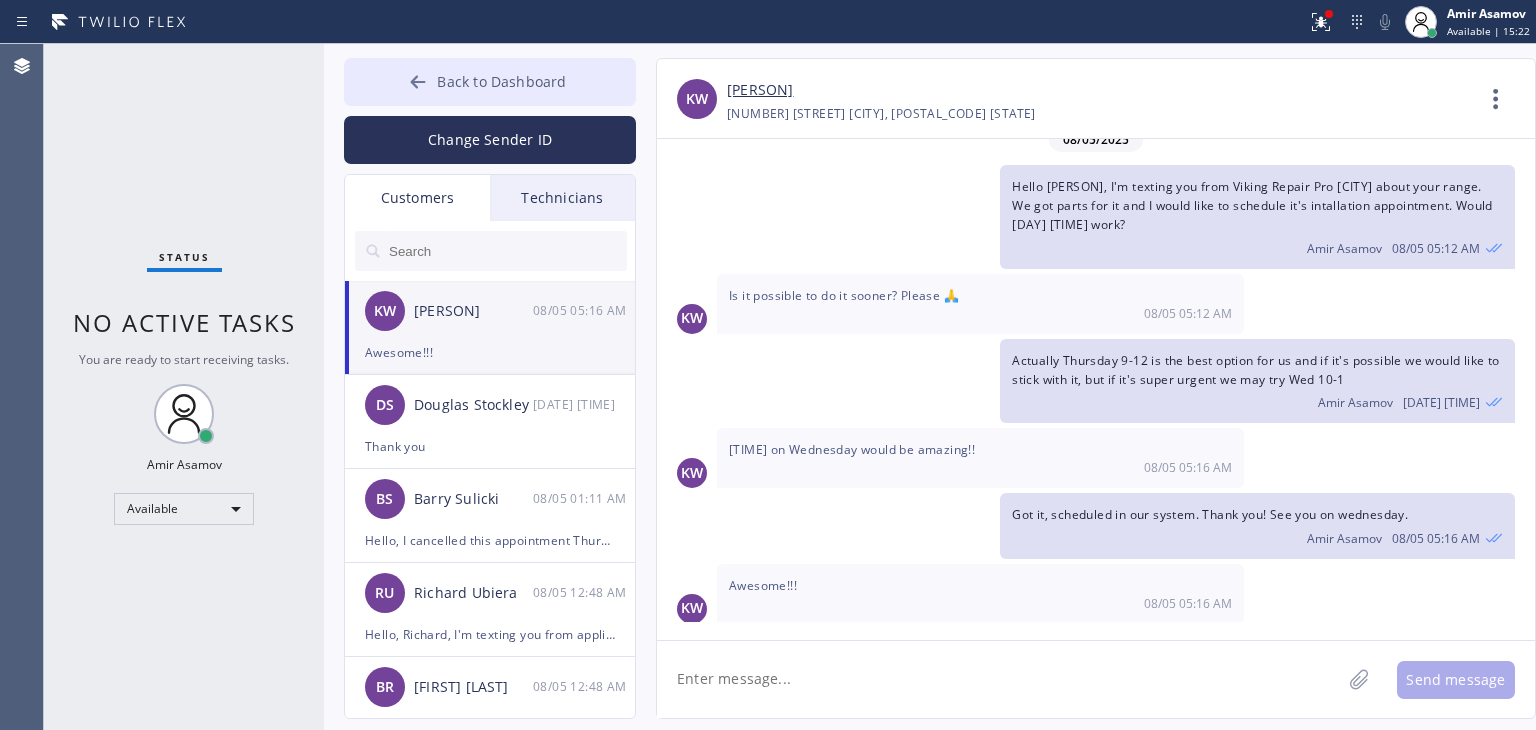 click on "Back to Dashboard" at bounding box center (490, 82) 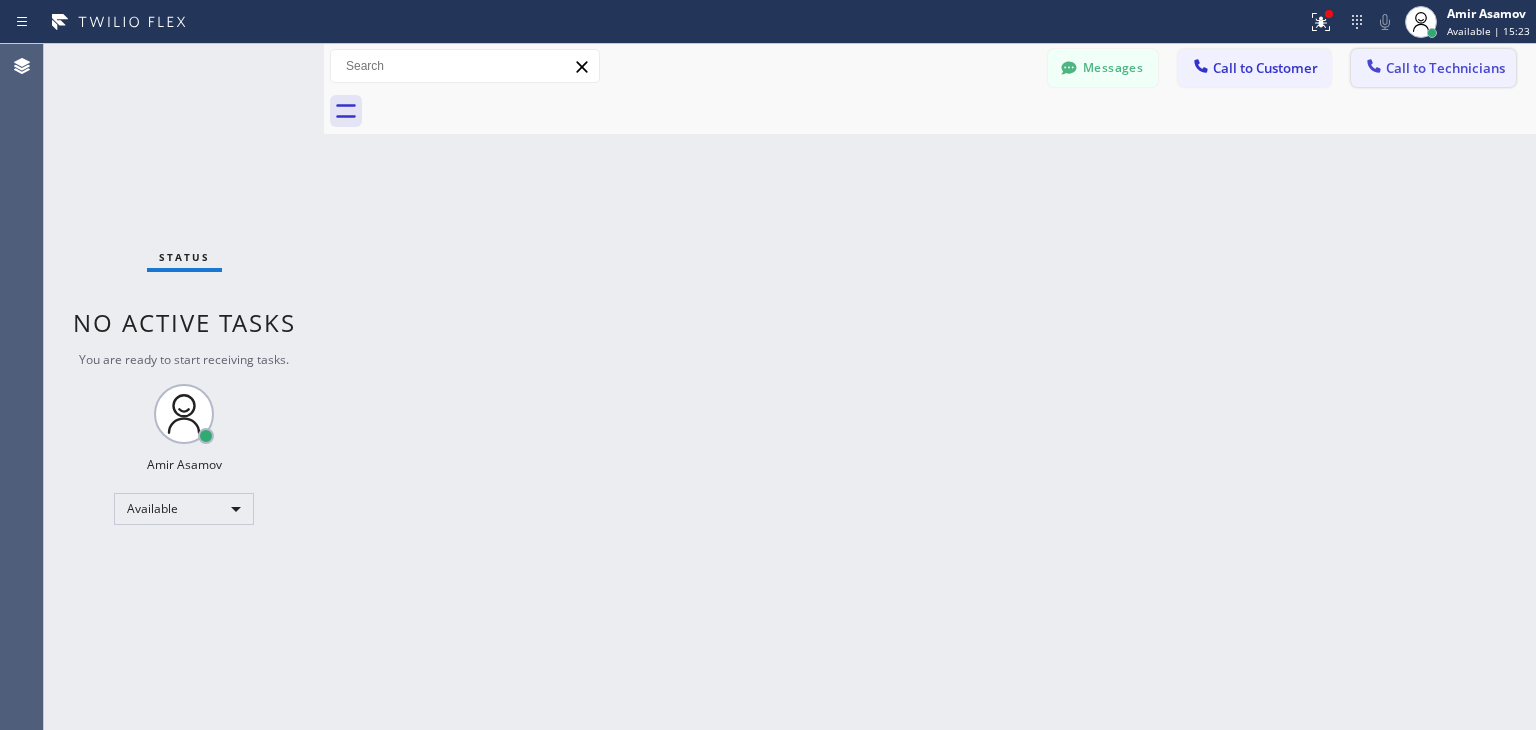 click on "Call to Technicians" at bounding box center (1445, 68) 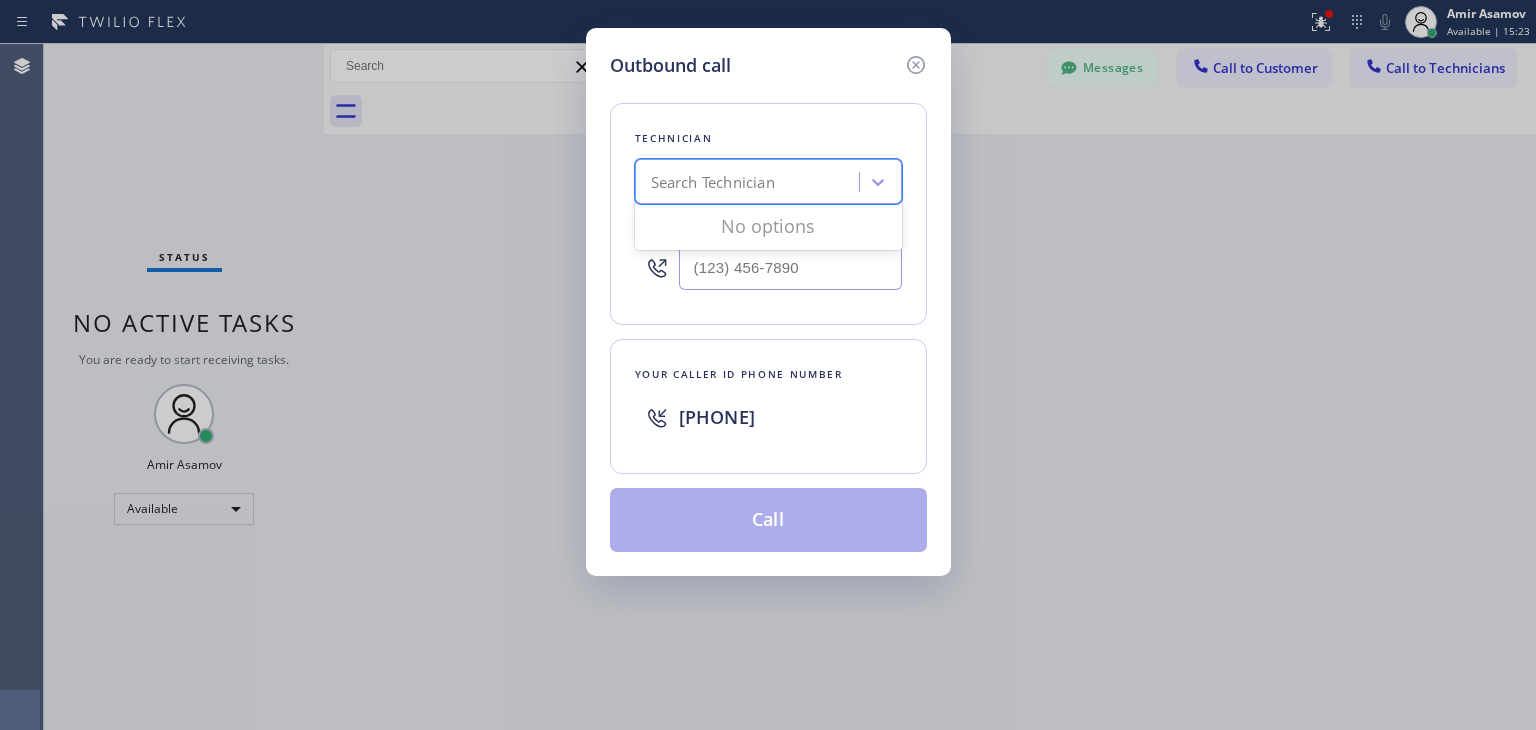 click on "Search Technician" at bounding box center [750, 182] 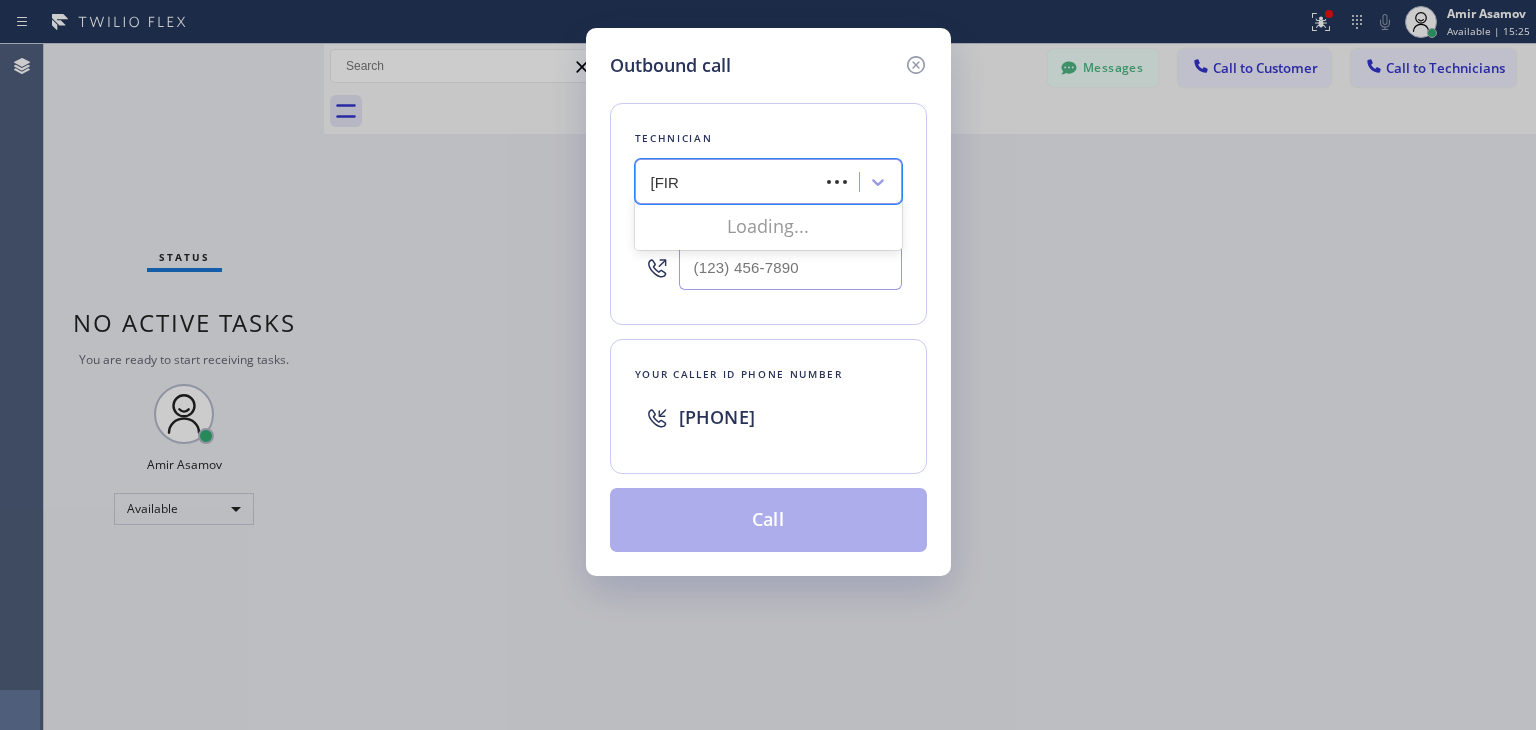 type on "[FIRST]" 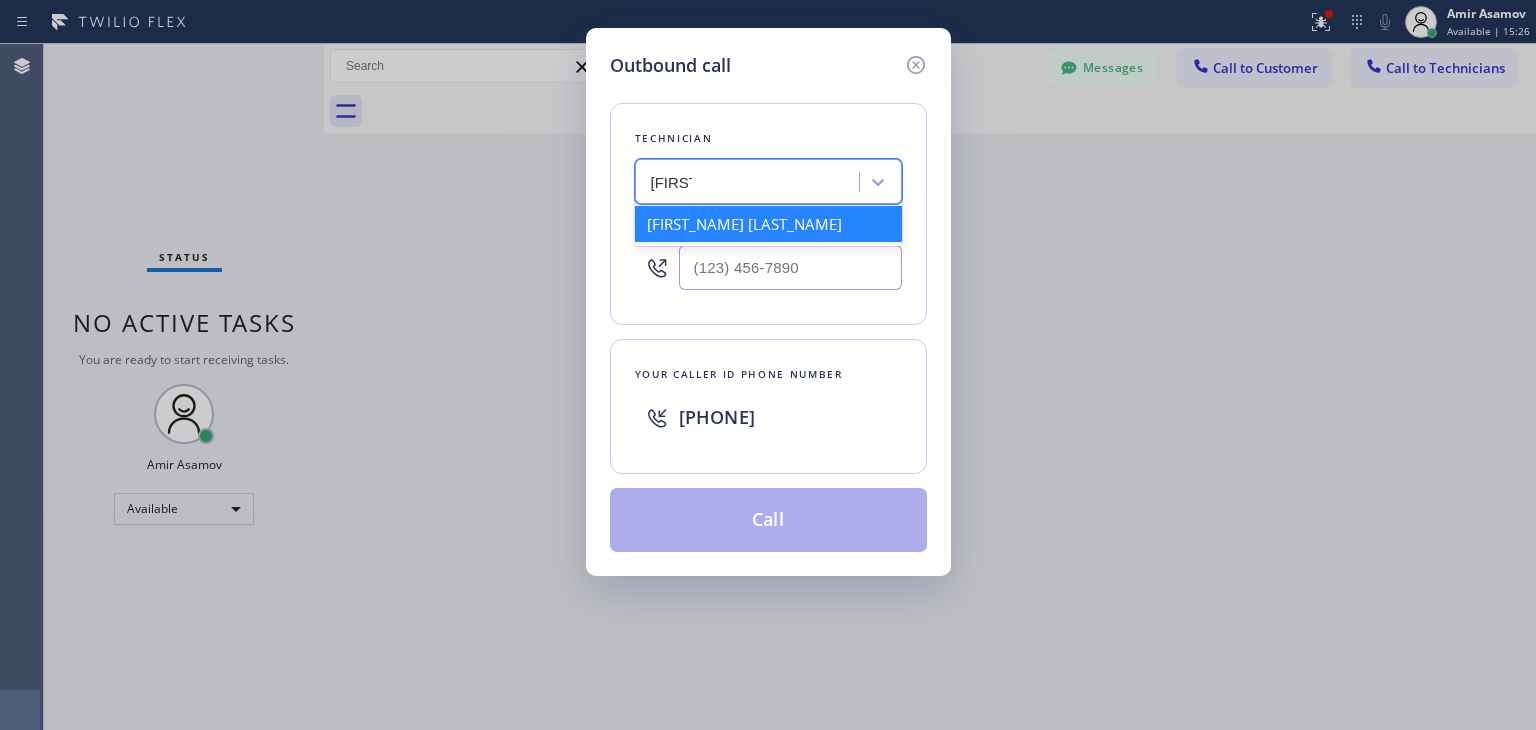 click on "[FIRST_NAME] [LAST_NAME]" at bounding box center [768, 224] 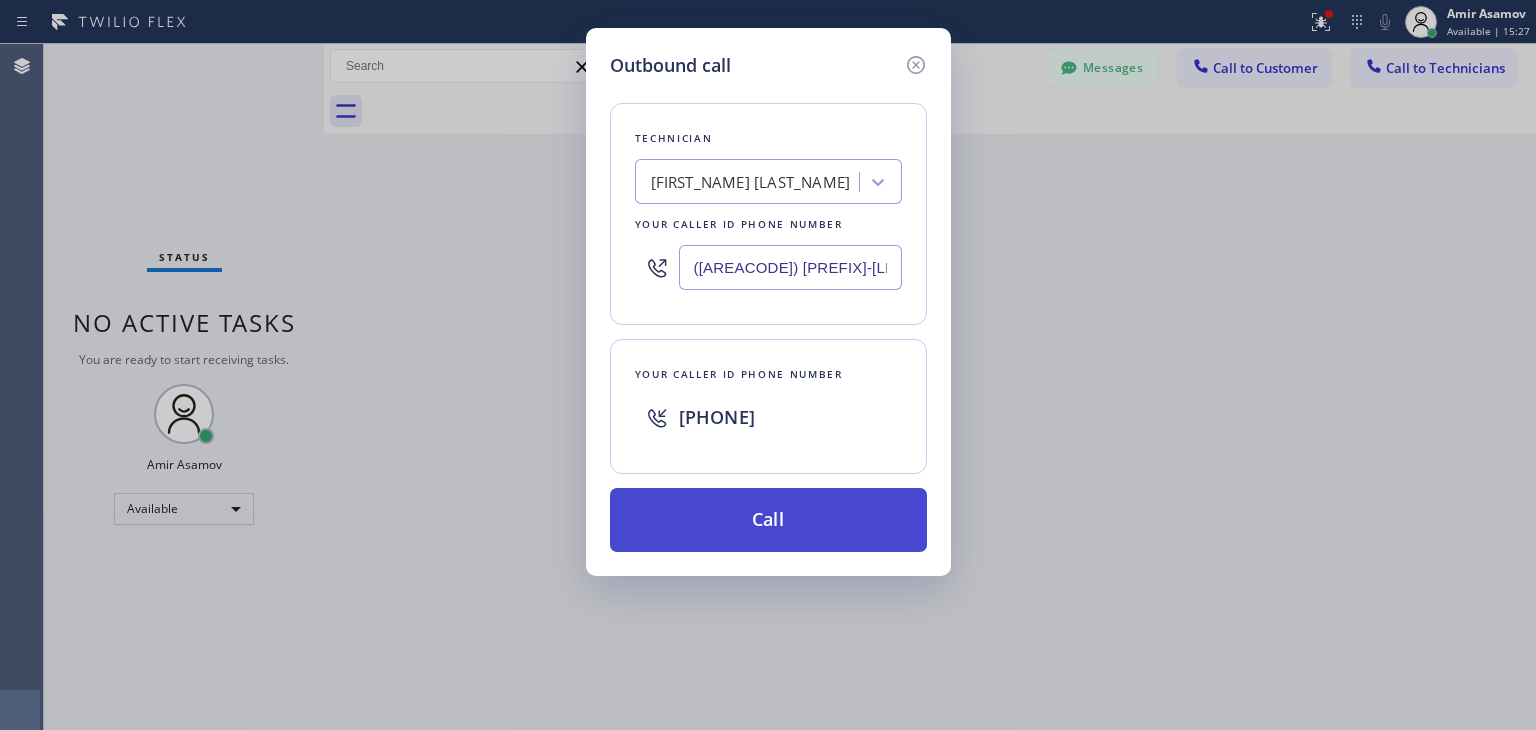 drag, startPoint x: 744, startPoint y: 482, endPoint x: 748, endPoint y: 537, distance: 55.145264 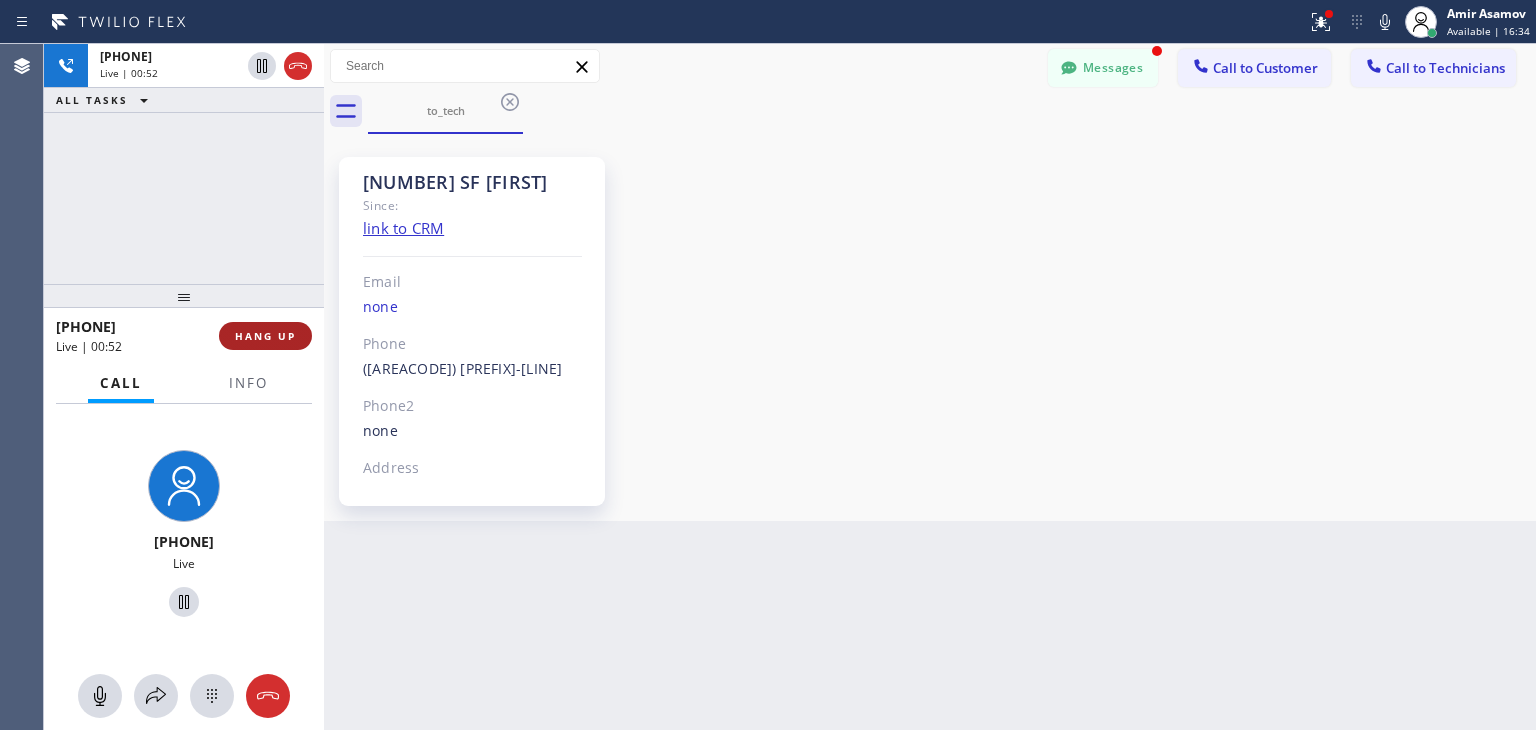 click on "HANG UP" at bounding box center [265, 336] 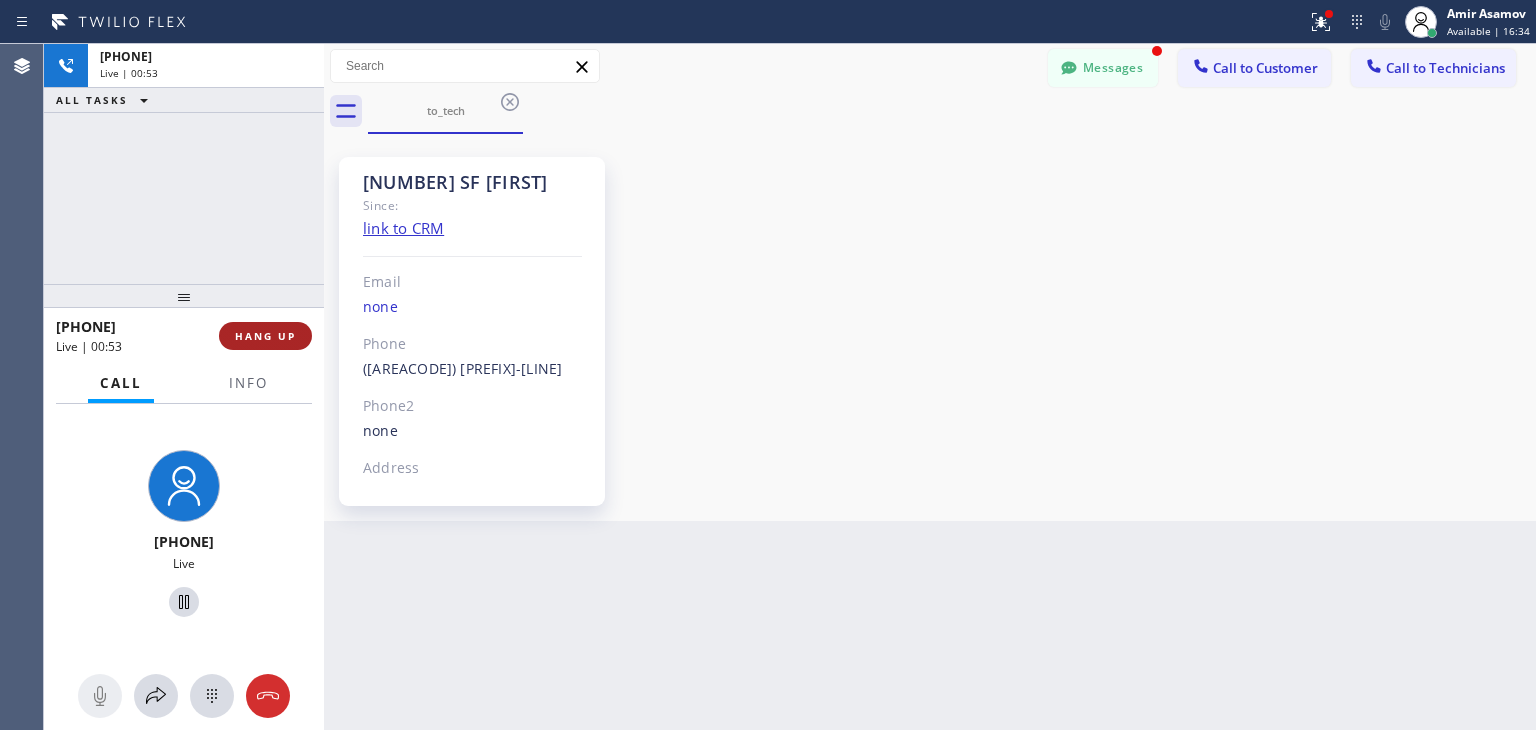 click on "HANG UP" at bounding box center (265, 336) 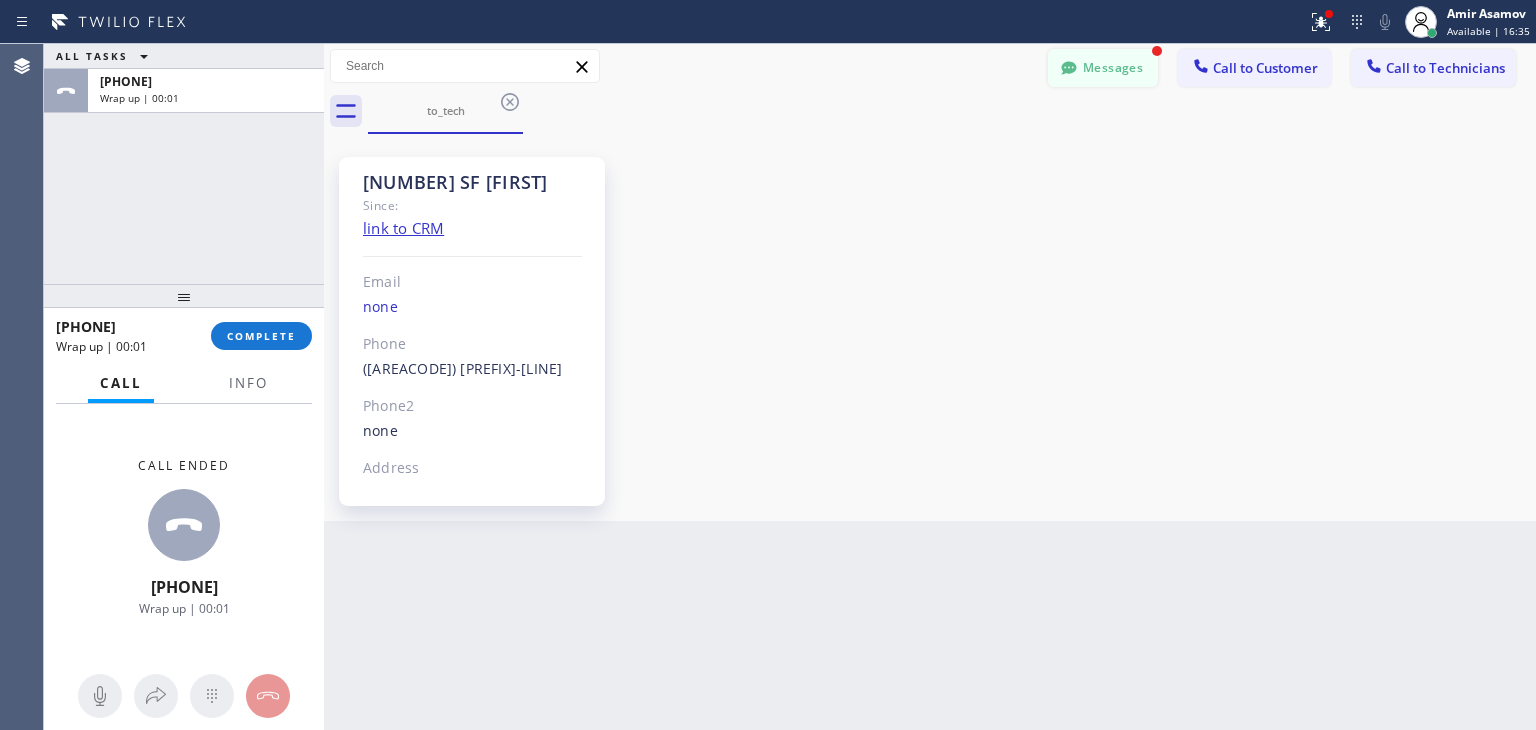 click on "Messages" at bounding box center (1103, 68) 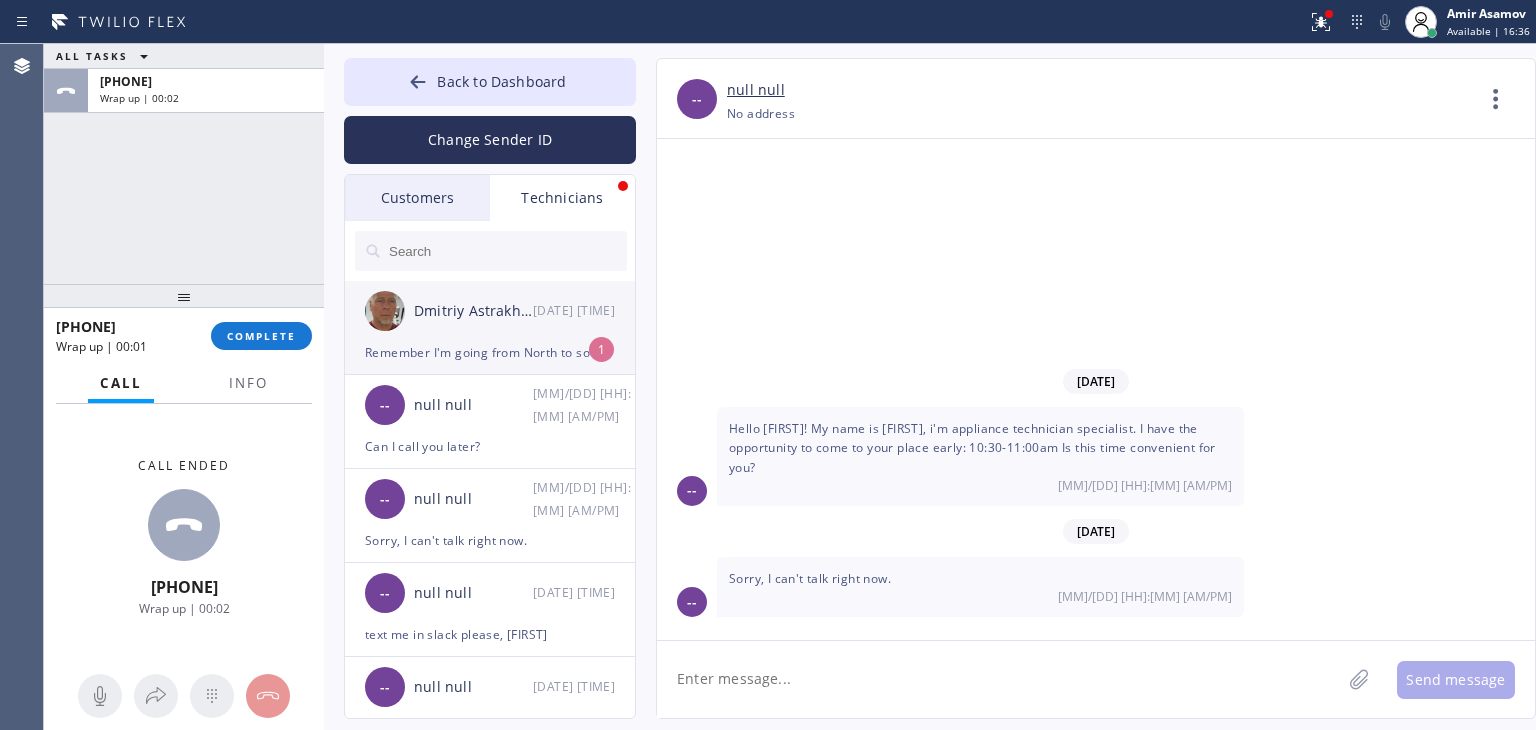 click on "Dmitriy  Astrakhantsev" at bounding box center (473, 311) 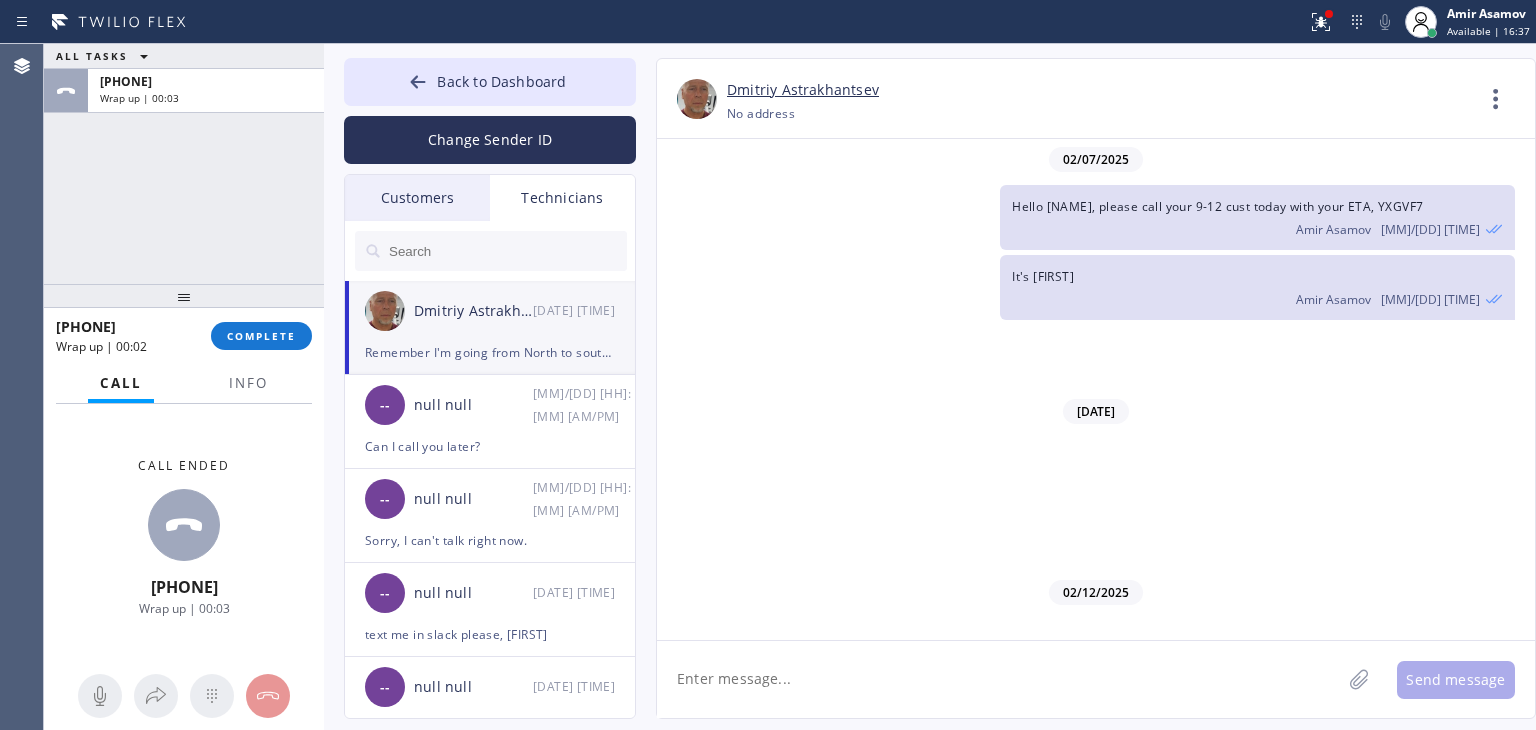 scroll, scrollTop: 17486, scrollLeft: 0, axis: vertical 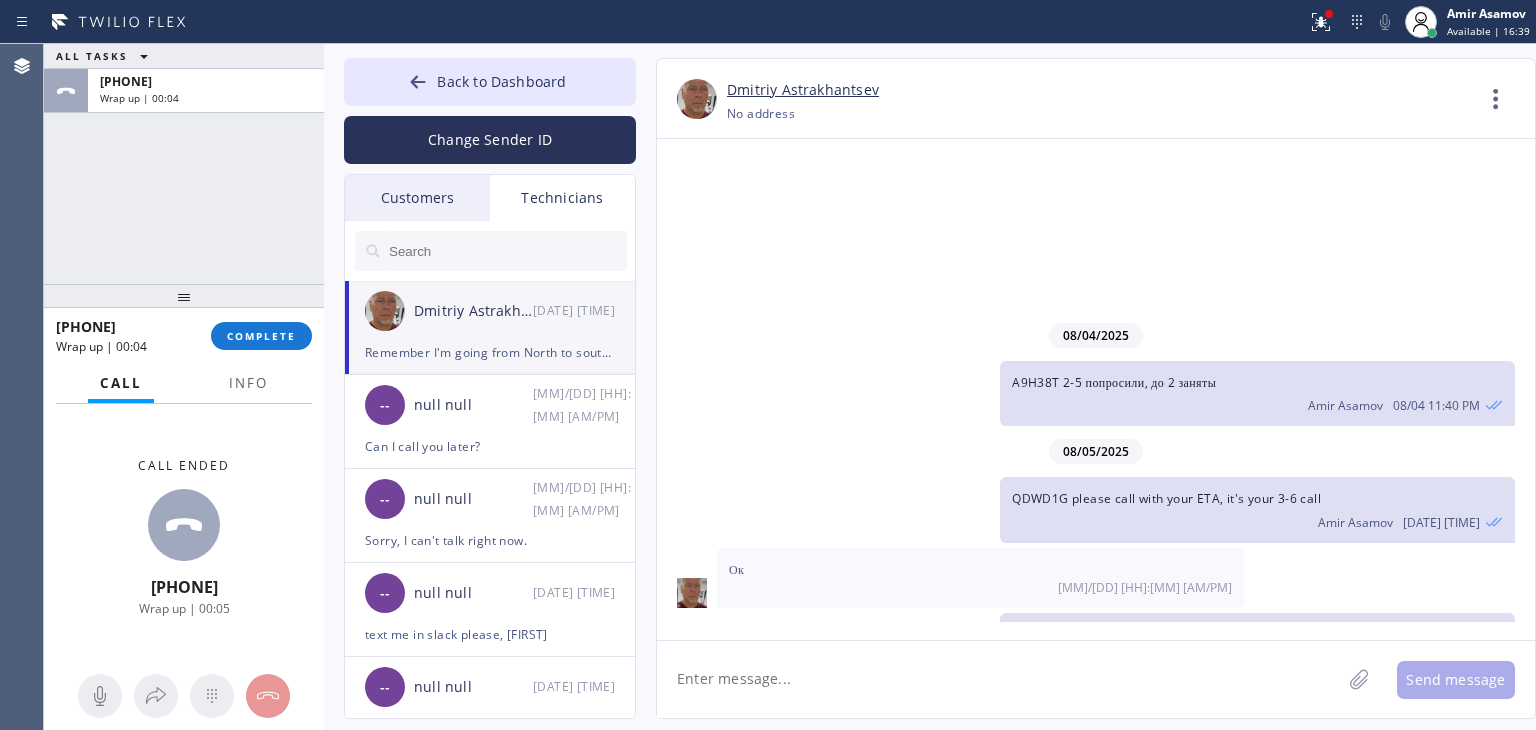 click 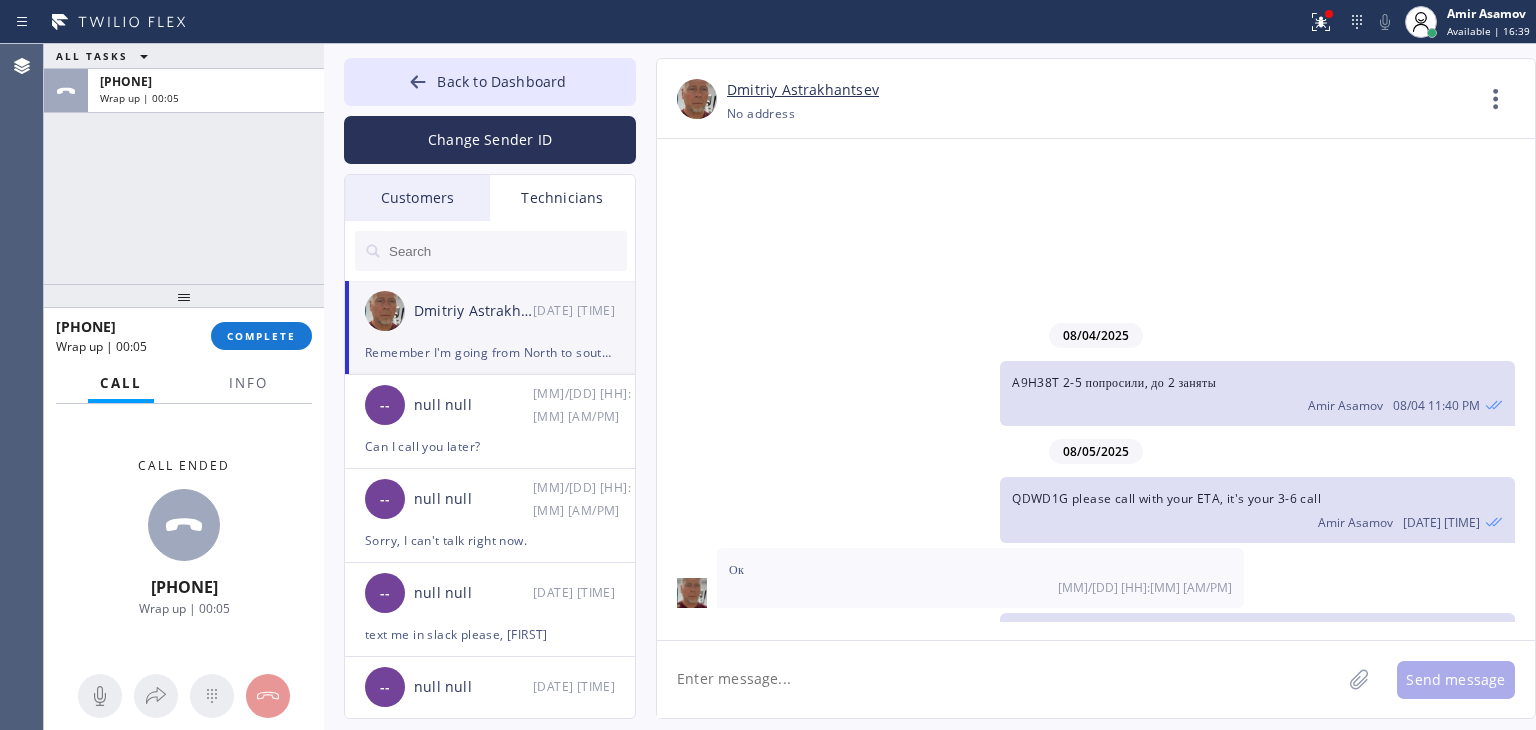 click 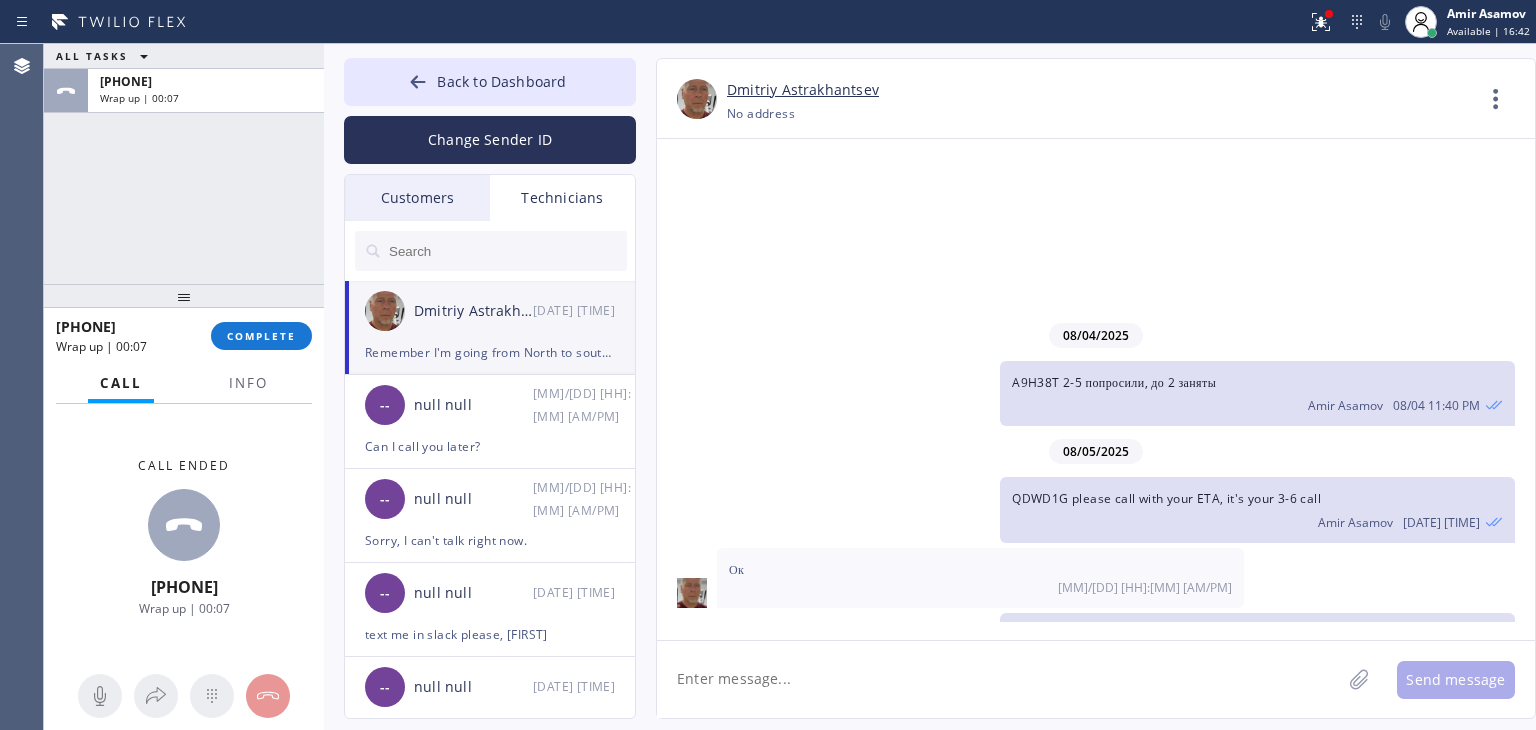click 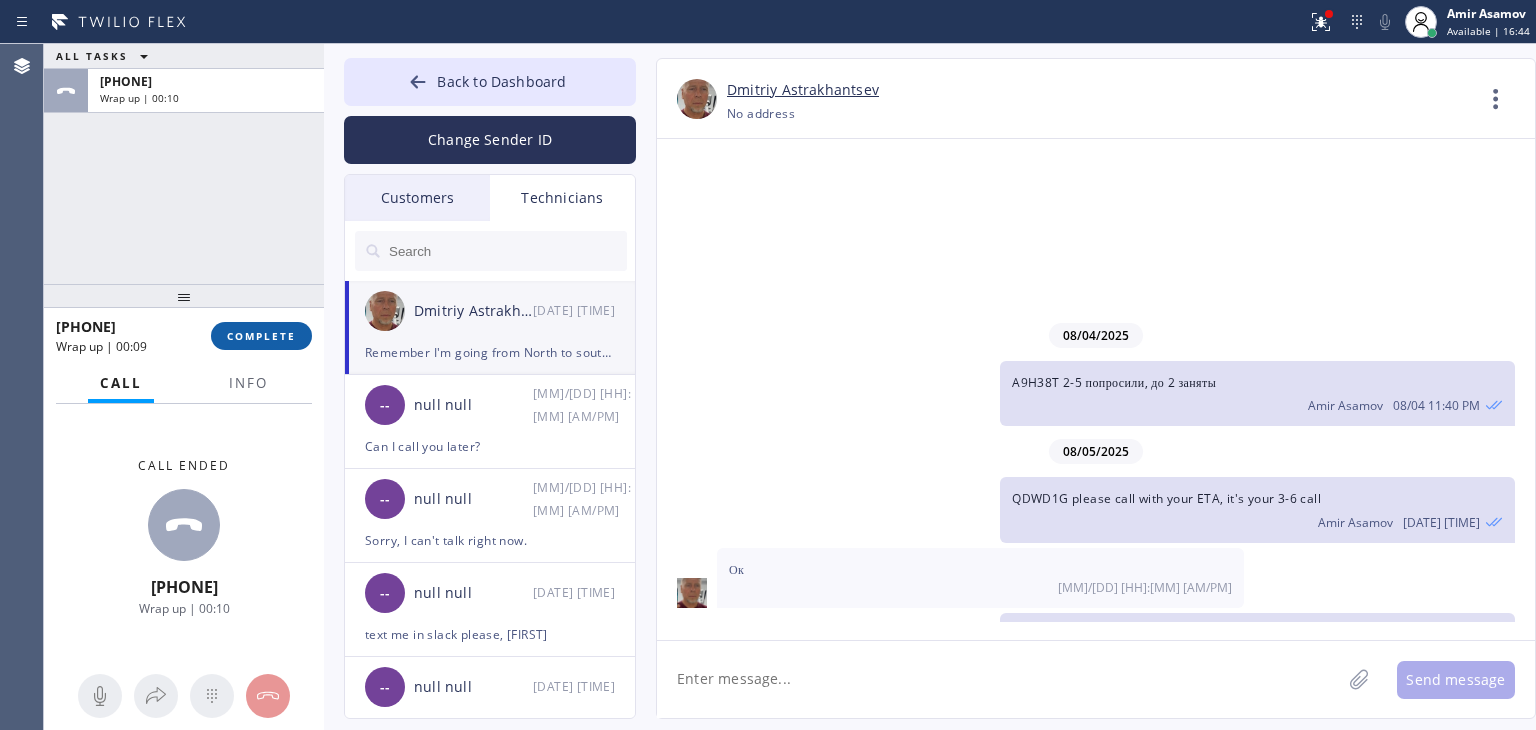 click on "COMPLETE" at bounding box center [261, 336] 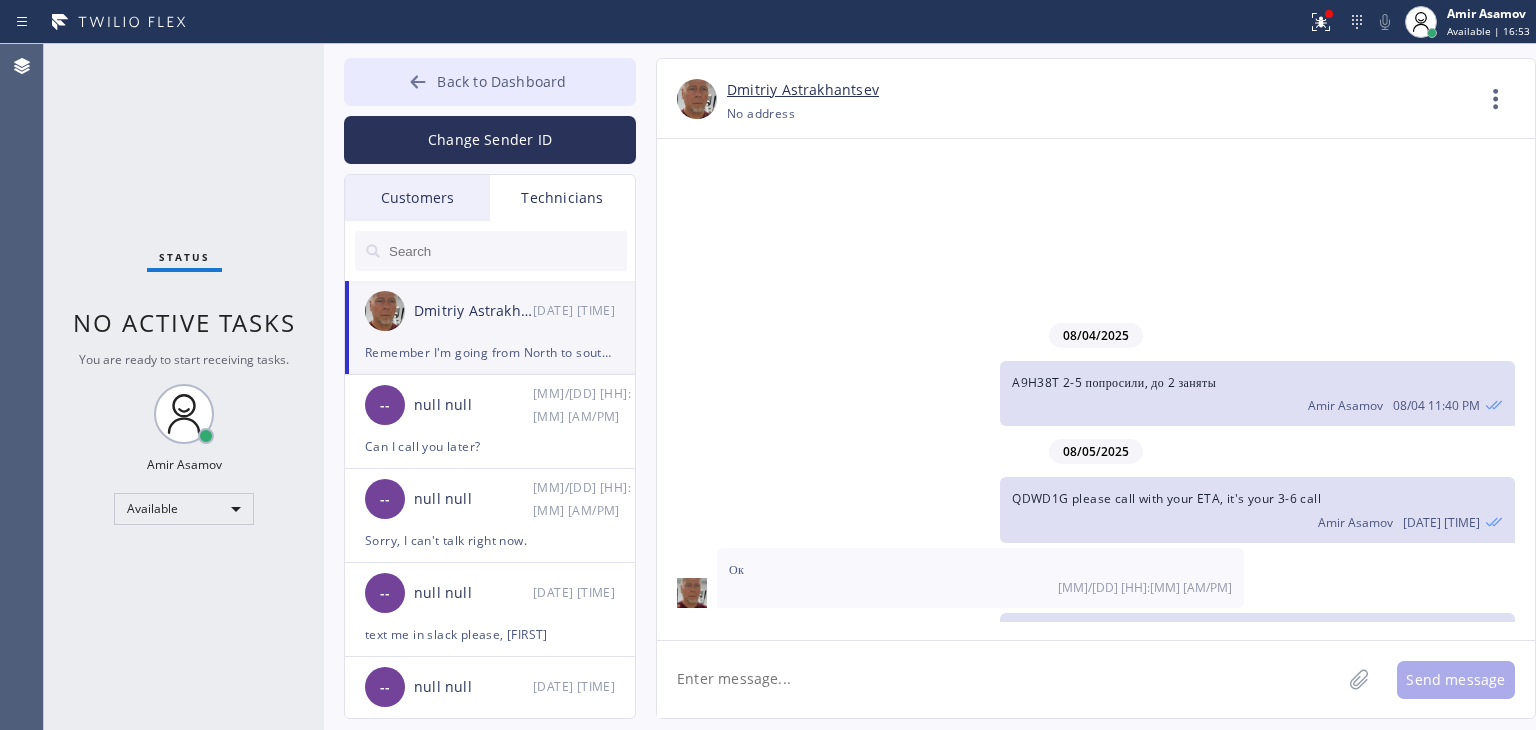 click on "Back to Dashboard" at bounding box center [490, 82] 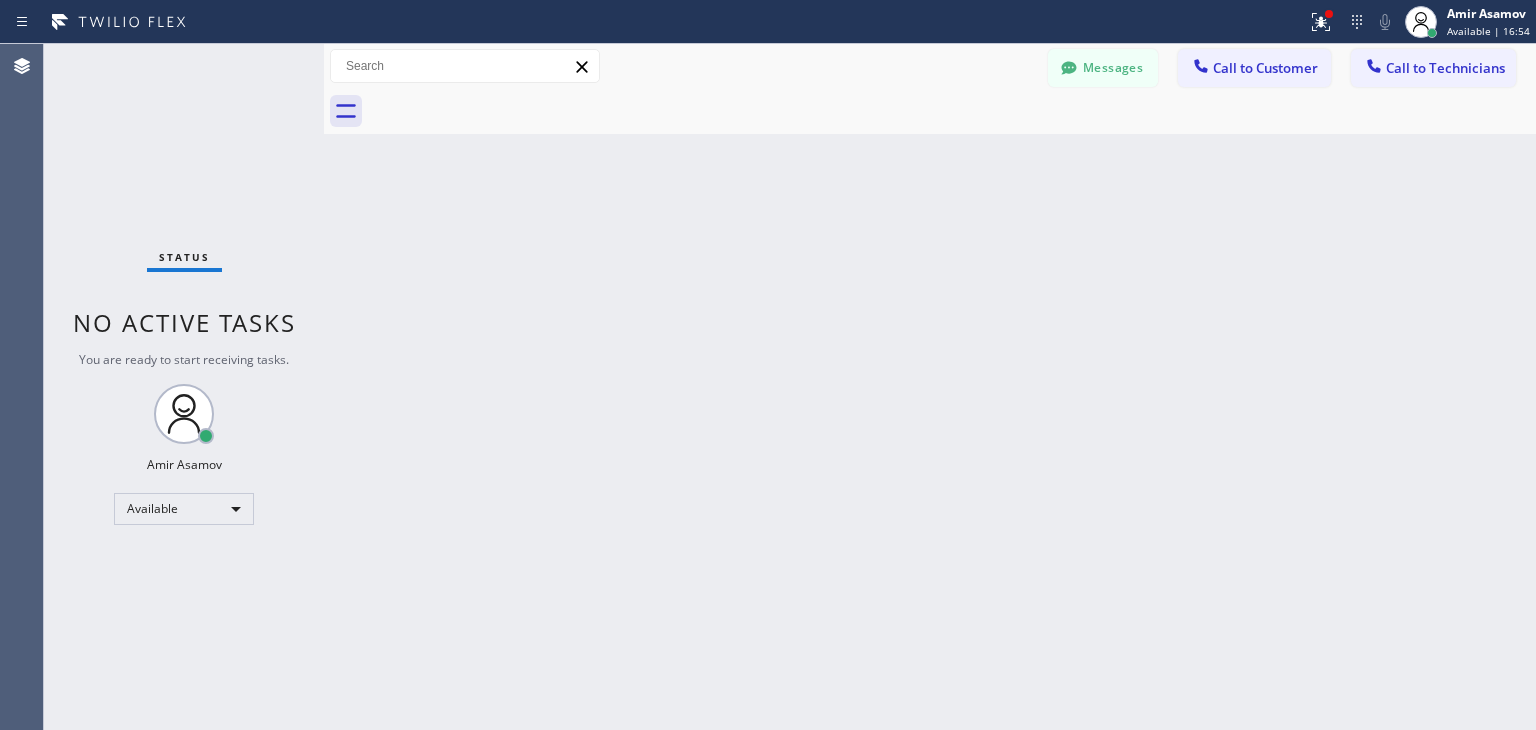 drag, startPoint x: 1210, startPoint y: 59, endPoint x: 1188, endPoint y: 72, distance: 25.553865 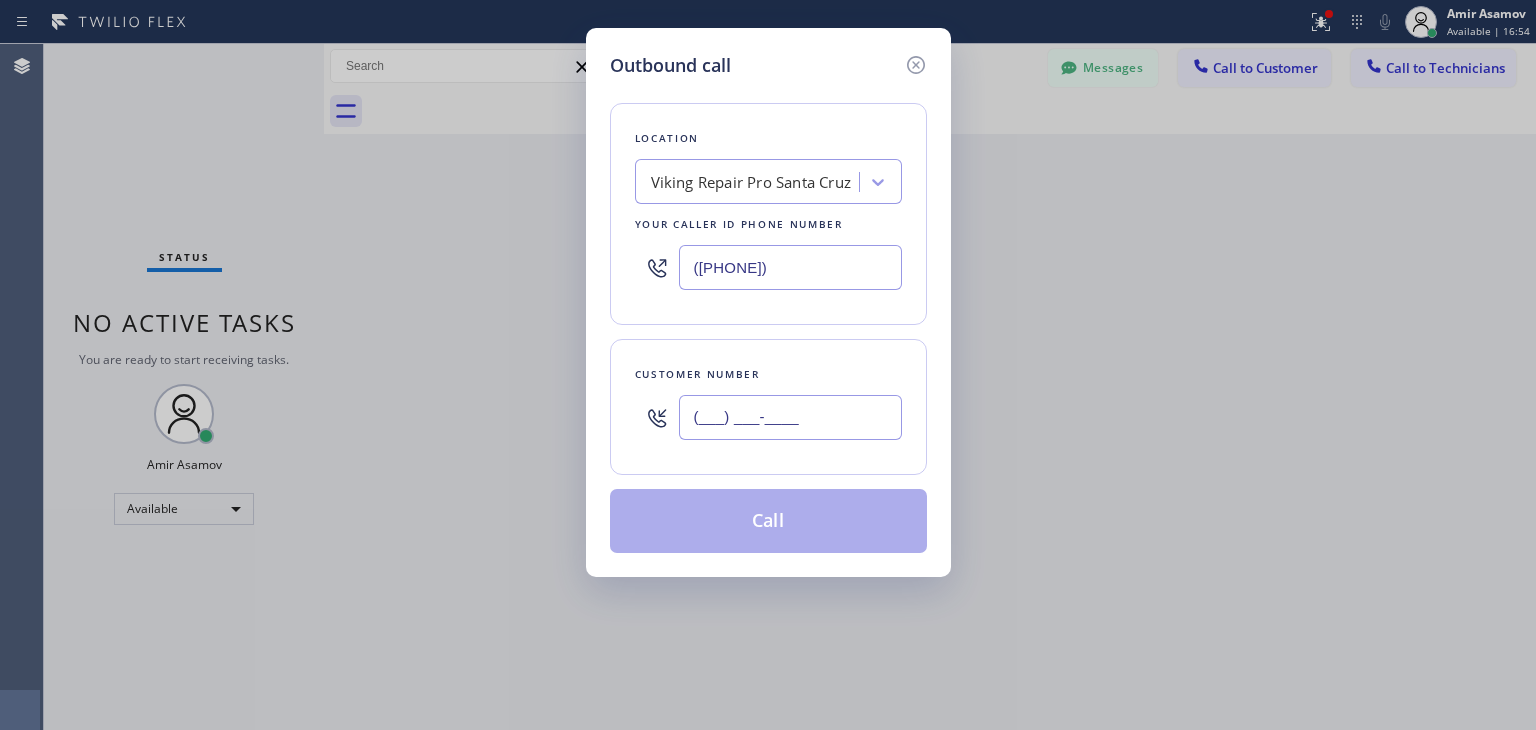 paste on "([AREA_CODE]) [EXCHANGE]-[LINE]" 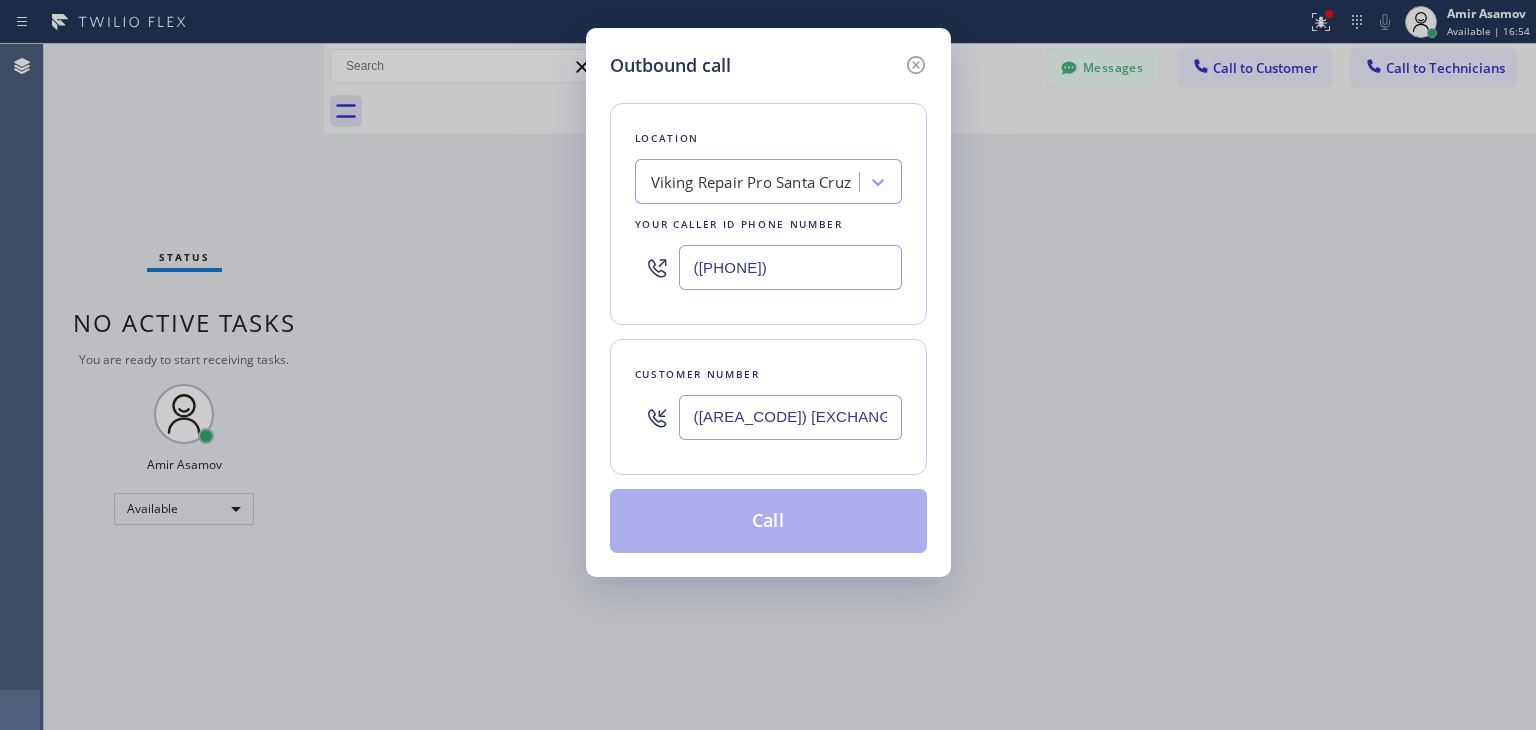 click on "([AREA_CODE]) [EXCHANGE]-[LINE]" at bounding box center [790, 417] 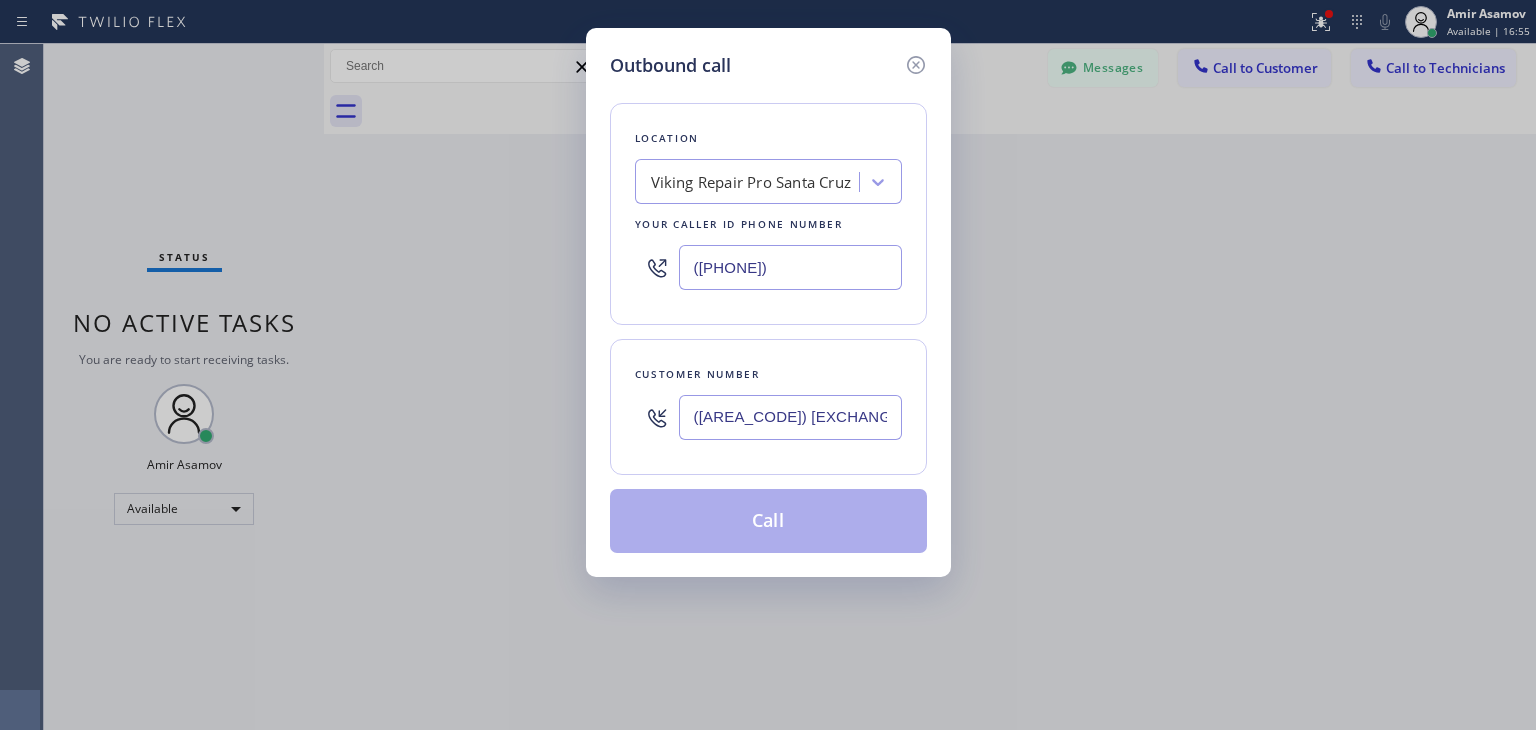 type on "([AREA_CODE]) [EXCHANGE]-[LINE]" 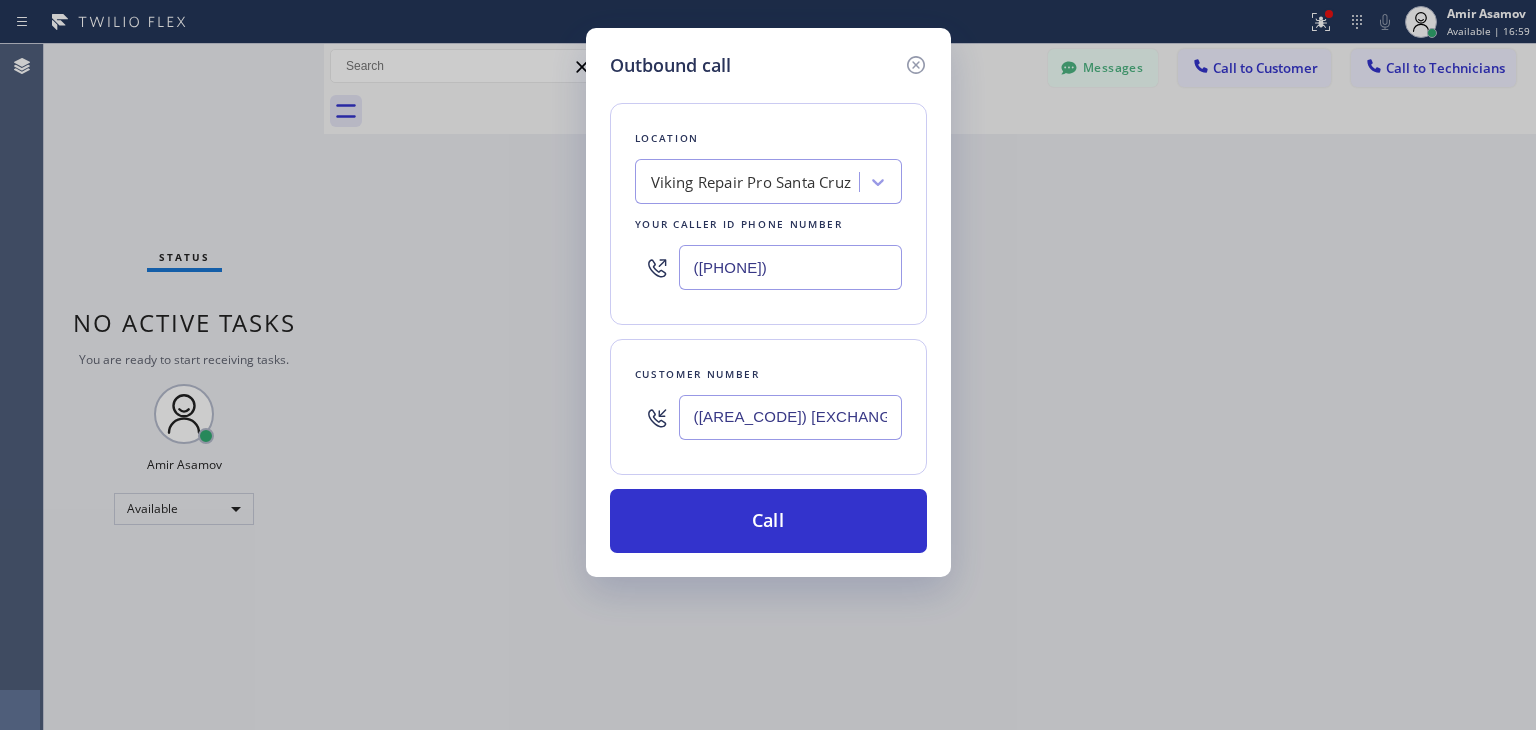 paste on "AR B2B SMS" 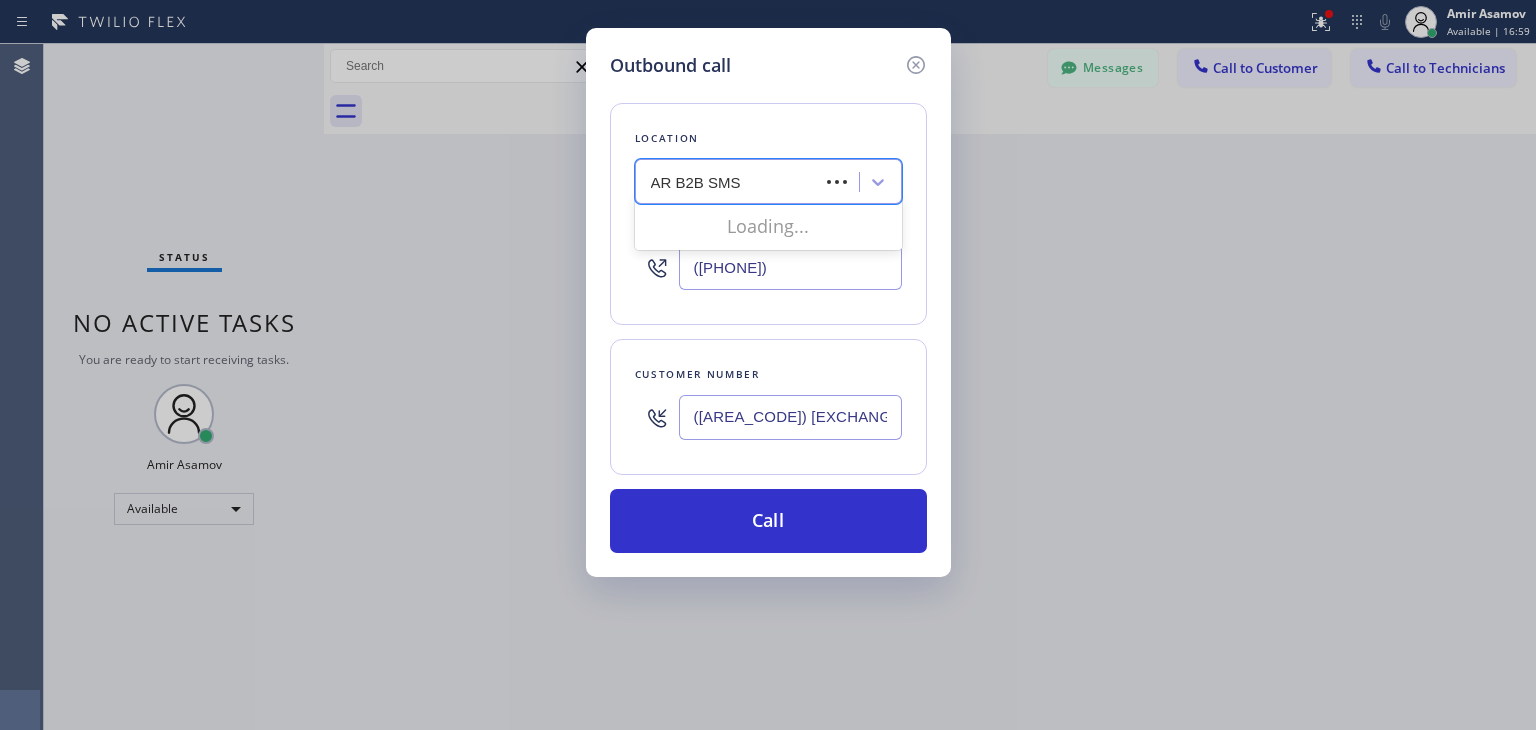 click on "AR B2B SMS AR B2B SMS" at bounding box center (730, 182) 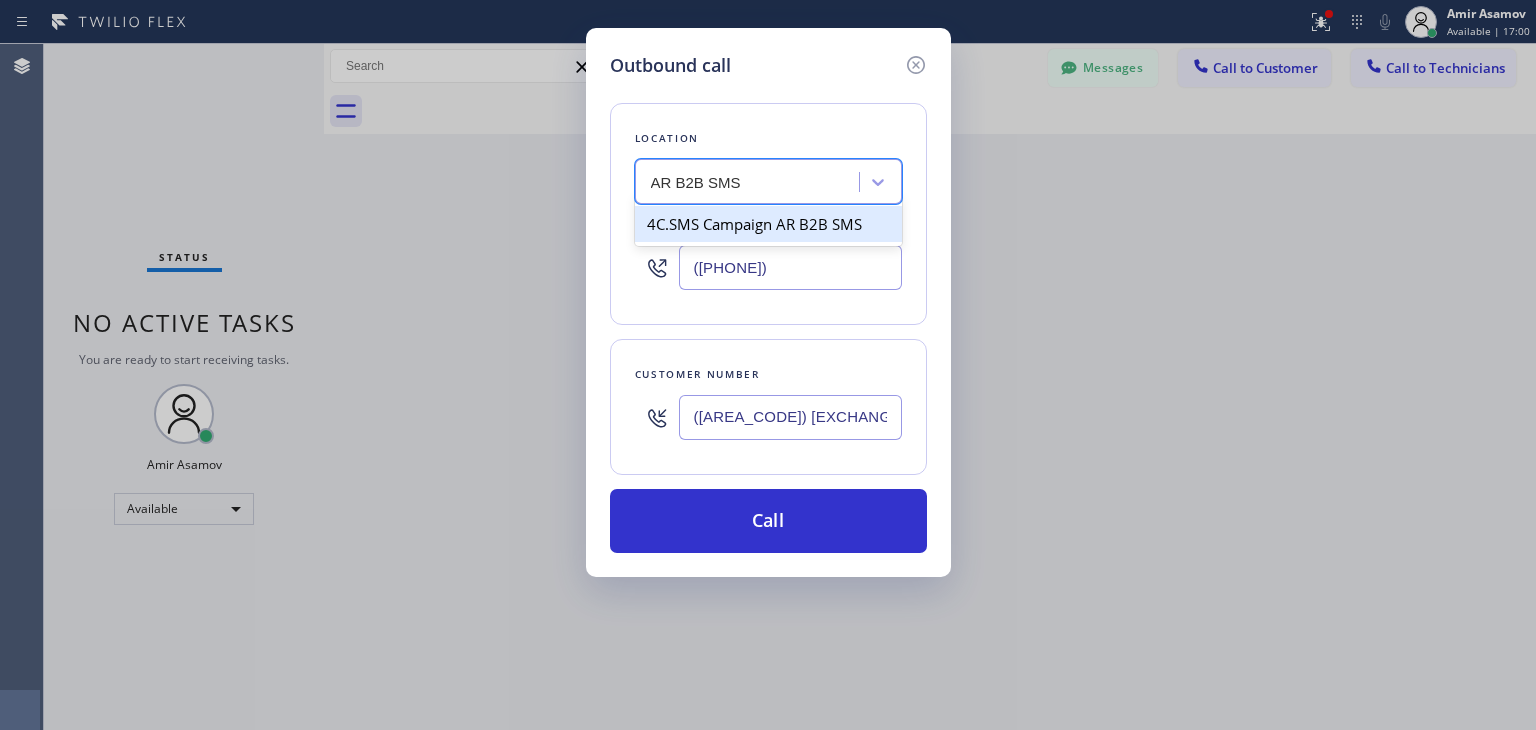 click on "4C.SMS Campaign AR B2B SMS" at bounding box center [768, 224] 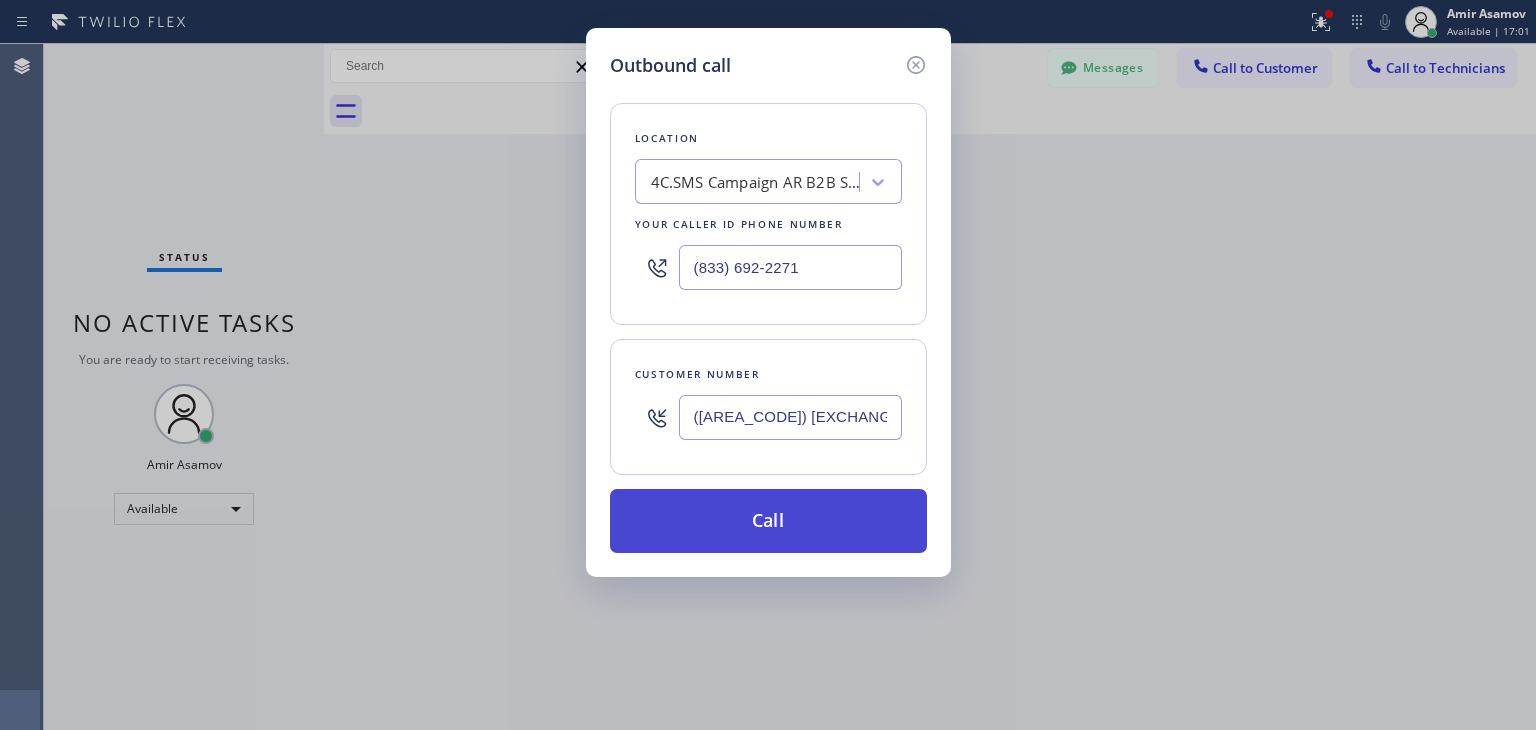 click on "Call" at bounding box center (768, 521) 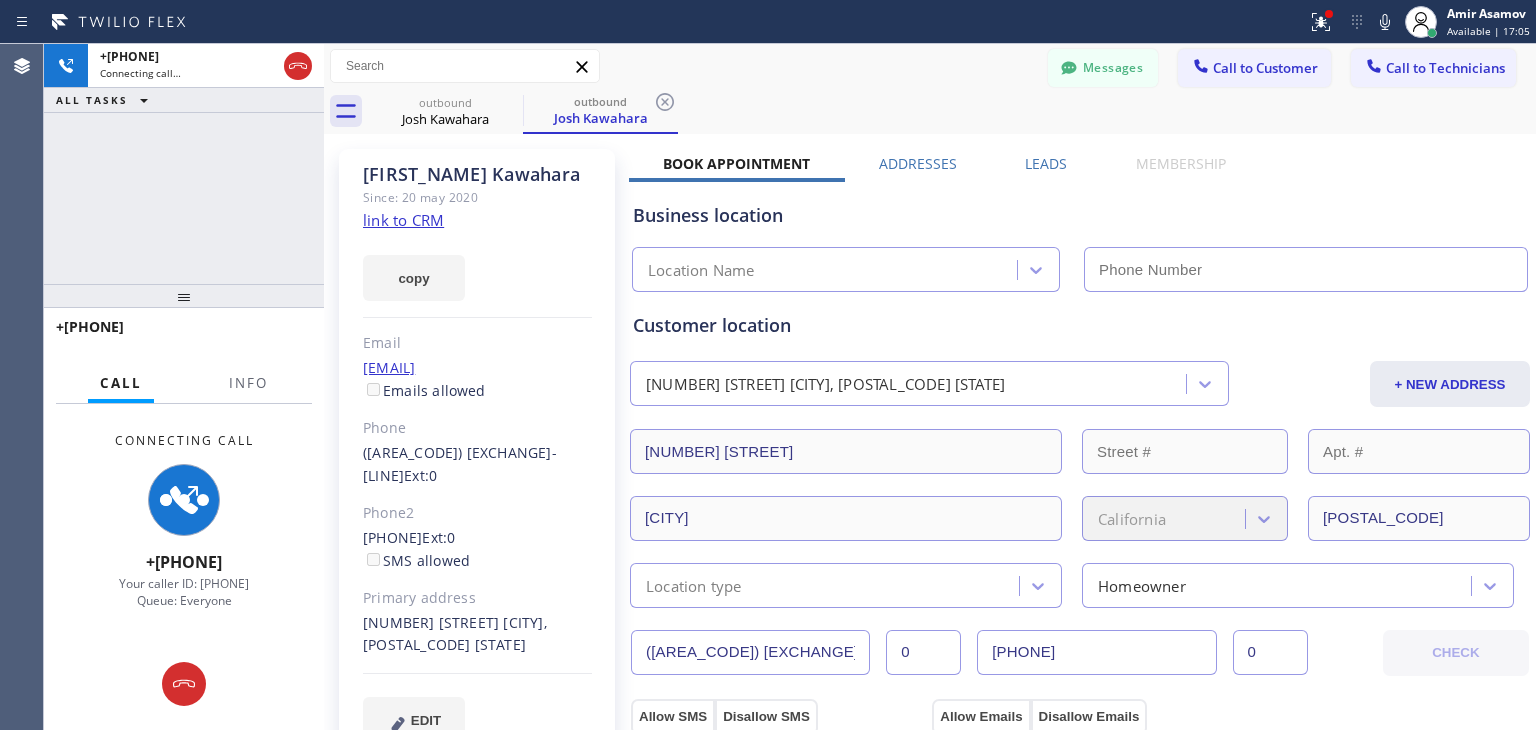 type on "(833) 692-2271" 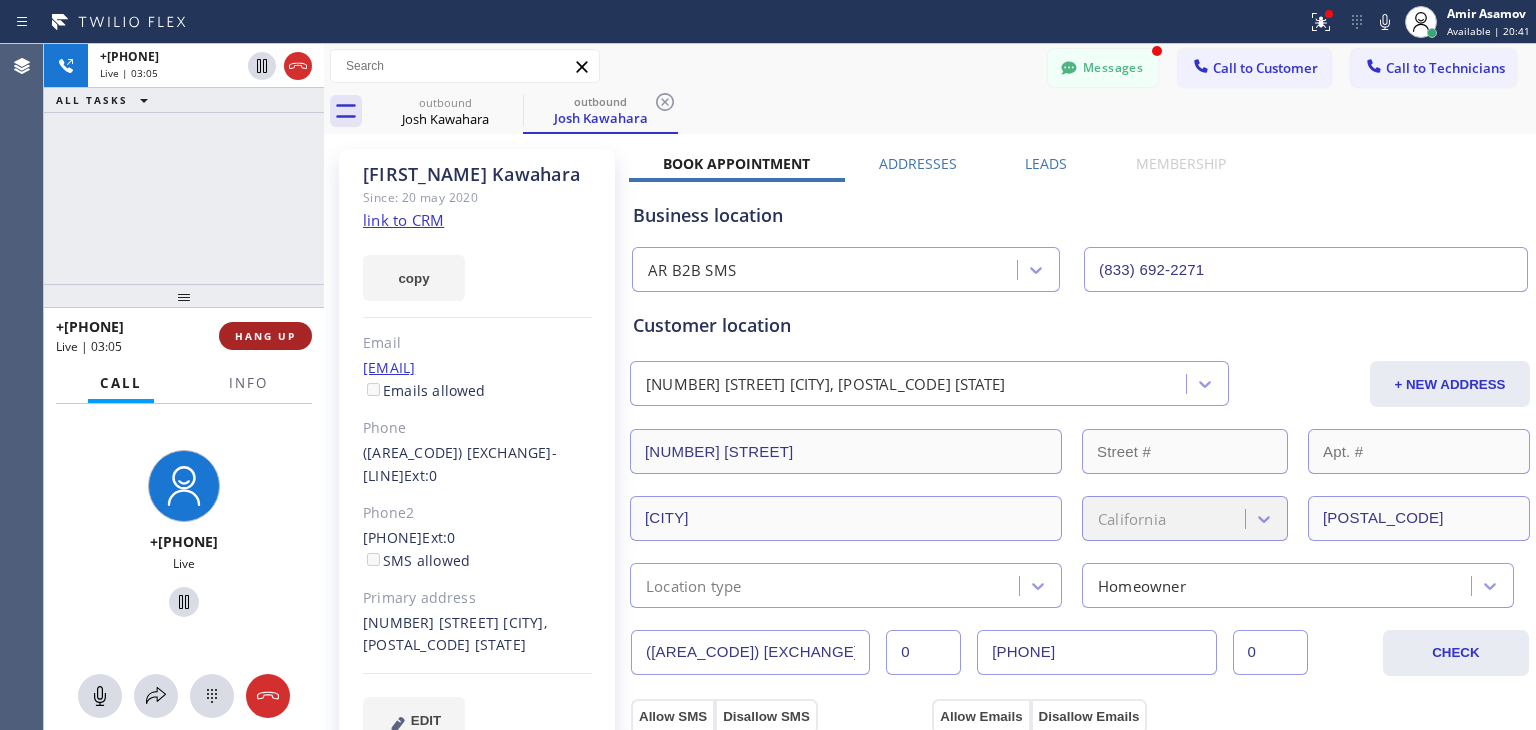 click on "HANG UP" at bounding box center [265, 336] 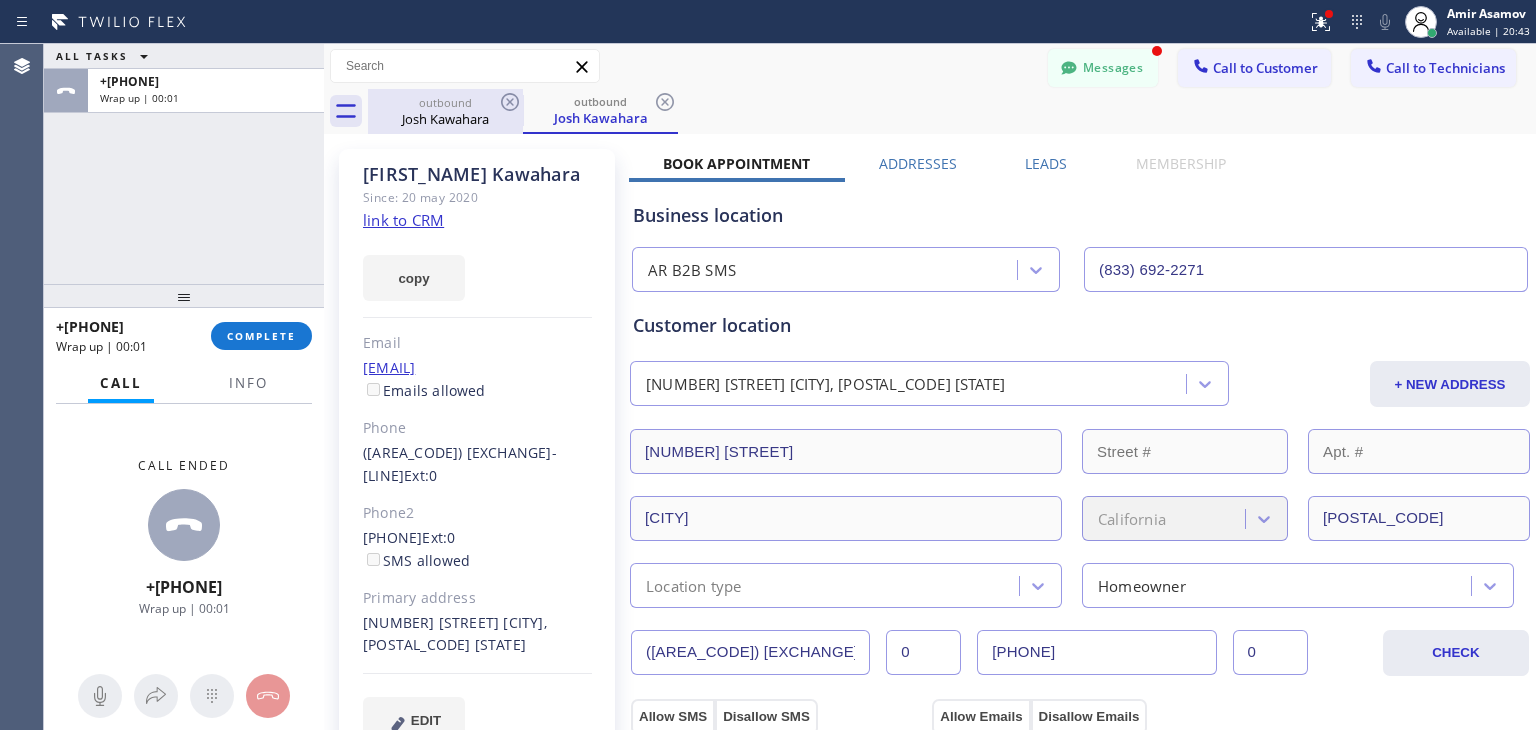 click on "ALL TASKS ALL TASKS ACTIVE TASKS TASKS IN WRAP UP +1[PHONE] Wrap up | 00:01 +1[PHONE] Wrap up | 00:01 COMPLETE Call Info Call ended +1[PHONE] Wrap up | 00:01 Context Queue: Everyone Priority: 0 Customer Name: [FIRST] [LAST] Phone: ([PHONE]) [PHONE]-[PHONE] Address: Business location Name: 4C.SMS Campaign AR B2B SMS Address:   Phone: ([PHONE]) [PHONE]-[PHONE] Call From City: State: Zipcode: Outbound call Location AR B2B SMS Your caller id phone number ([PHONE]) [PHONE]-[PHONE] Customer number ([PHONE]) [PHONE]-[PHONE] Call Transfer Back to Dashboard Change Sender ID Customers Technicians KW Kristine Wahl 08/05 05:16 AM Awesome!!!  DS Douglas Stockley 08/05 03:50 AM Thank you  BS Barry Sulicki 08/05 01:11 AM Hello, I cancelled this appointment Thursday night after the first reschedule  RU Richard  Ubiera 08/05 12:48 AM BR Bharat Renath 08/05 12:48 AM MM Martine Mbiaka 08/05 12:47 AM No thank you  JZ John Zevallos 08/05 12:44 AM JL Jack Lasonder 08/05 12:09 AM MU Myshanda  Uptom 08/04 11:46 PM SB Steve  Bontadelli 08/04 11:31 PM Thank you OO Yes 1" at bounding box center [790, 387] 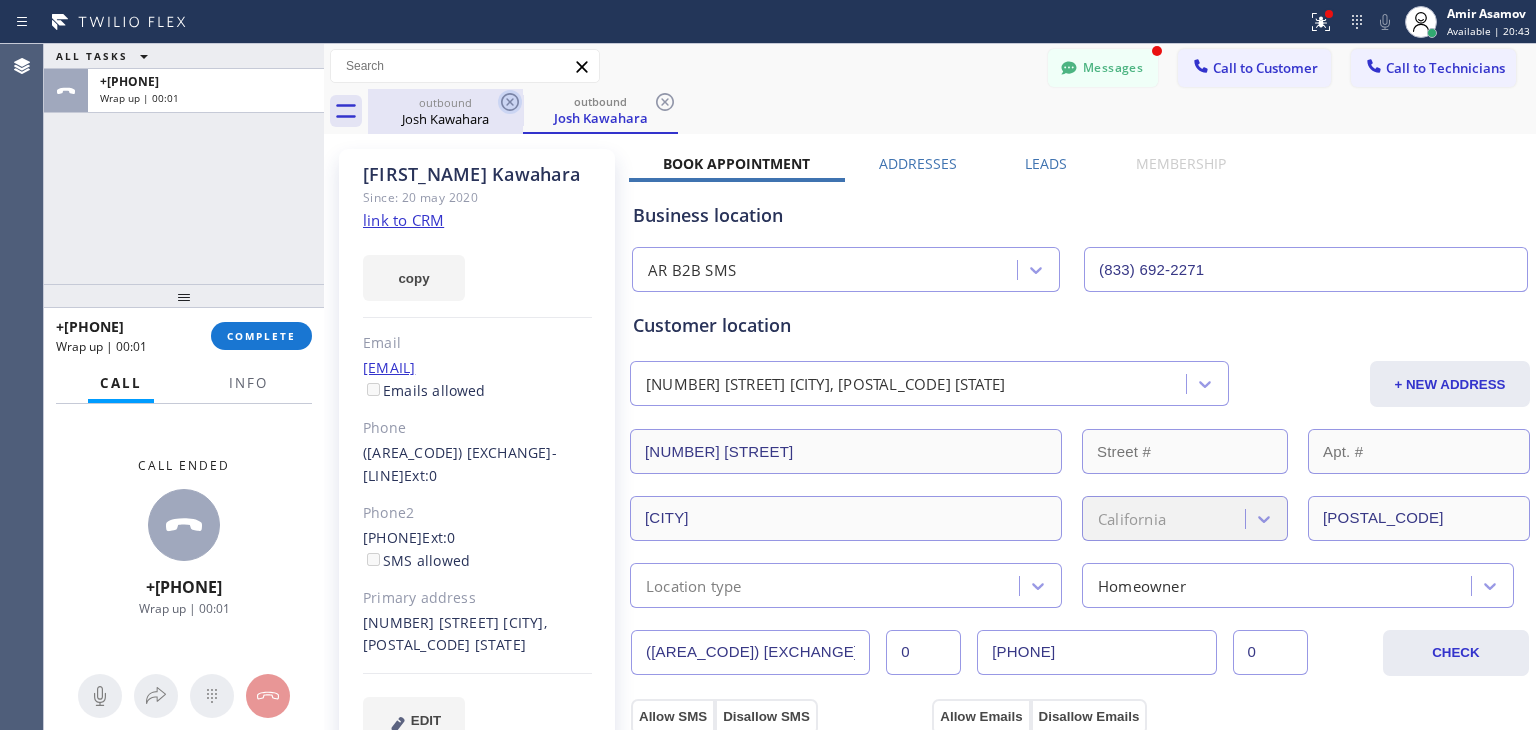 click 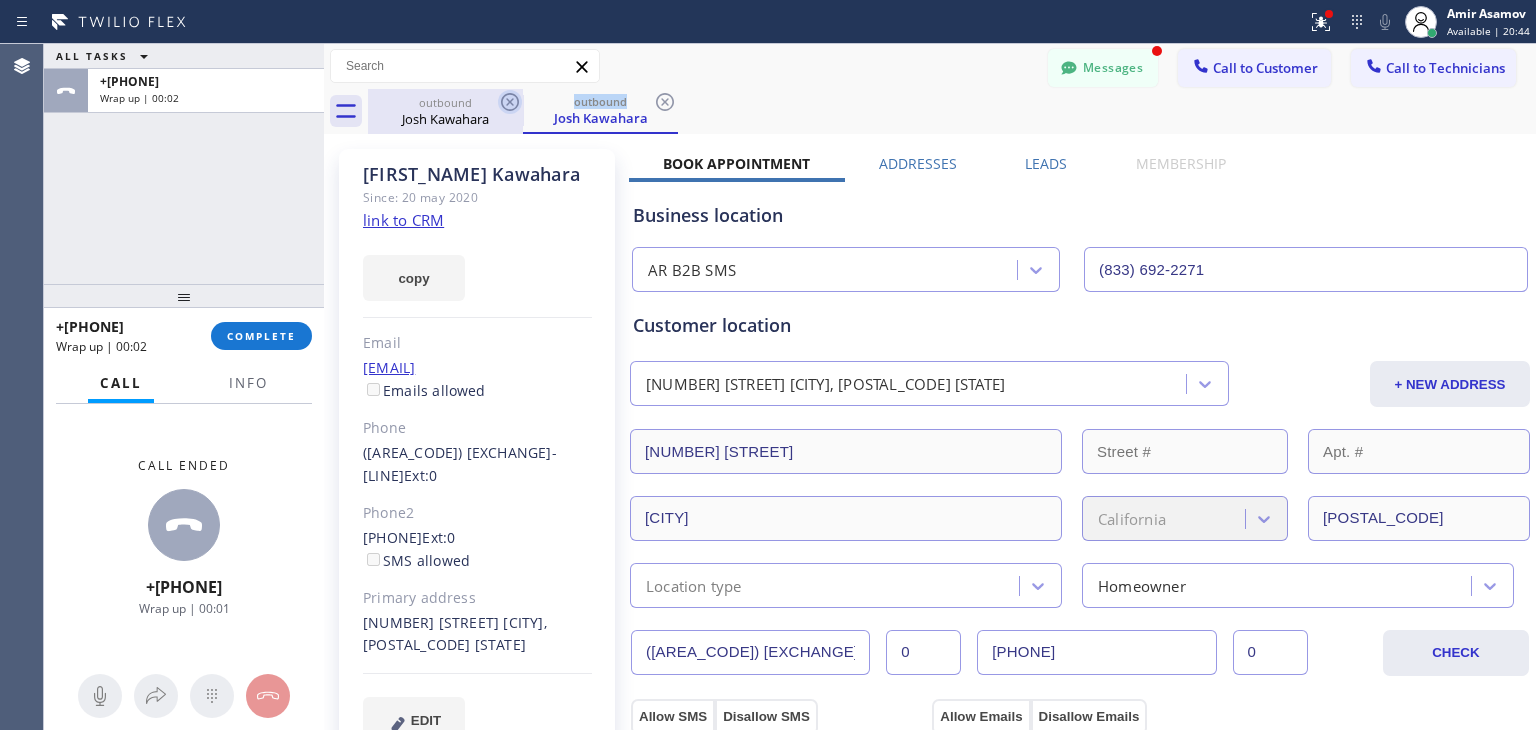 click 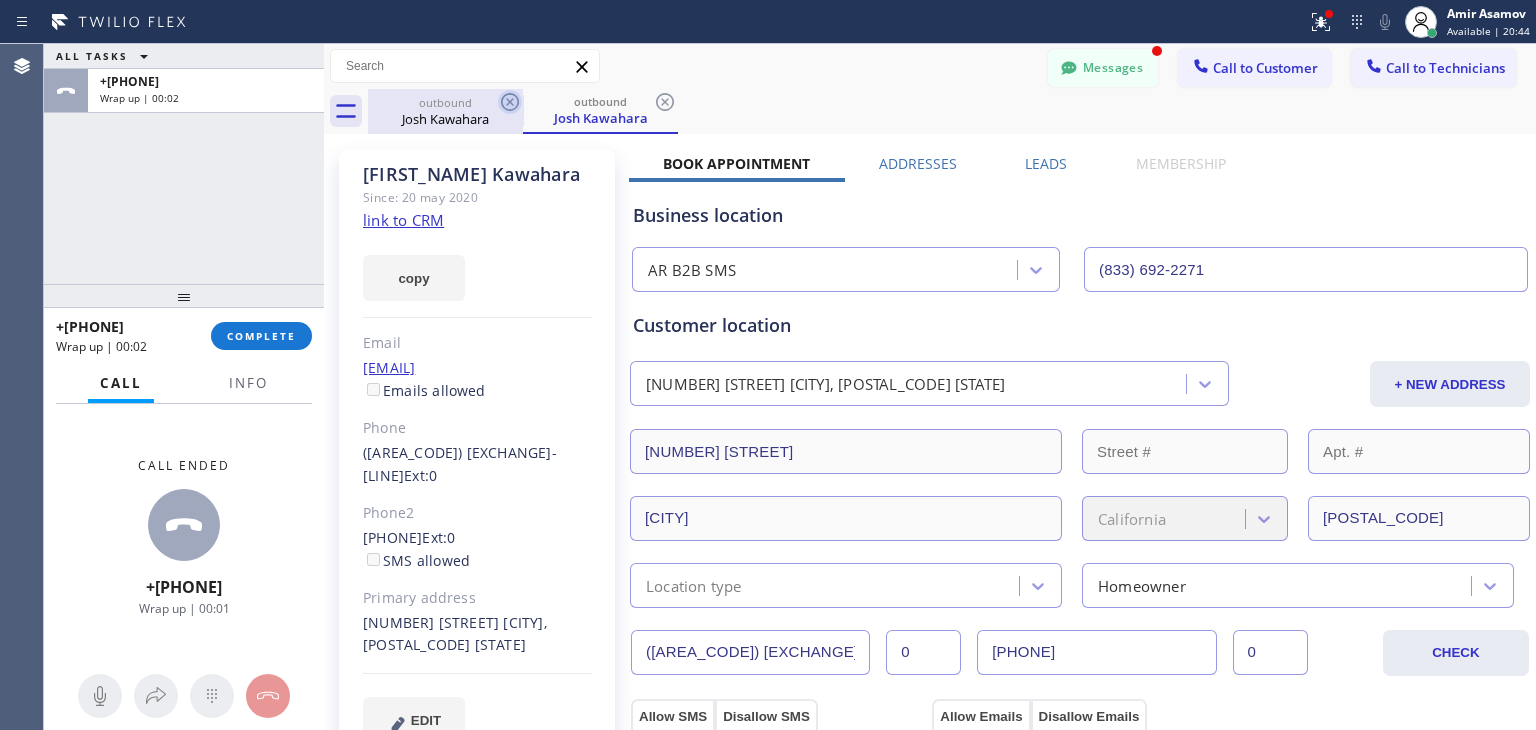 click 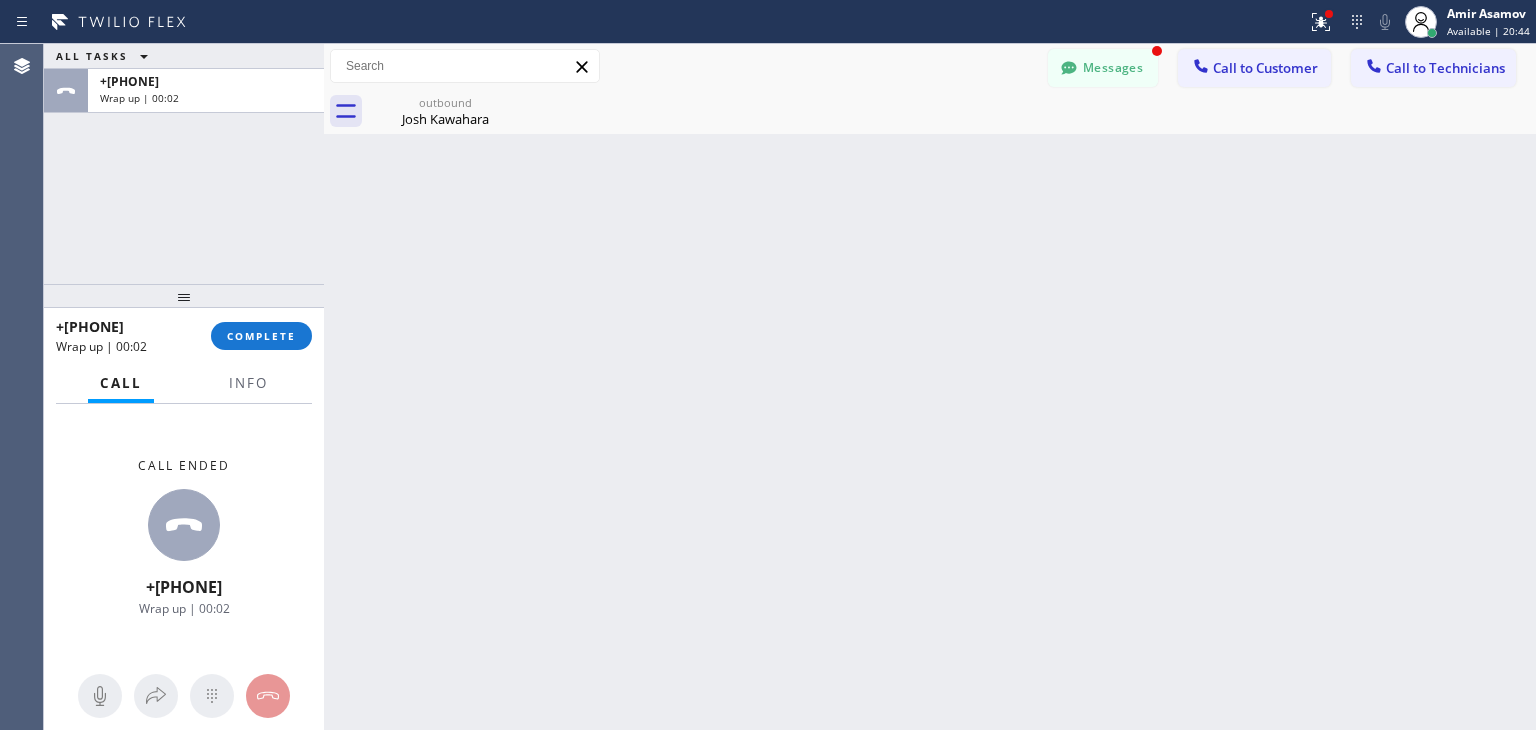 click 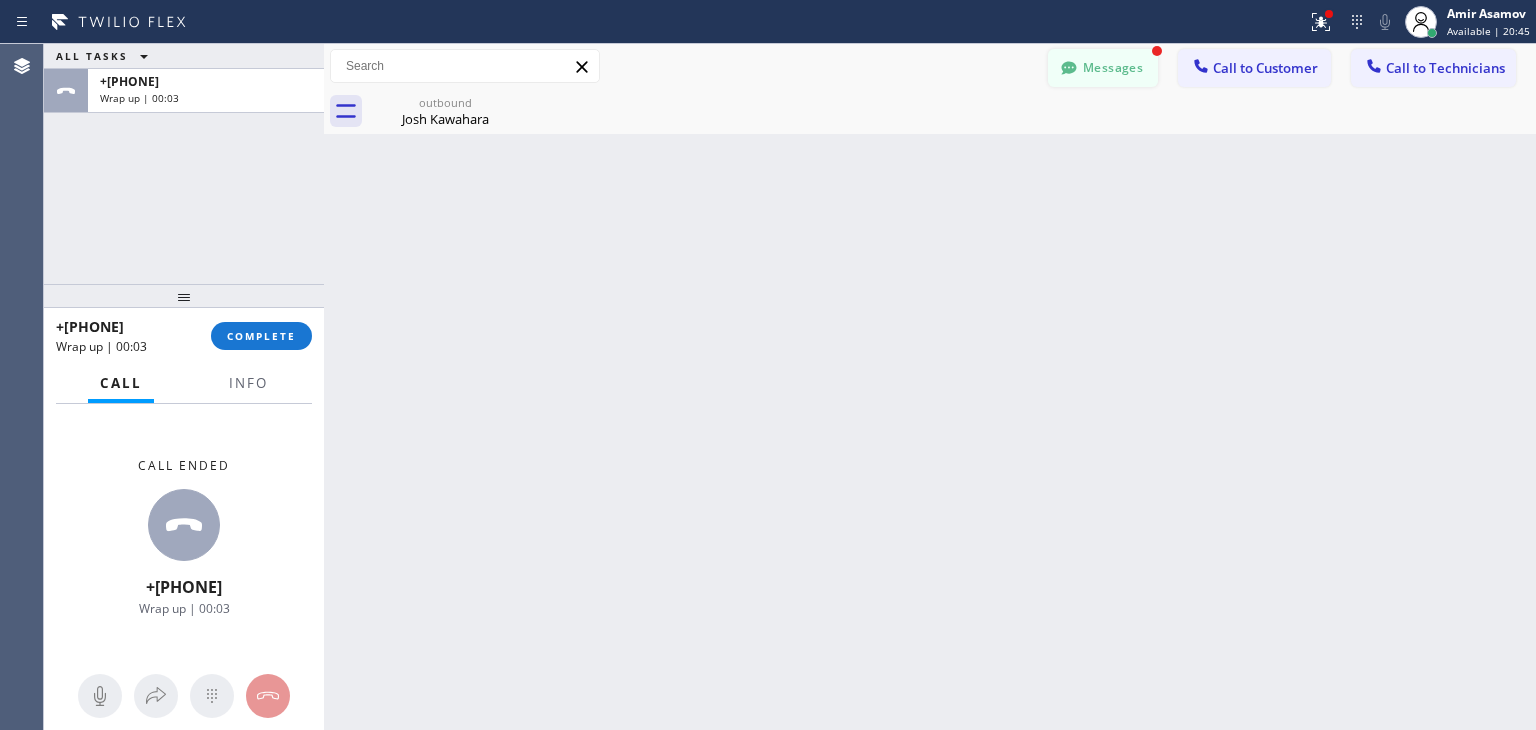 click on "Messages" at bounding box center [1103, 68] 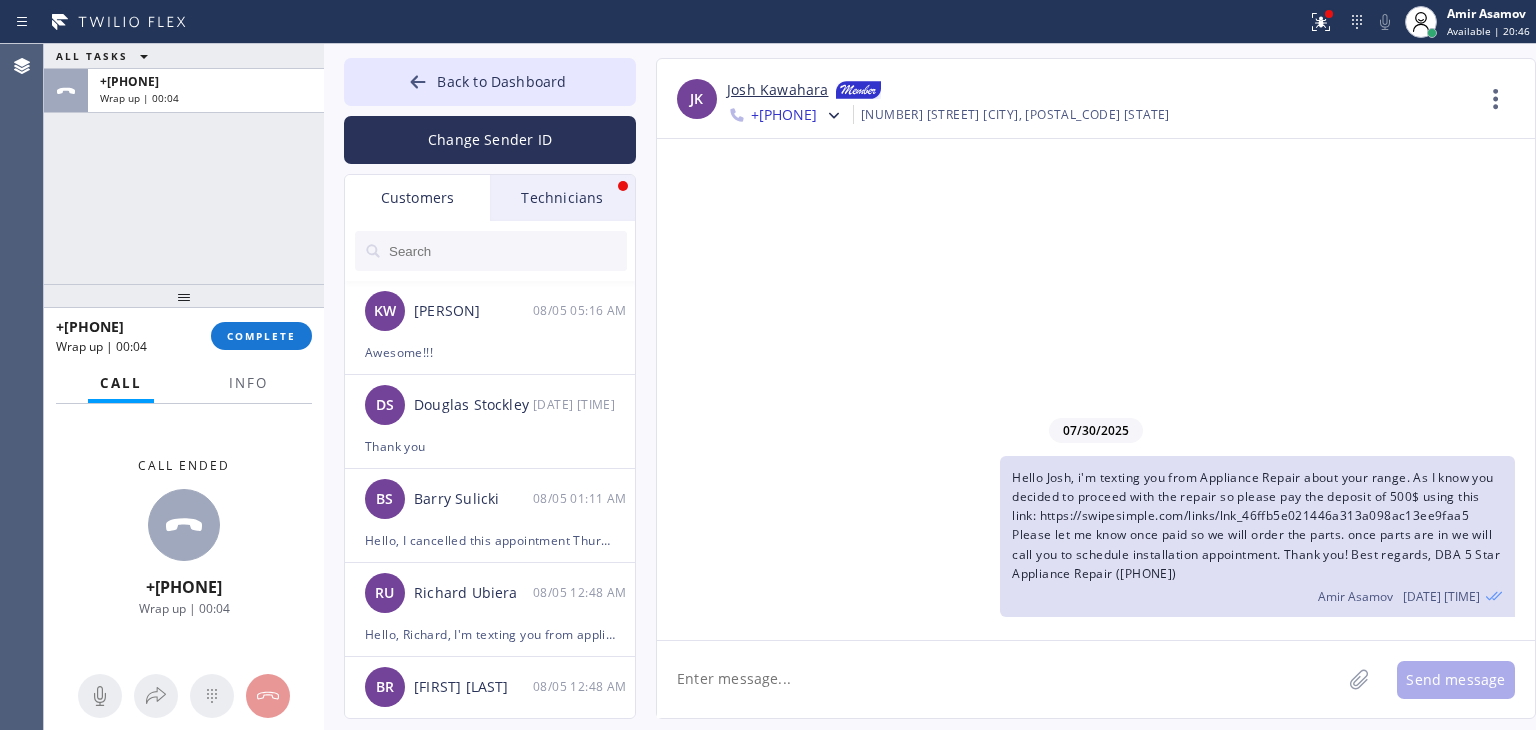 click on "Technicians" at bounding box center [562, 198] 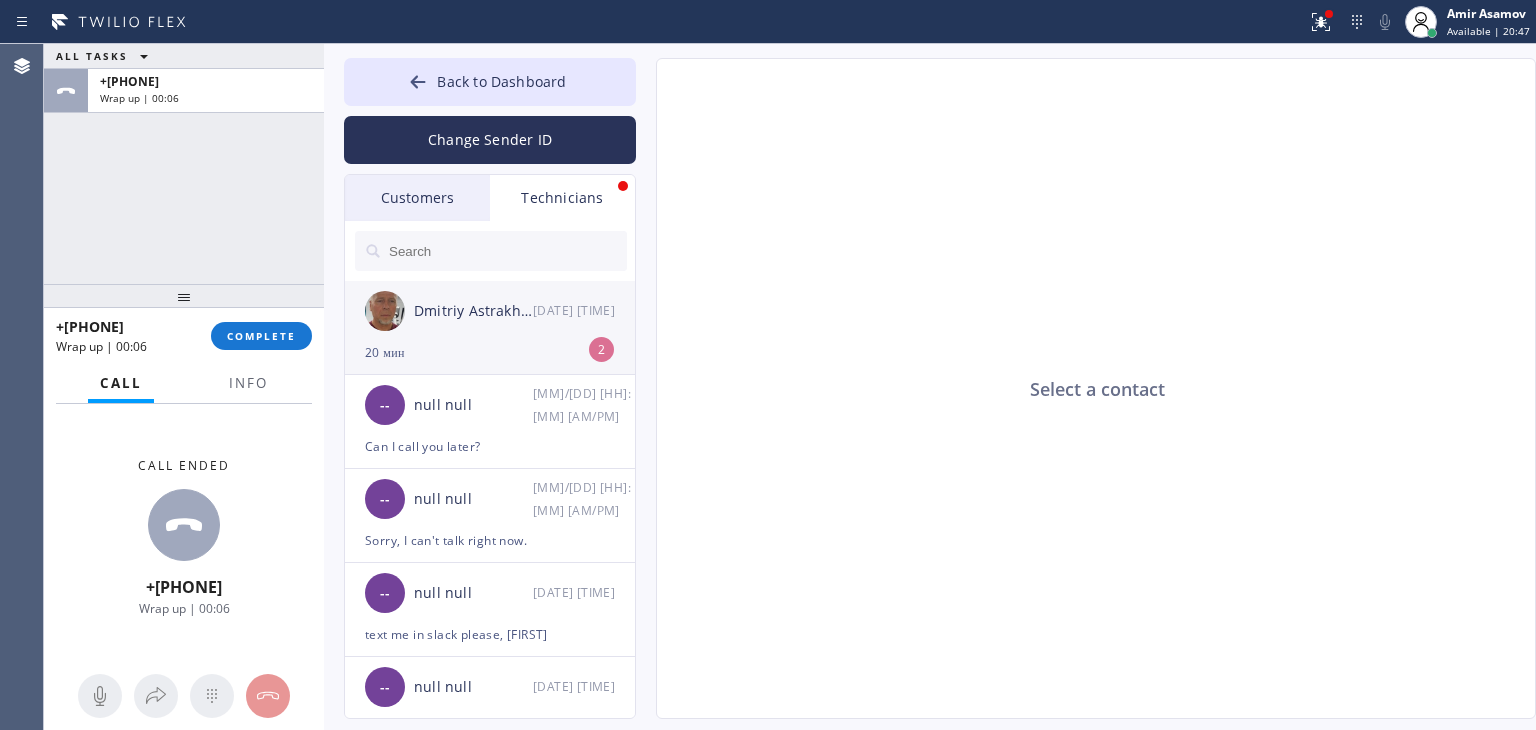 click on "20 мин" at bounding box center (490, 352) 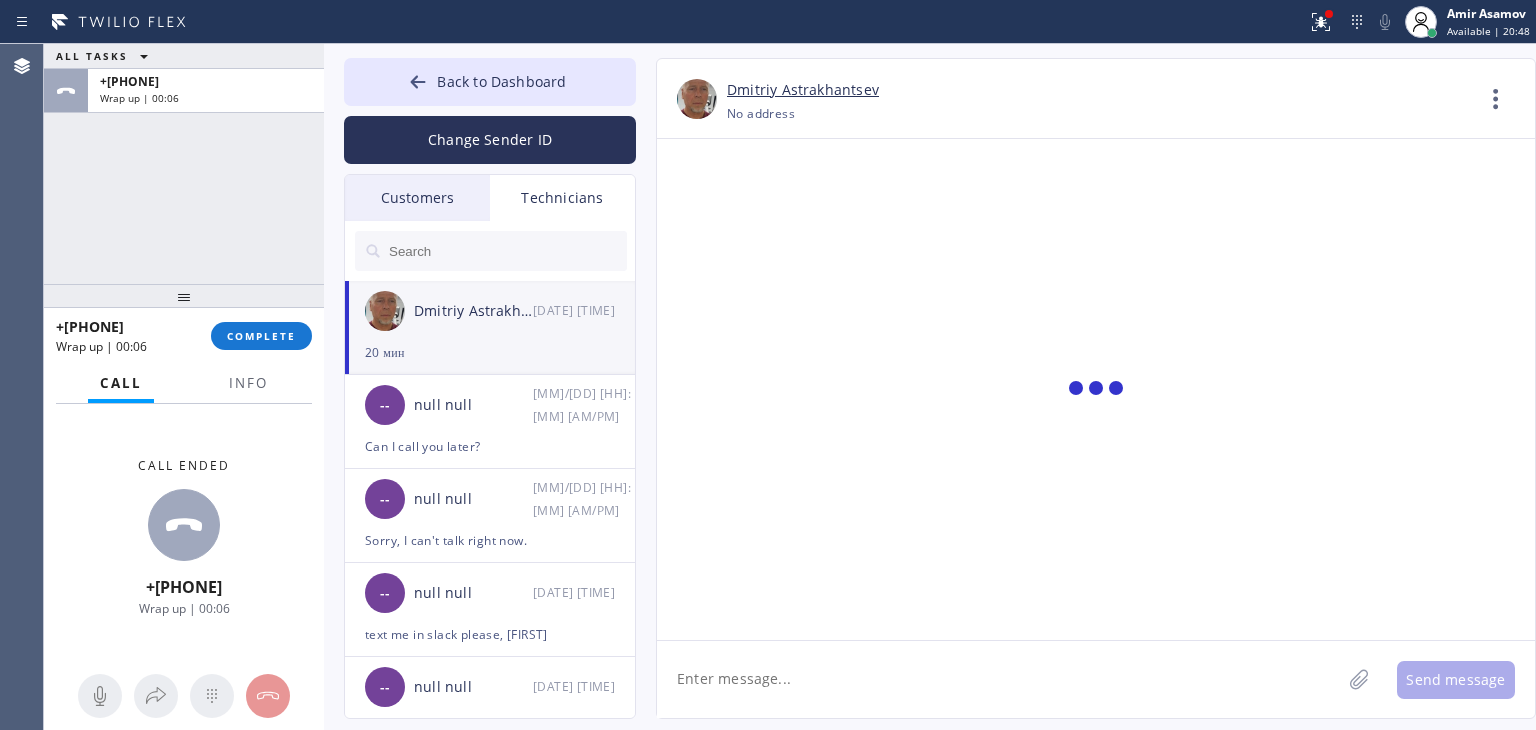 scroll, scrollTop: 17615, scrollLeft: 0, axis: vertical 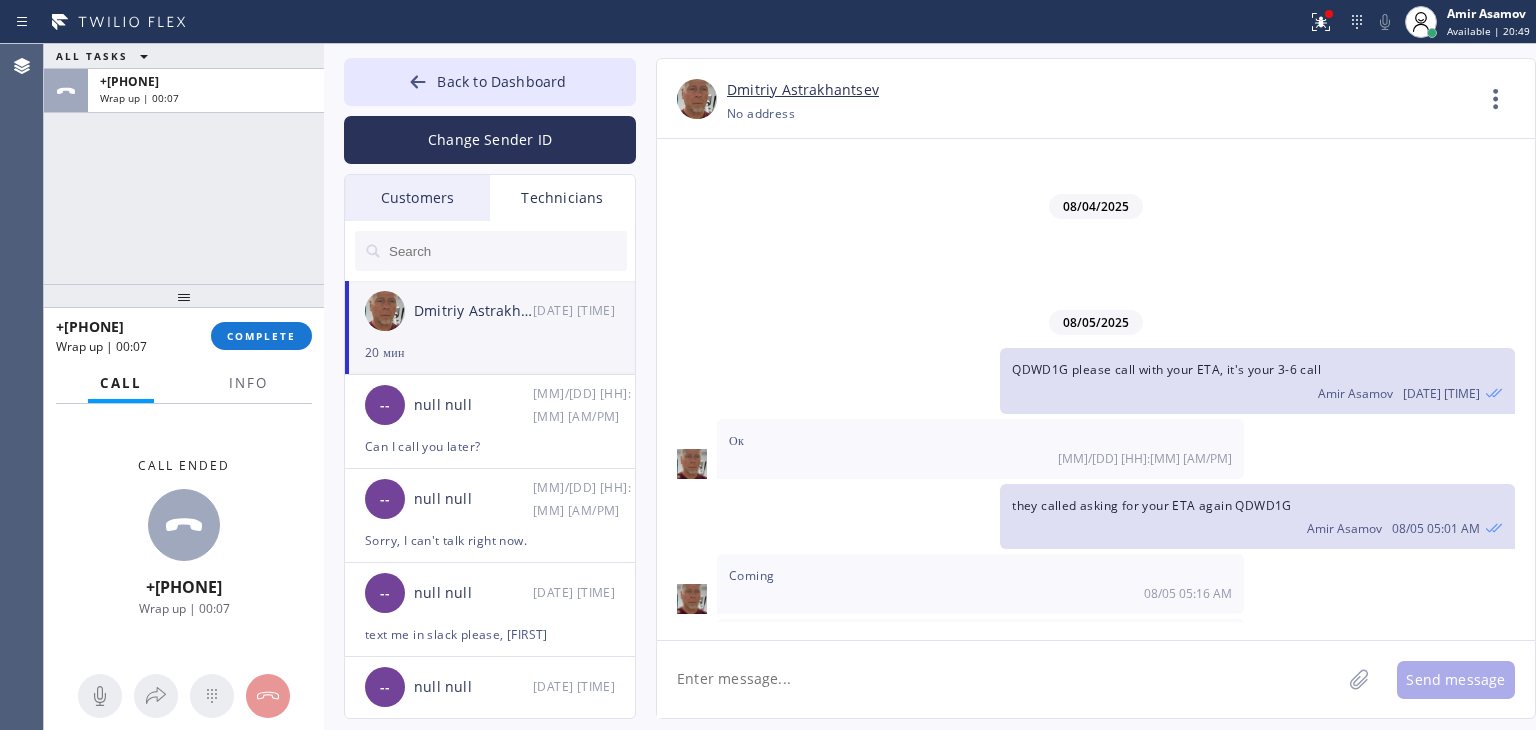 click 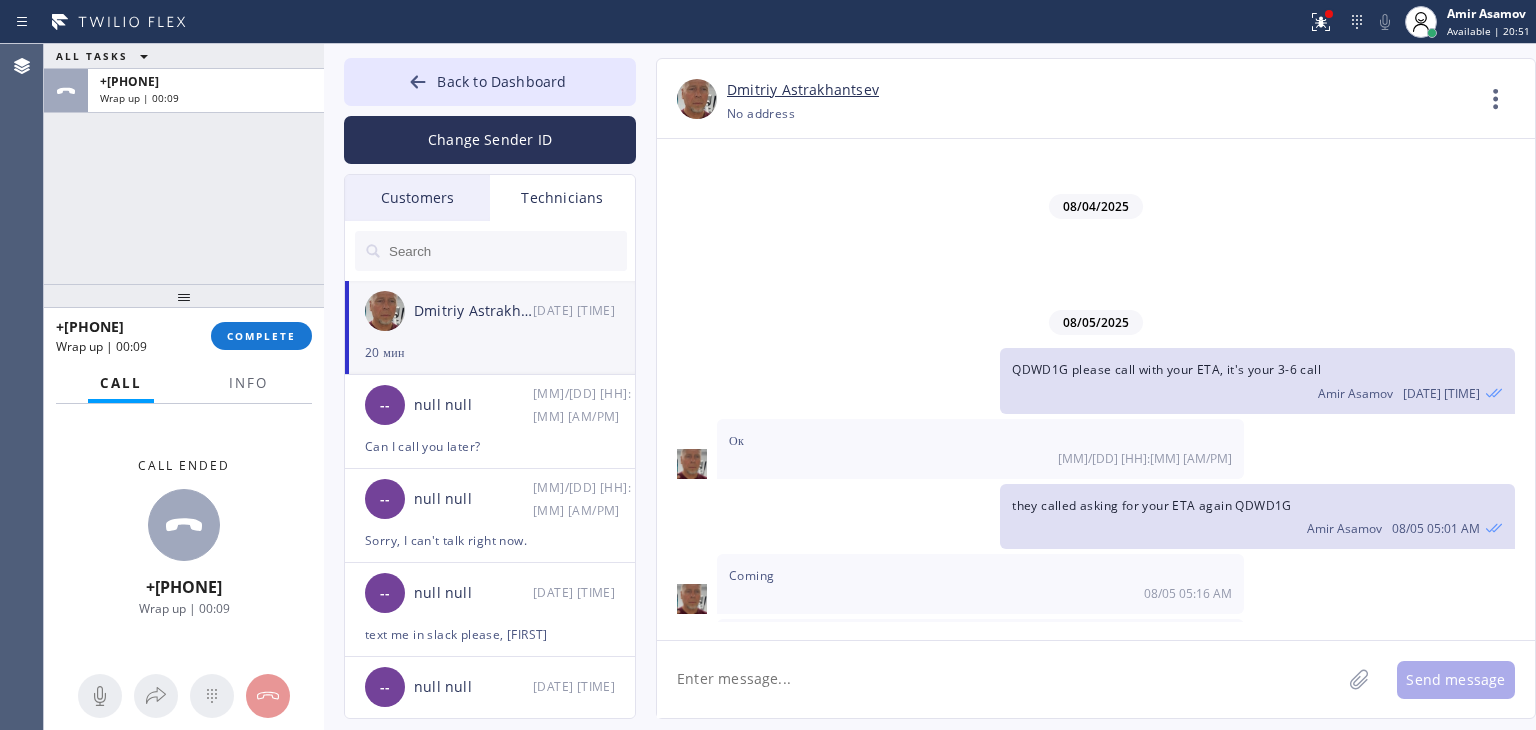 click on "Прикинь
У чувака фамилия: я дизельная лошадь" at bounding box center (862, 725) 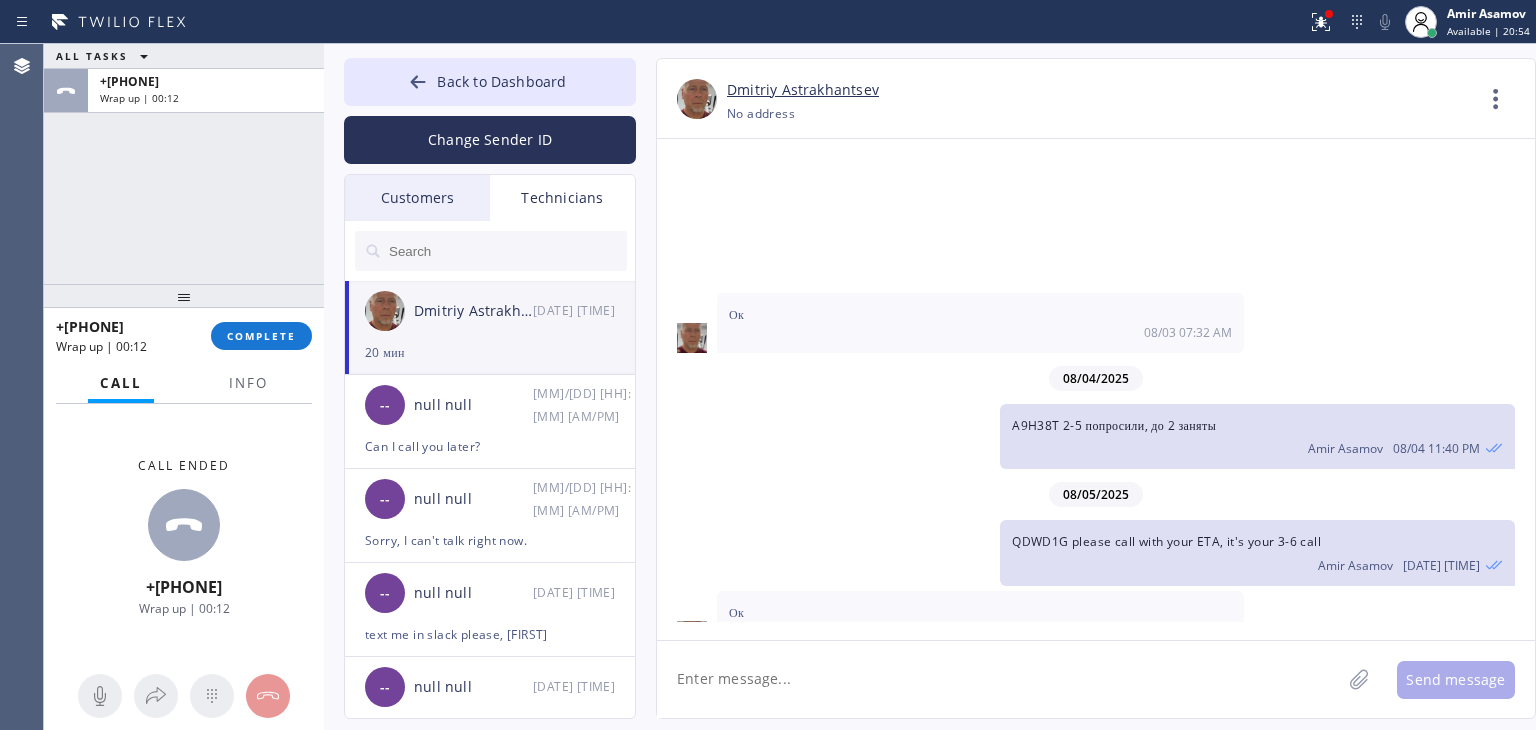 scroll, scrollTop: 17440, scrollLeft: 0, axis: vertical 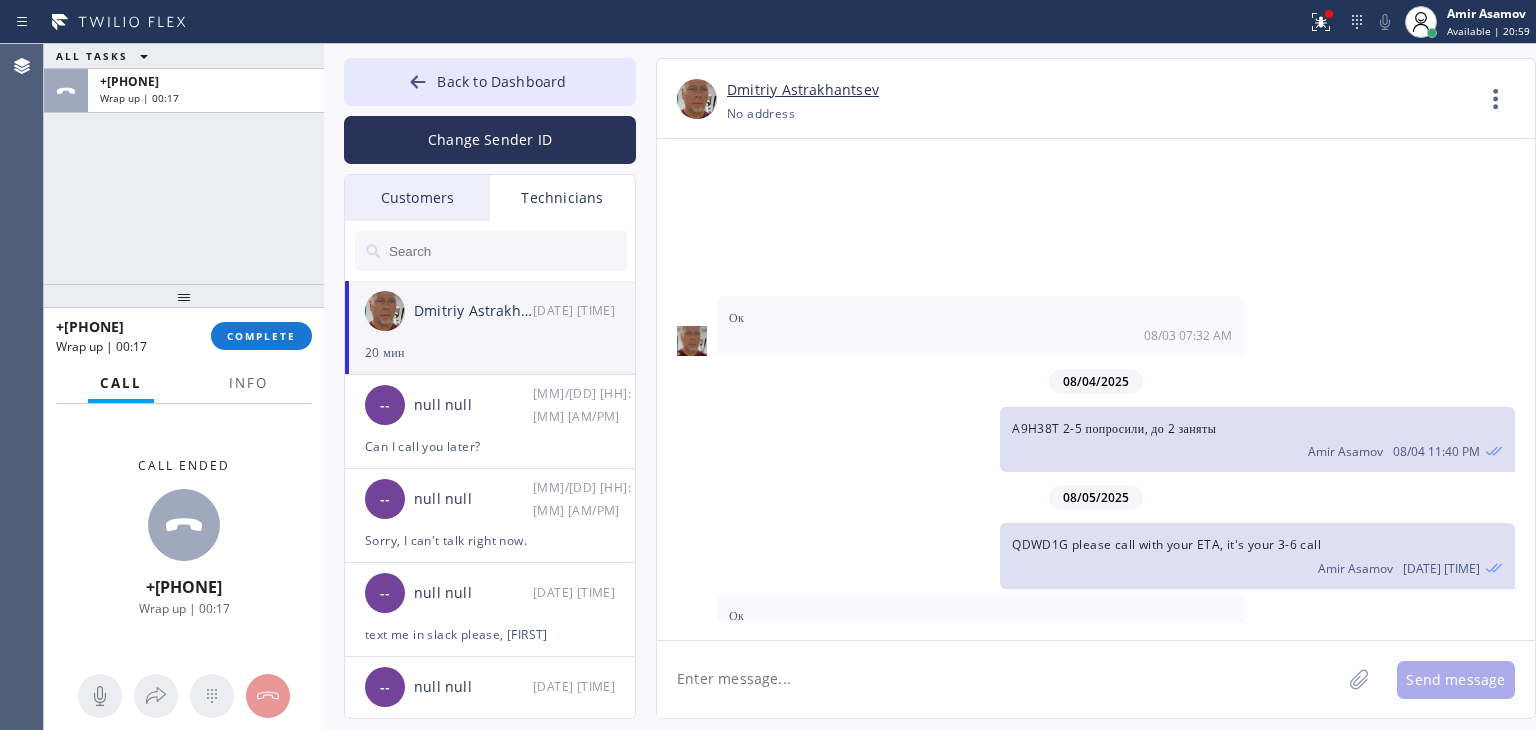 click on "[PHONE] Wrap up | 00:17 COMPLETE" at bounding box center [184, 336] 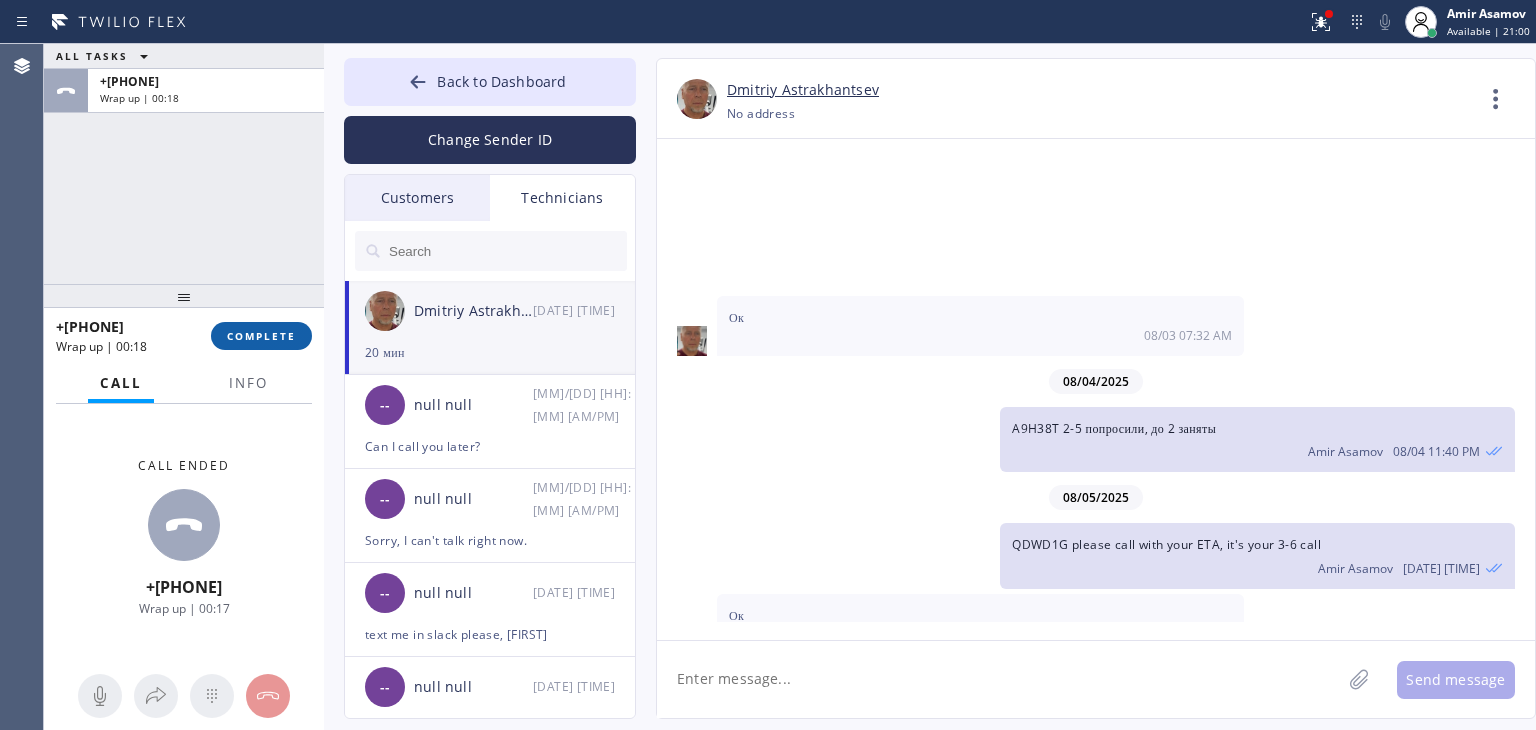 drag, startPoint x: 242, startPoint y: 353, endPoint x: 253, endPoint y: 343, distance: 14.866069 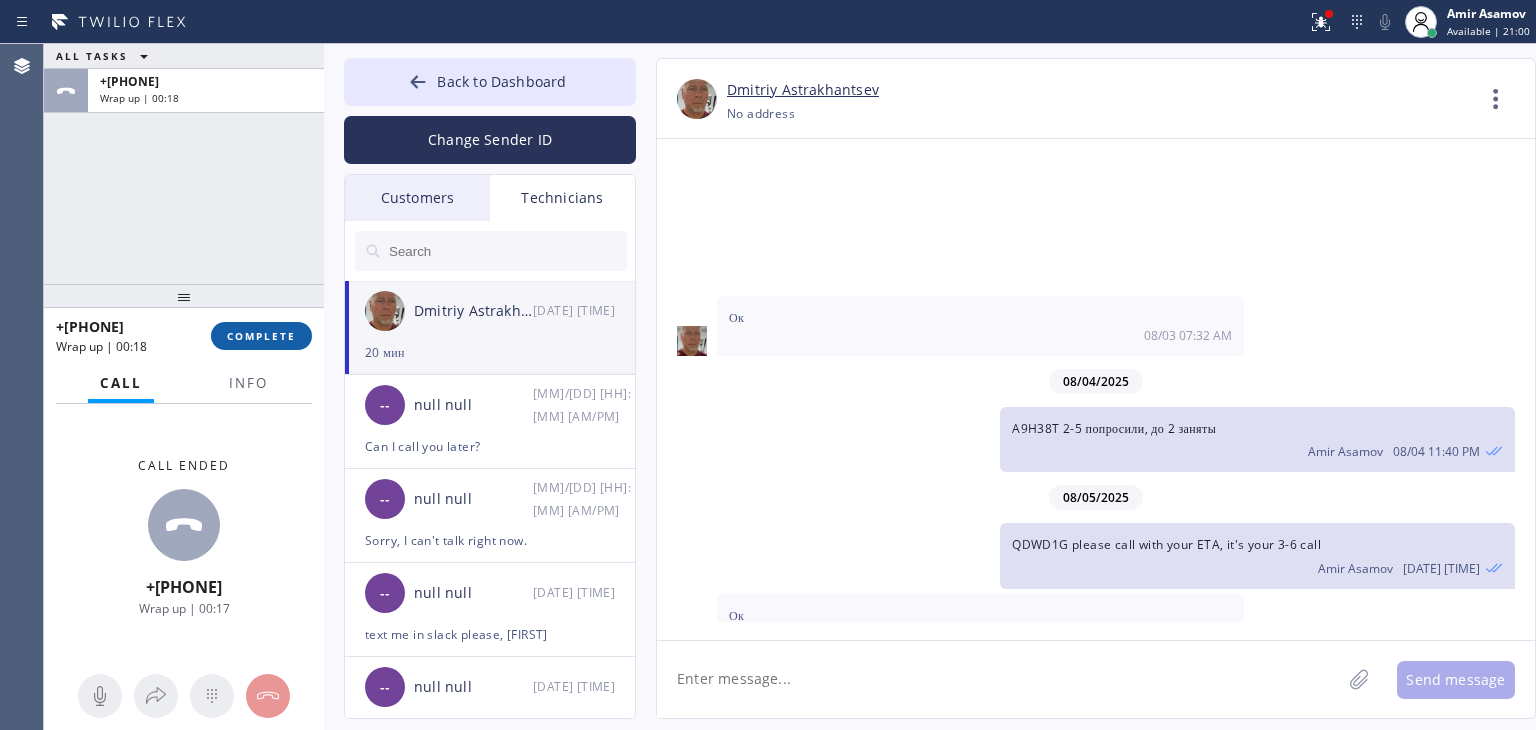 click on "[DATE] [TIME] Wrap up | 00:18 COMPLETE" at bounding box center (184, 336) 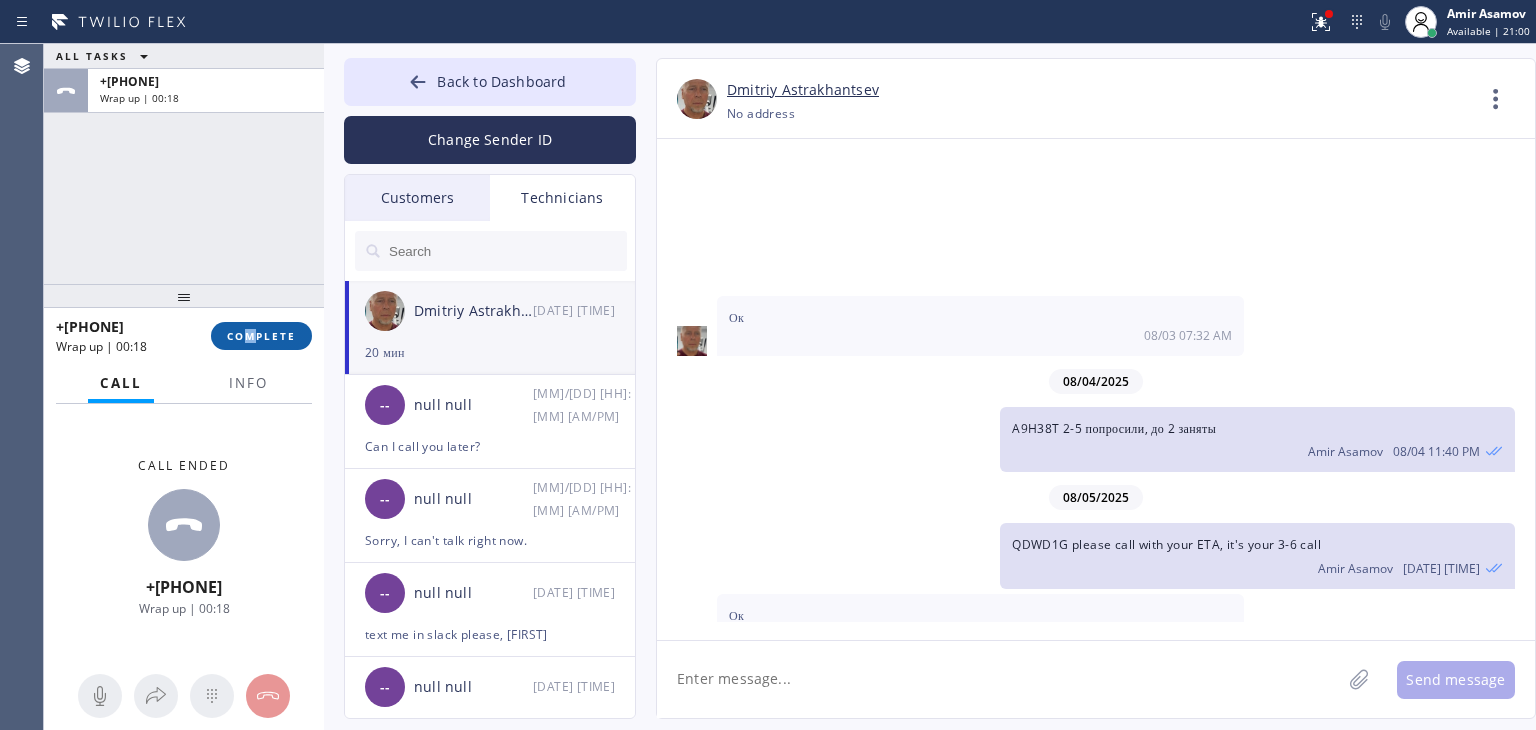 click on "COMPLETE" at bounding box center [261, 336] 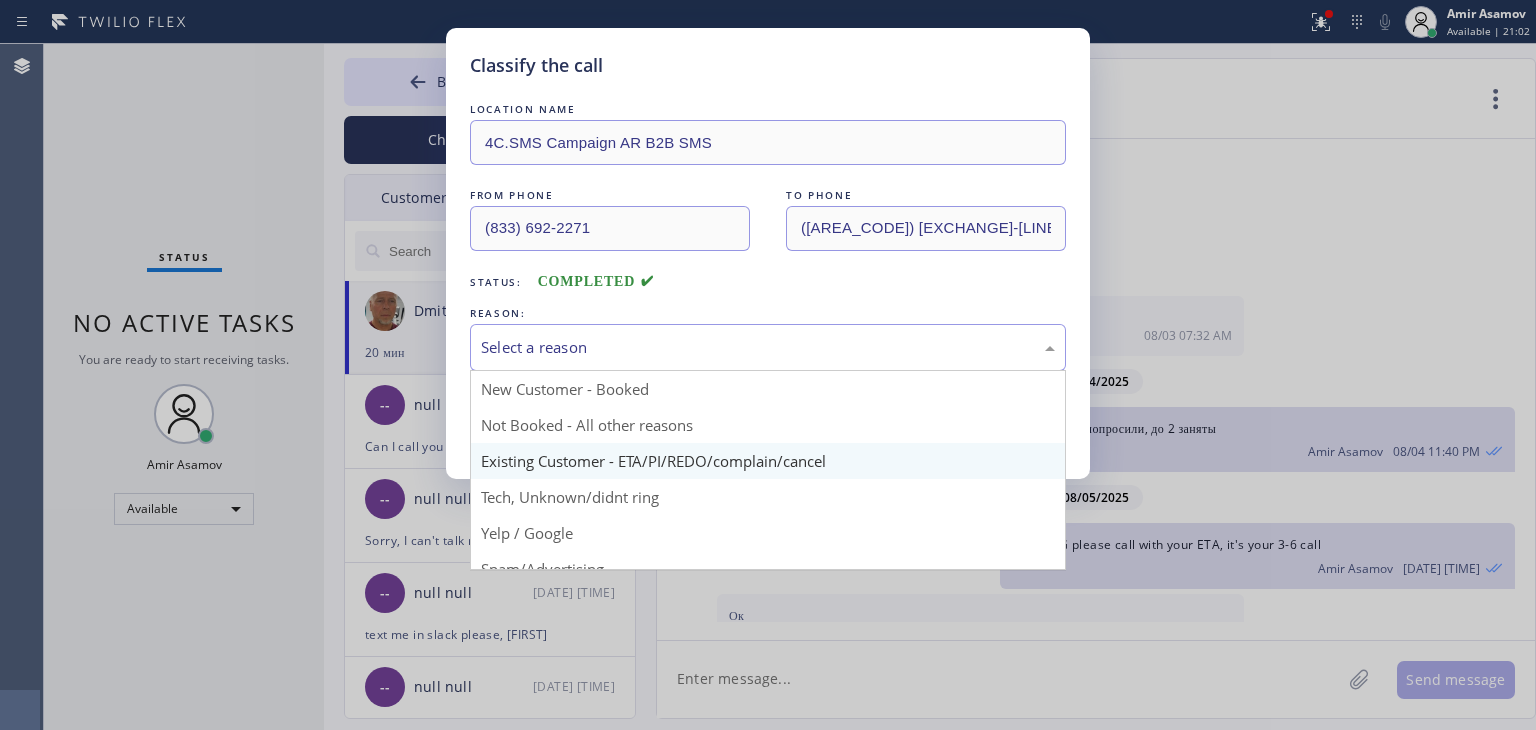 drag, startPoint x: 914, startPoint y: 356, endPoint x: 863, endPoint y: 463, distance: 118.5327 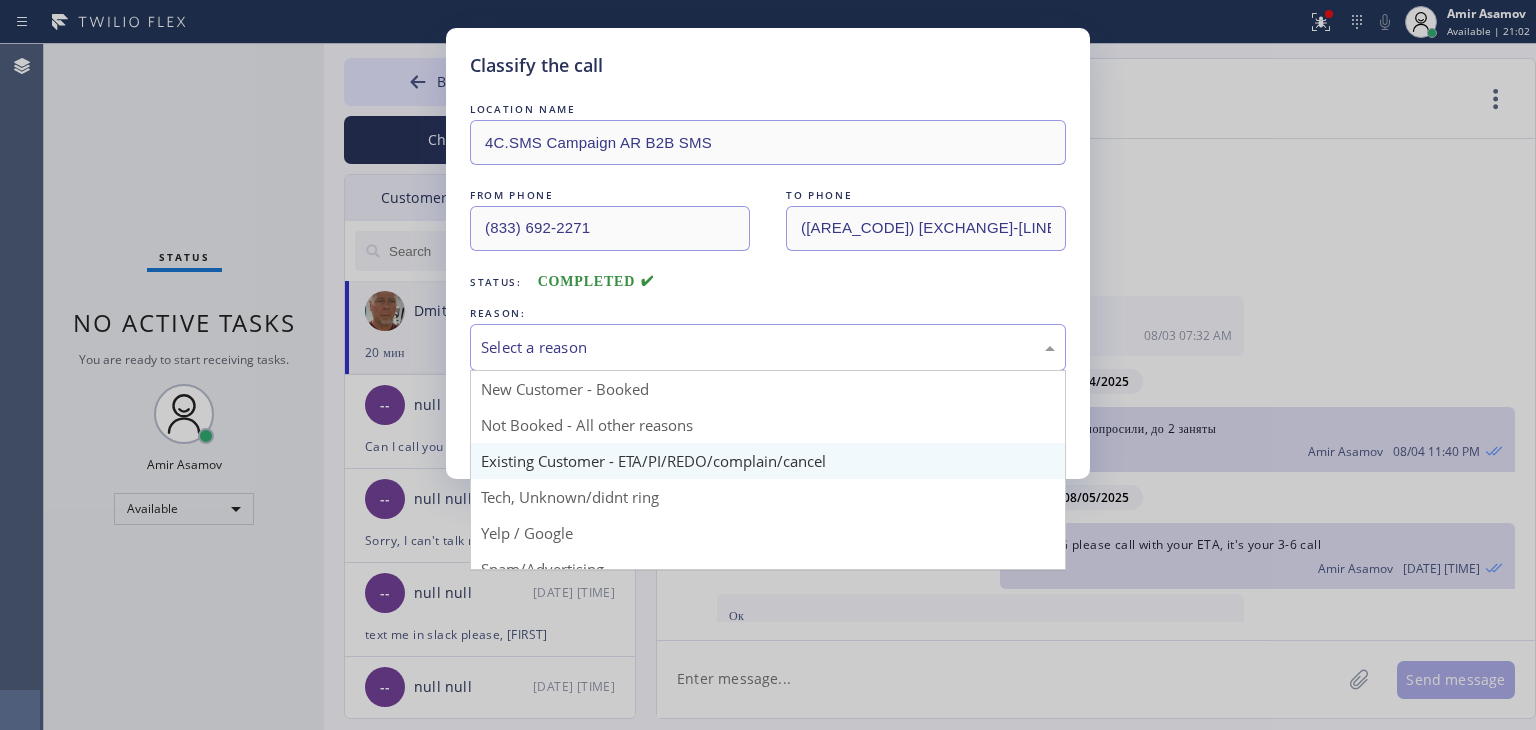 click on "Select a reason New Customer - Booked Not Booked - All other reasons Existing Customer - ETA/PI/REDO/complain/cancel Tech, Unknown/didnt ring Yelp / Google  Spam/Advertising Transferred HouseCallPro / HomeAdvisor / Other platforms  Test call" at bounding box center [768, 347] 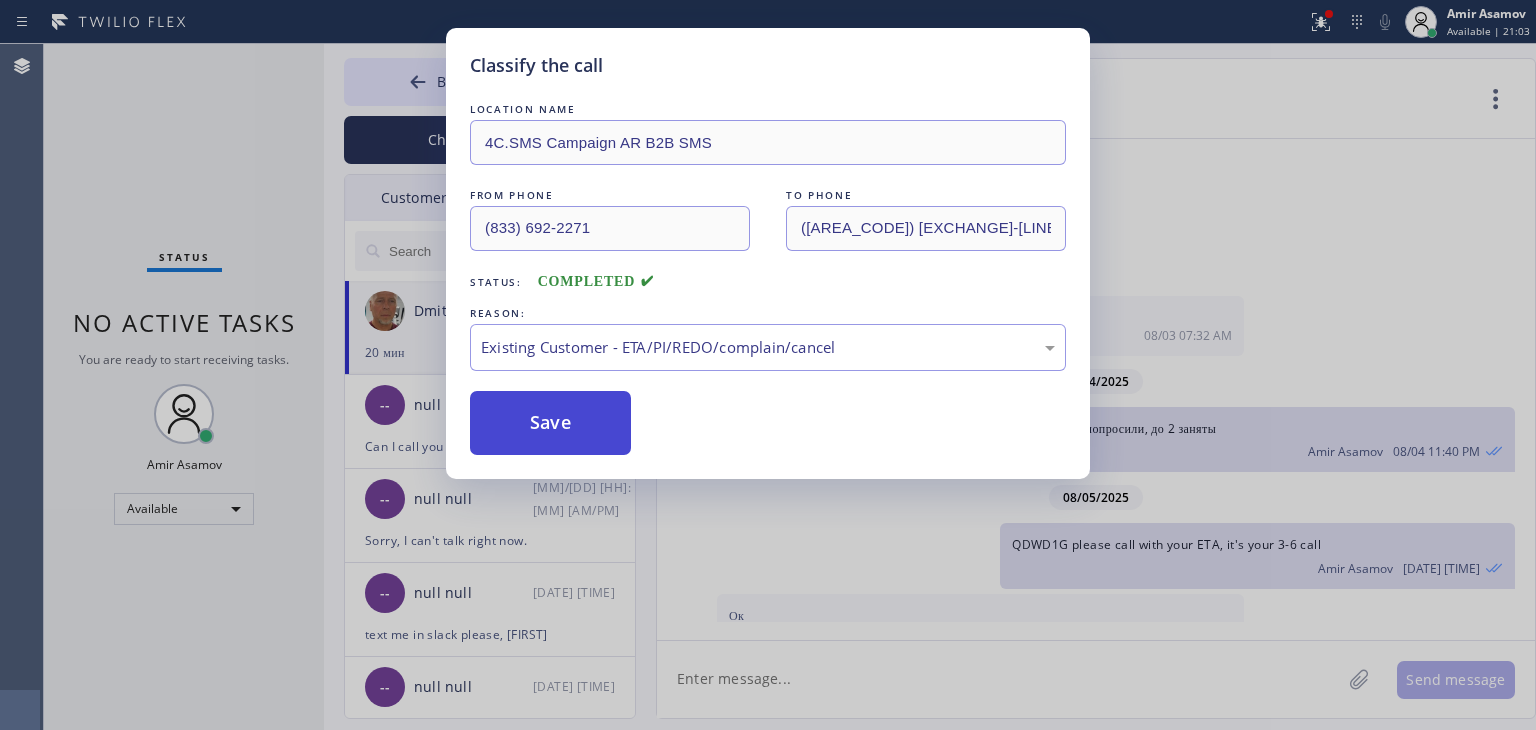 click on "Save" at bounding box center [550, 423] 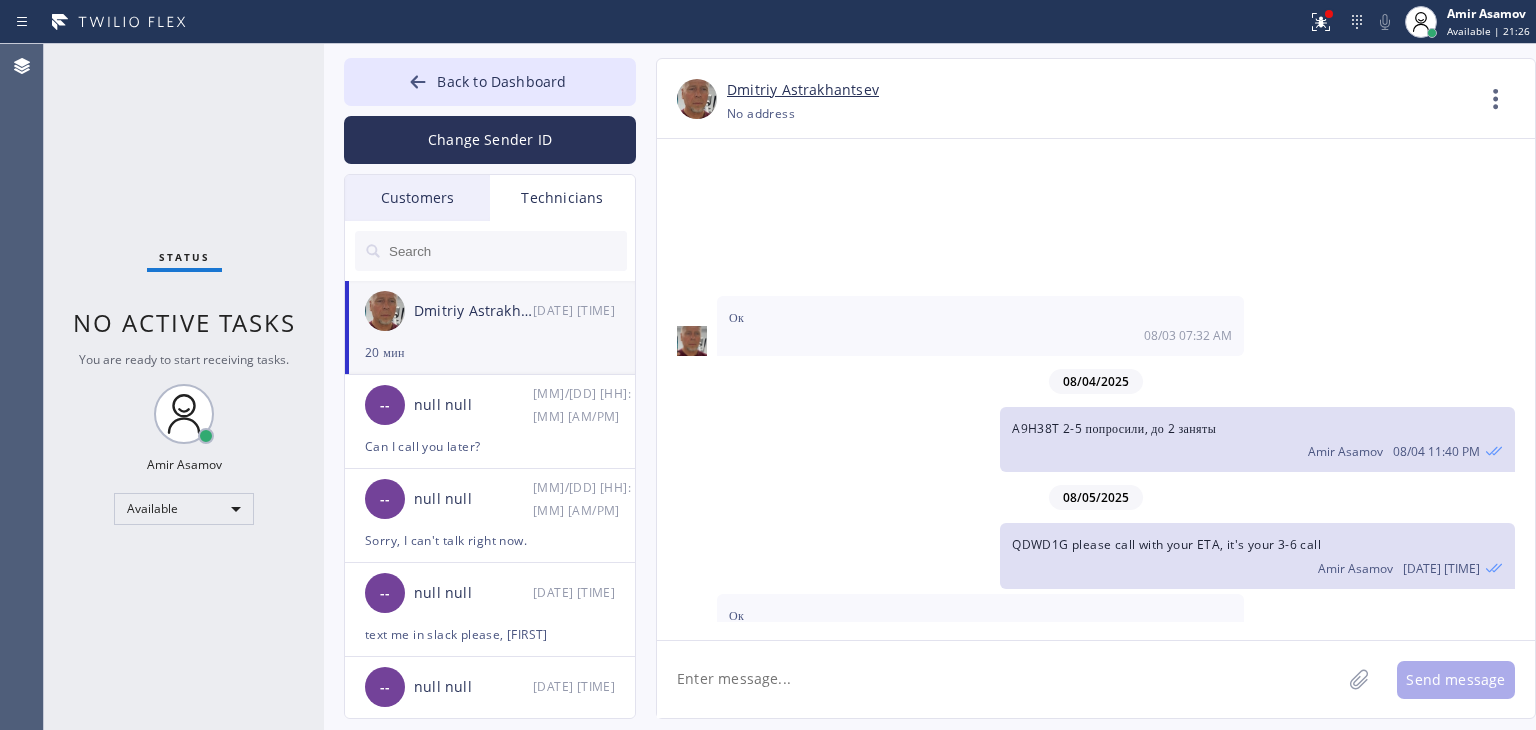 click 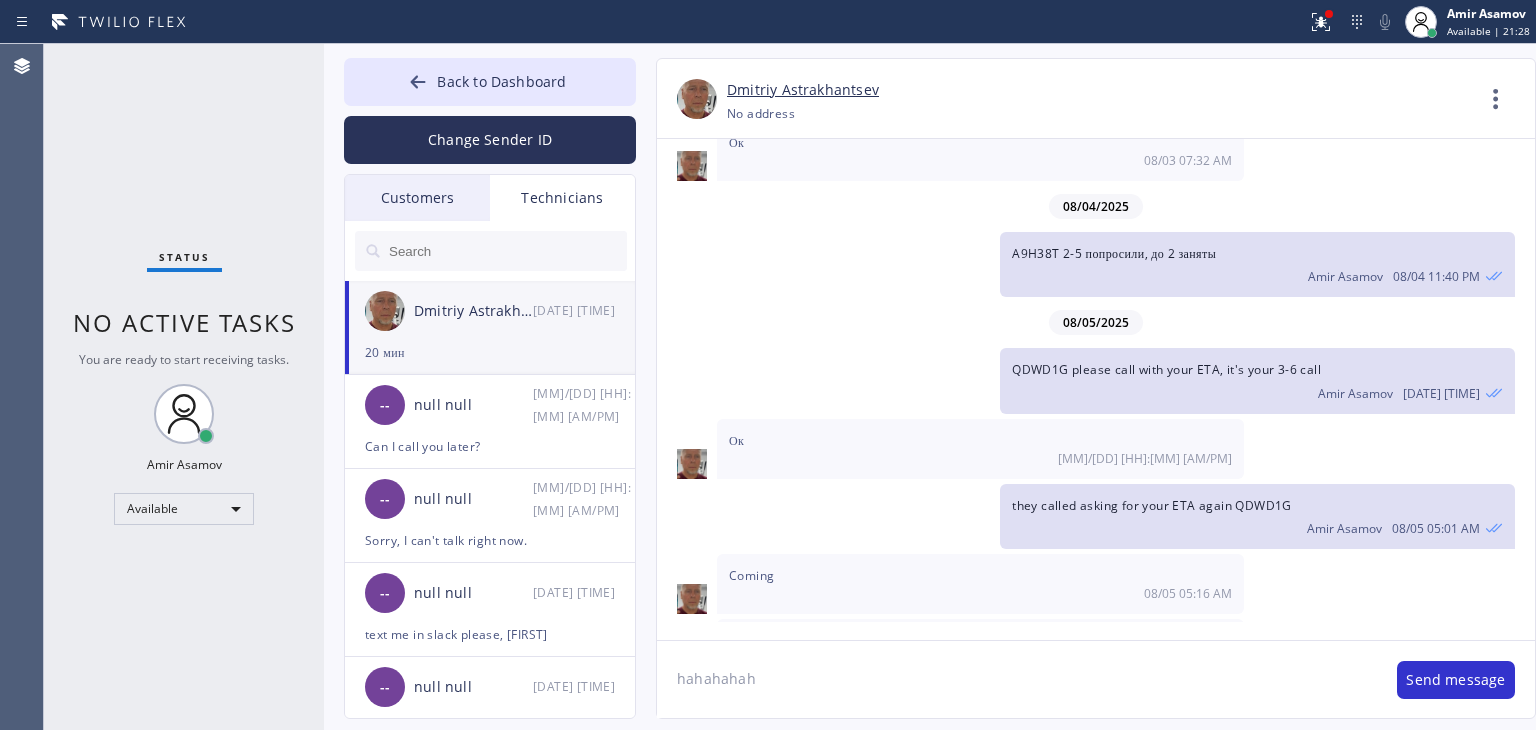 type on "hahahahaha" 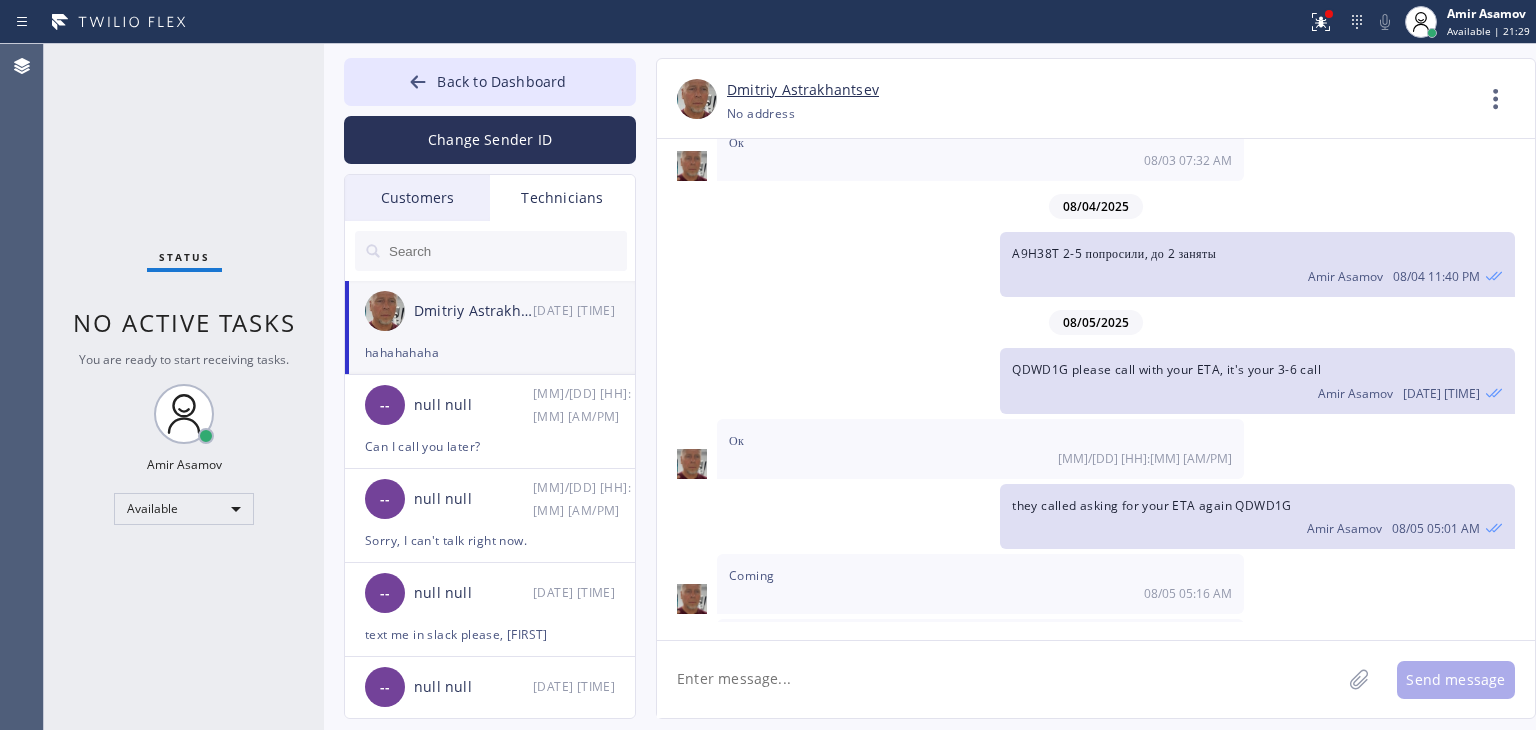 scroll, scrollTop: 17684, scrollLeft: 0, axis: vertical 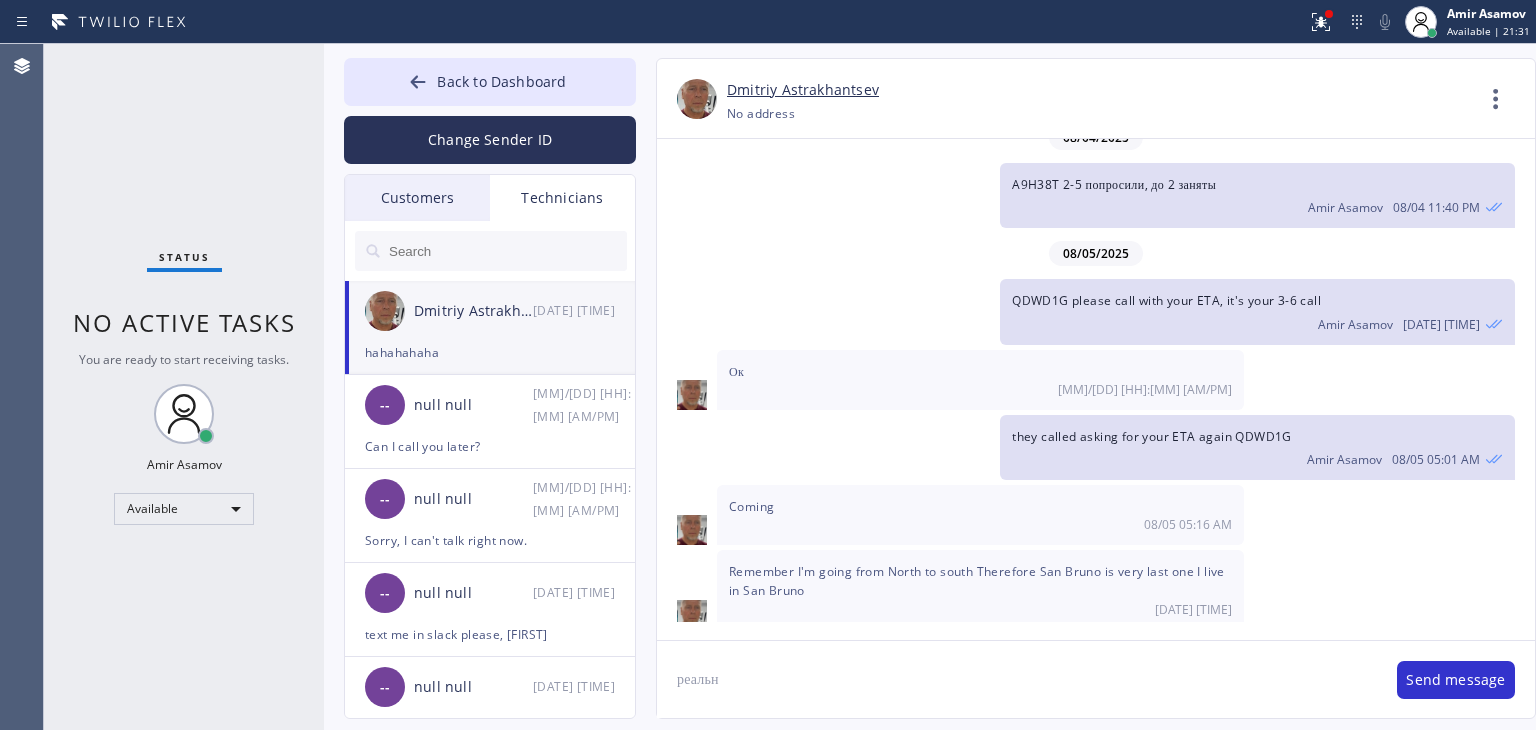 type on "реально" 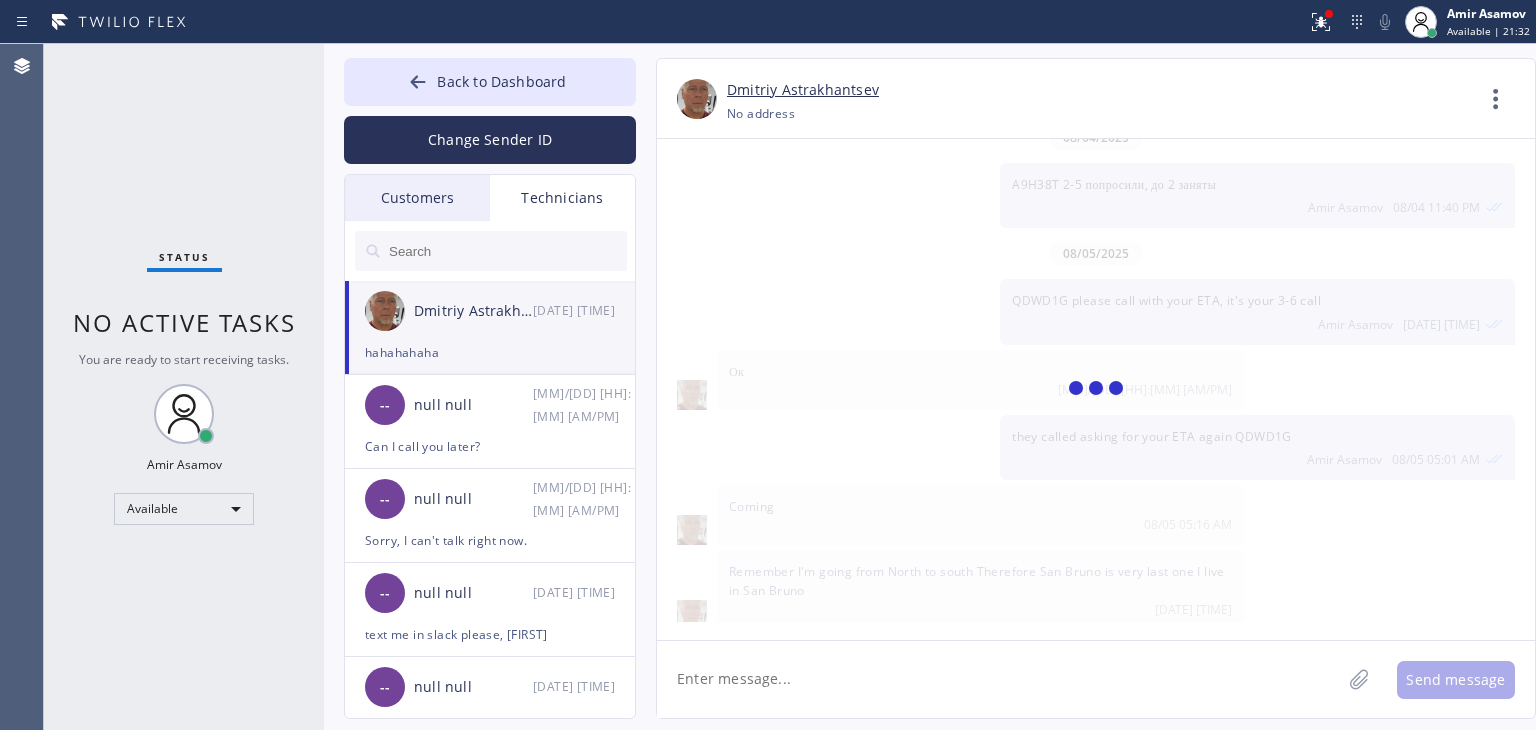 scroll, scrollTop: 17753, scrollLeft: 0, axis: vertical 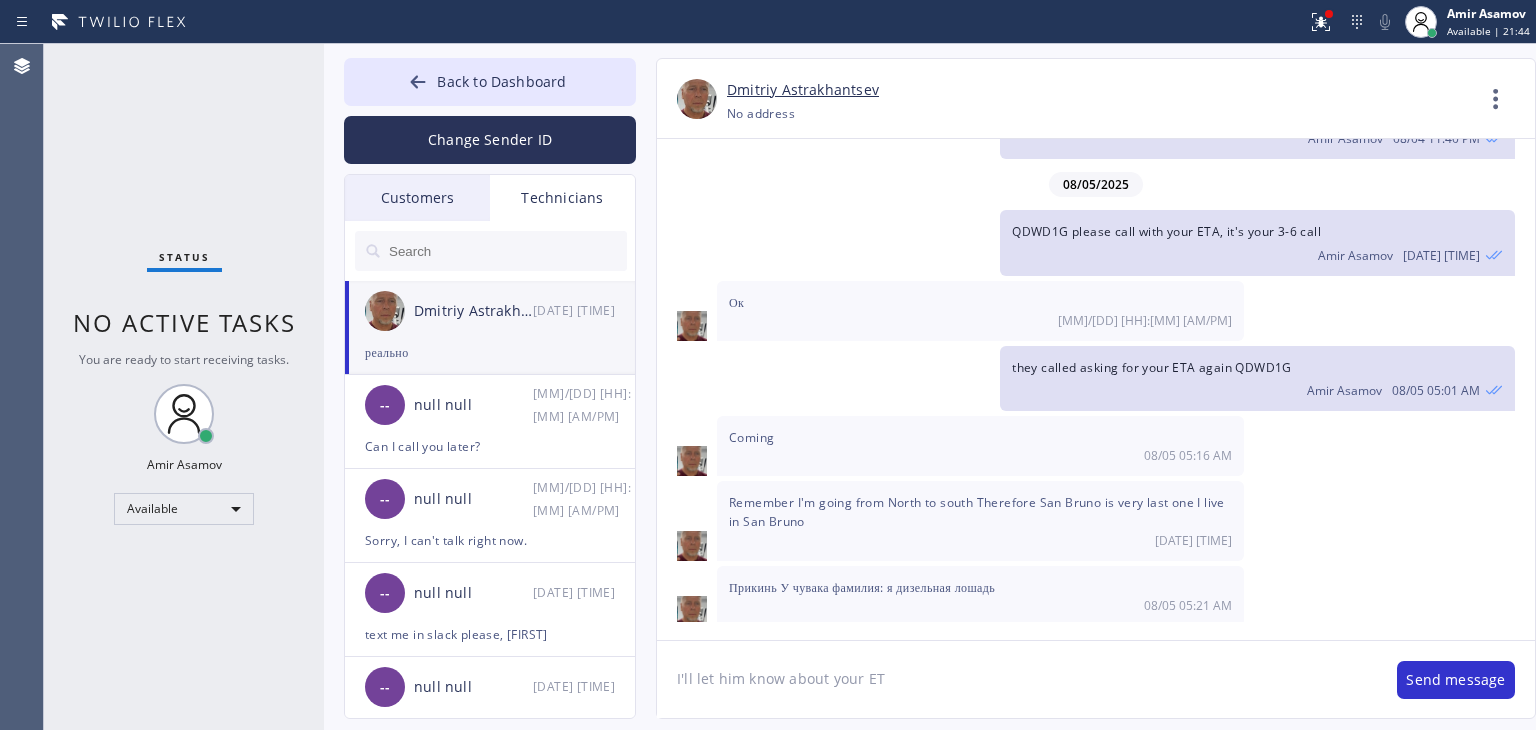 type on "I'll let him know about your ETA" 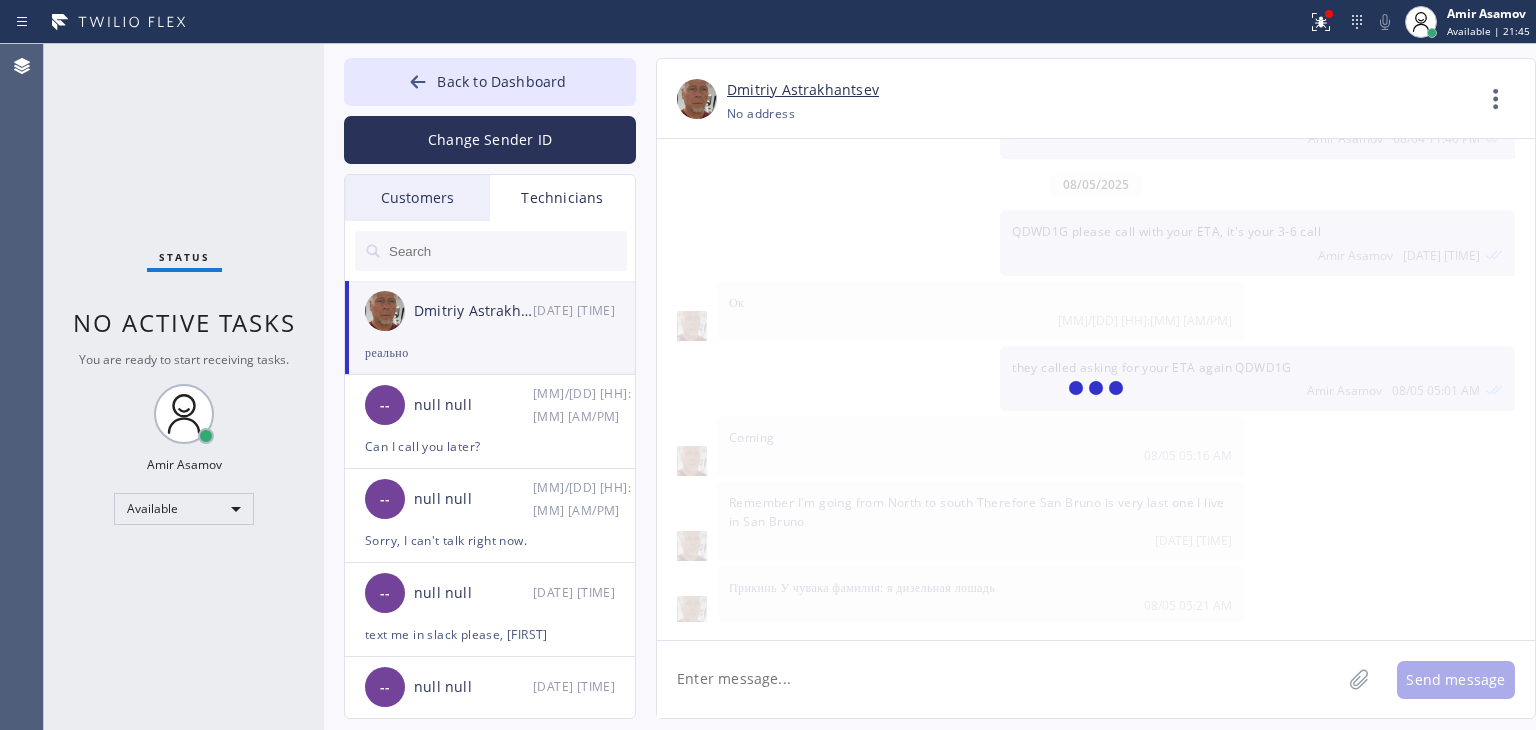 scroll, scrollTop: 17823, scrollLeft: 0, axis: vertical 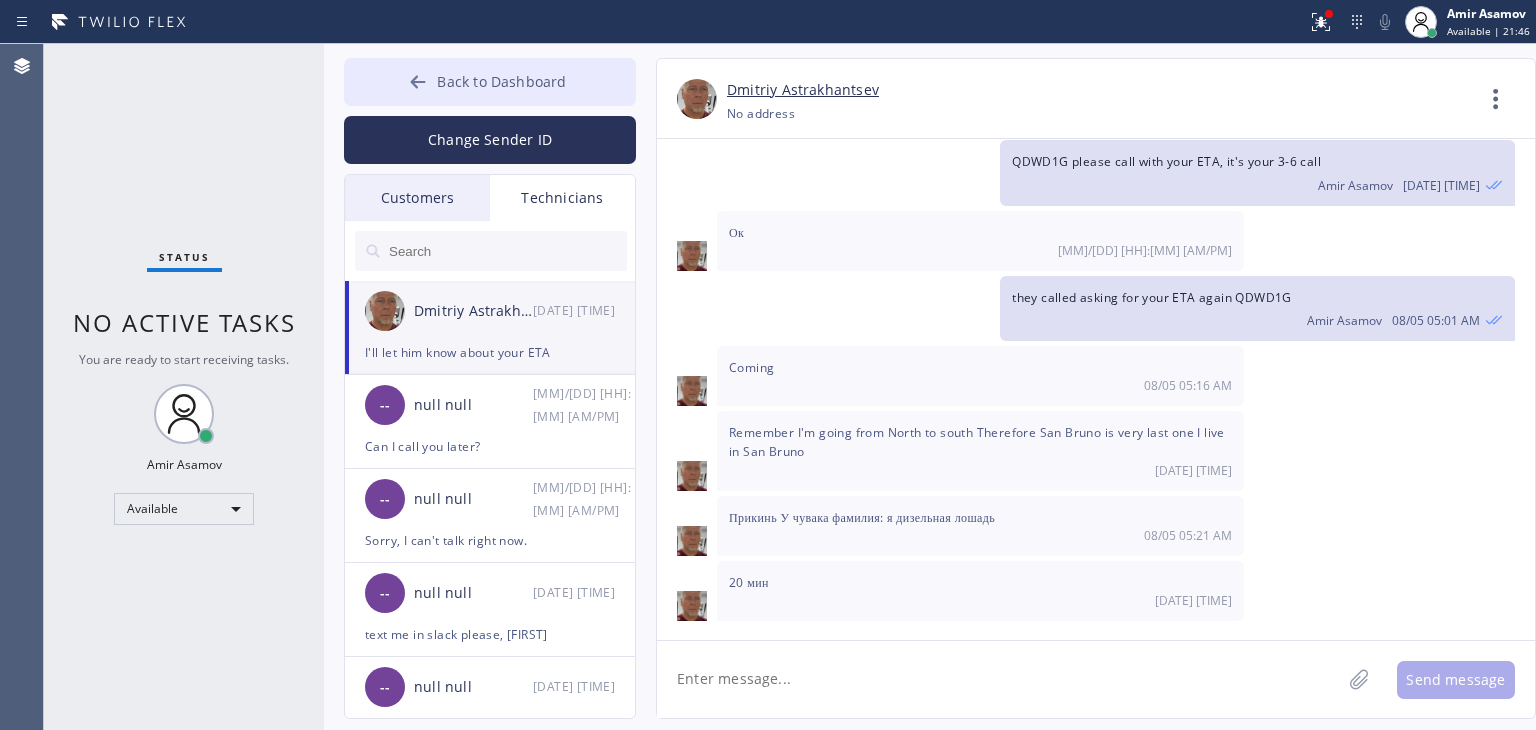 click on "Back to Dashboard" at bounding box center (490, 82) 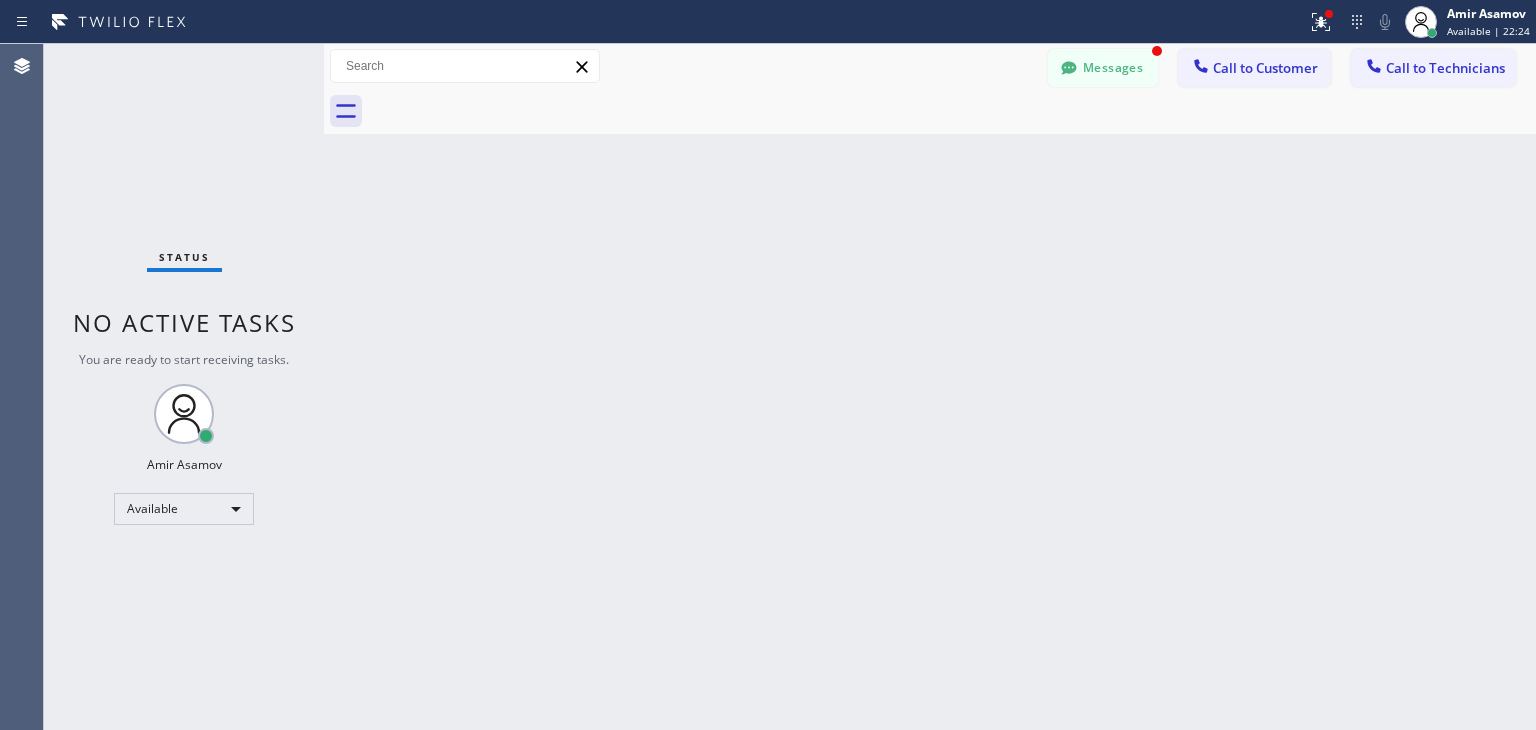 scroll, scrollTop: 17887, scrollLeft: 0, axis: vertical 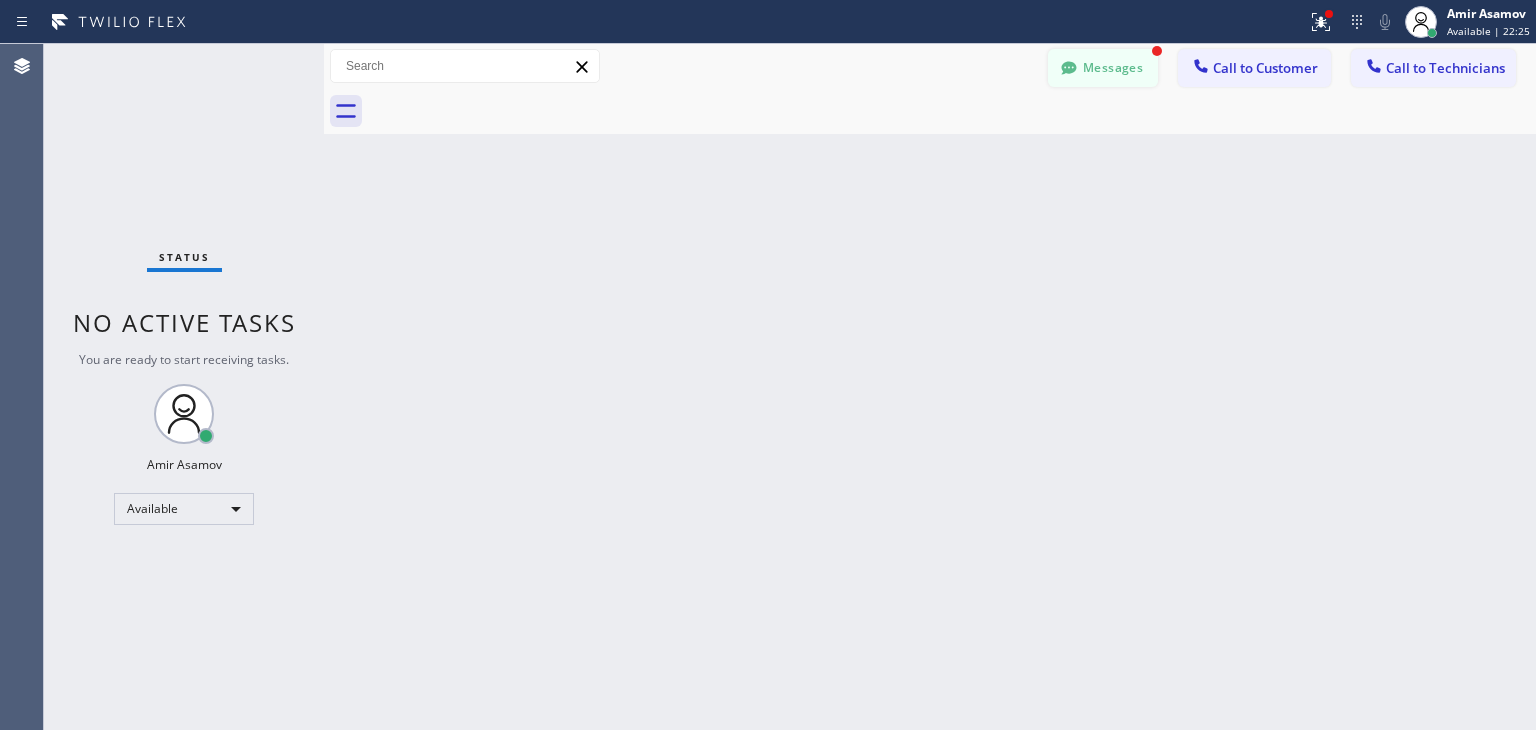 click on "Messages" at bounding box center (1103, 68) 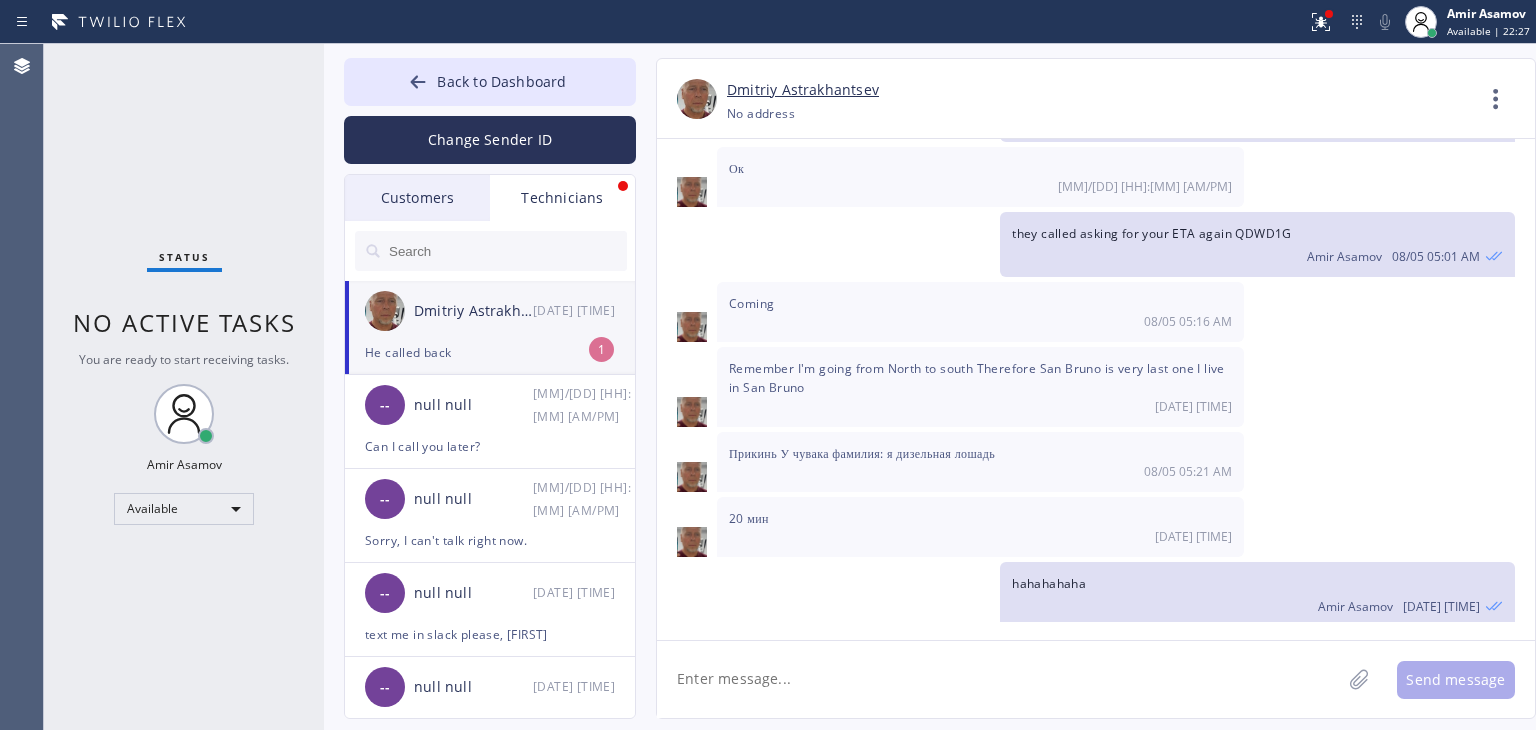click on "He called back" at bounding box center (490, 352) 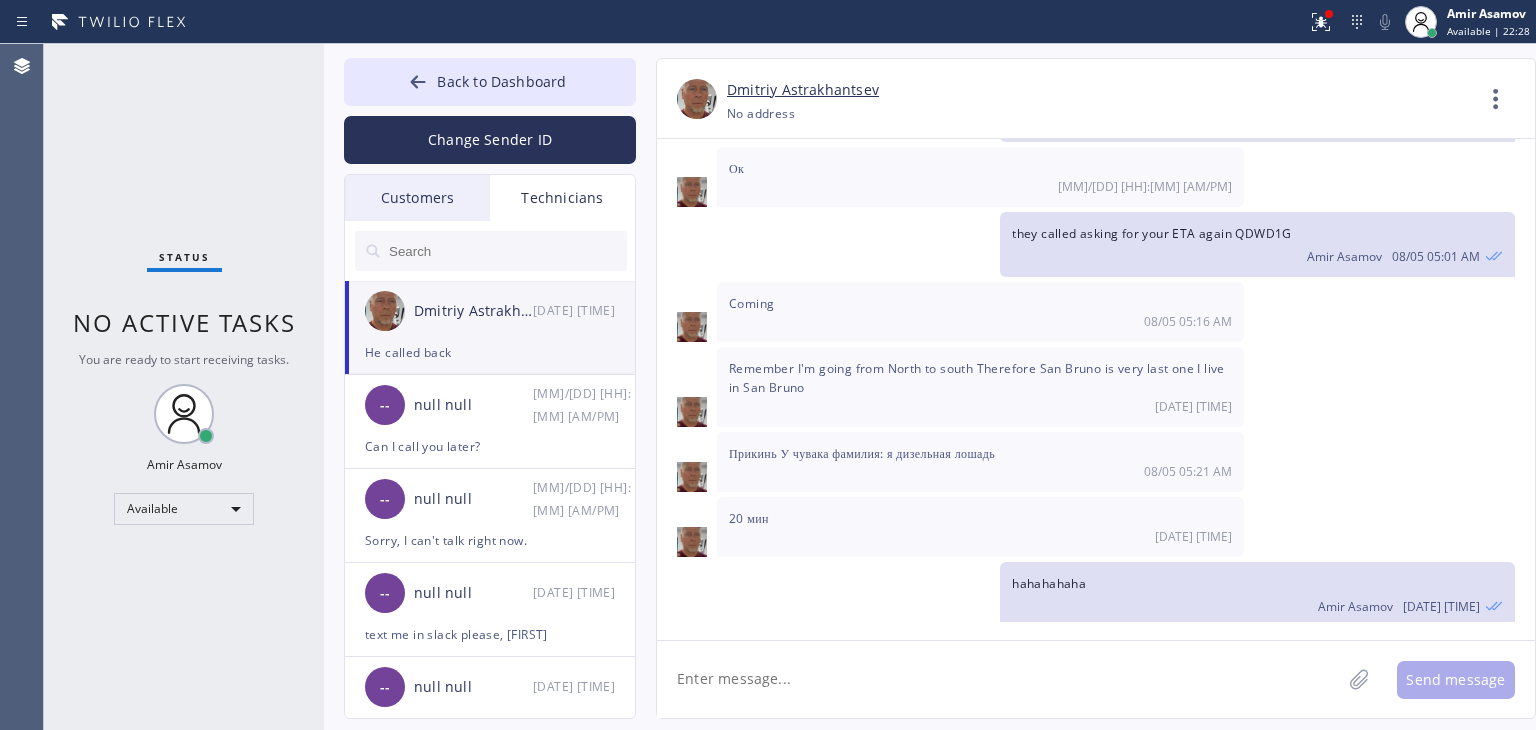 click 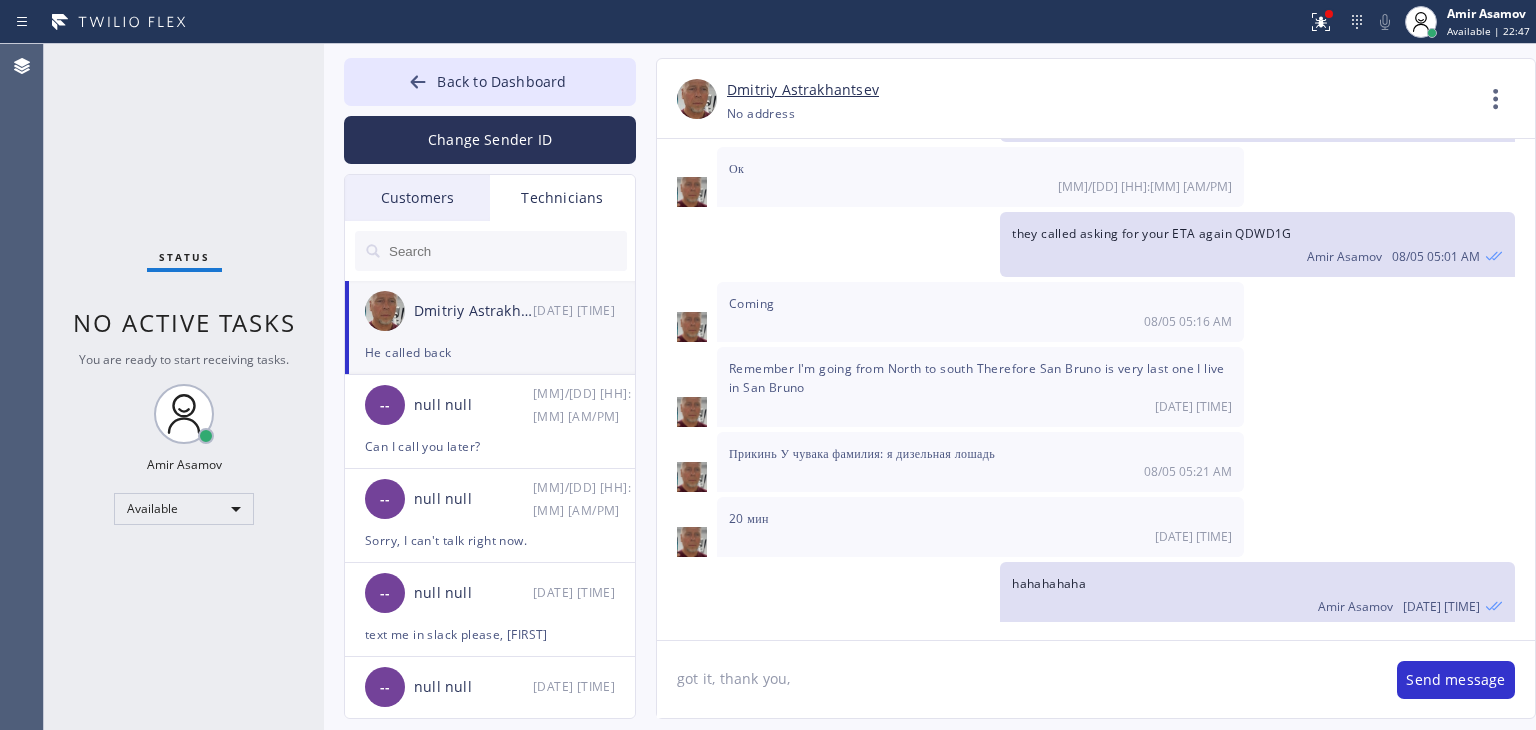 paste on "[LAST]" 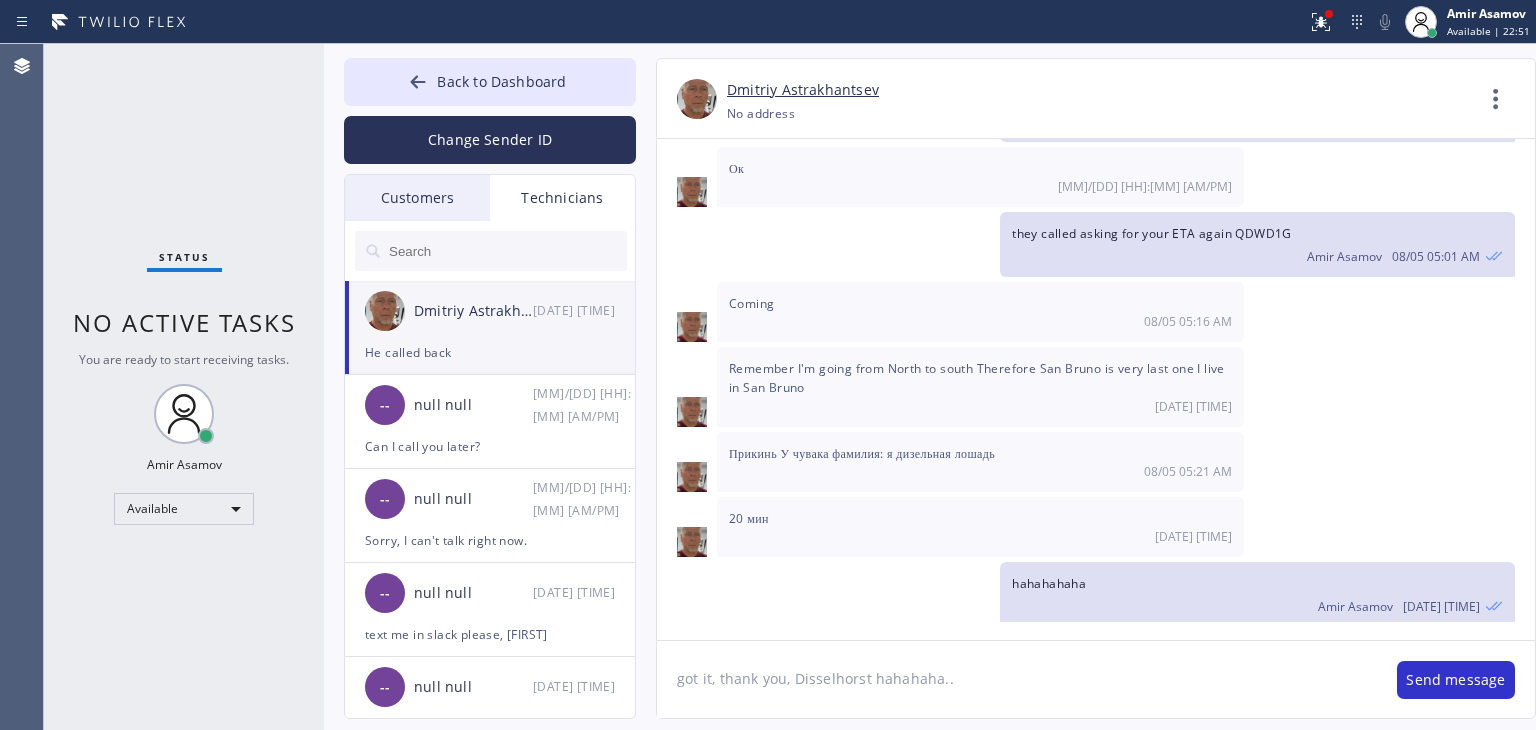 type on "got it, thank you, Disselhorst hahahaha..." 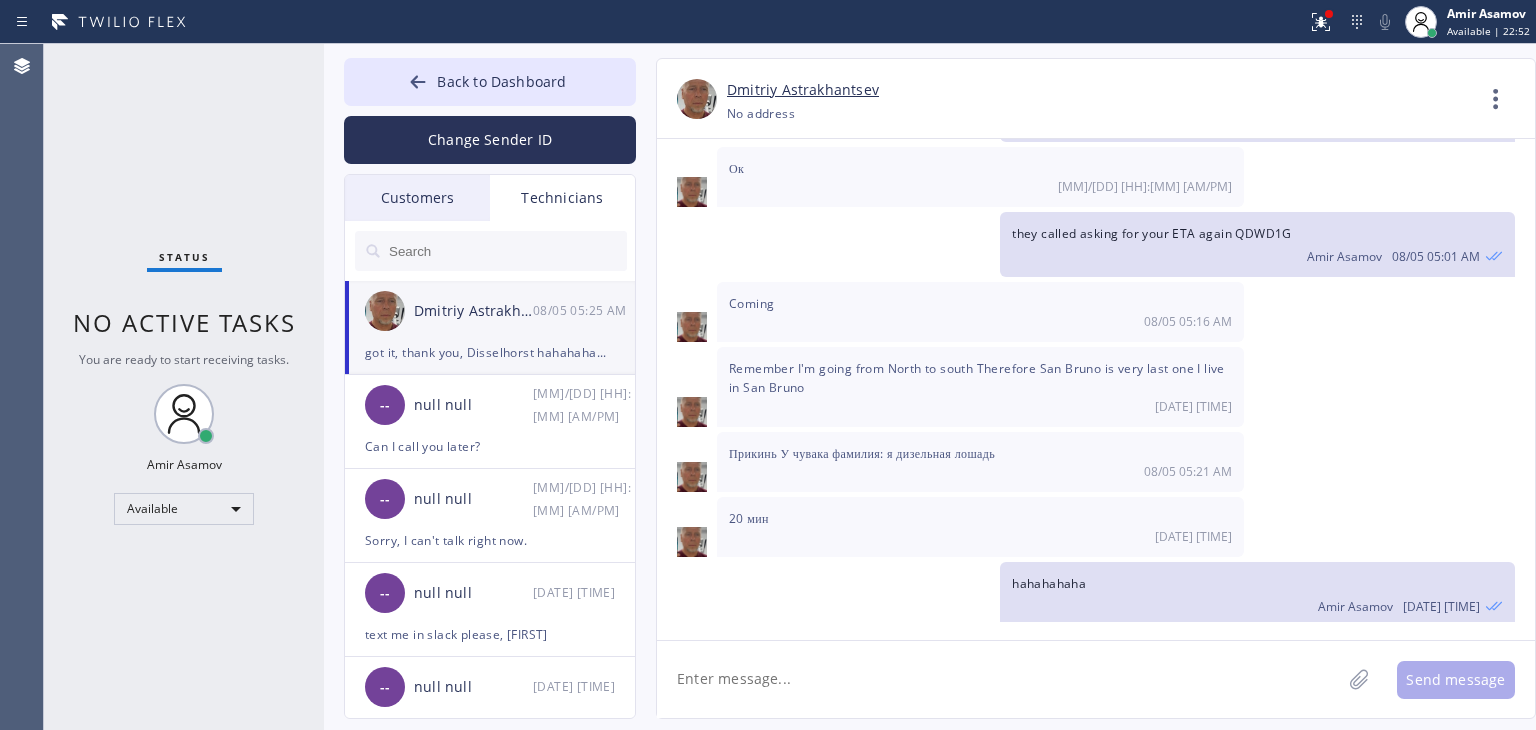 scroll, scrollTop: 17956, scrollLeft: 0, axis: vertical 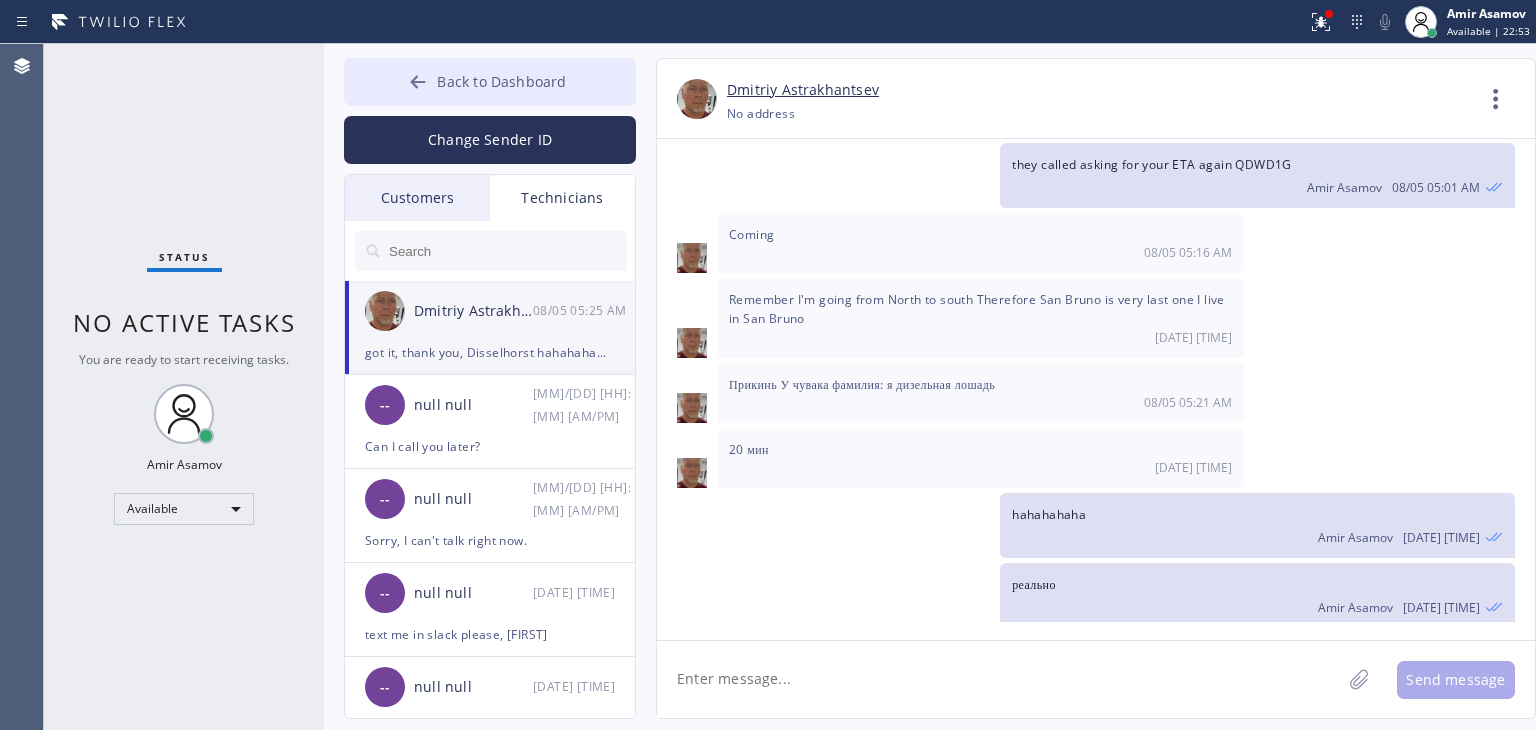 type 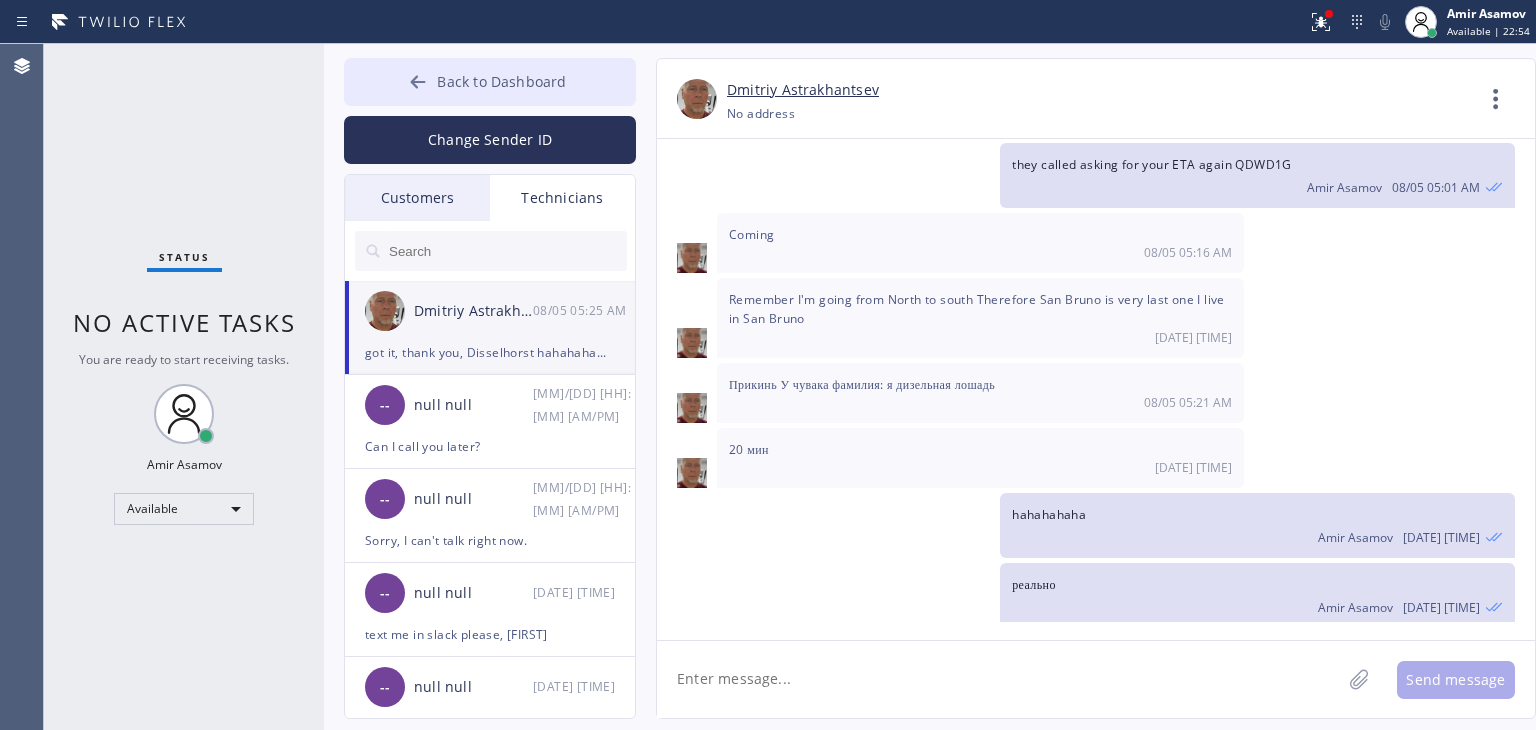 click on "Back to Dashboard" at bounding box center (490, 82) 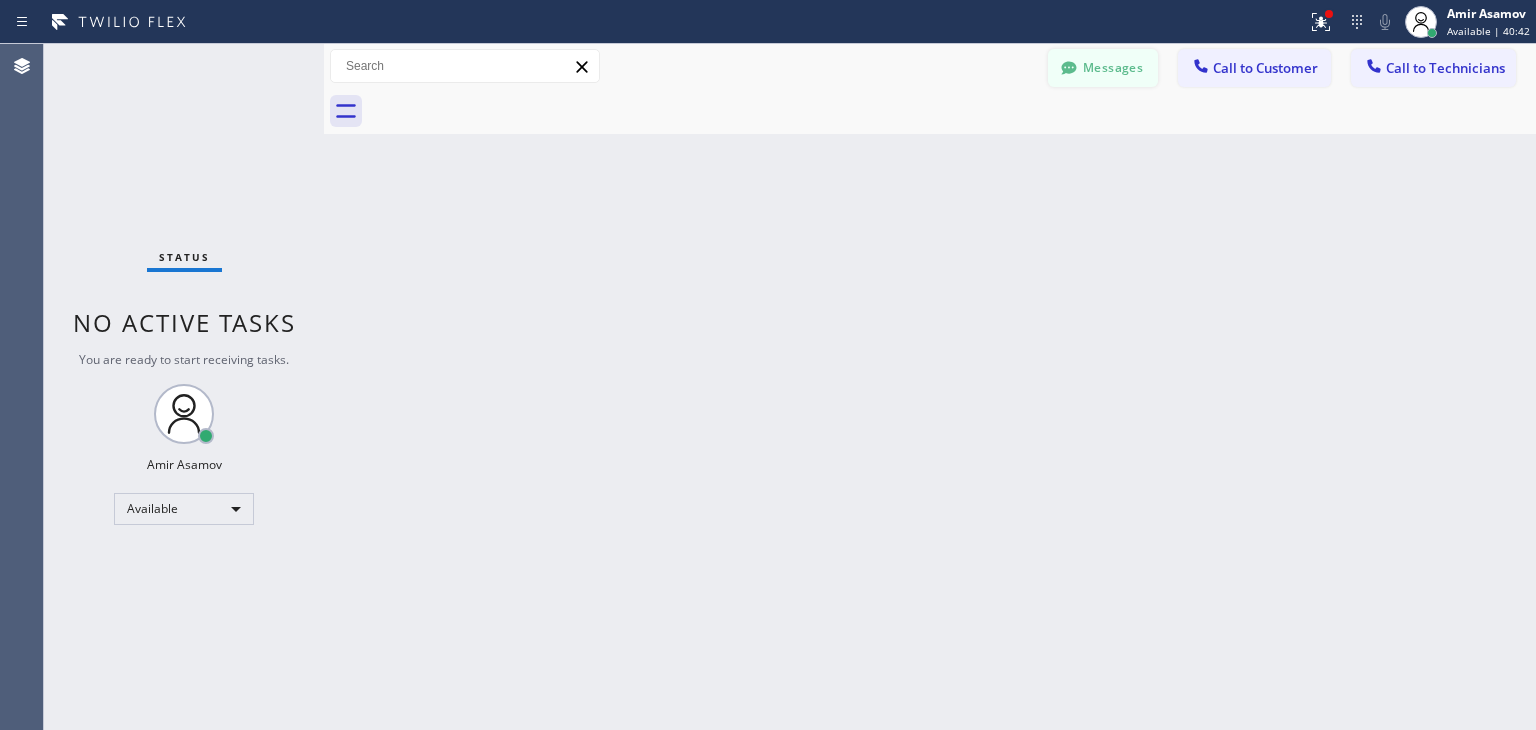 click on "Messages" at bounding box center (1103, 68) 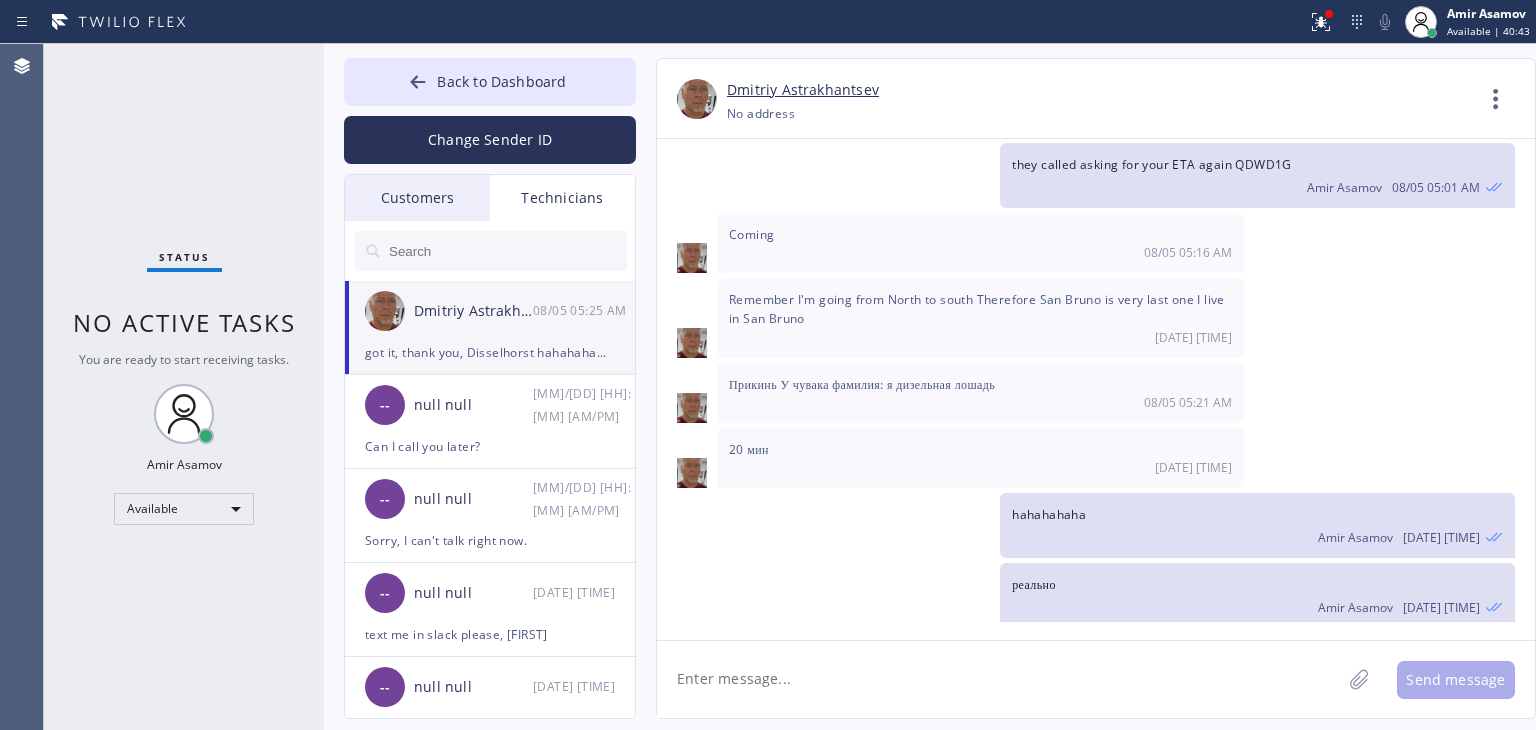 click on "Customers" at bounding box center [417, 198] 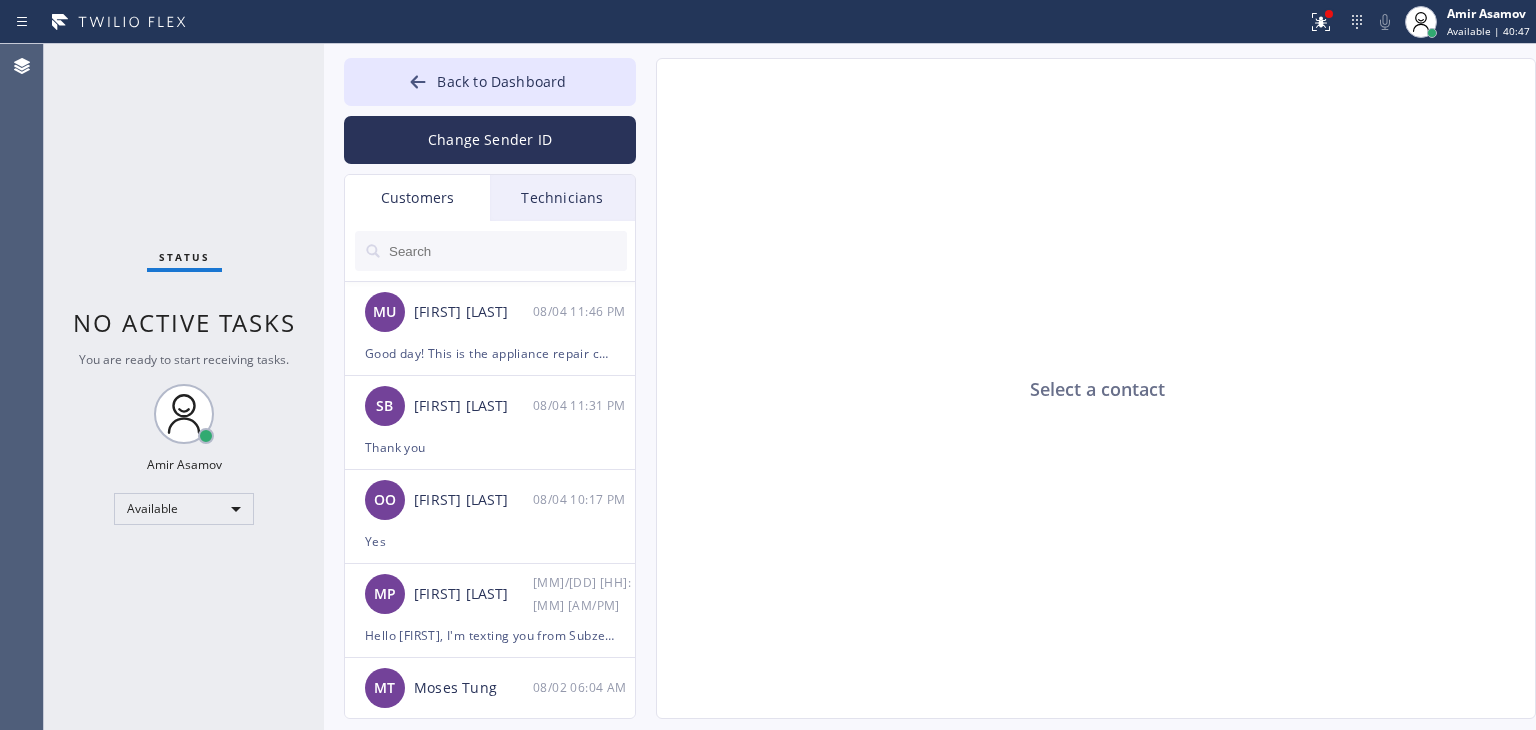 scroll, scrollTop: 758, scrollLeft: 0, axis: vertical 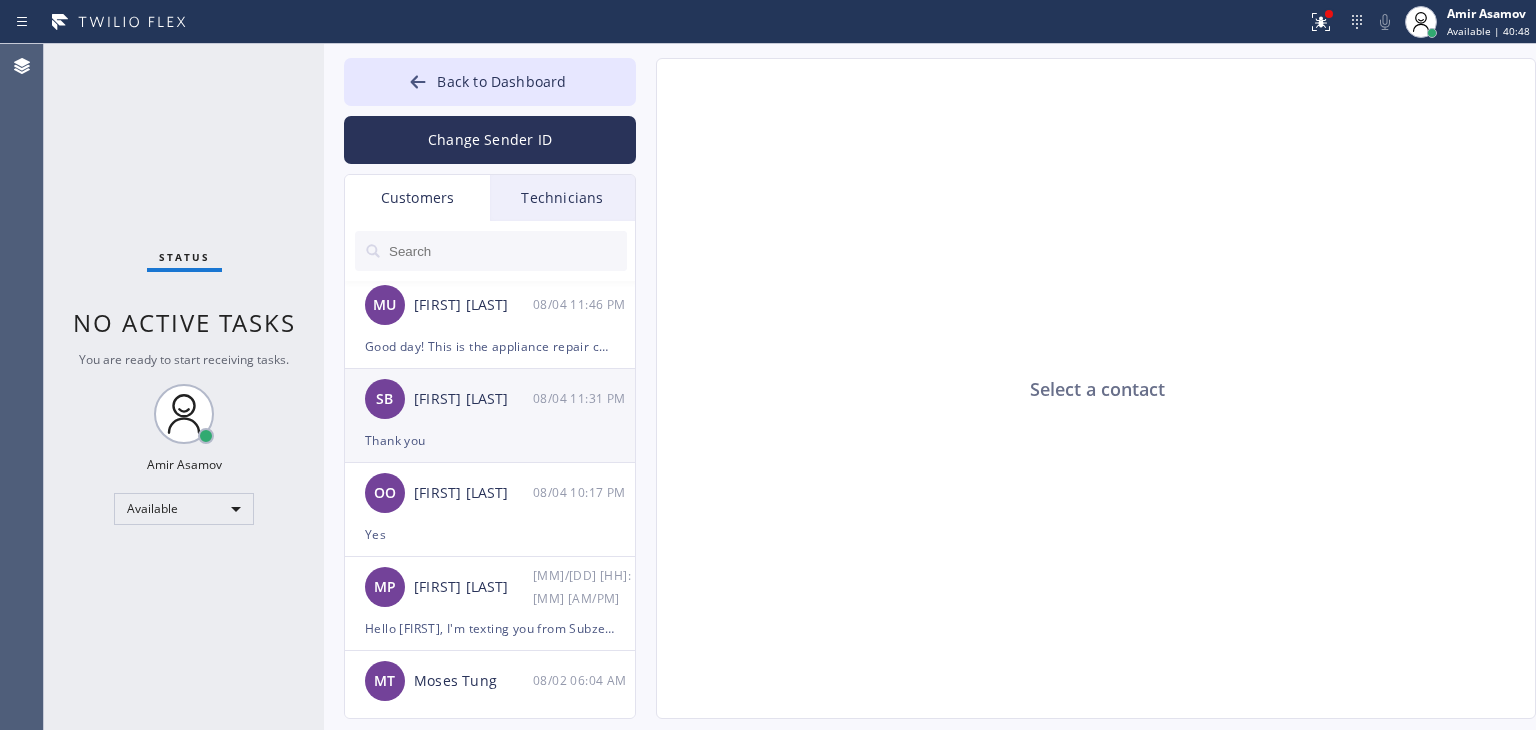 click on "Thank you" at bounding box center (490, 440) 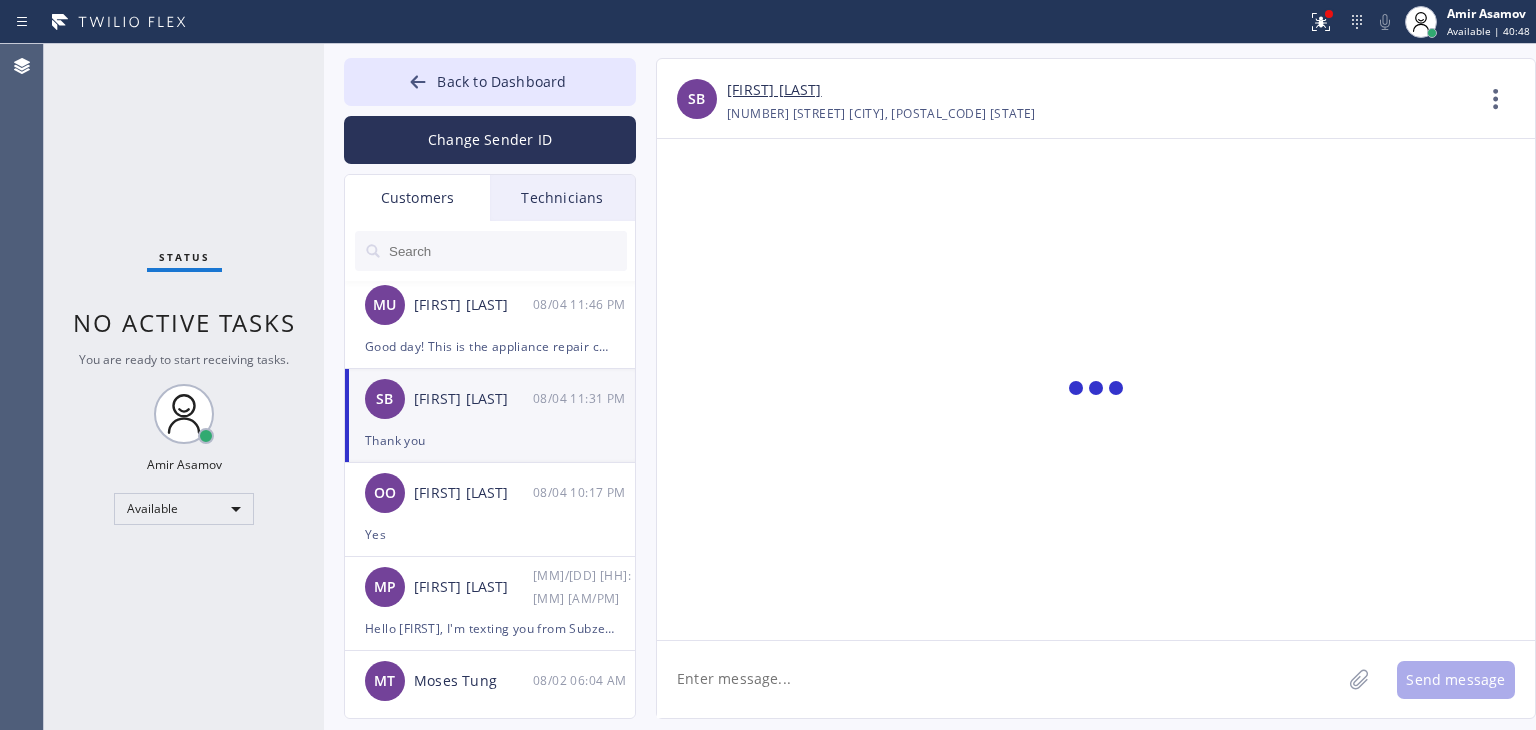 scroll, scrollTop: 1598, scrollLeft: 0, axis: vertical 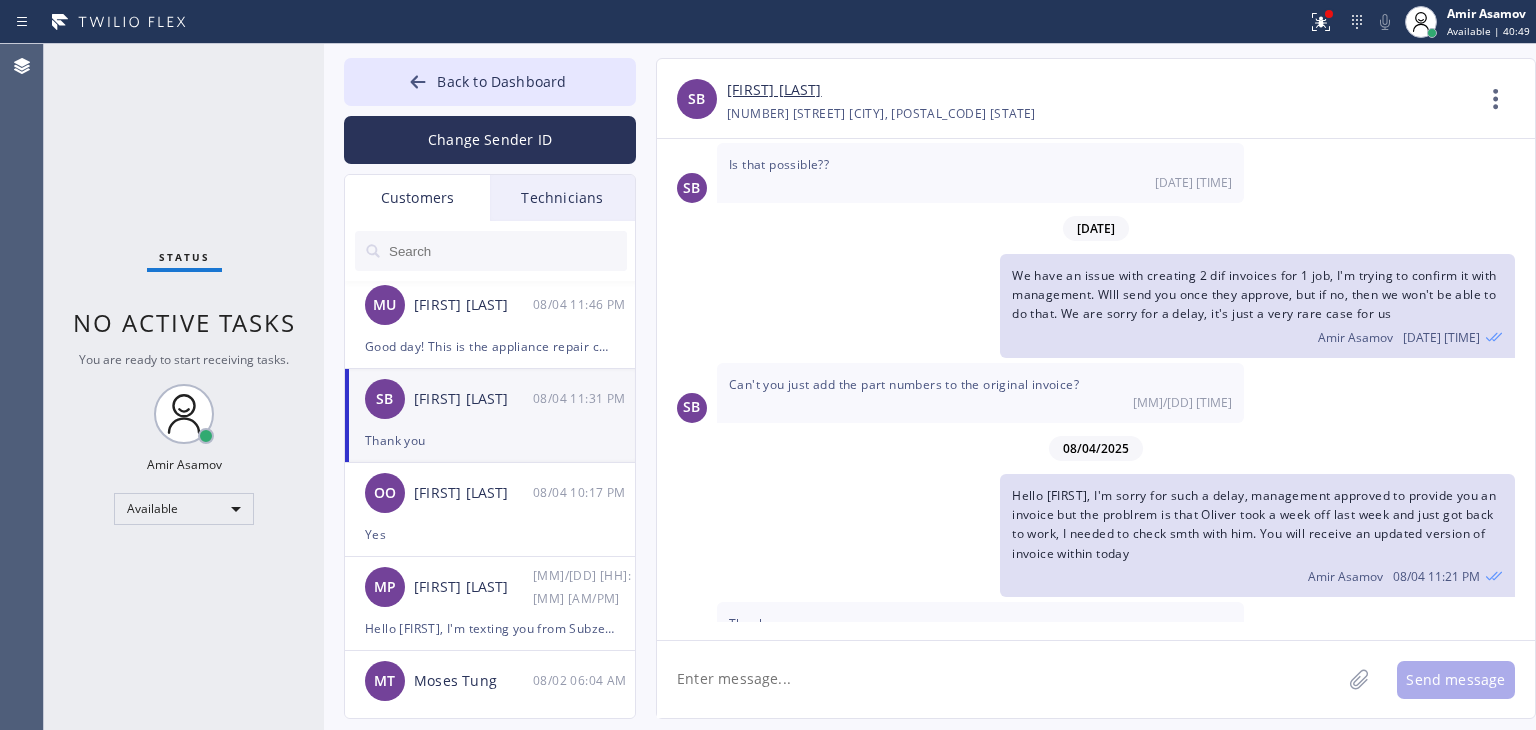 click 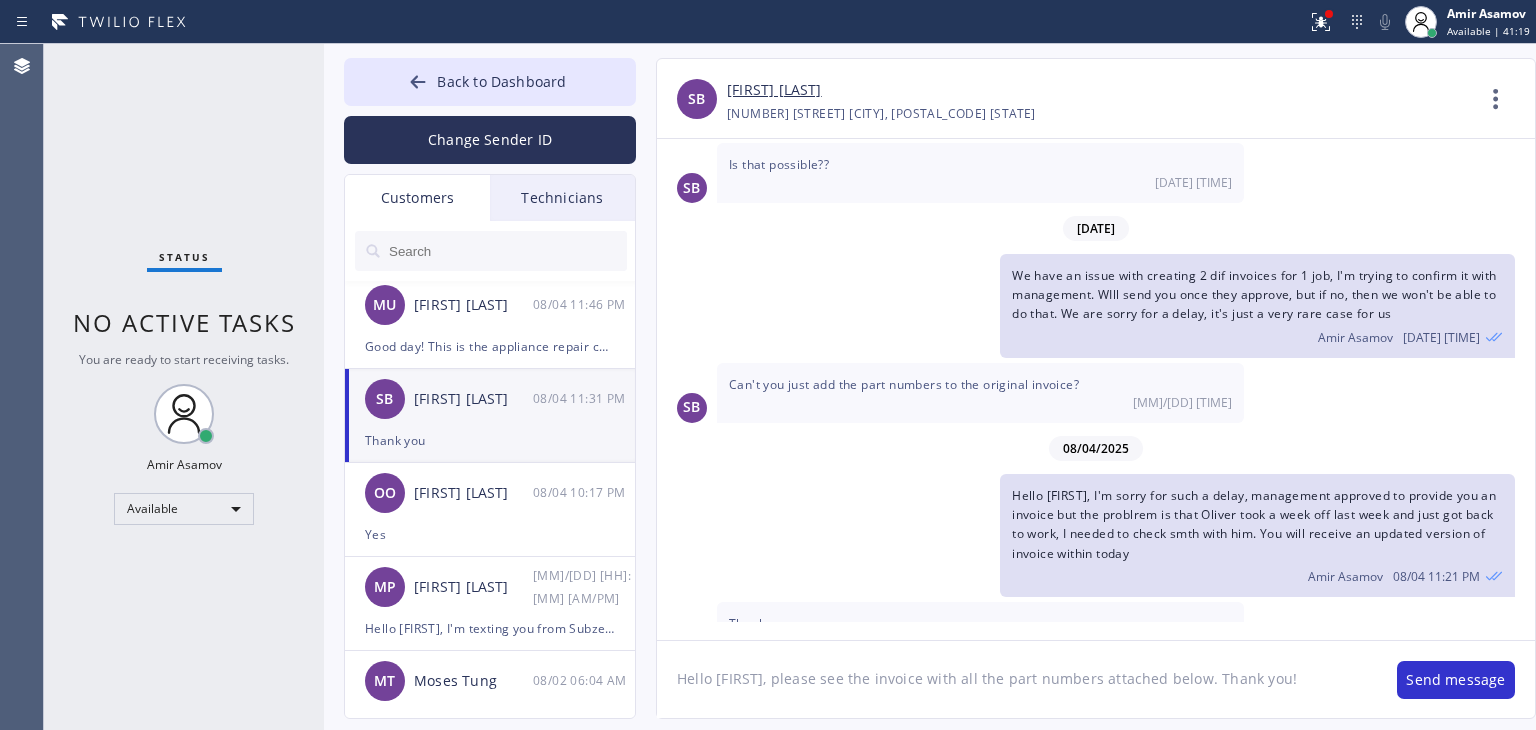 click on "Hello [FIRST], please see the invoice with all the part numbers attached below. Thank you!" 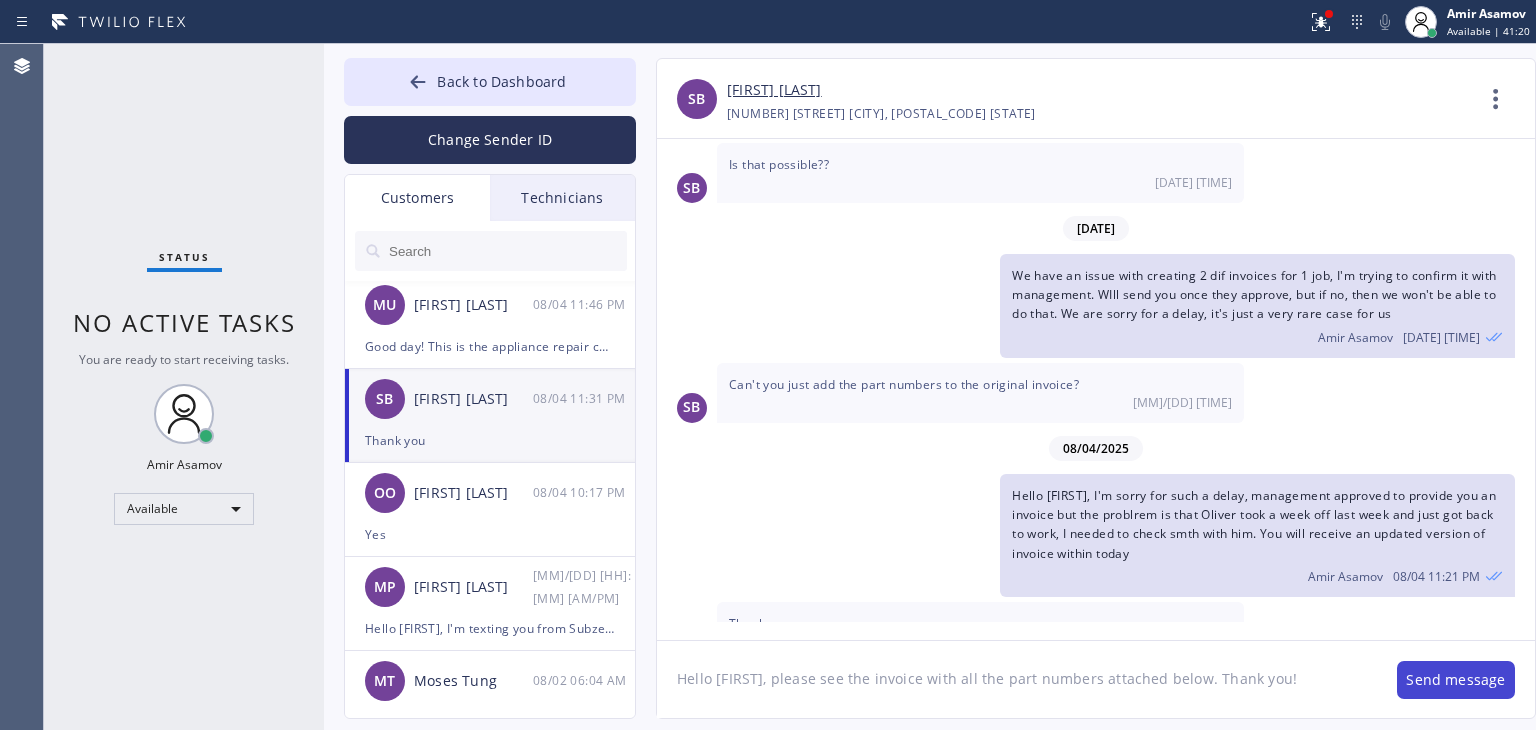 type on "Hello [FIRST], please see the invoice with all the part numbers attached below. Thank you!" 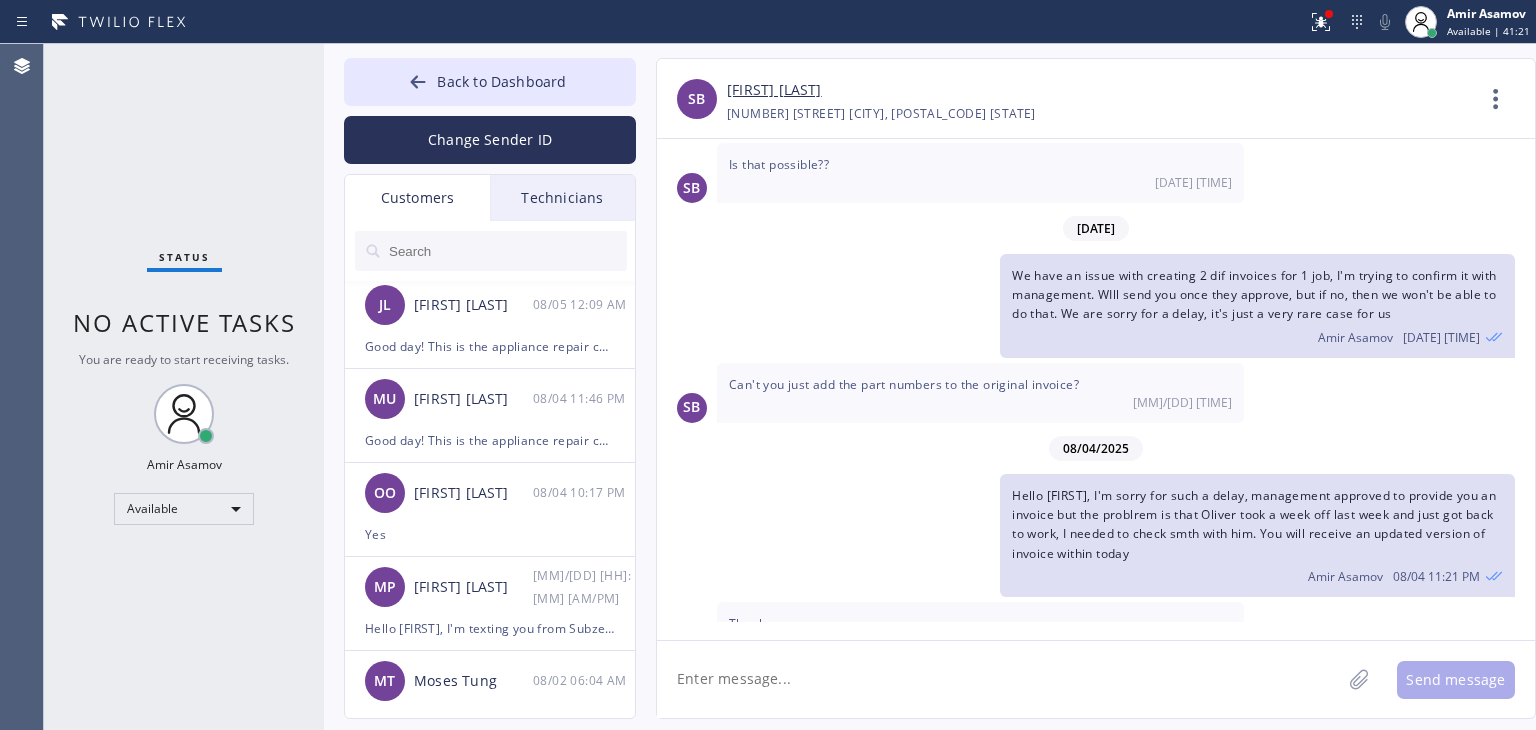 scroll, scrollTop: 1732, scrollLeft: 0, axis: vertical 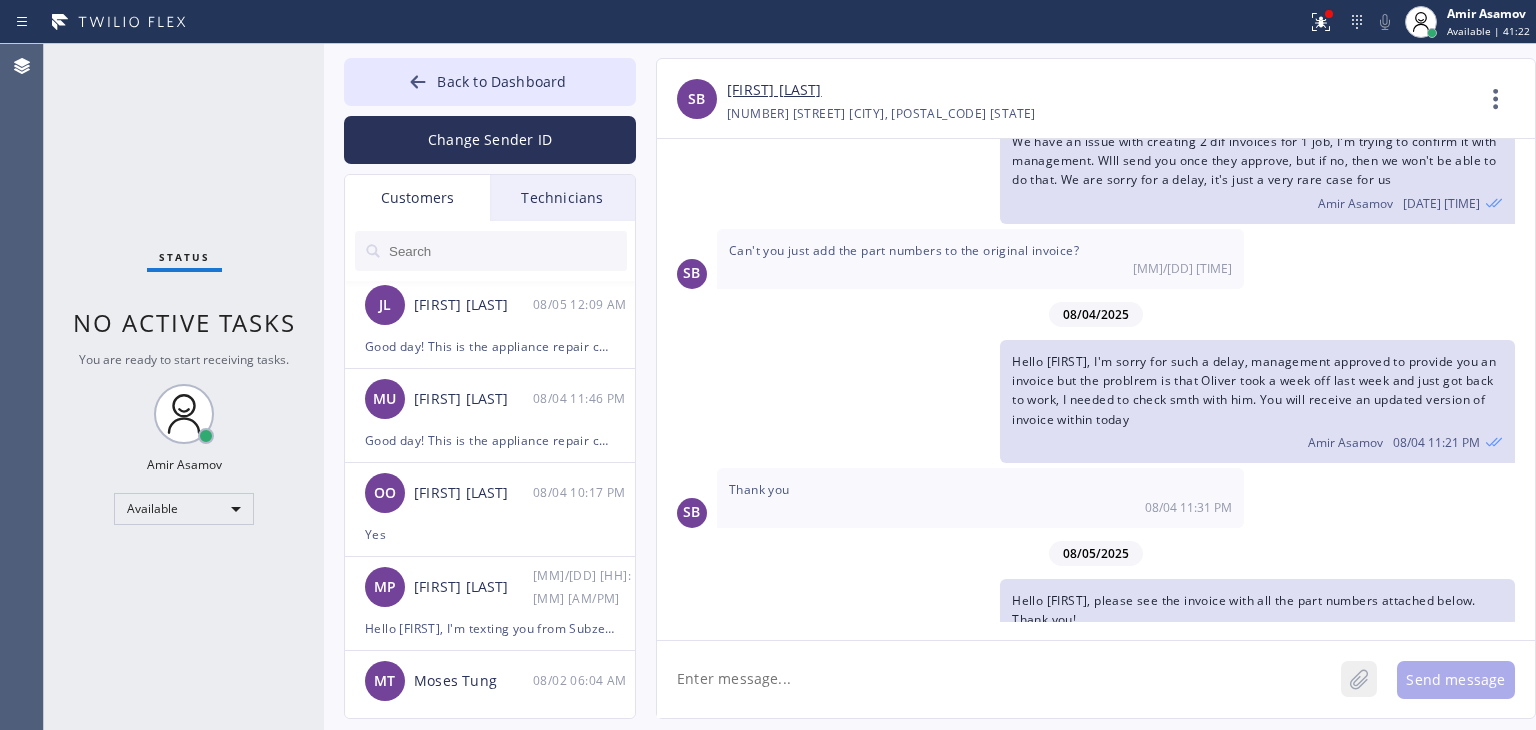 click 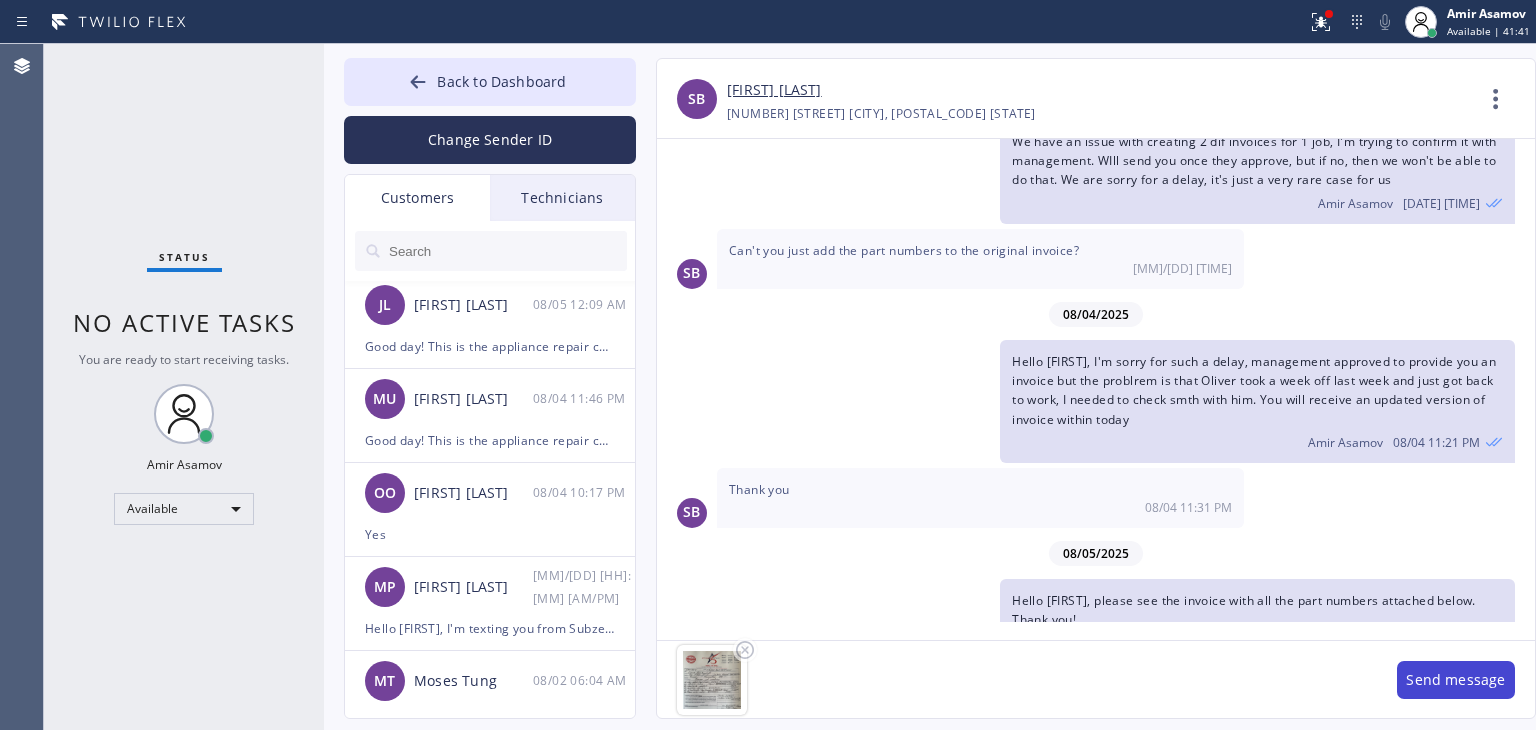click on "Send message" at bounding box center [1456, 680] 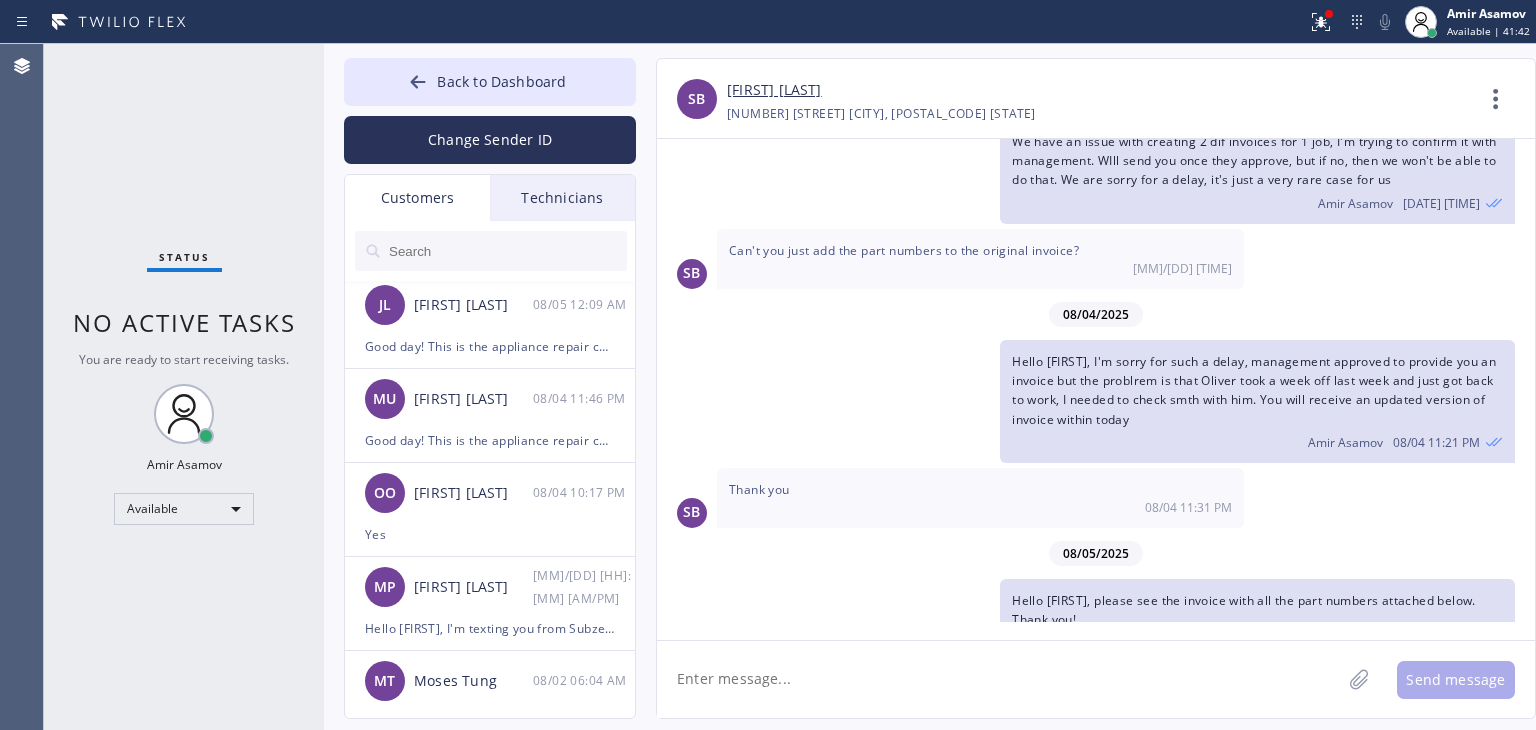 scroll, scrollTop: 1901, scrollLeft: 0, axis: vertical 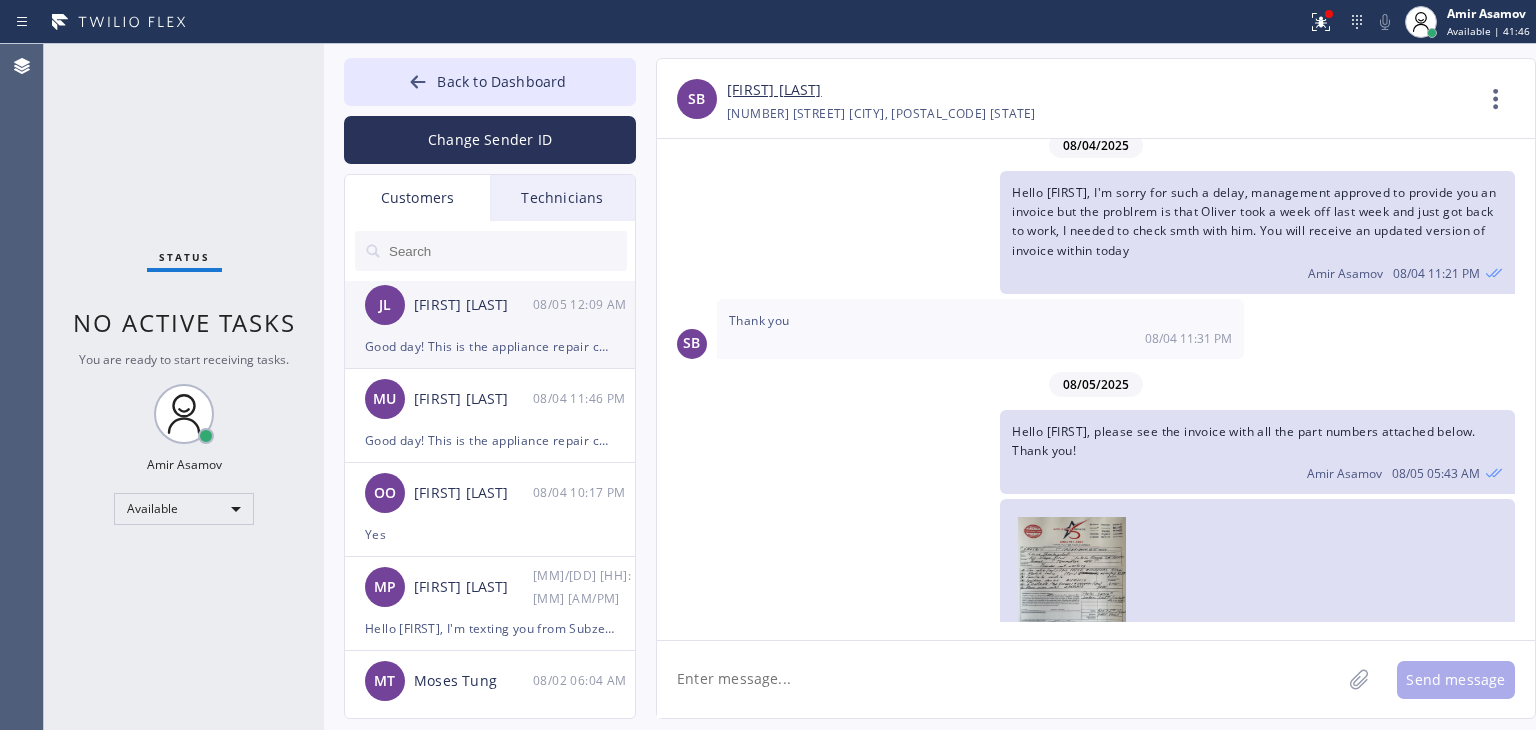 click on "[FIRST] [LAST] [MM]/[DD] [TIME] Good day! This is the appliance repair company. Unfortunately our phone rep made a mistake. We don't have a tech that services your appliance in your area at the moment. We need to cancel your appointment. Our apologies." 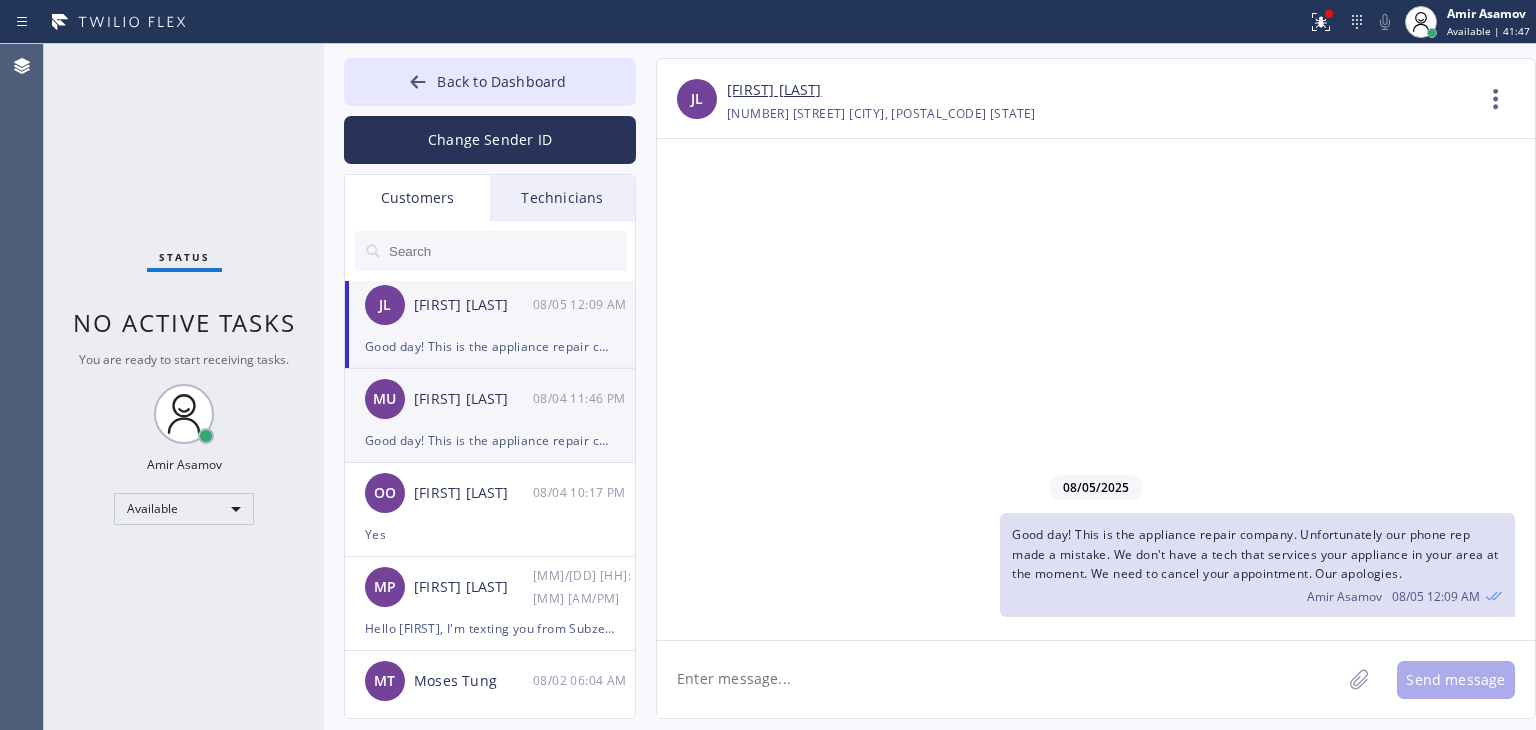 scroll, scrollTop: 0, scrollLeft: 0, axis: both 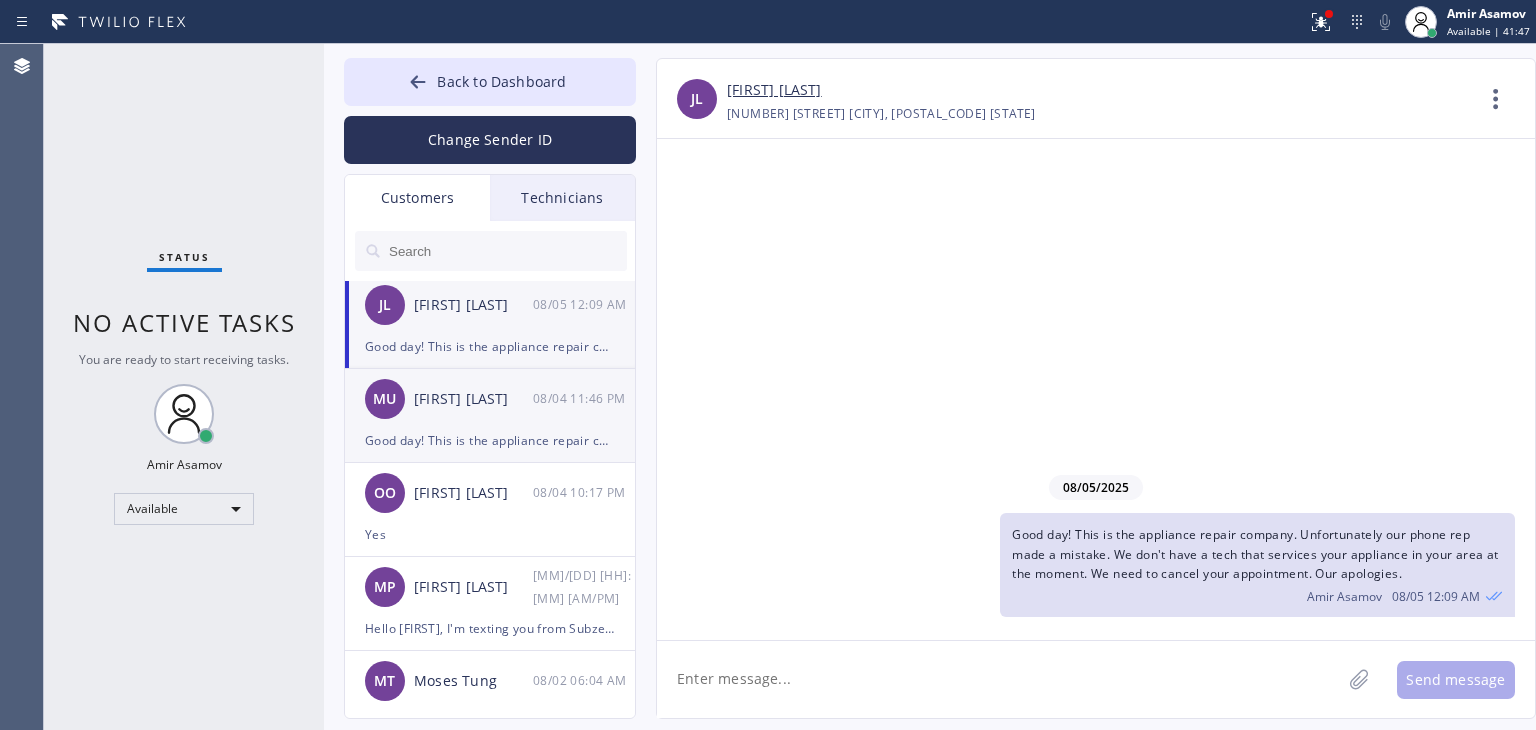 click on "[FIRST] [LAST]" at bounding box center [473, 399] 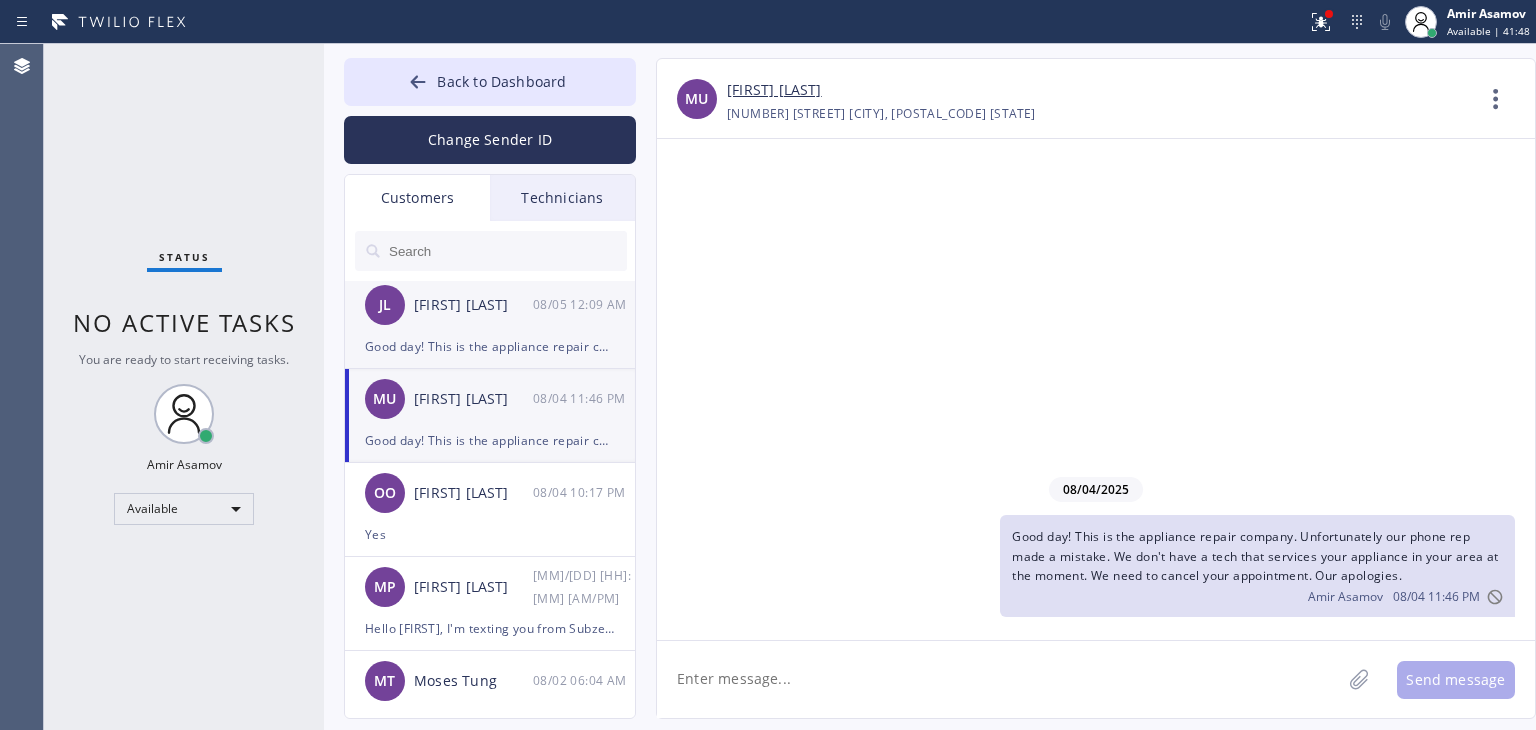 scroll, scrollTop: 0, scrollLeft: 0, axis: both 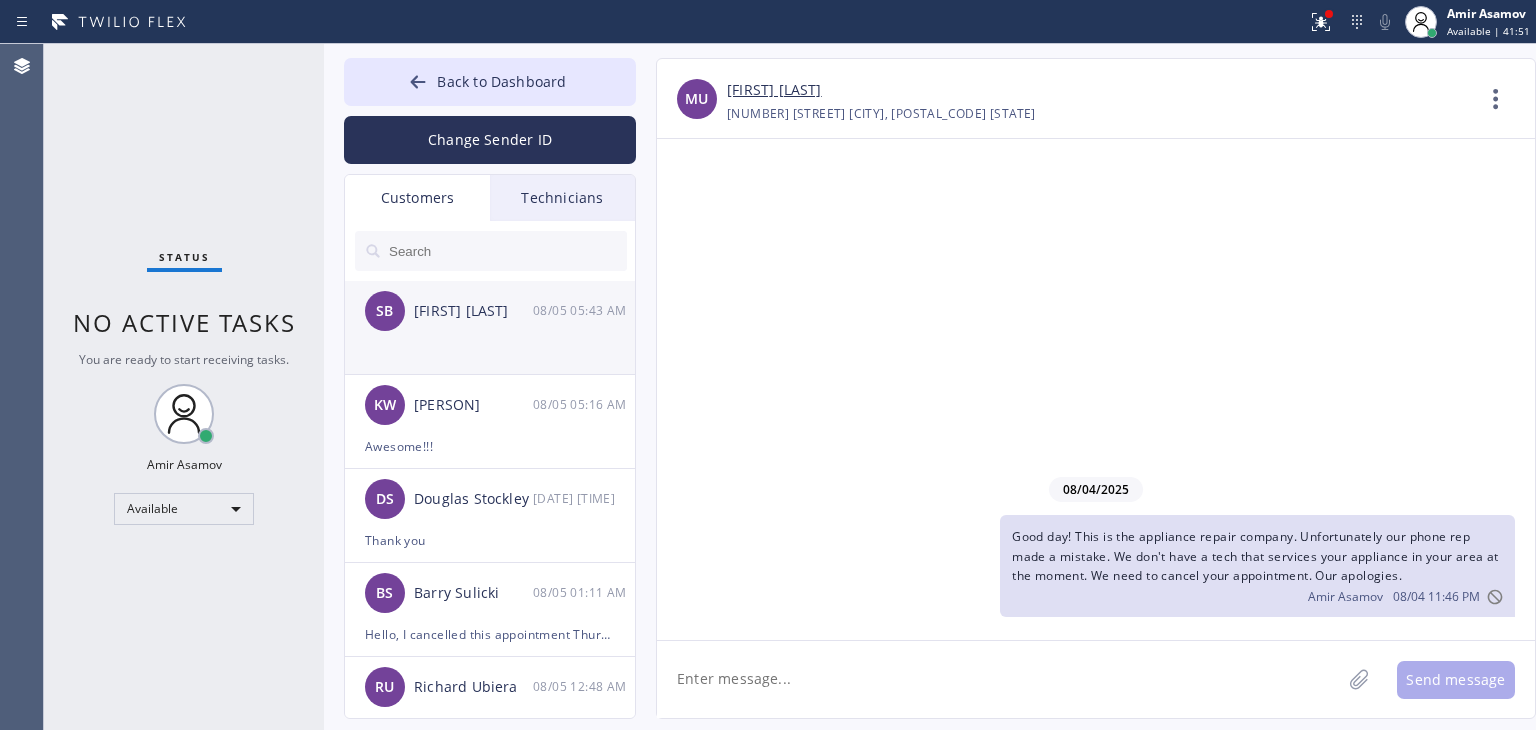 click on "[FIRST] [LAST] [DATE] [TIME]" 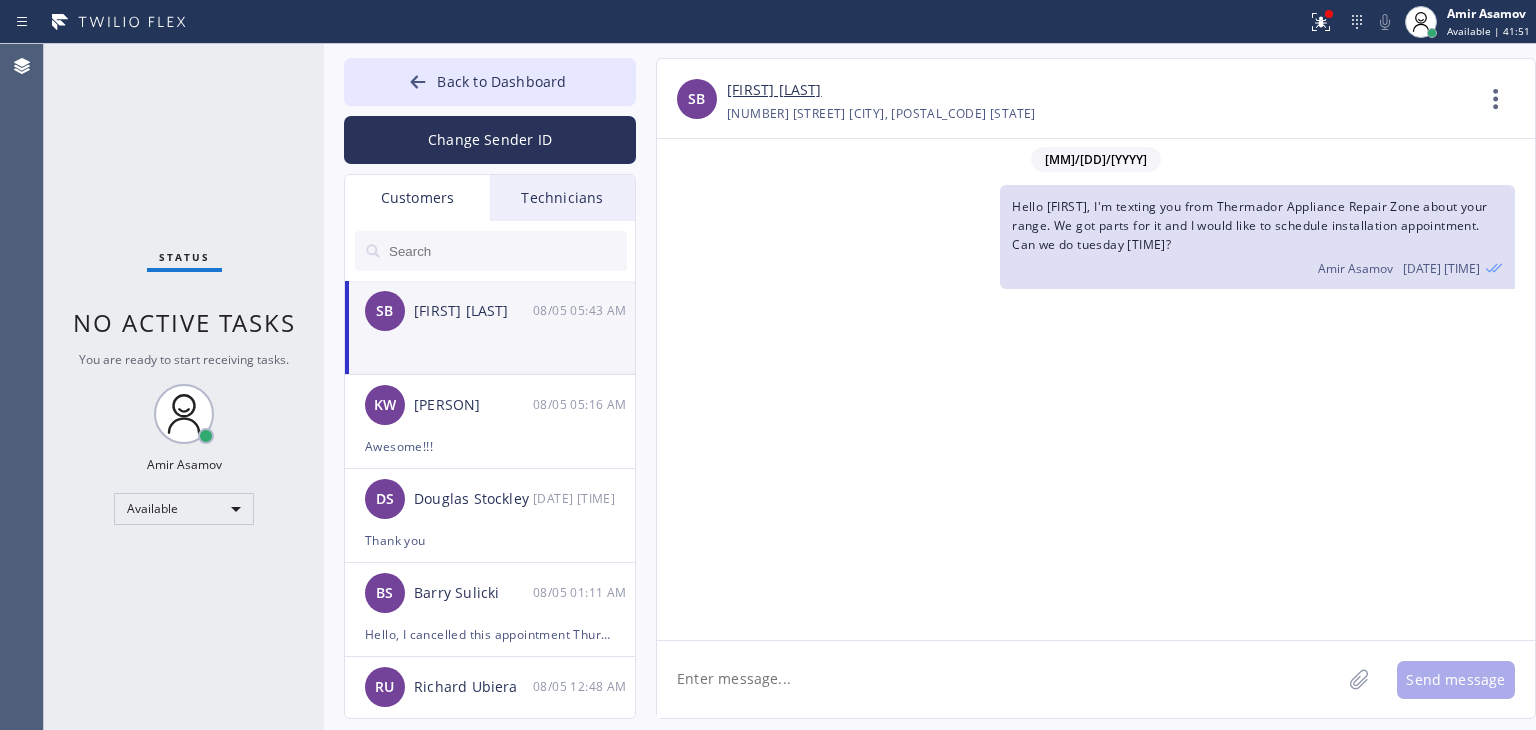 scroll, scrollTop: 1901, scrollLeft: 0, axis: vertical 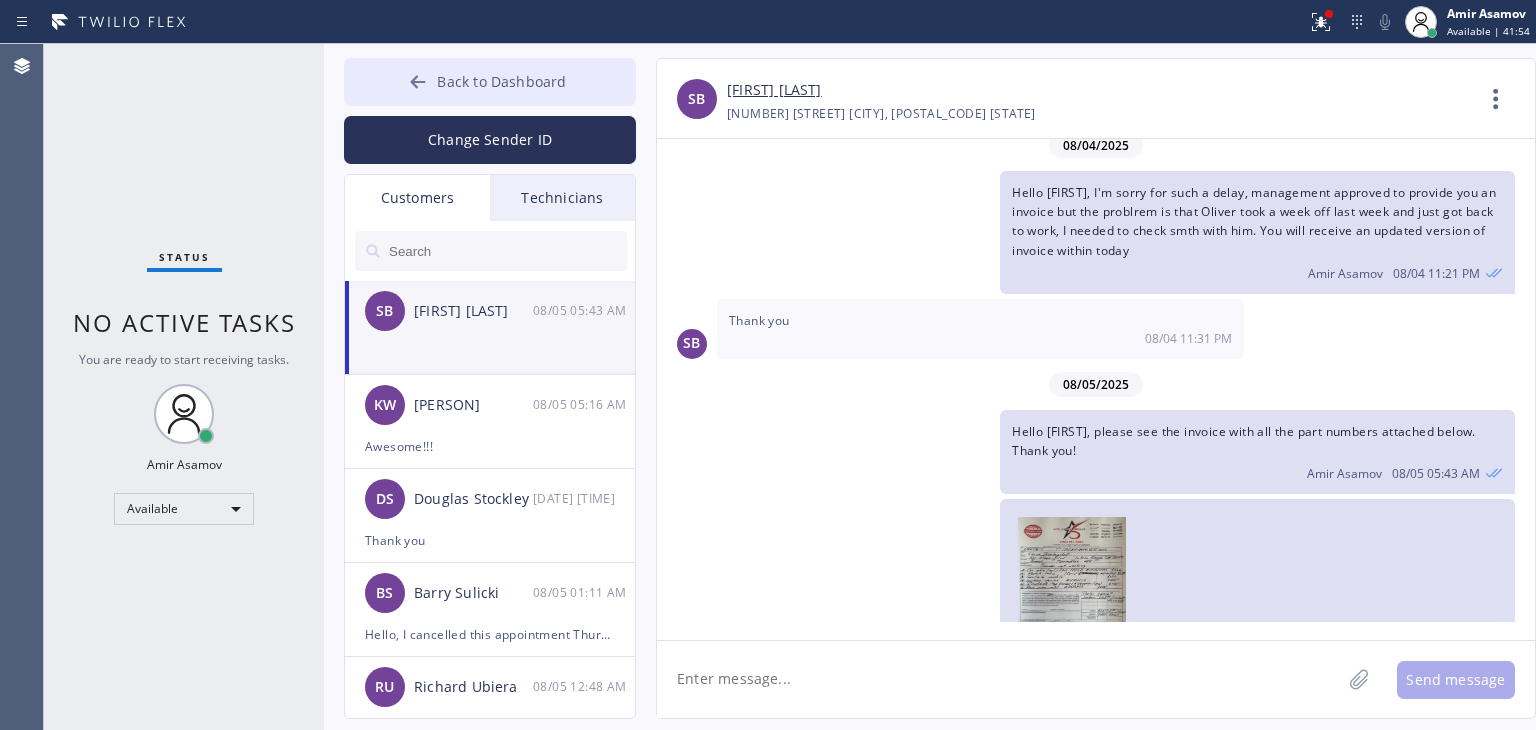 click on "Back to Dashboard" at bounding box center [501, 81] 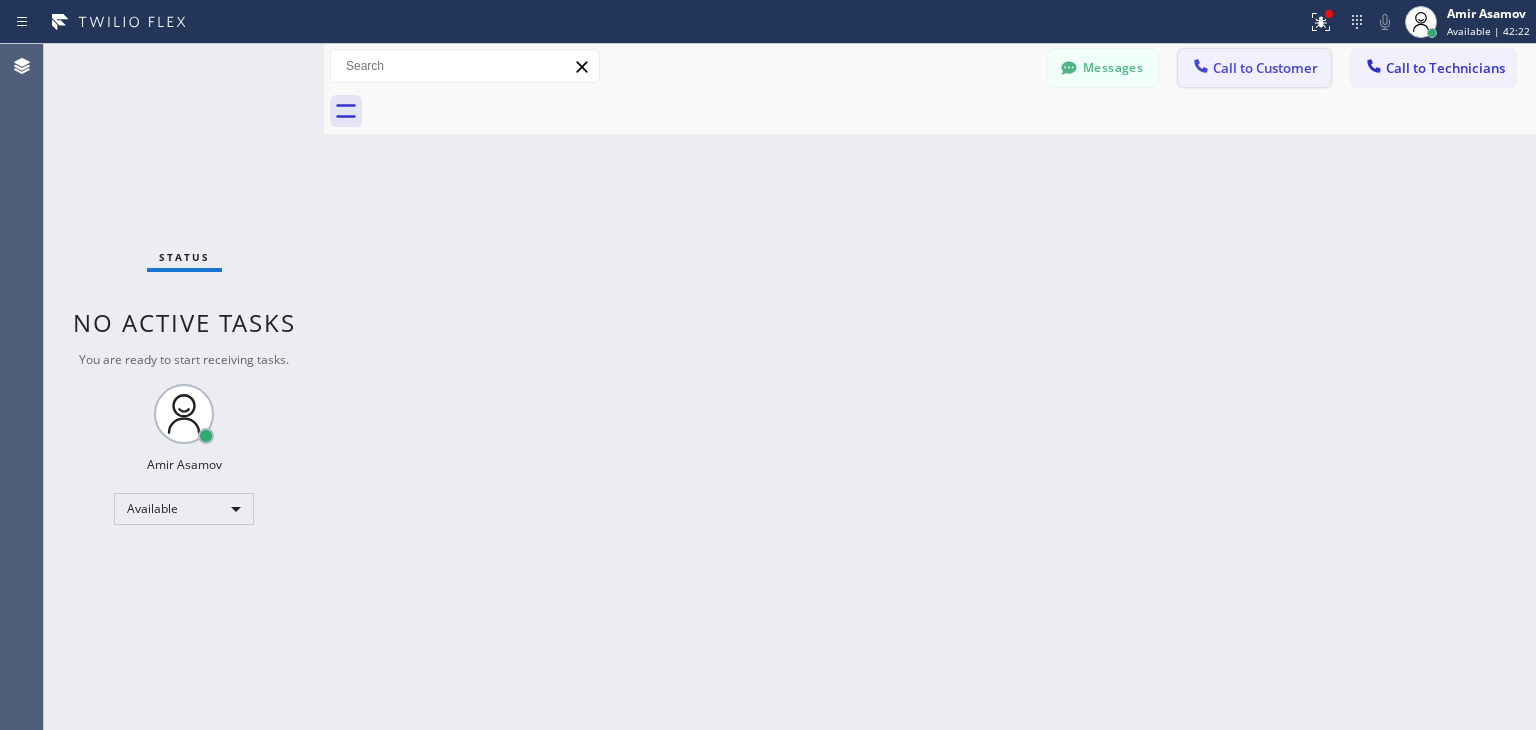 click on "Call to Customer" at bounding box center [1265, 68] 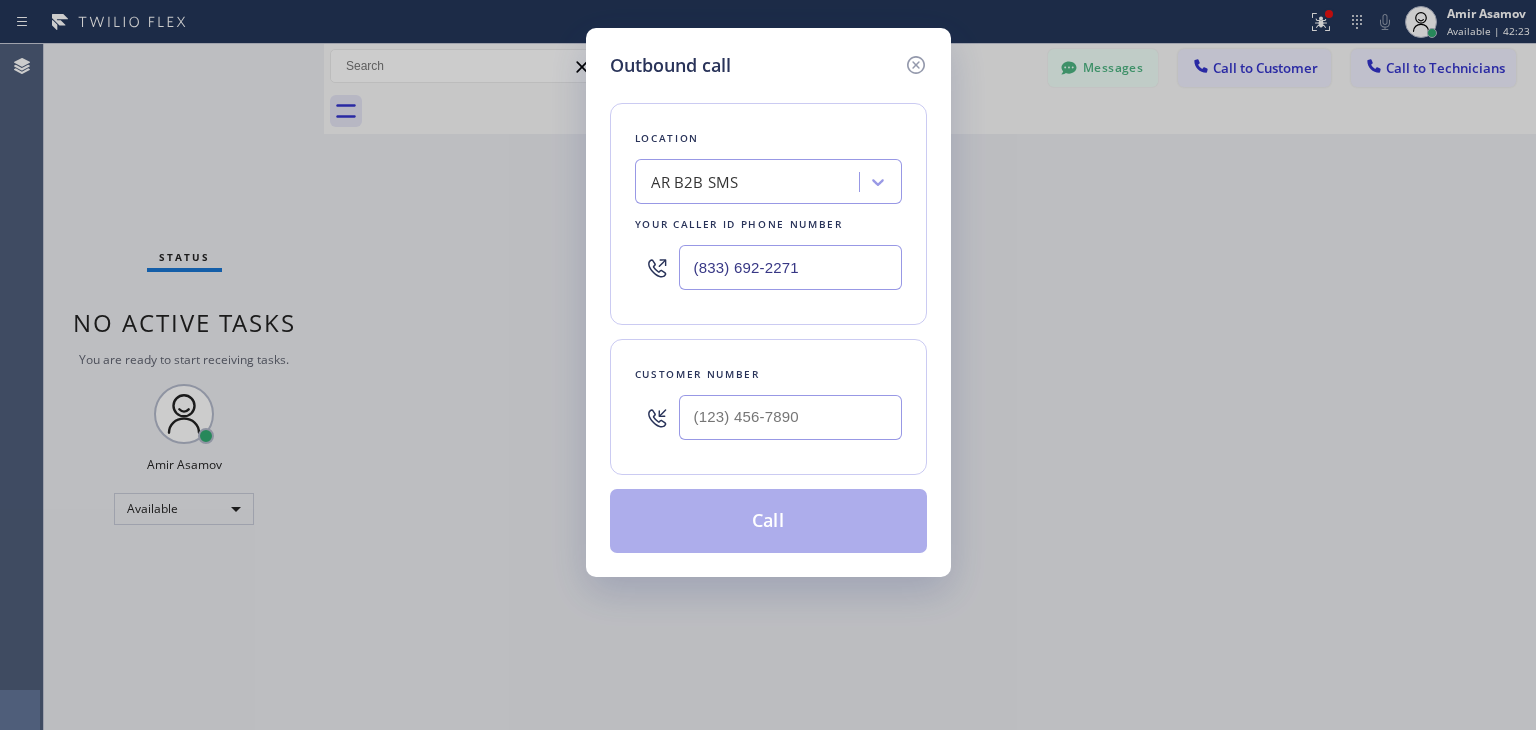 type 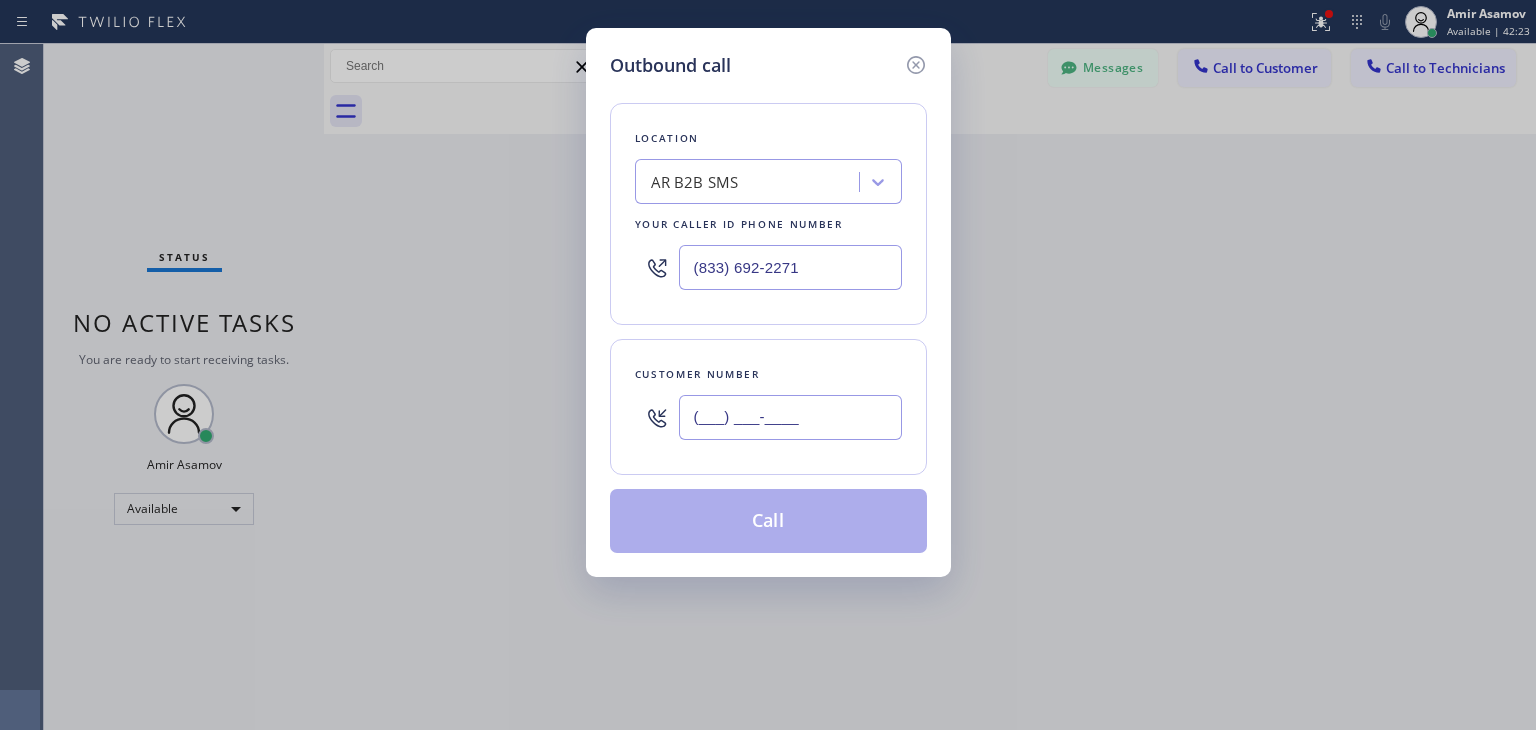 paste on "([PHONE]) [PHONE]-[PHONE]" 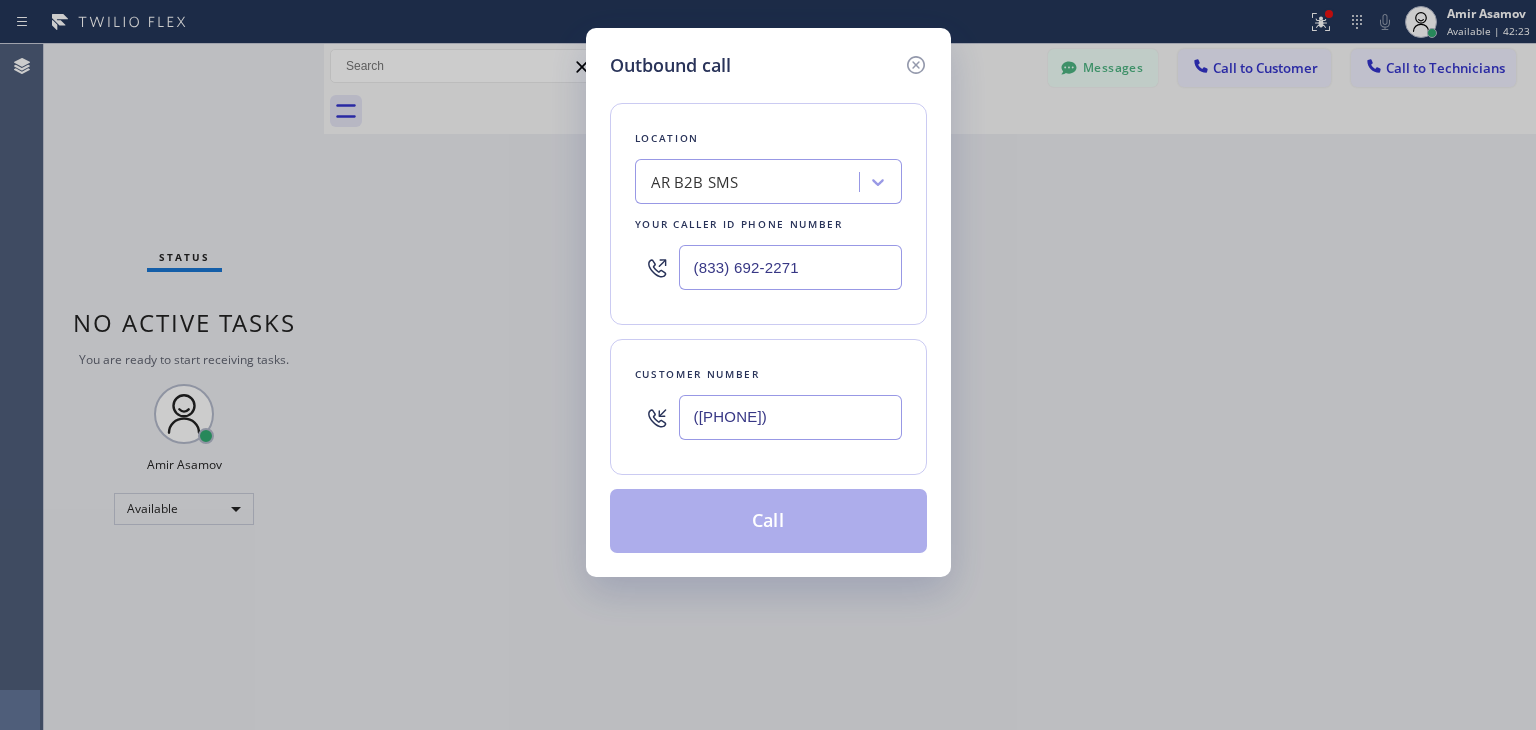click on "([PHONE])" at bounding box center (790, 417) 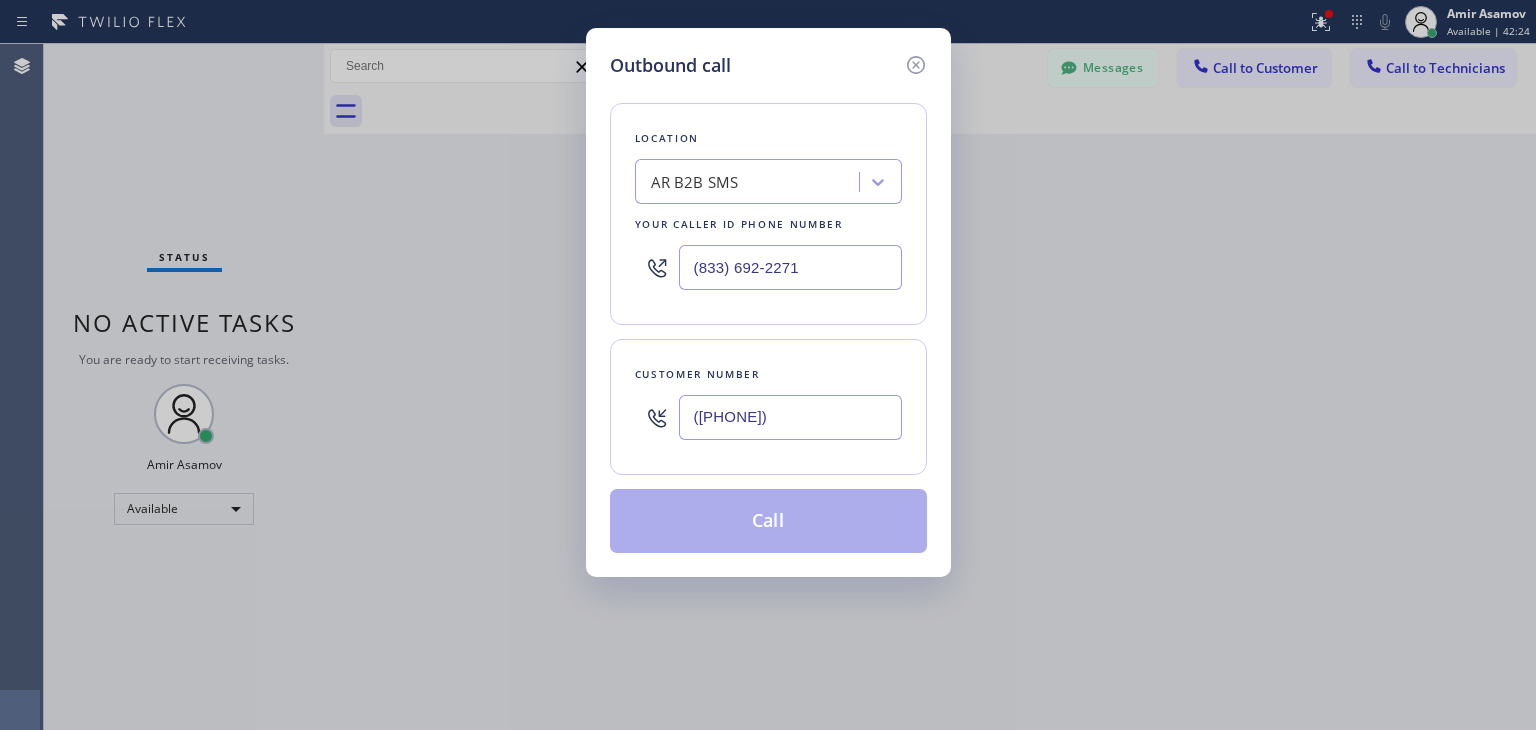 type on "([PHONE])" 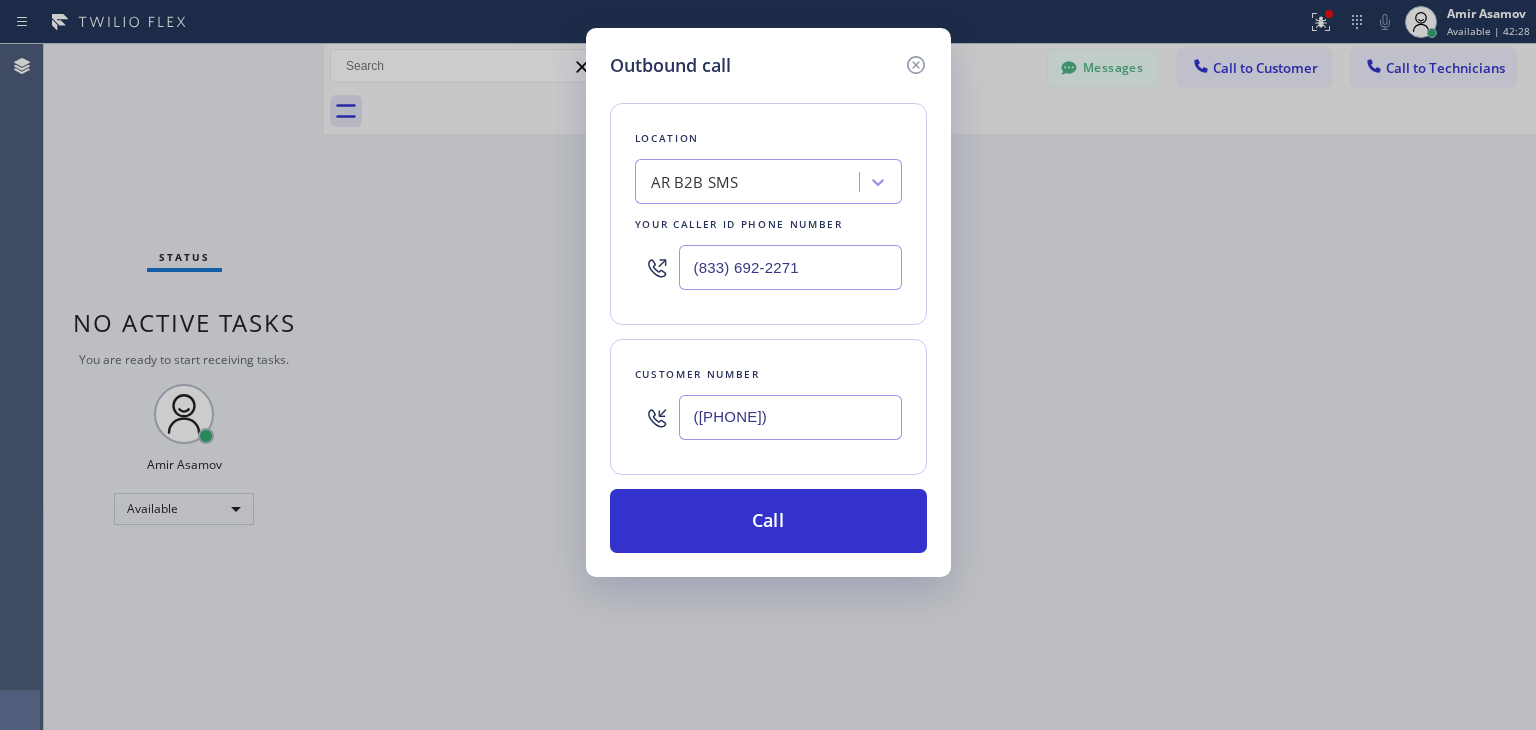 click on "Location AR B2B SMS Your caller id phone number ([PHONE])" at bounding box center [768, 214] 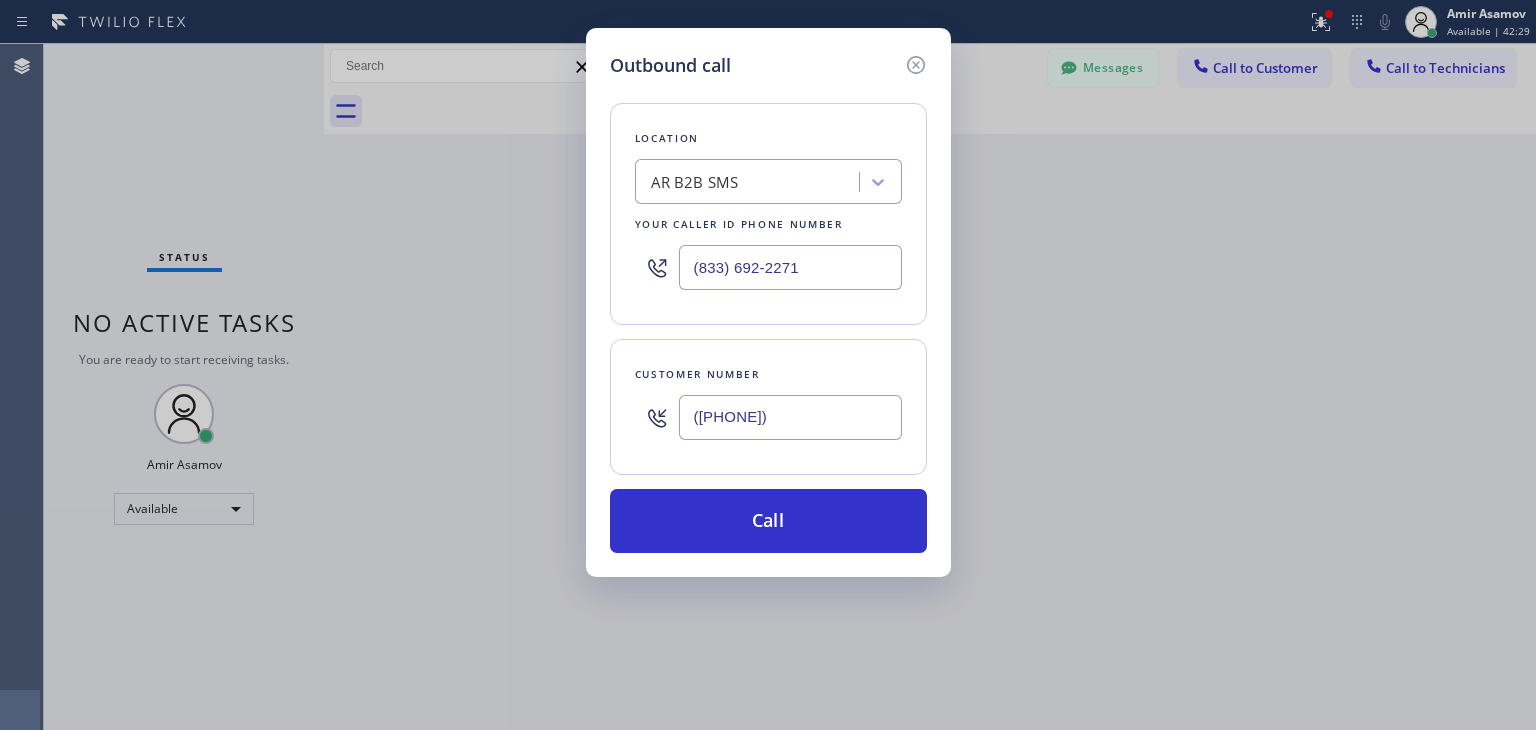 paste on "AR B2B SMS" 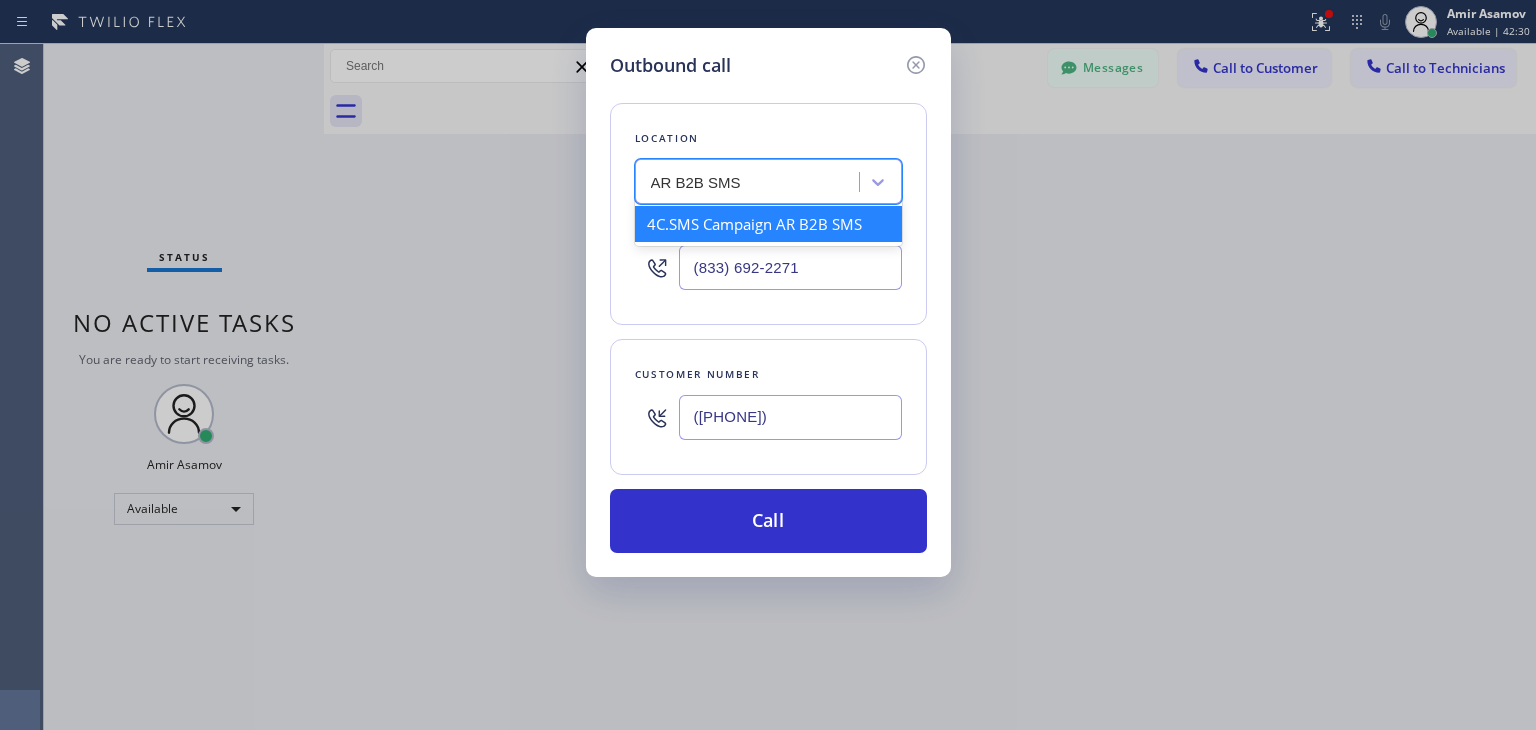 click on "4C.SMS Campaign AR B2B SMS" at bounding box center [768, 224] 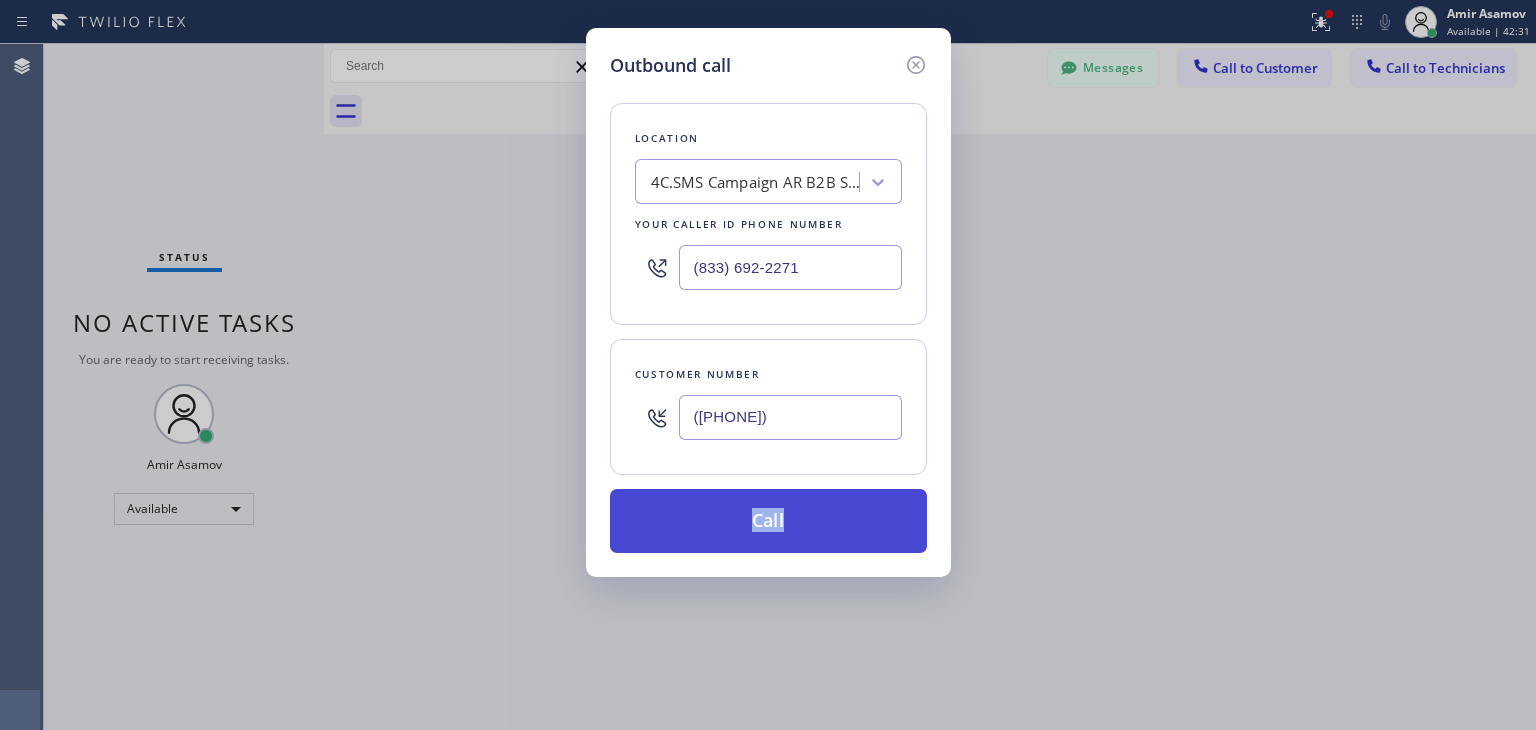 drag, startPoint x: 805, startPoint y: 482, endPoint x: 806, endPoint y: 505, distance: 23.021729 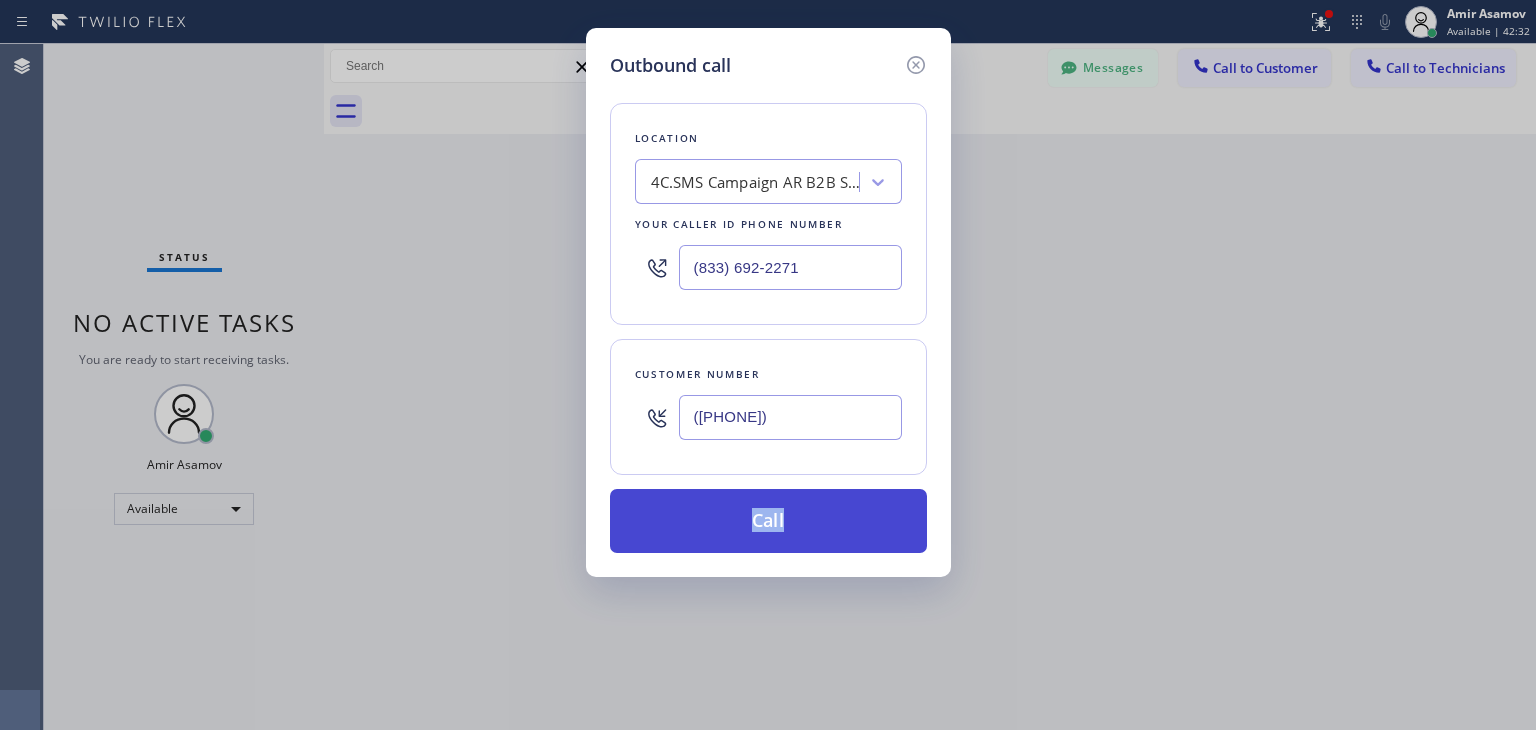 click on "Call" at bounding box center (768, 521) 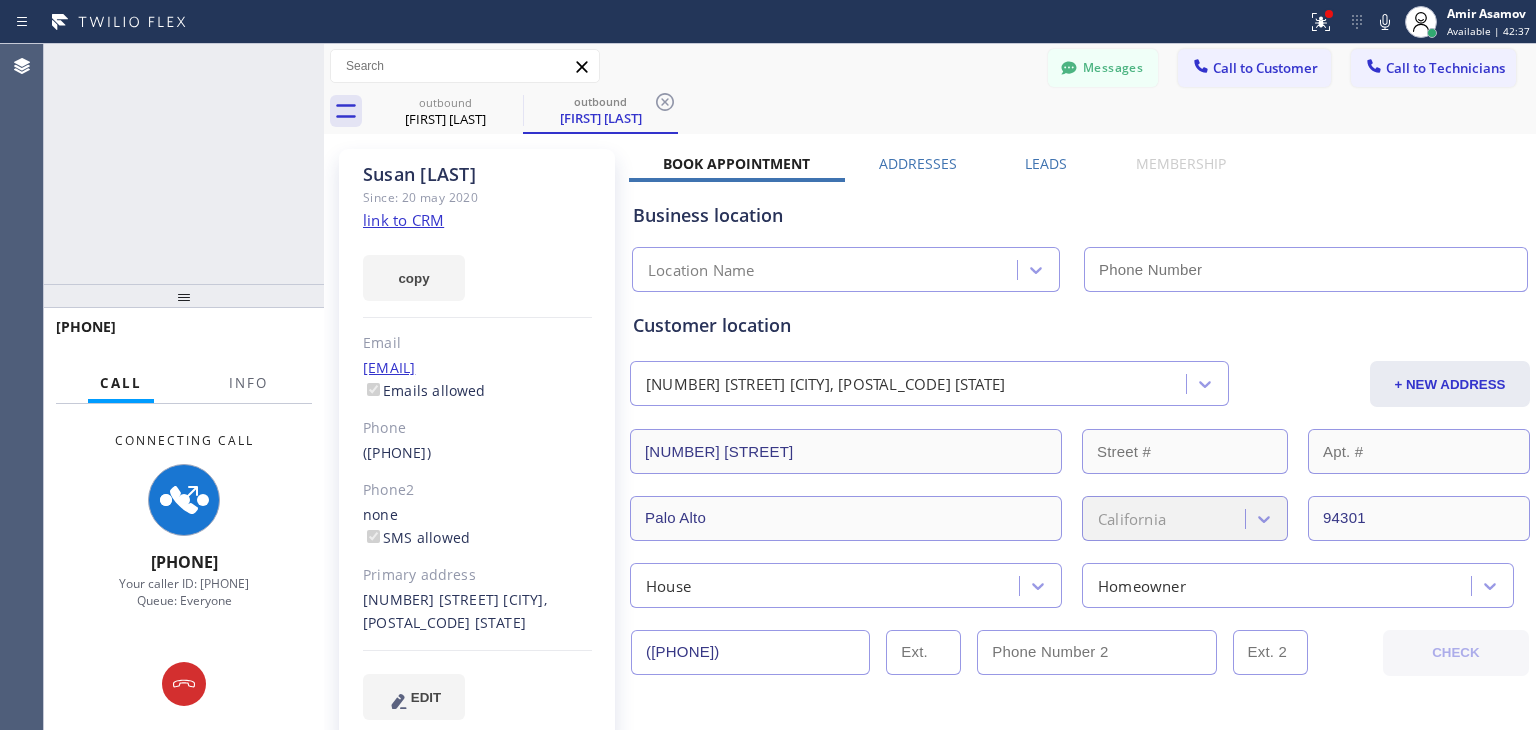 type on "(833) 692-2271" 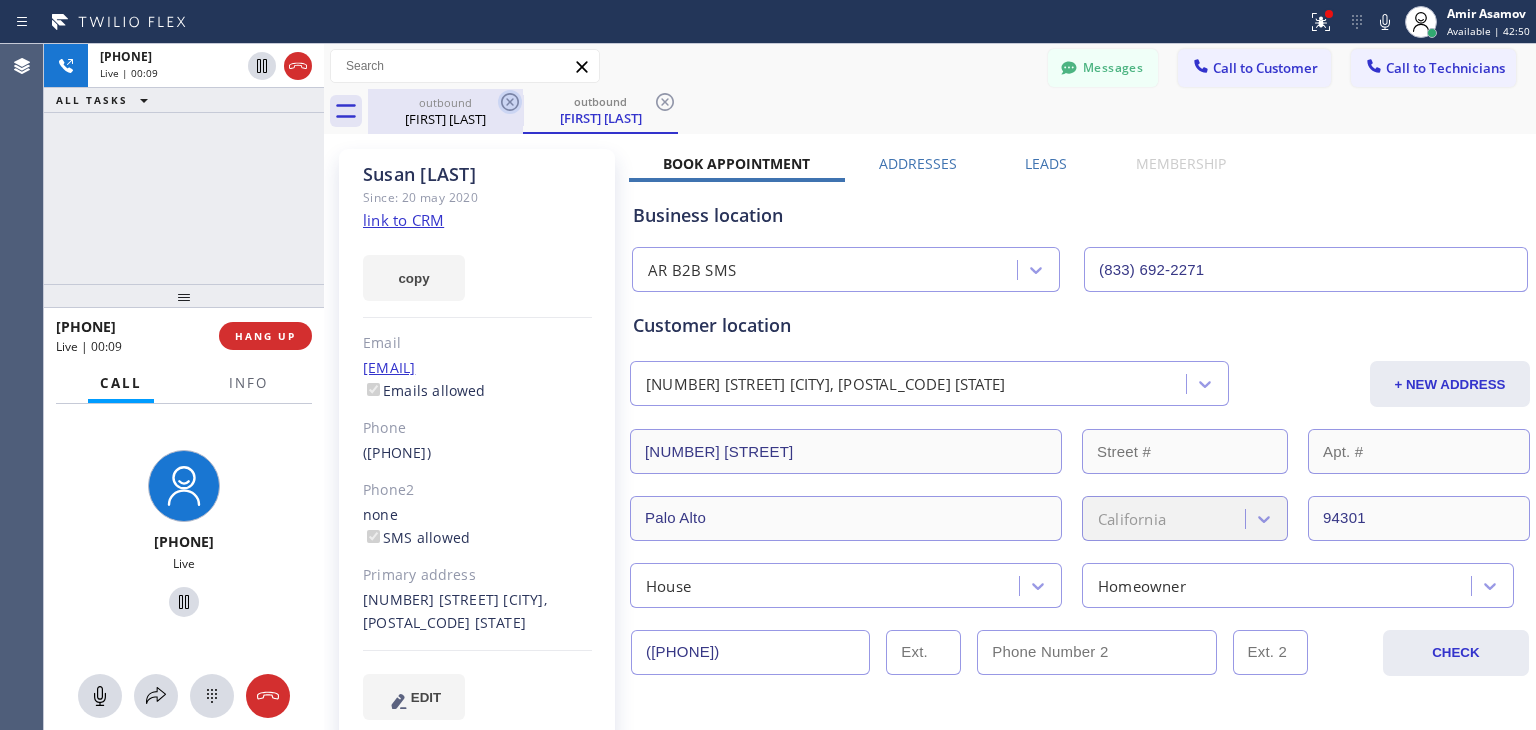 click 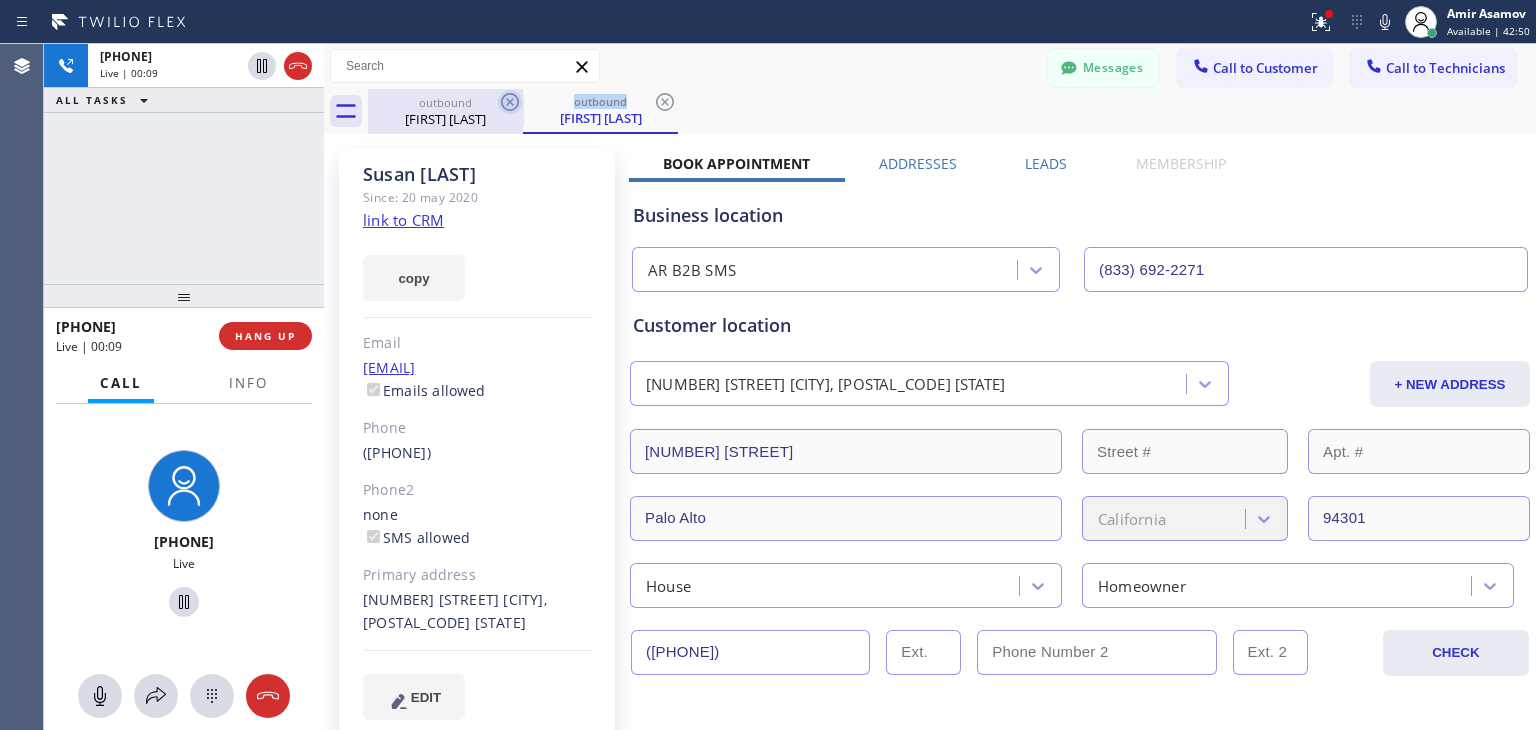 click 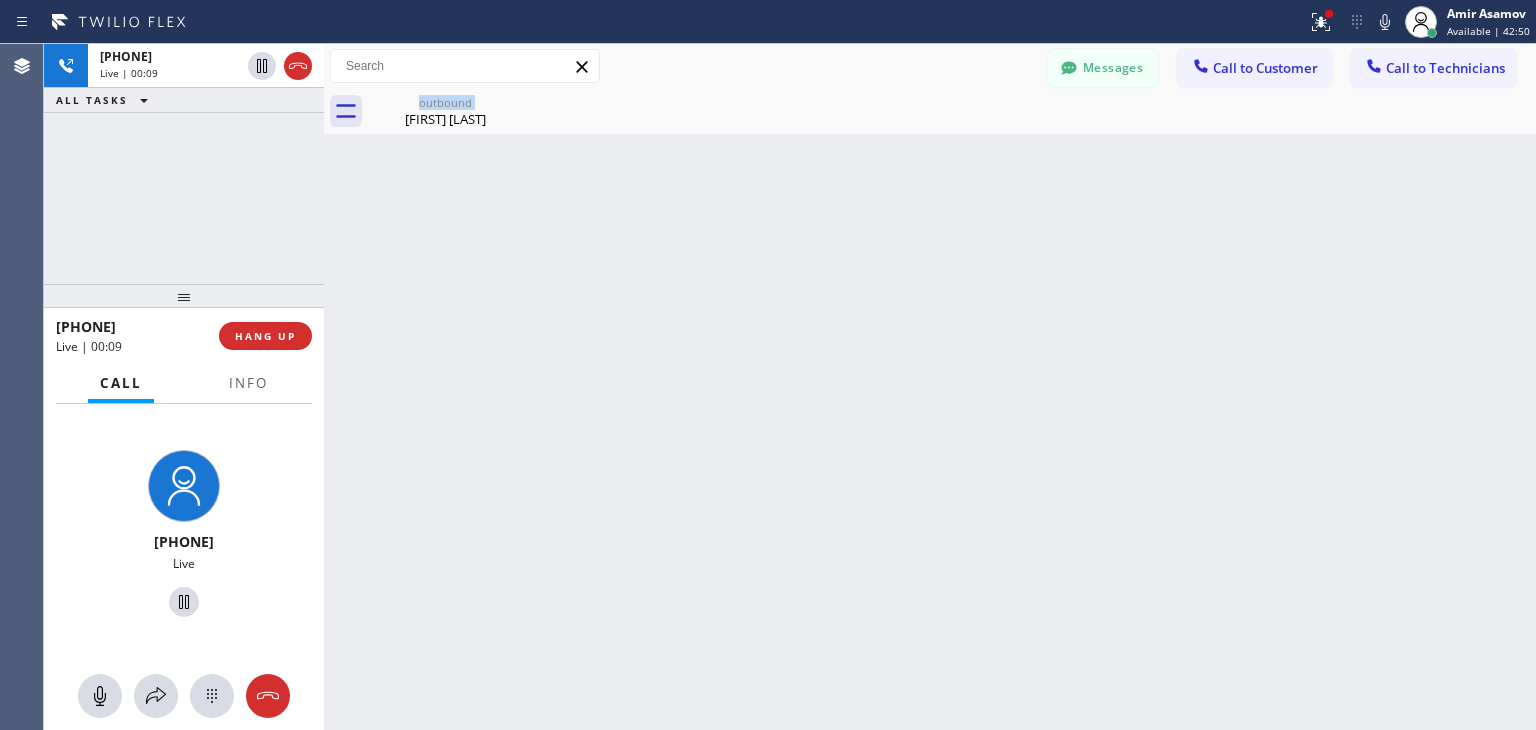 click on "outbound [FIRST] [LAST]" at bounding box center [445, 111] 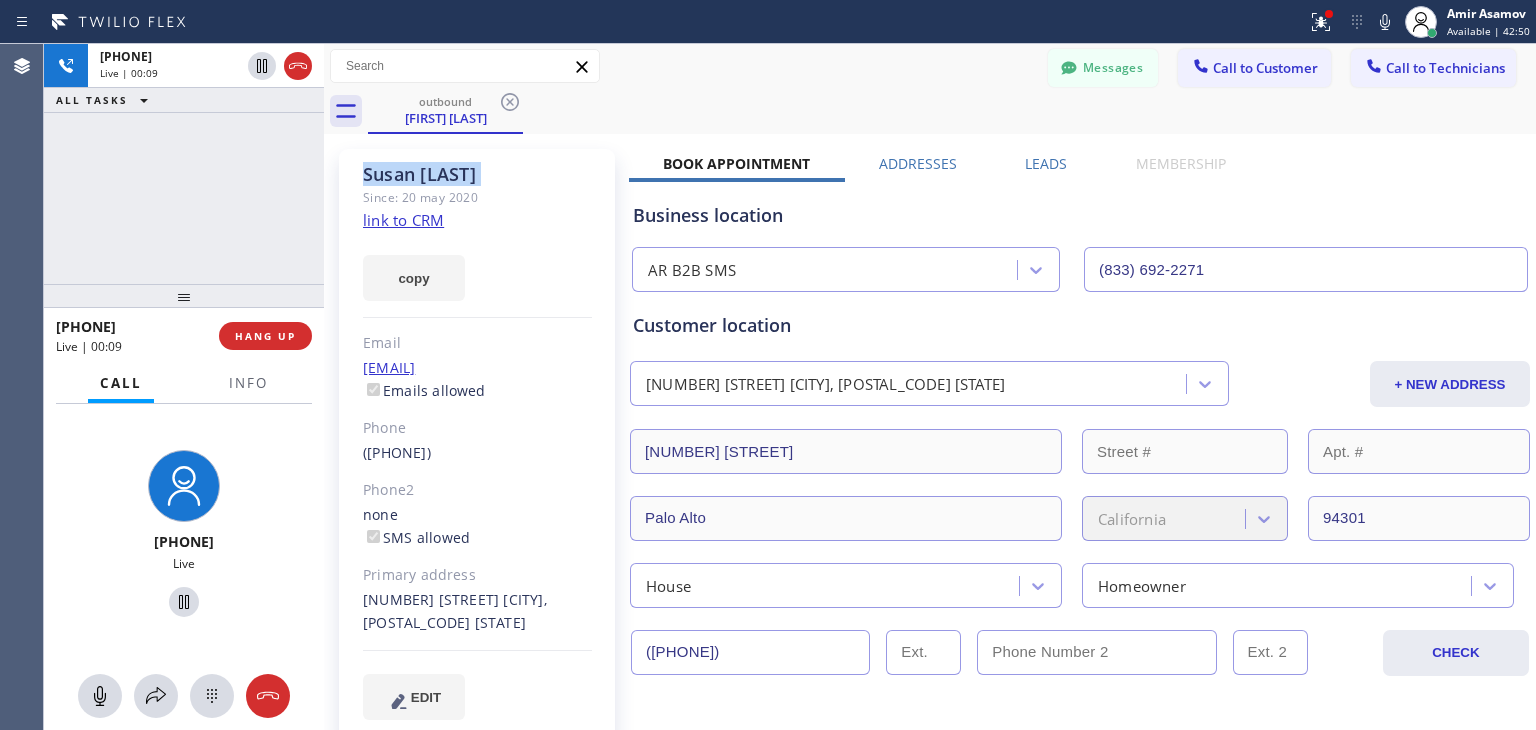 click 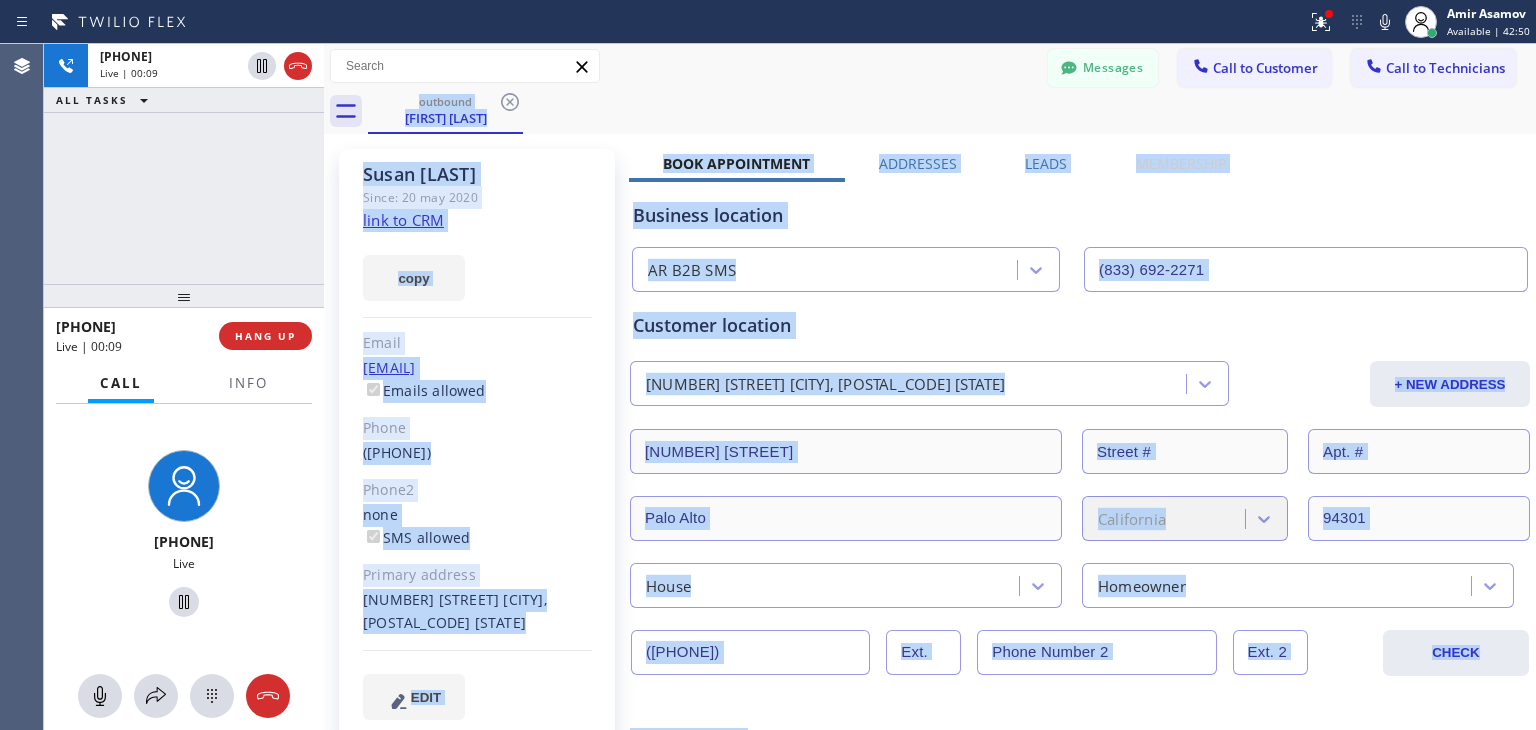 click on "outbound [FIRST] [LAST]" at bounding box center (952, 111) 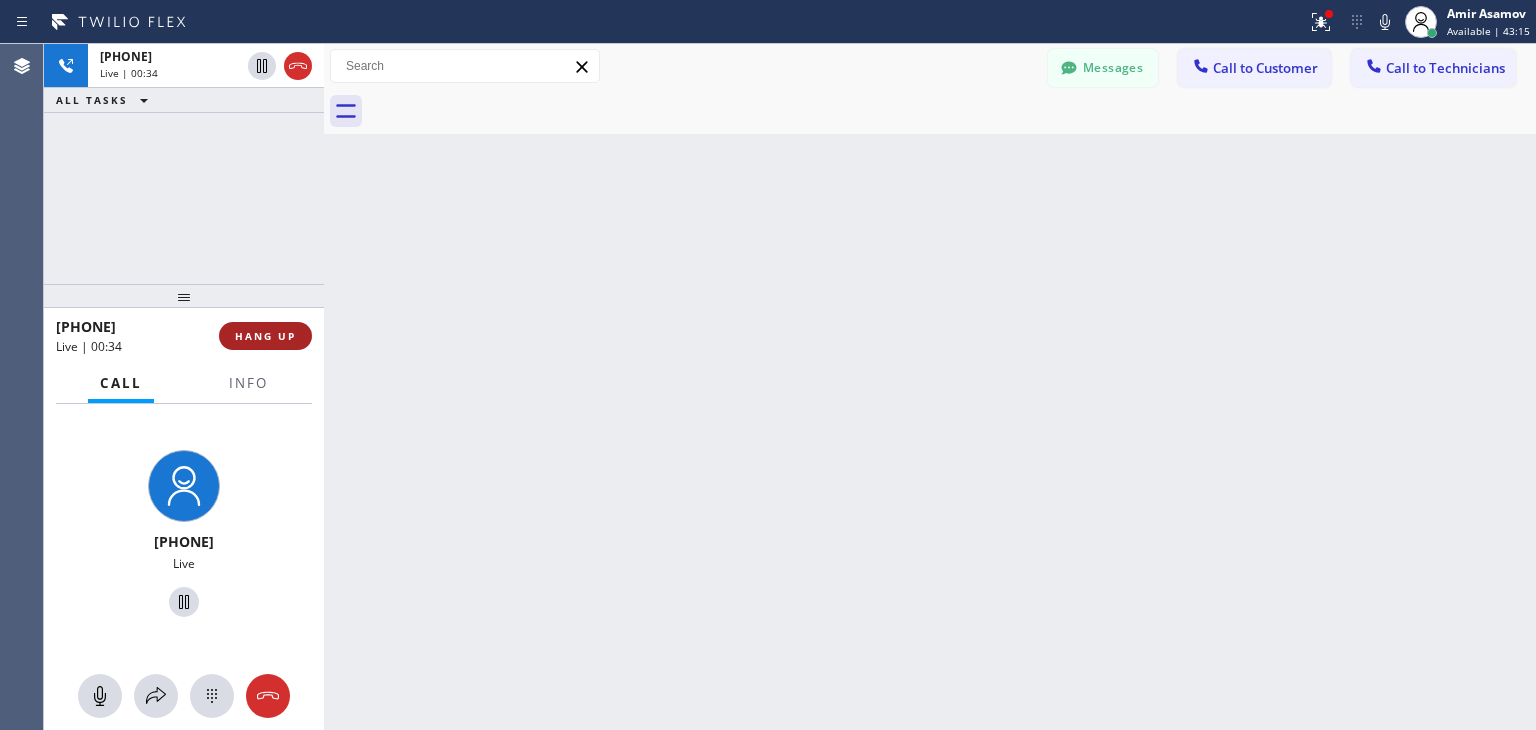 click on "HANG UP" at bounding box center (265, 336) 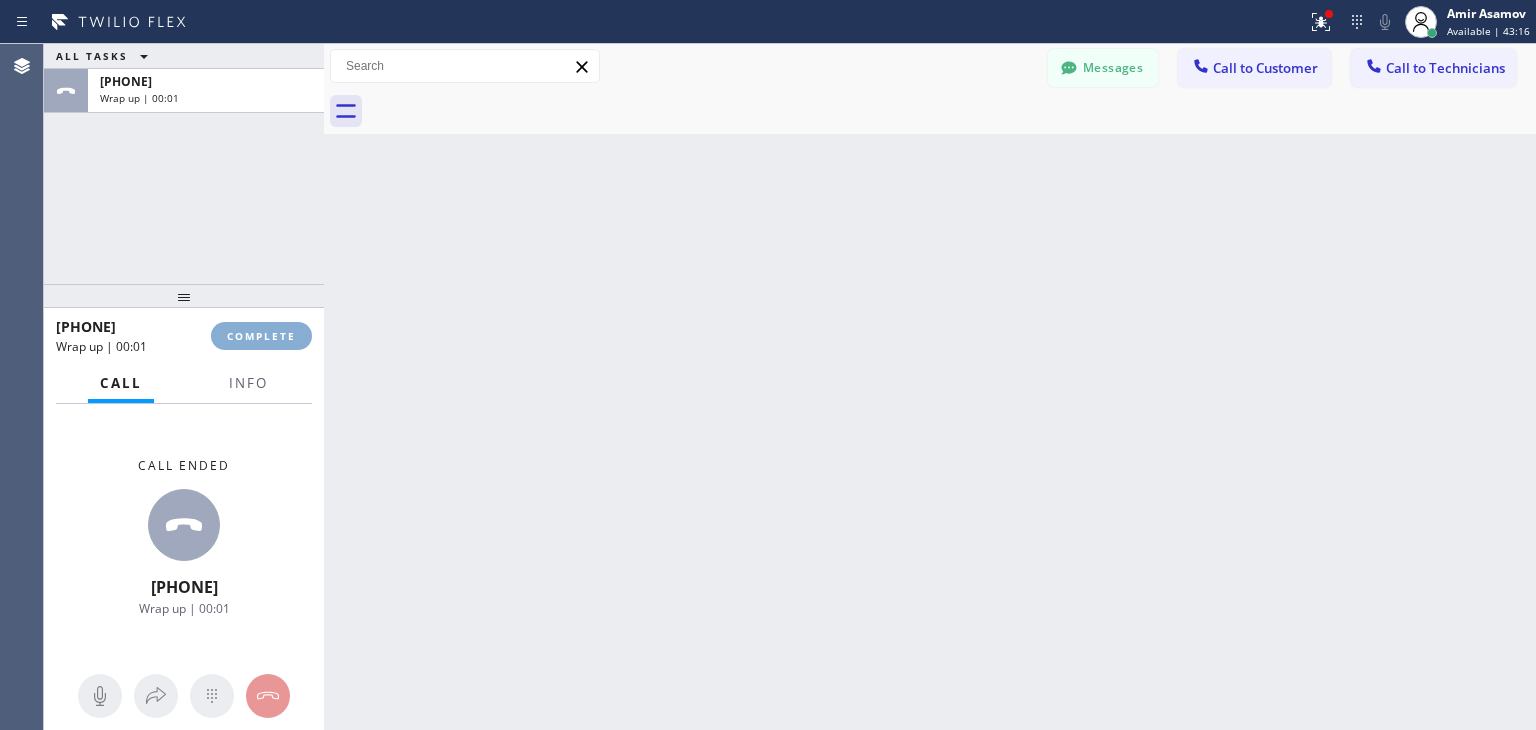 click on "COMPLETE" at bounding box center (261, 336) 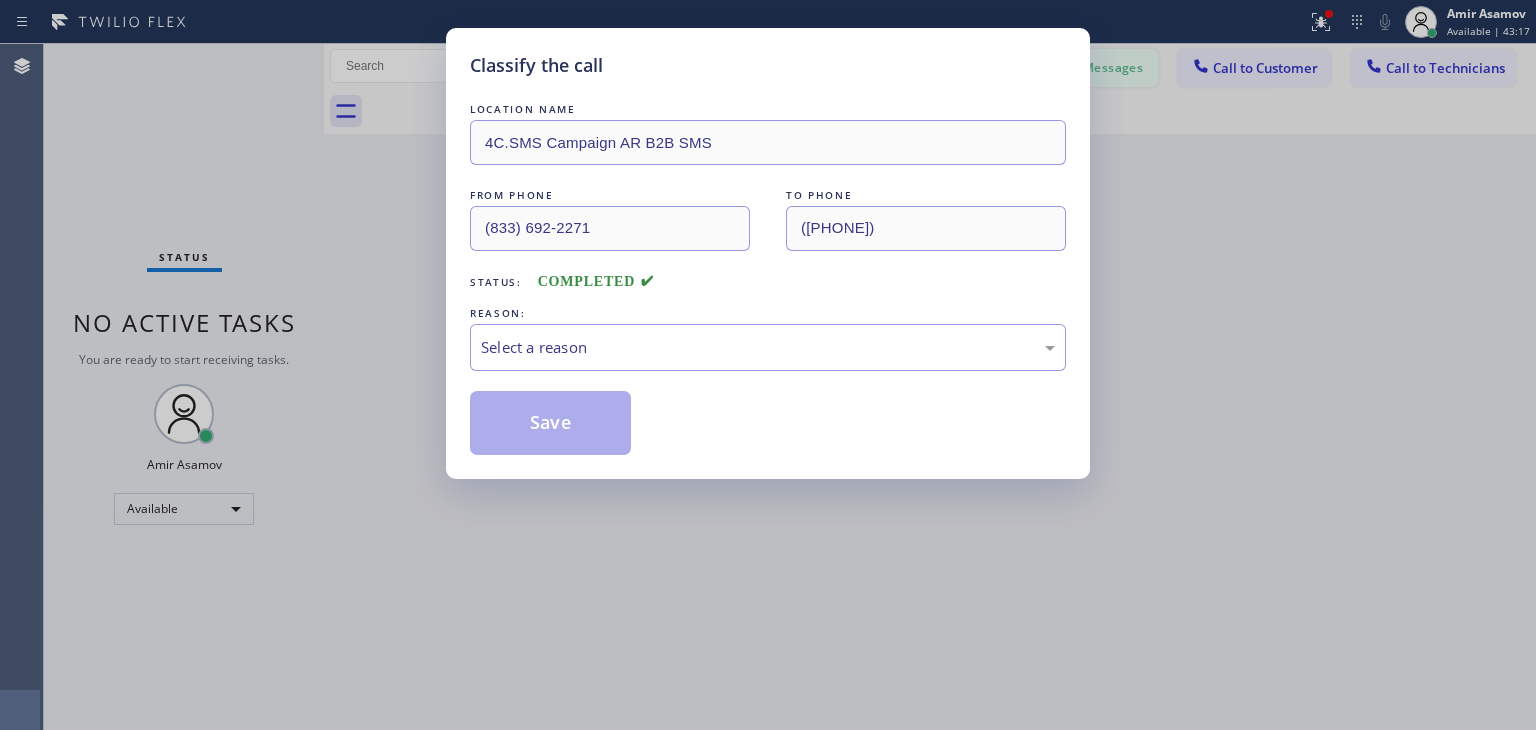 click on "Classify the call LOCATION NAME 4C.SMS Campaign AR B2B SMS FROM PHONE [PHONE] TO PHONE [PHONE] Status: COMPLETED REASON: Select a reason Save" at bounding box center [768, 365] 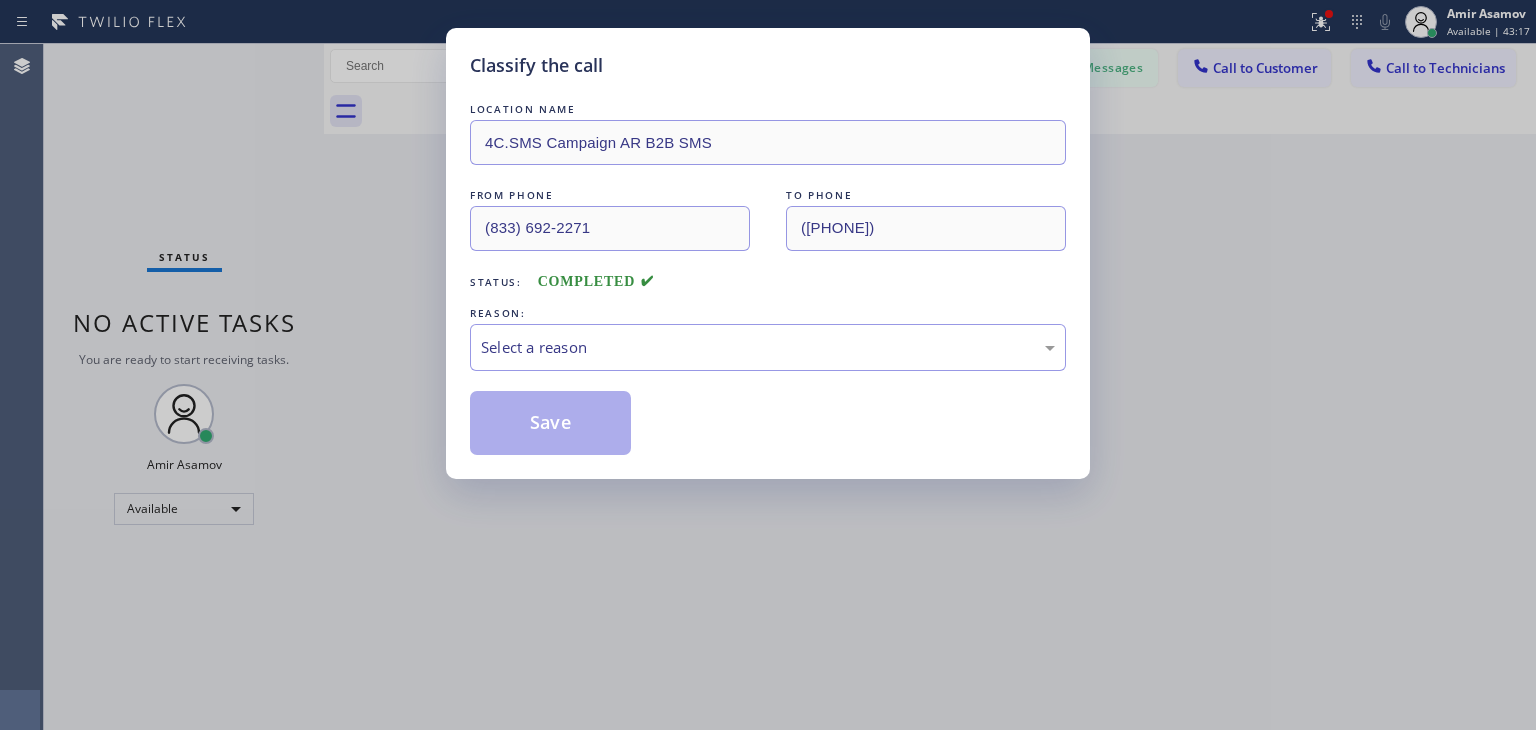 click on "LOCATION NAME 4C.SMS Campaign AR B2B SMS FROM PHONE +1[PHONE] TO PHONE ([PHONE]) [PHONE]-[PHONE] Status: COMPLETED REASON: Select a reason Save" at bounding box center (768, 277) 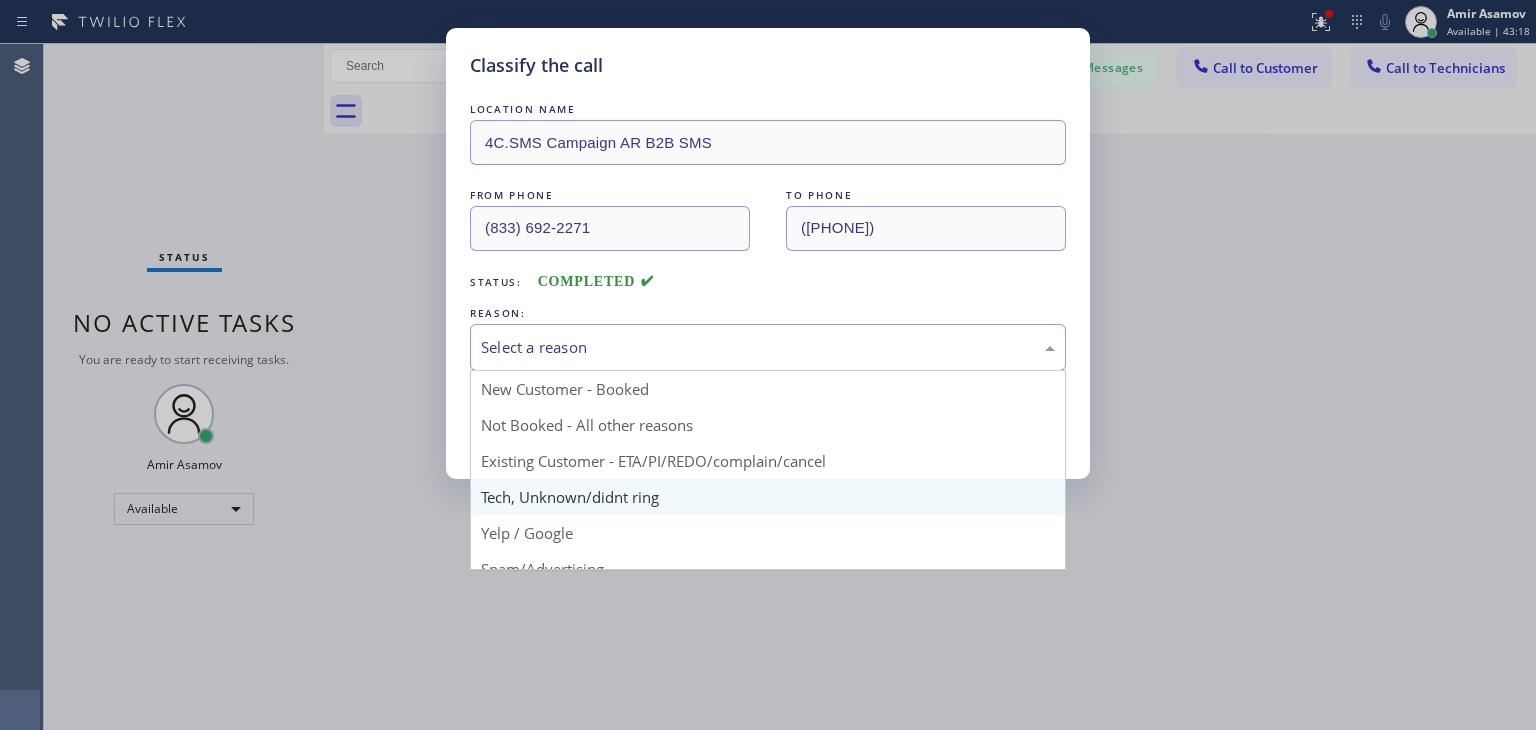 drag, startPoint x: 988, startPoint y: 353, endPoint x: 852, endPoint y: 477, distance: 184.04347 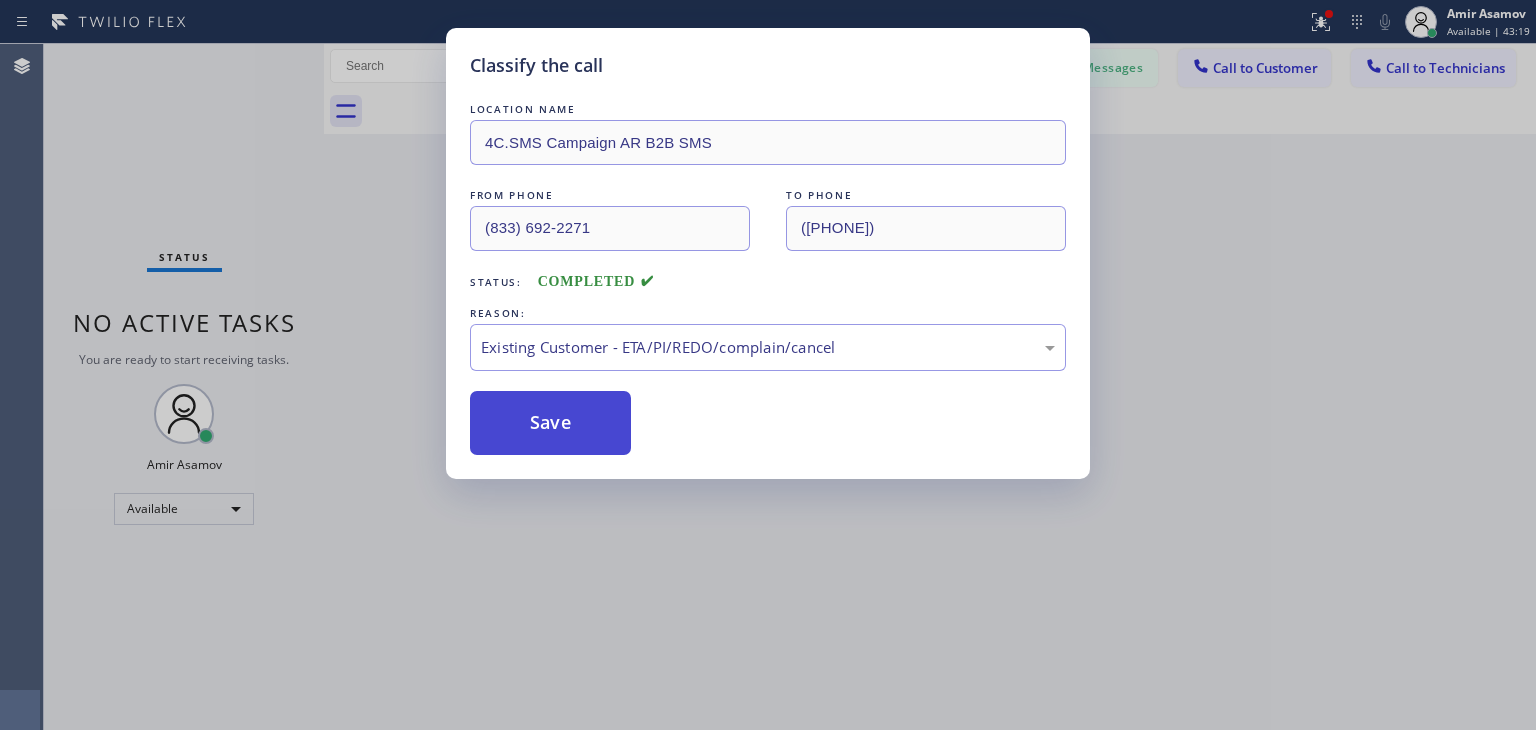 drag, startPoint x: 883, startPoint y: 450, endPoint x: 519, endPoint y: 399, distance: 367.55545 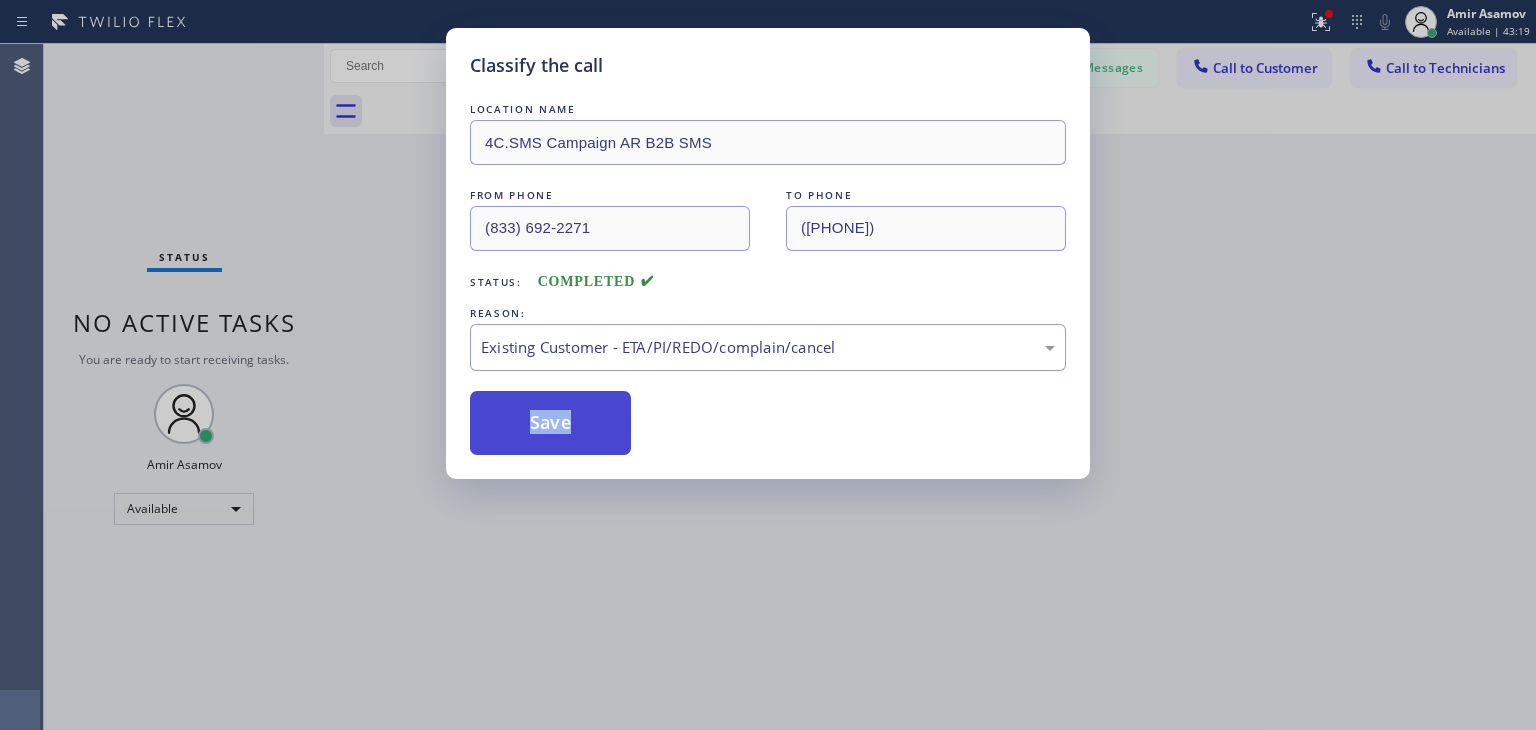 click on "Save" at bounding box center [550, 423] 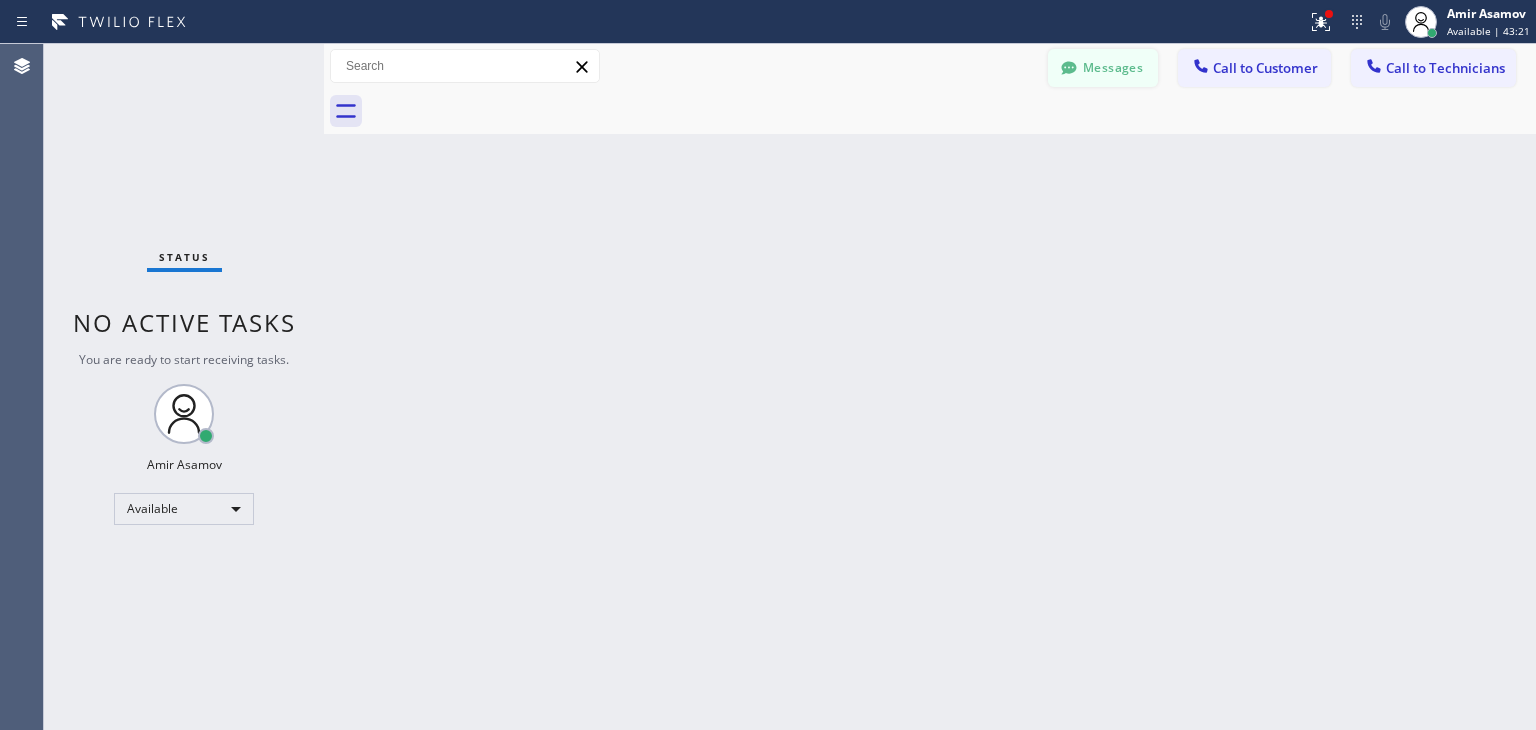 drag, startPoint x: 1087, startPoint y: 93, endPoint x: 1098, endPoint y: 81, distance: 16.27882 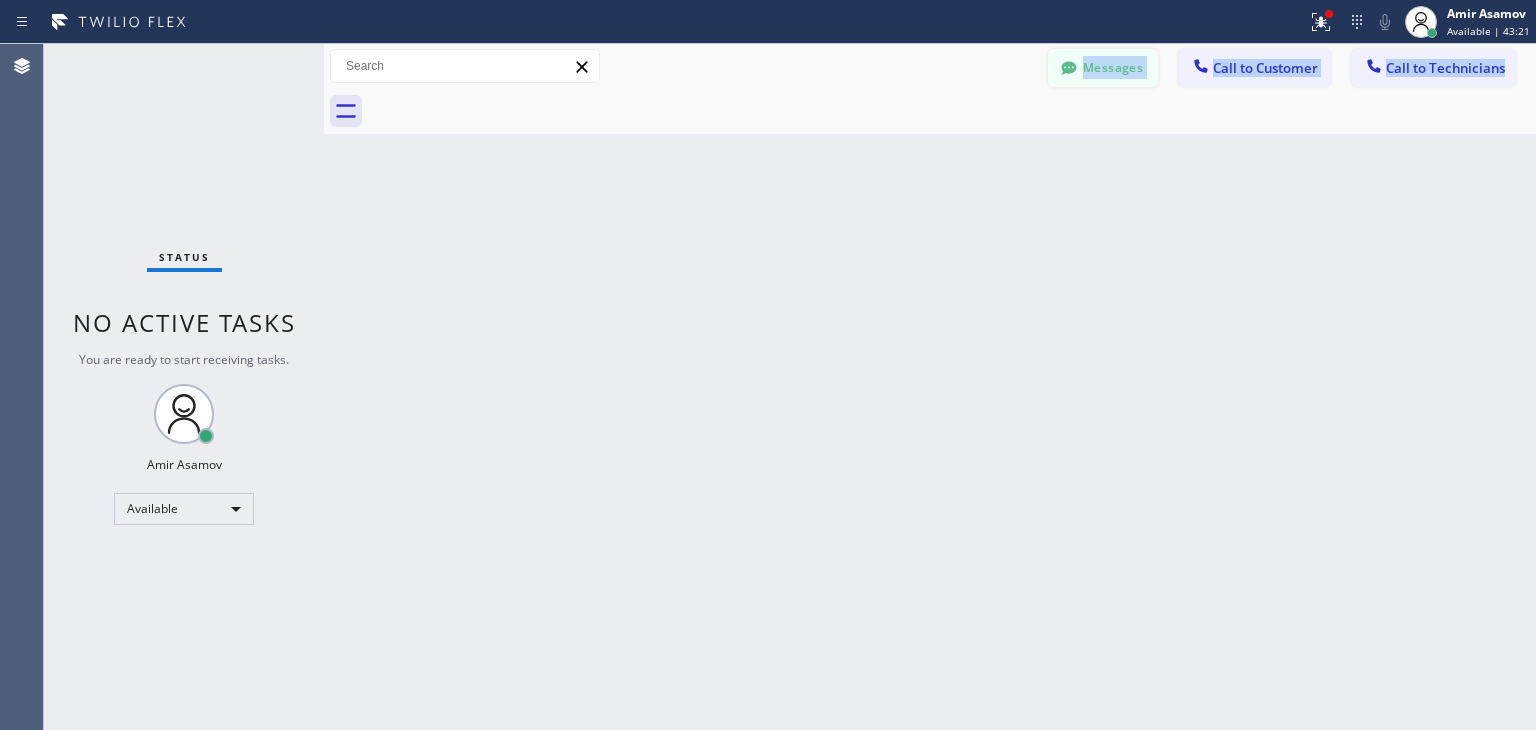 click on "Messages" at bounding box center [1103, 68] 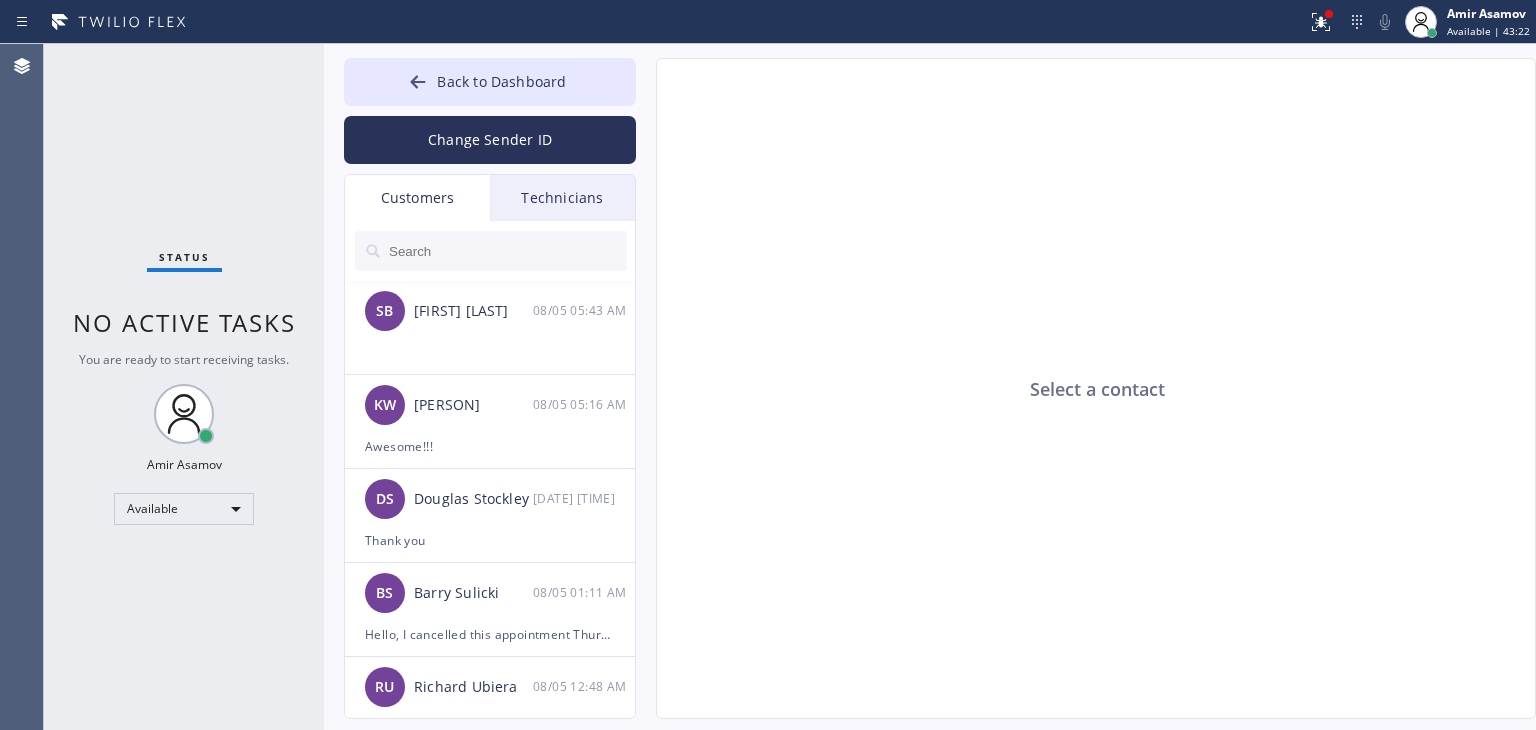click at bounding box center (507, 251) 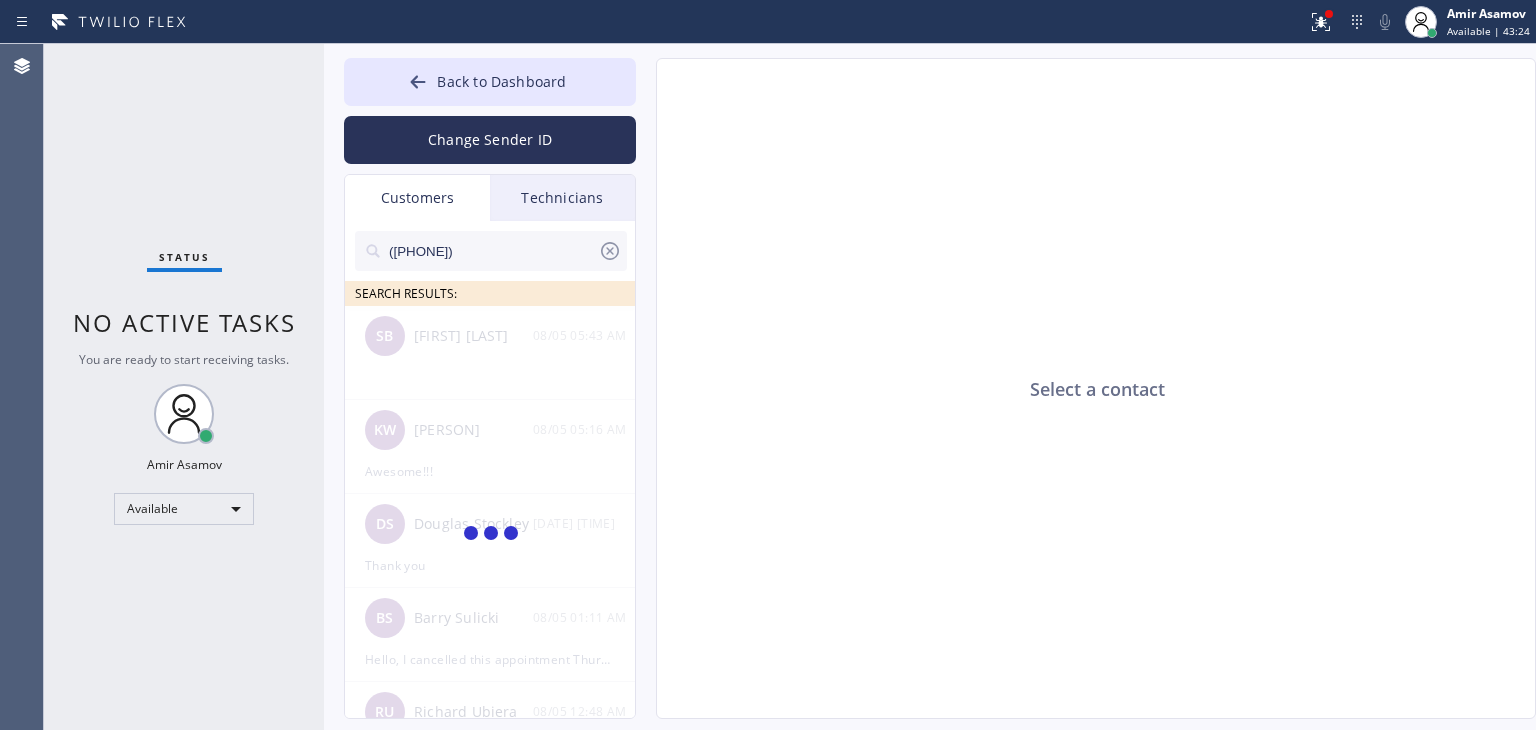 click on "([PHONE])" at bounding box center [492, 251] 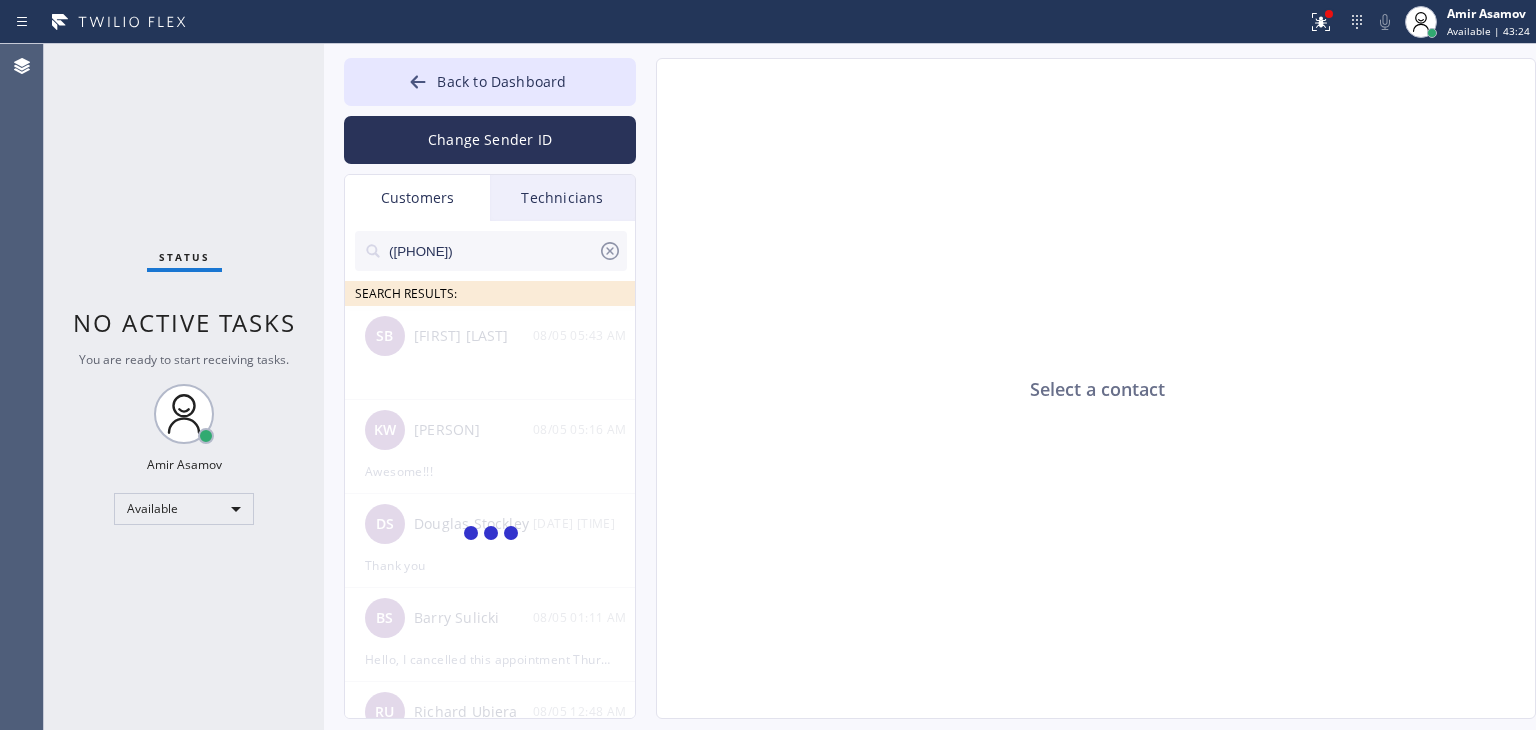 click on "([PHONE])" at bounding box center [492, 251] 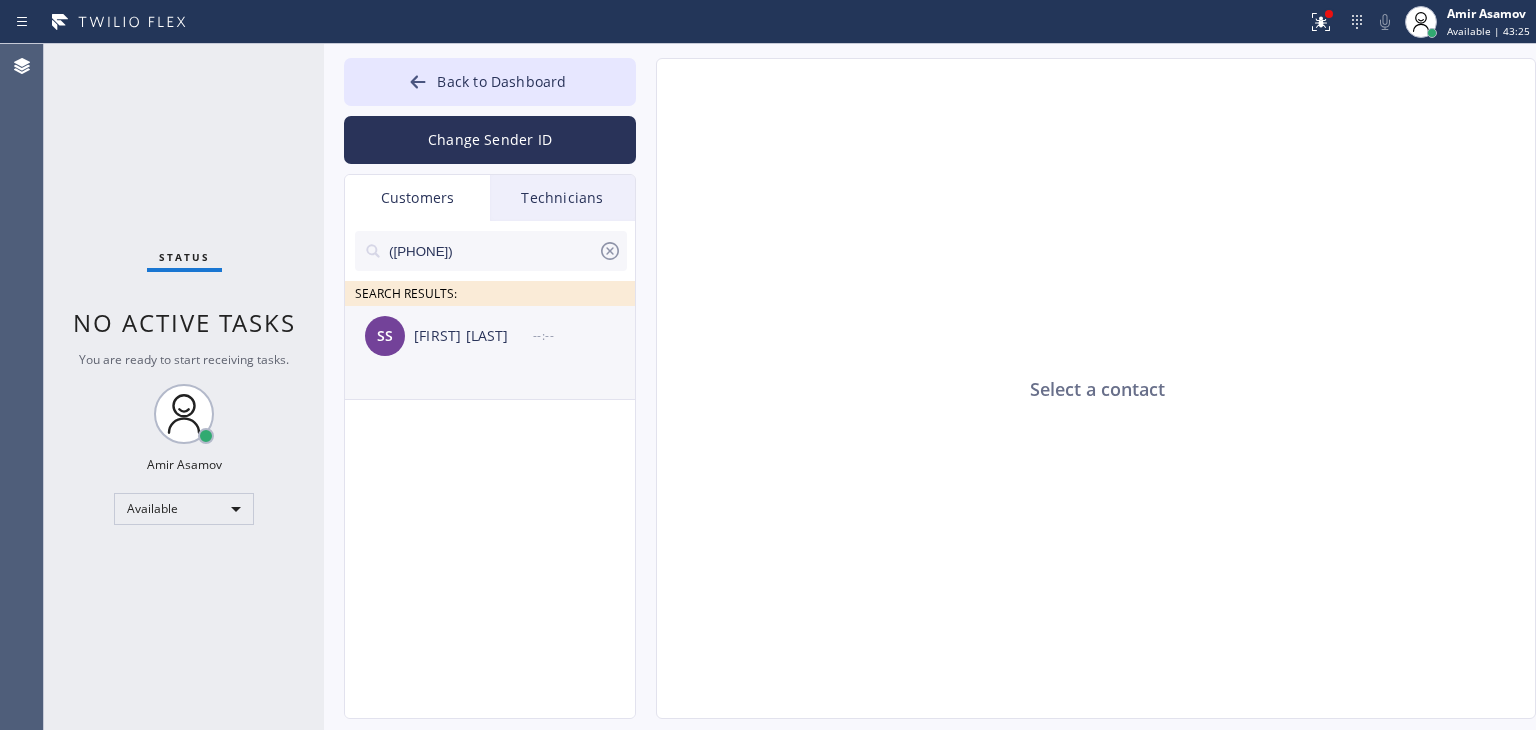 type on "([PHONE])" 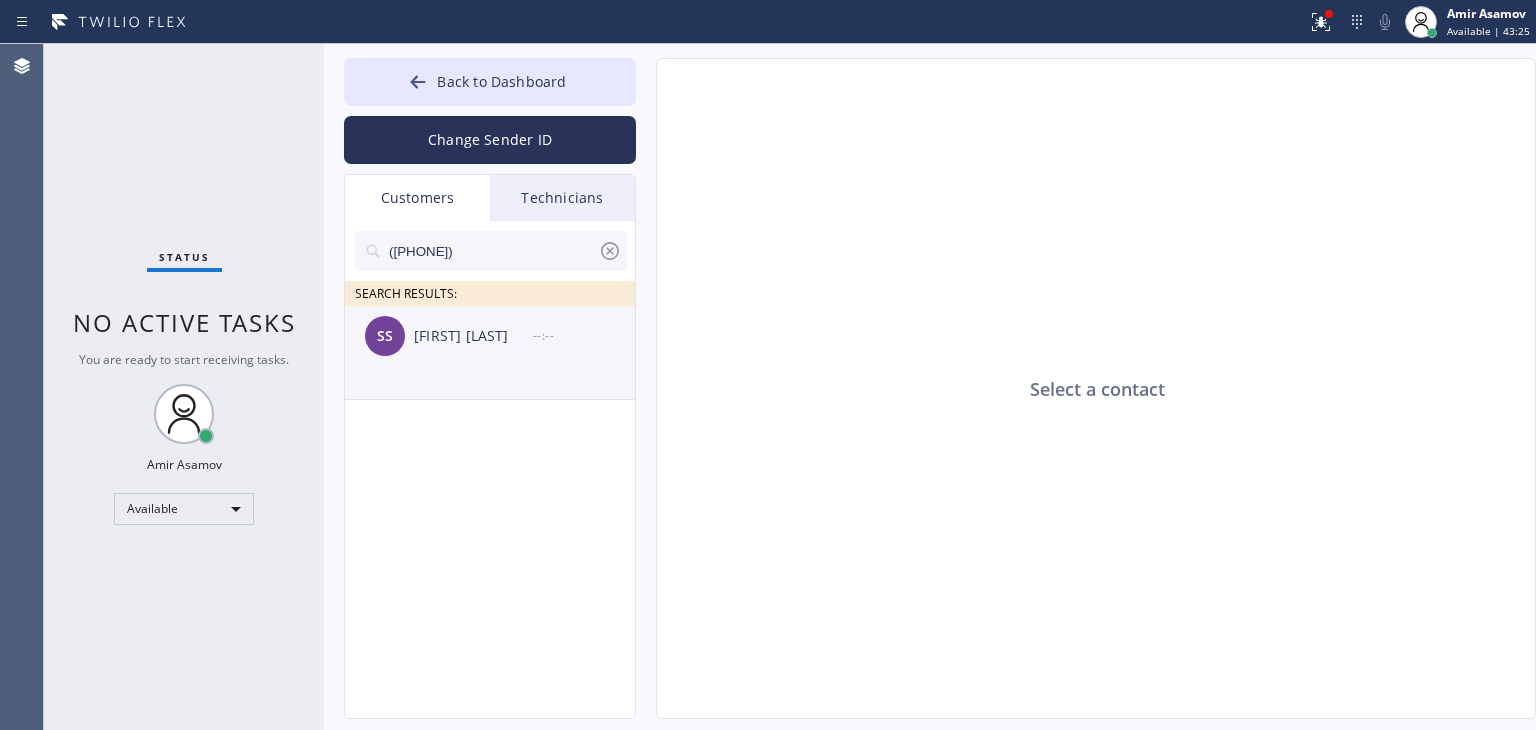 click on "SS [FIRST] [LAST] --:--" at bounding box center [491, 336] 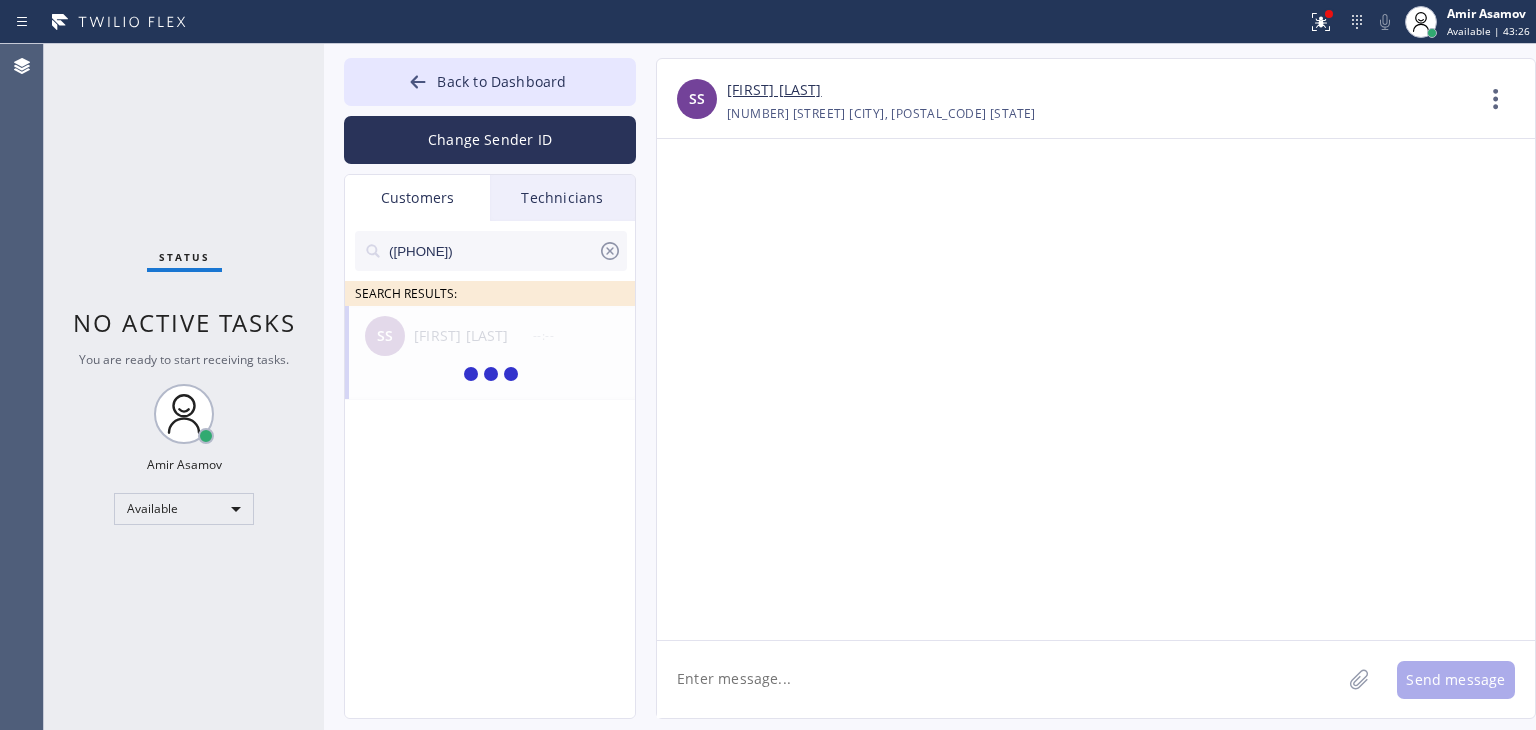 drag, startPoint x: 844, startPoint y: 725, endPoint x: 884, endPoint y: 693, distance: 51.224995 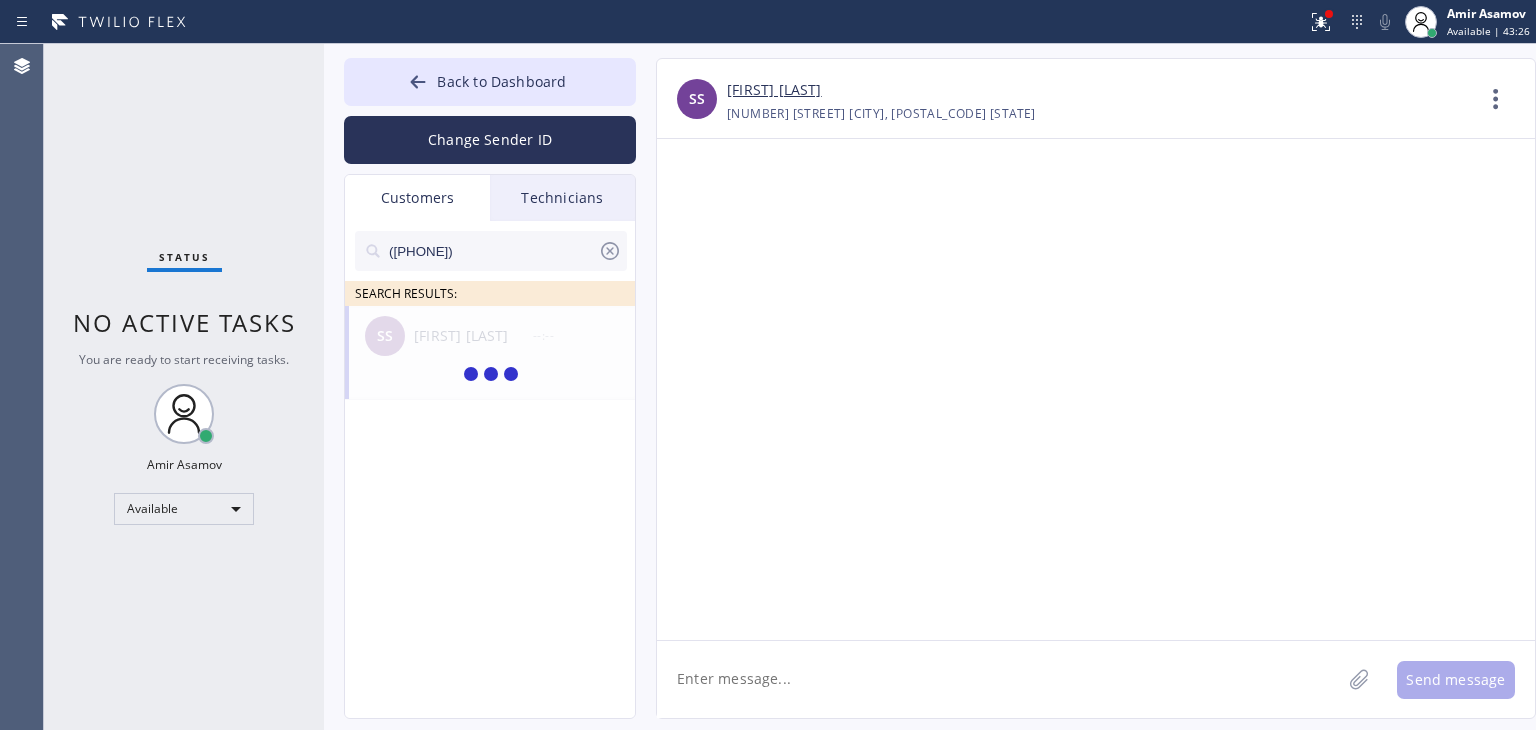click on "Back to Dashboard Change Sender ID Customers Technicians ([AREA]) SEARCH RESULTS: SS Susan [LAST] --:-- Dmitriy [LAST] [MM]/[DD] [HH]:[MM] [AM/PM] got it, thank you, [LAST] hahahaha... -- null null [MM]/[DD] [HH]:[MM] [AM/PM] Can I call you later? -- null null [MM]/[DD] [HH]:[MM] [AM/PM] Sorry, I can't talk right now. -- null null [MM]/[DD] [HH]:[MM] [AM/PM] text me in slack please, Amir -- null null [MM]/[DD] [HH]:[MM] [AM/PM] Please write a text message  -- null null [MM]/[DD] [HH]:[MM] [AM/PM] I'm here  -- null null [MM]/[DD] [HH]:[MM] [AM/PM] Hi ma’am, this is Sam from appliance repair. I already ordered the part and I can come and fix Wednesday 11 AM to 2pm. Let me know if you are available. Thank you. -- null null [MM]/[DD] [HH]:[MM] [AM/PM] call this cx with ypur eta 8IK71P [CITY] 9-11 washer -- null null [MM]/[DD] [HH]:[MM] [AM/PM] Hi Amir, this is Adriano the technician from 5 star appliance.  Please give me a call back regarding some questions I have about job description and starting up.  Thx  -- null null [MM]/[DD] [HH]:[MM] [AM/PM] [FIRST] [LAST] [MM]/[DD] [HH]:[MM] [AM/PM] -- null null [MM]/[DD] [HH]:[MM] [AM/PM] -- null null" at bounding box center [930, 387] 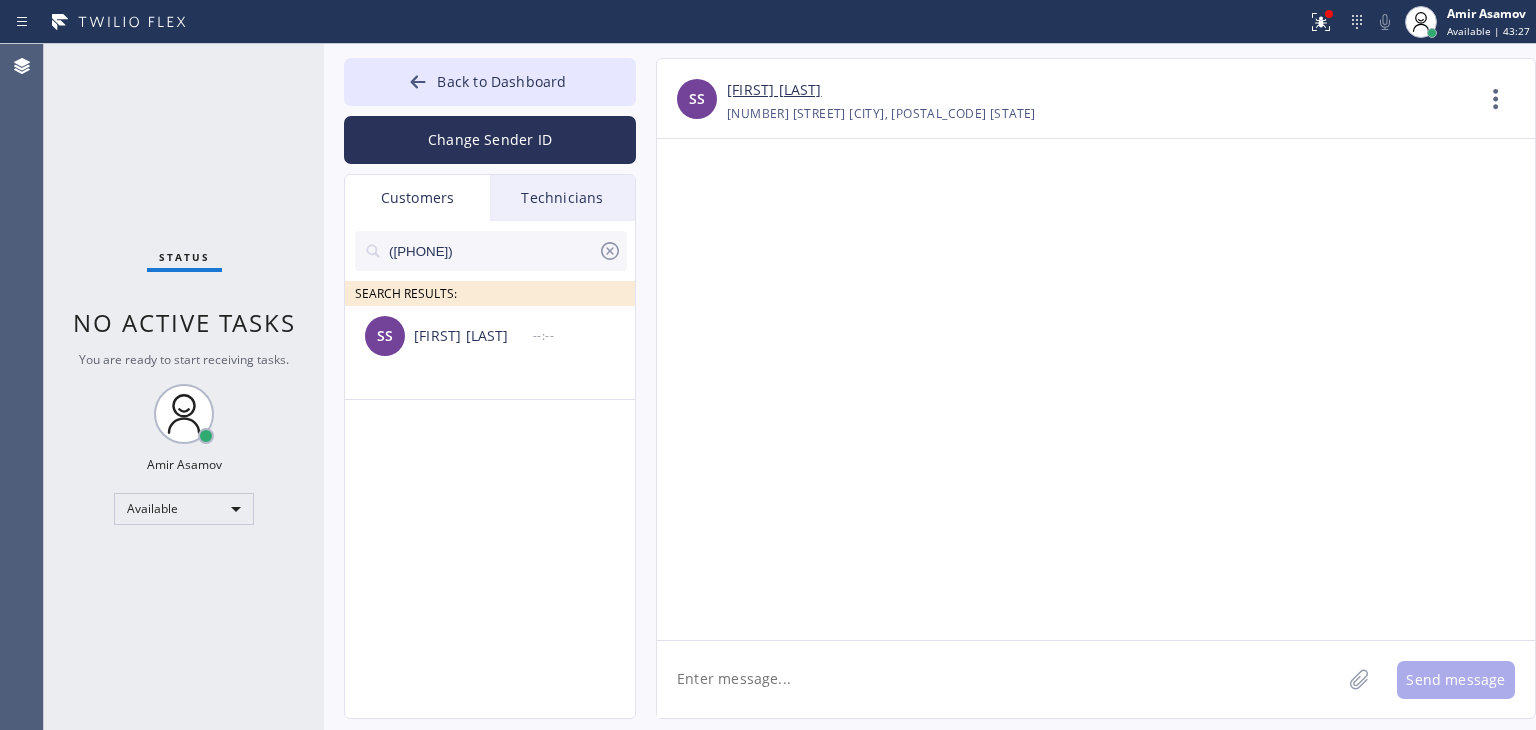 click 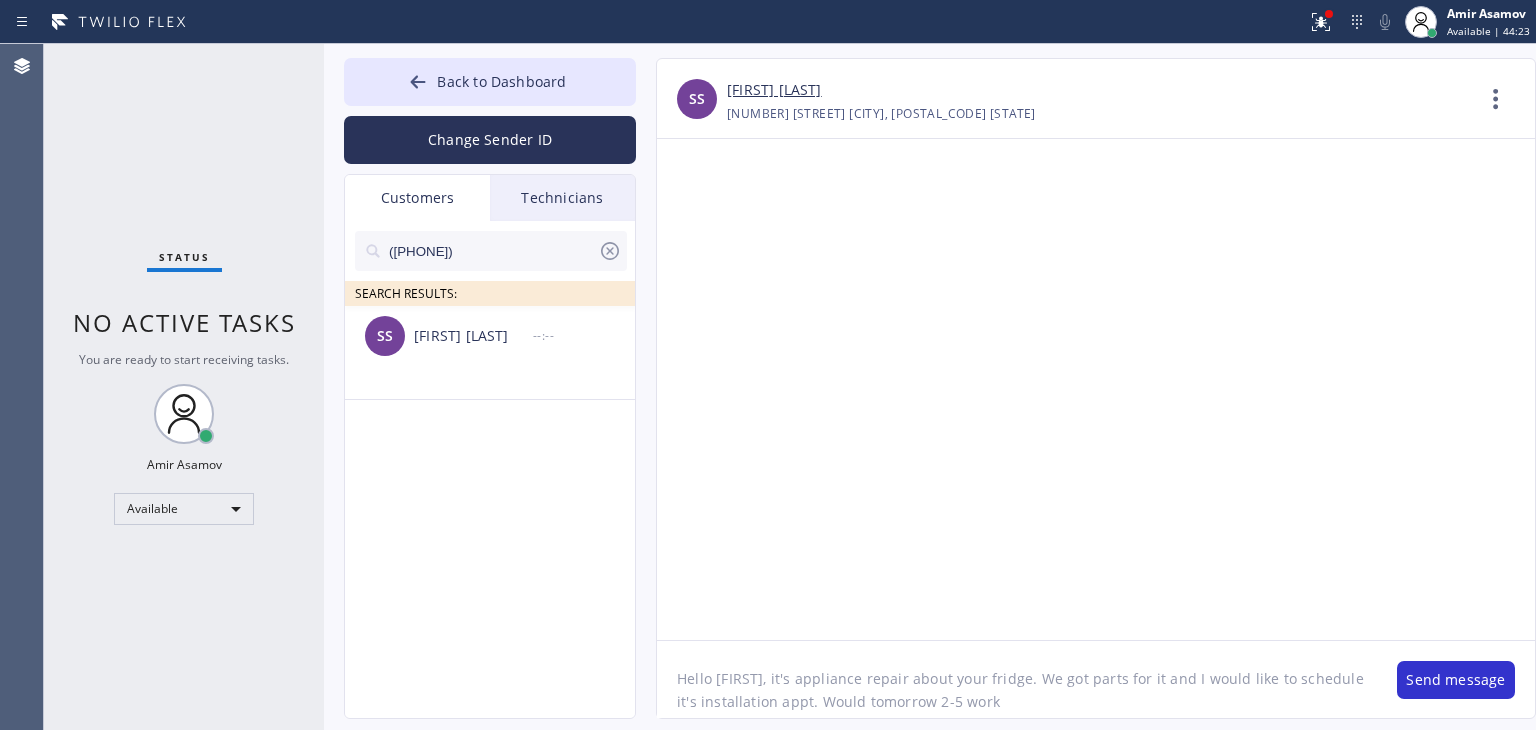 type on "Hello [NAME], it's appliance repair about your fridge. We got parts for it and I would like to schedule it's installation appt. Would tomorrow 2-5 work?" 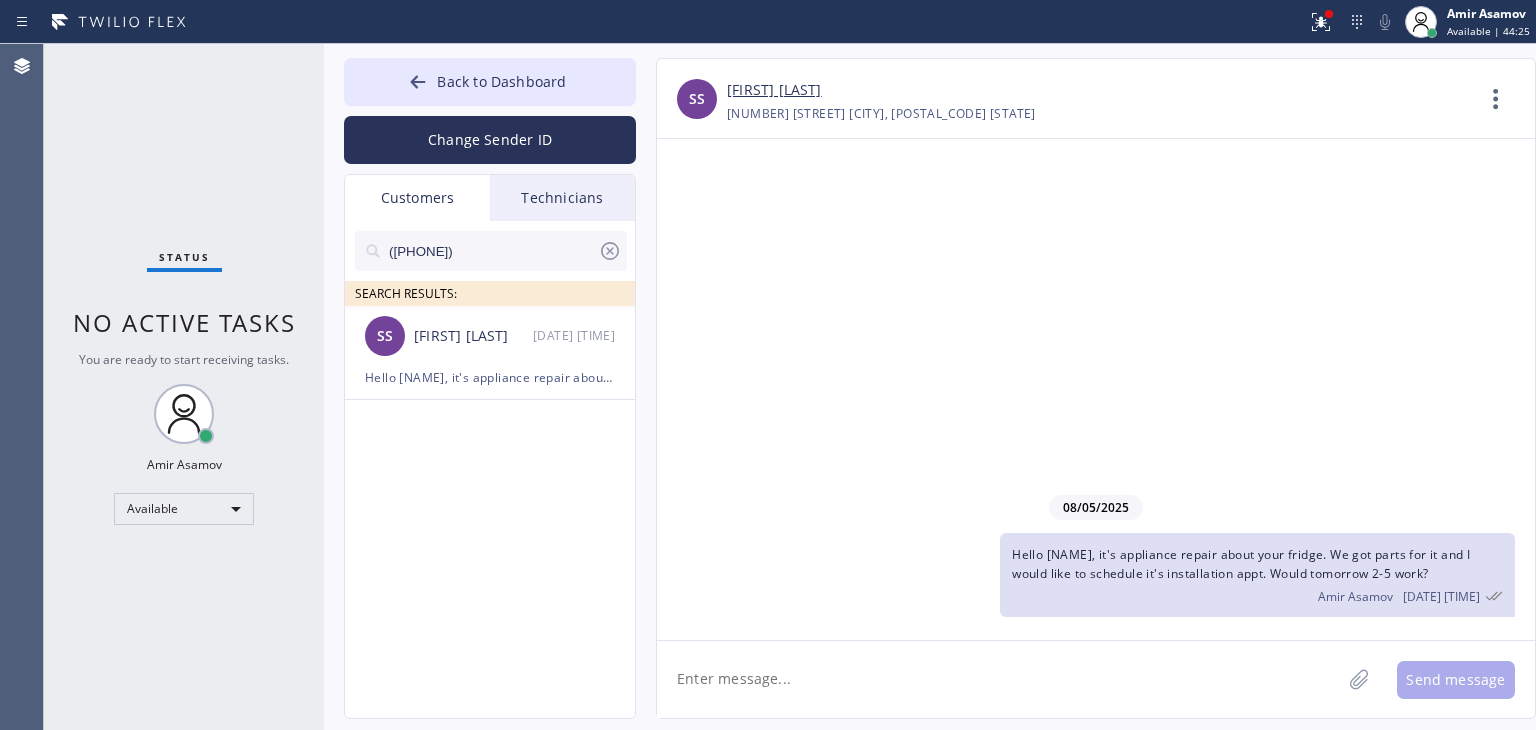 click 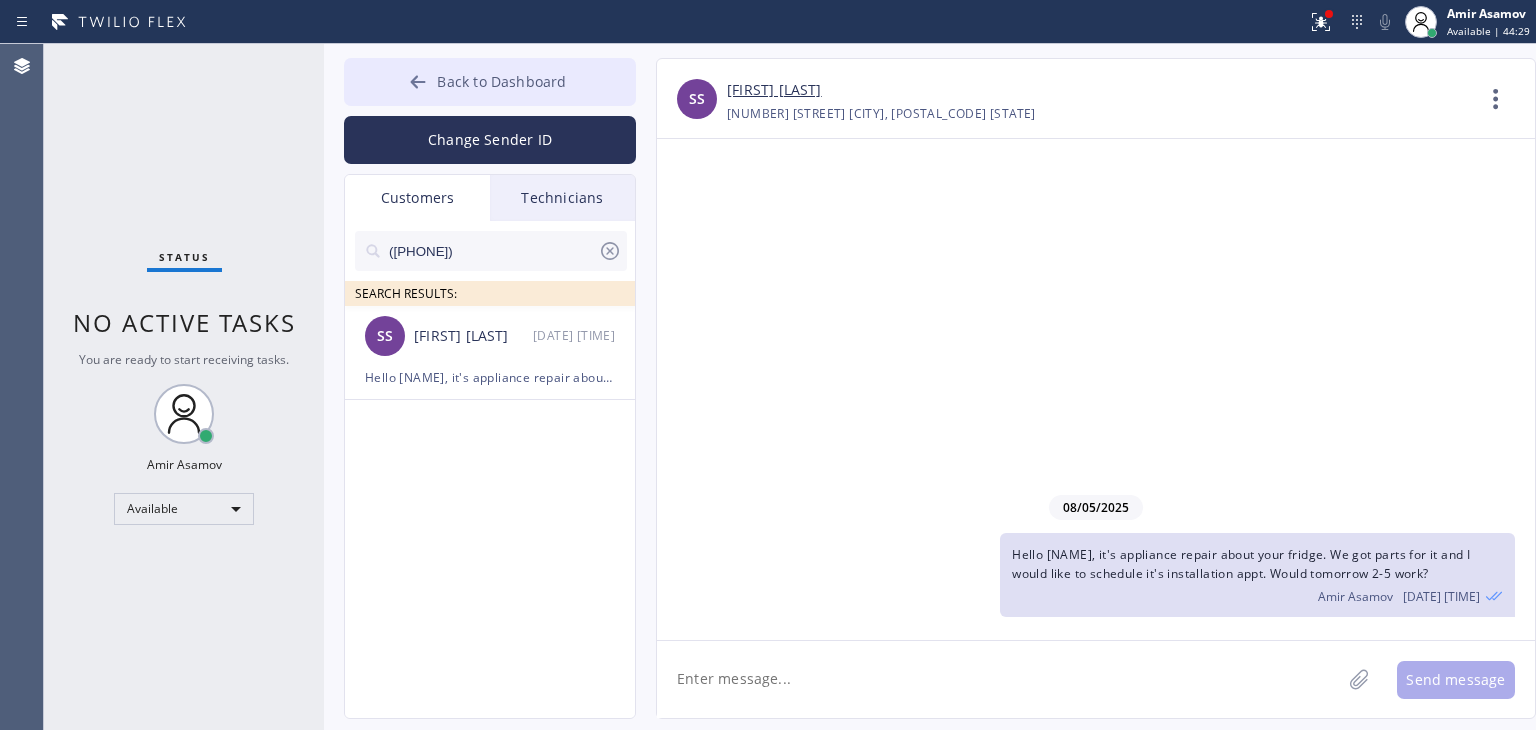 type 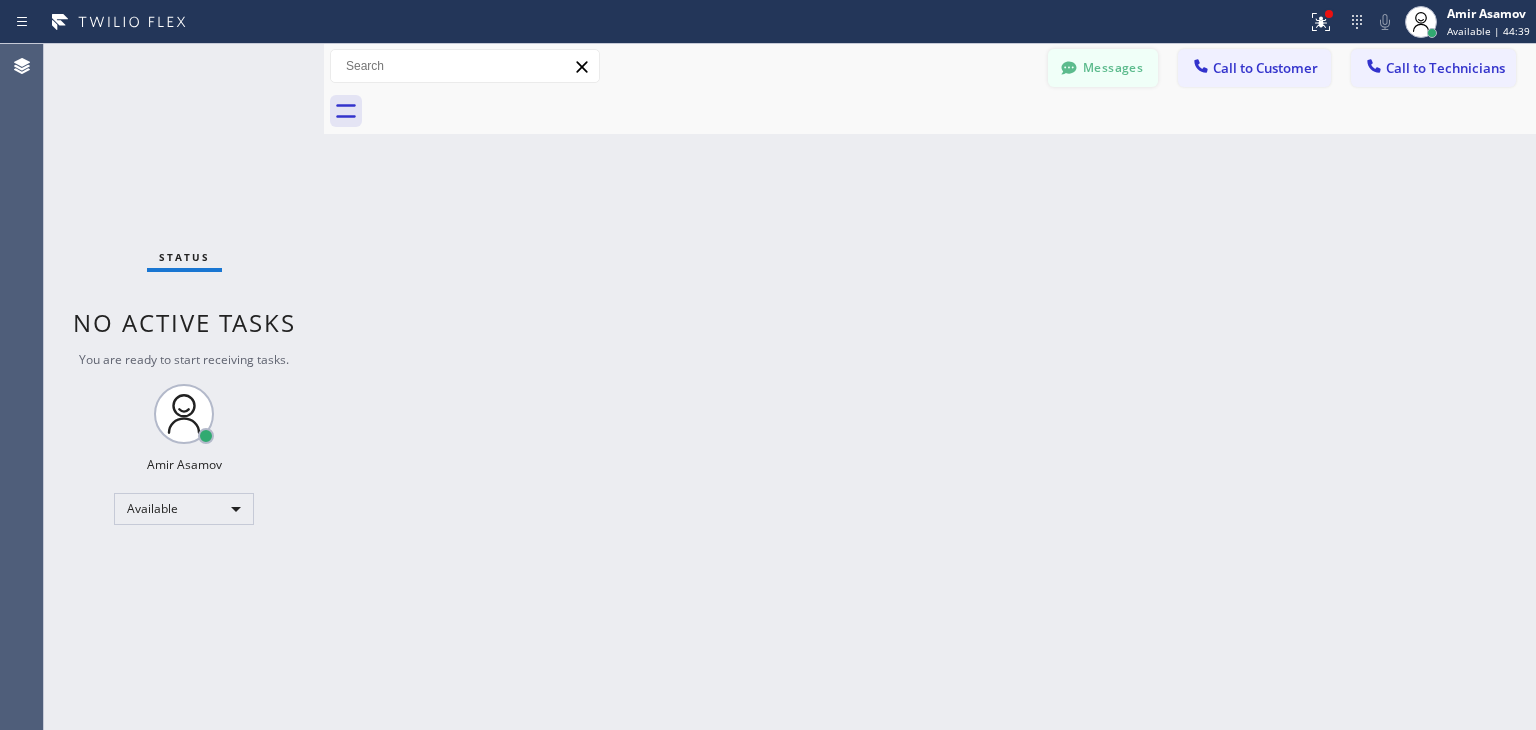 click on "Messages" at bounding box center (1103, 68) 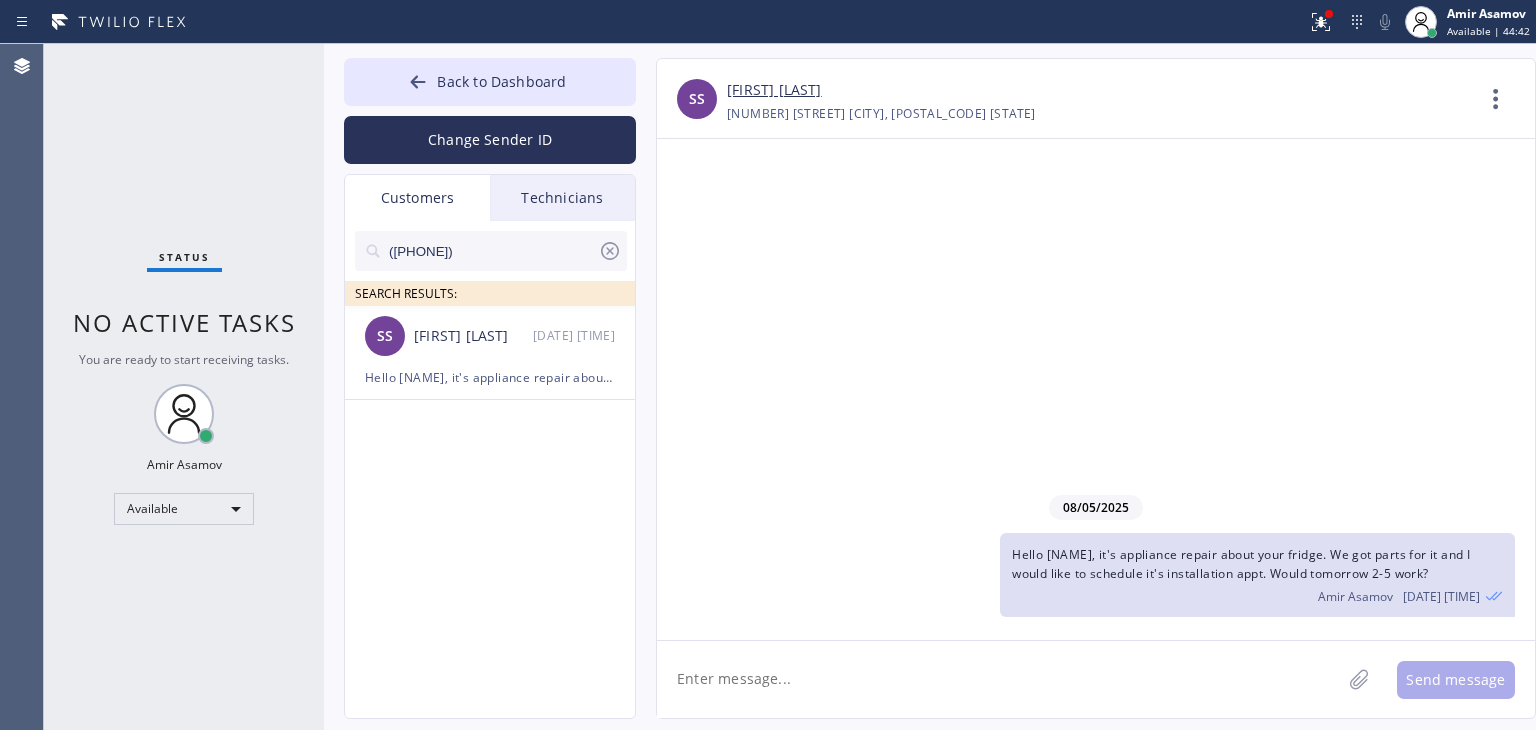 click 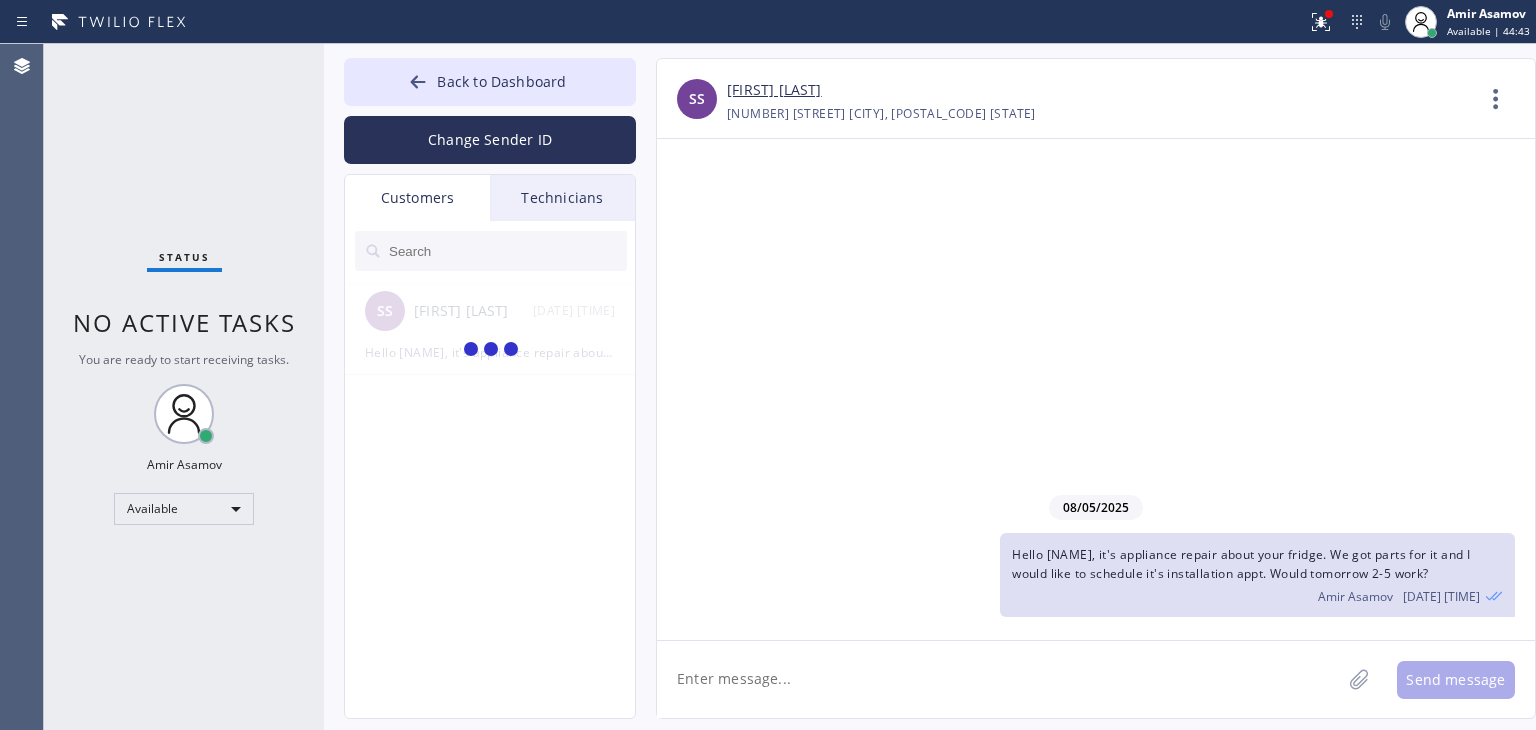 click on "Technicians" at bounding box center (562, 198) 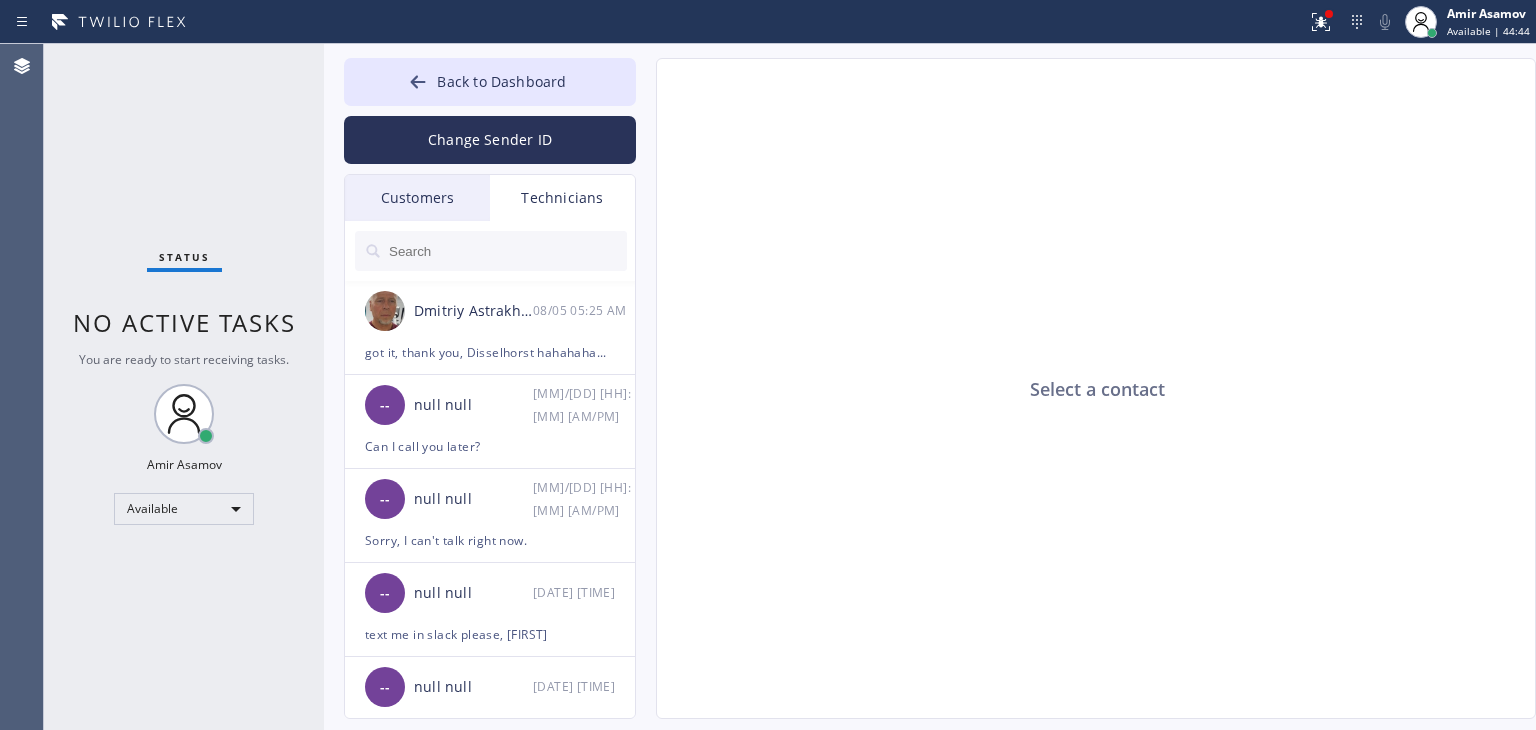 click on "Customers" at bounding box center [417, 198] 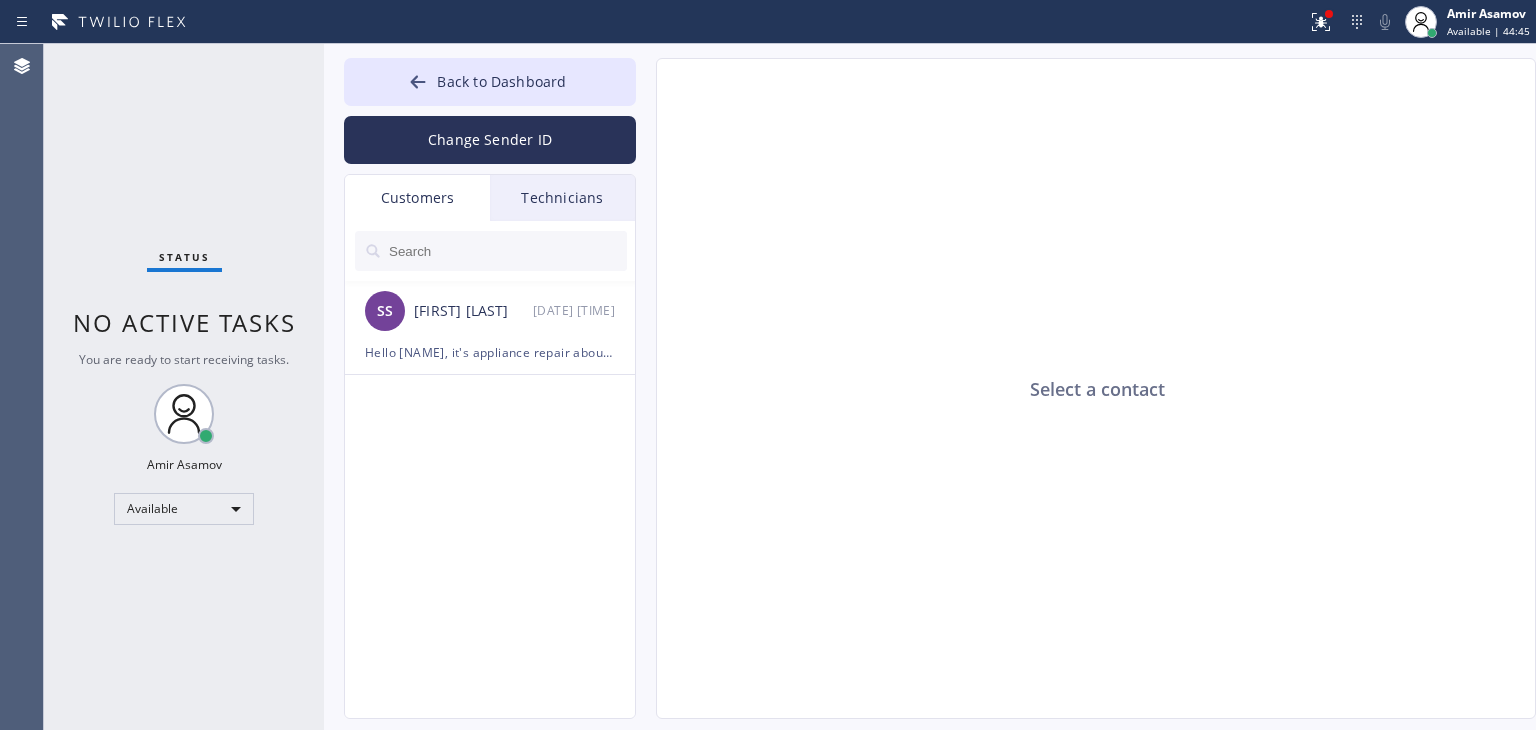 click on "Technicians" at bounding box center [562, 198] 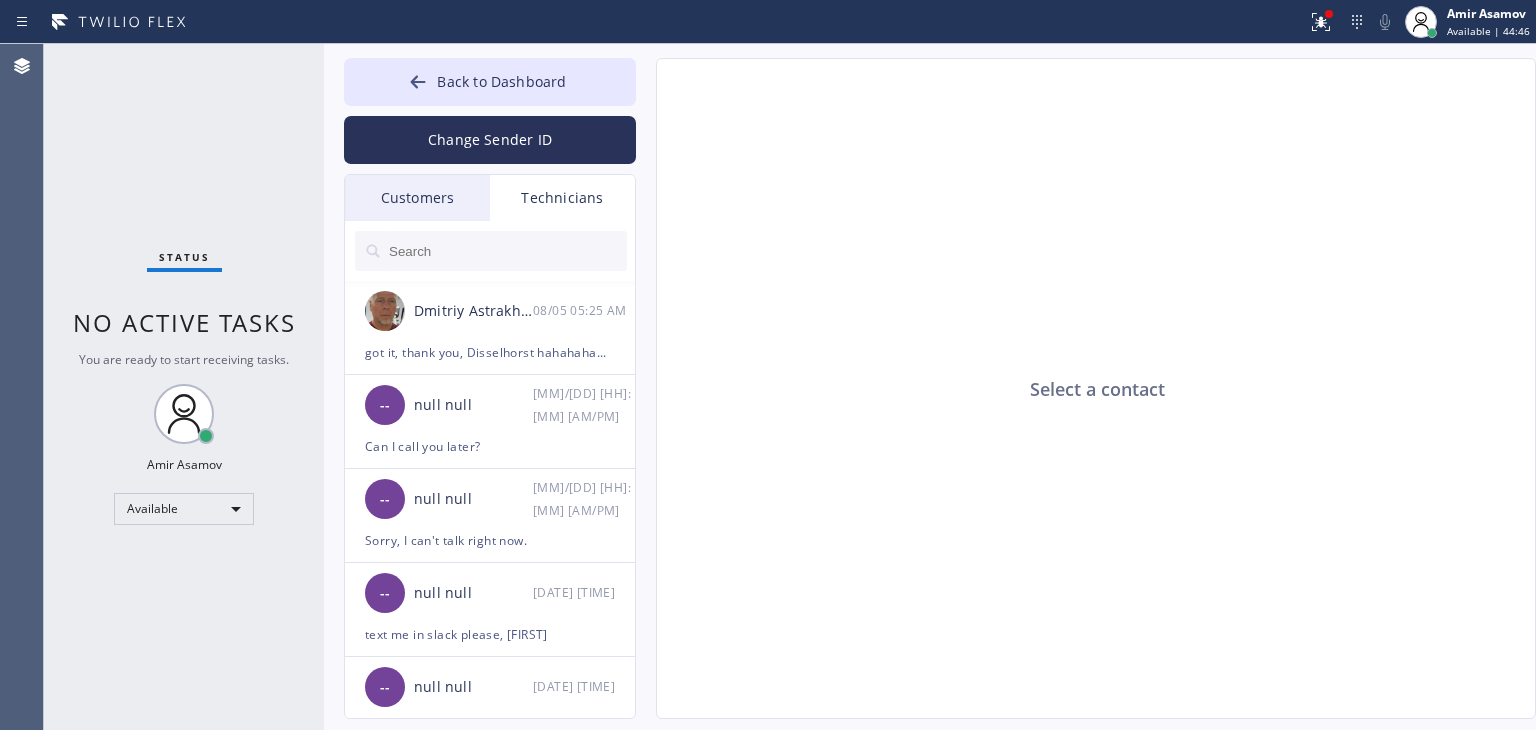 click on "Customers" at bounding box center (417, 198) 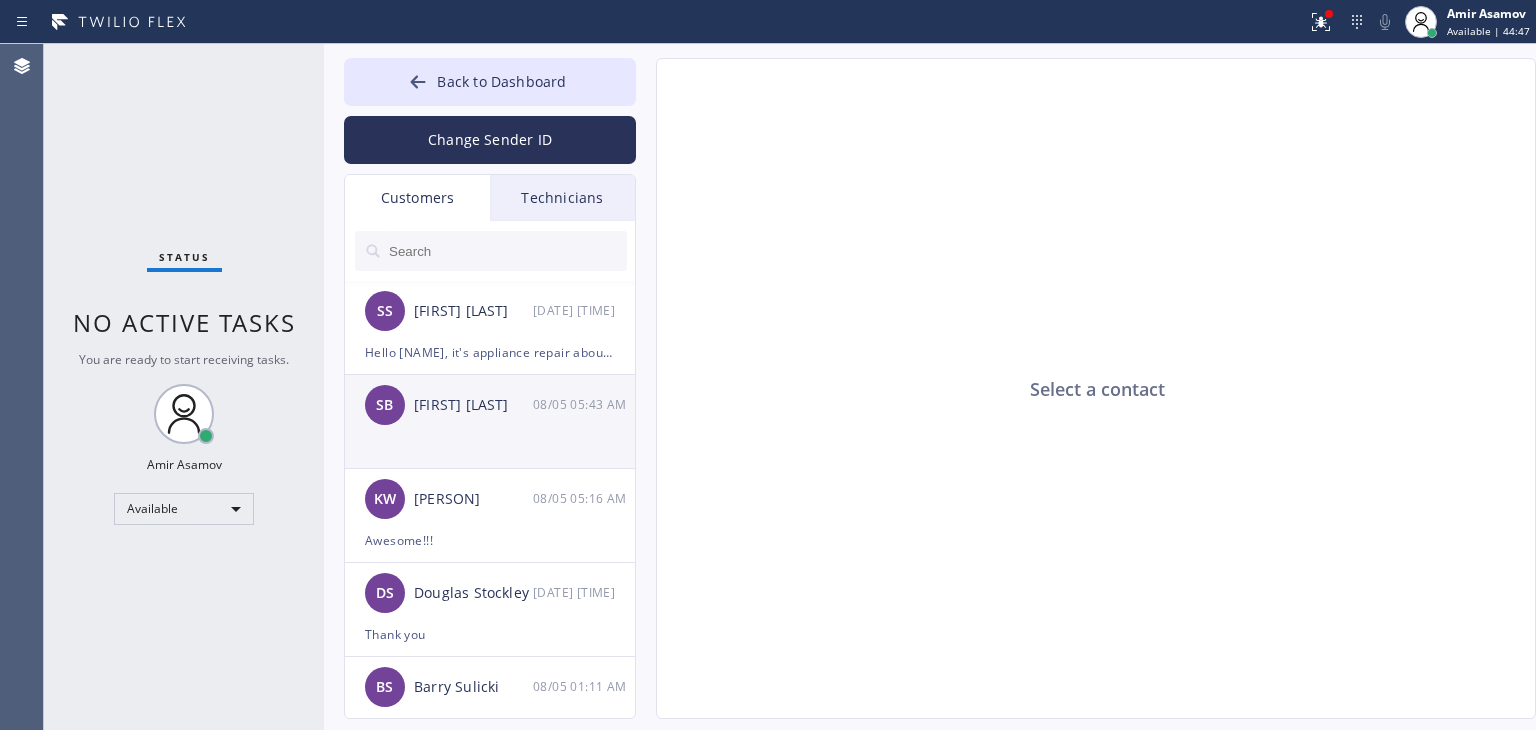 click on "[FIRST] [LAST] [DATE] [TIME]" 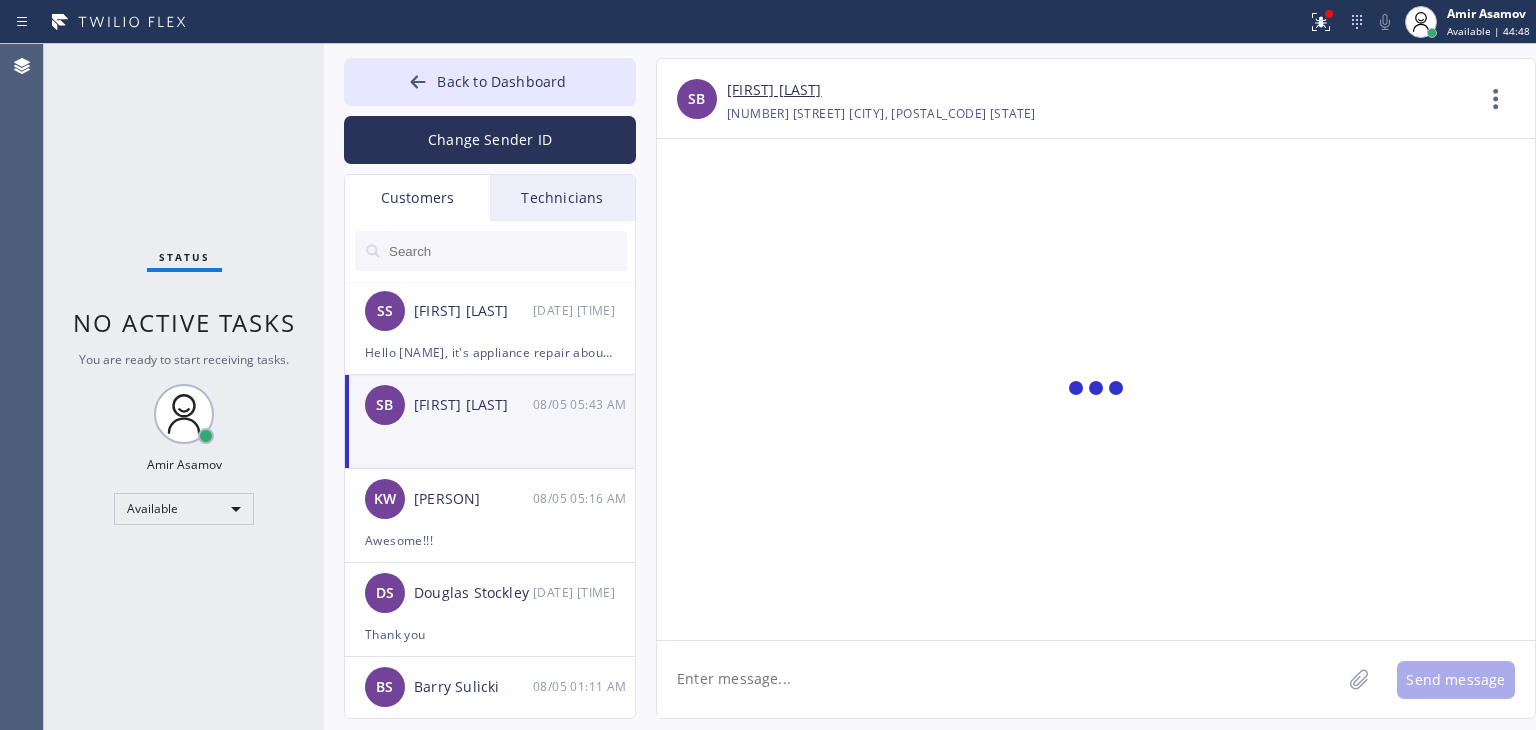 scroll, scrollTop: 1901, scrollLeft: 0, axis: vertical 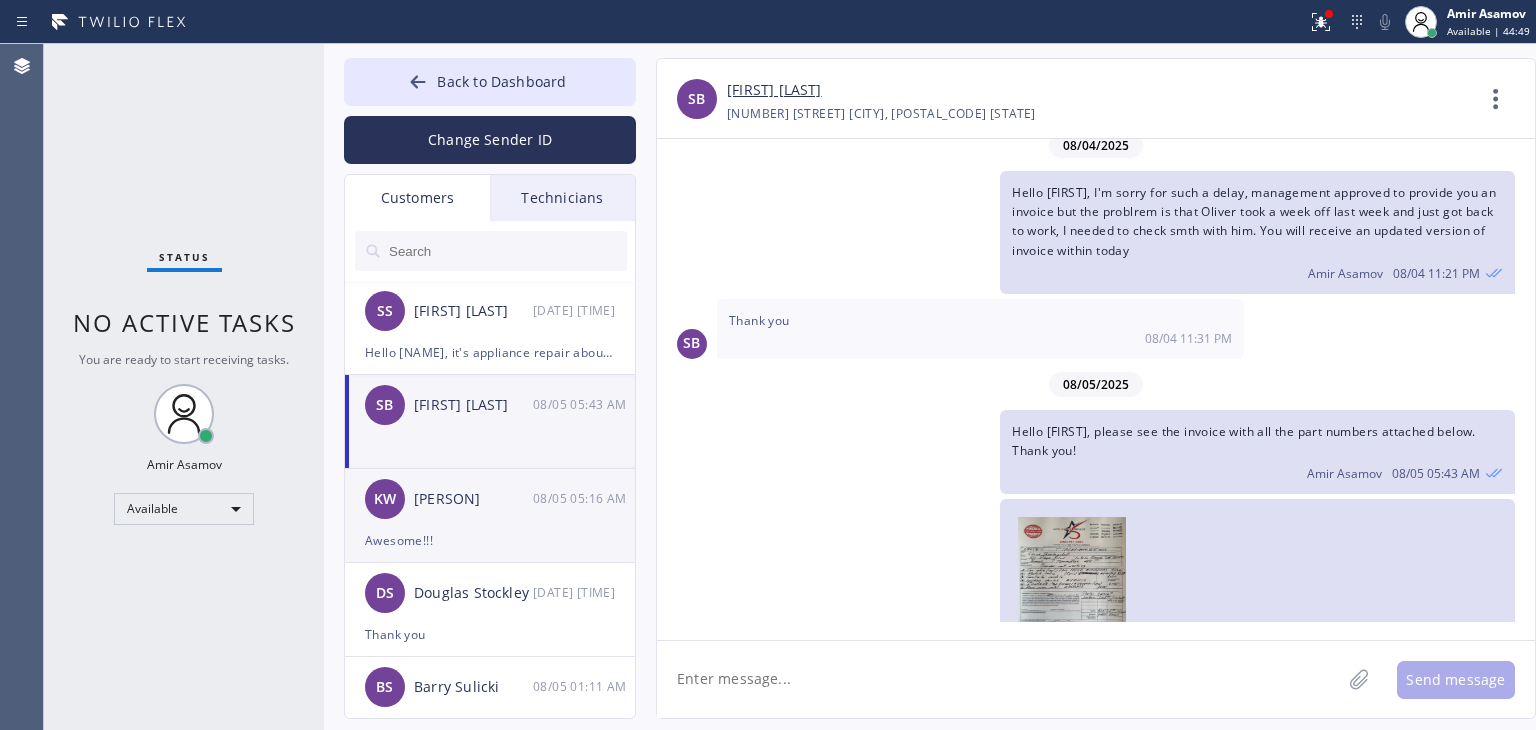 click on "KW Kristine [LAST] [MM]/[DD] [HH]:[MM] [AM/PM]" at bounding box center (491, 499) 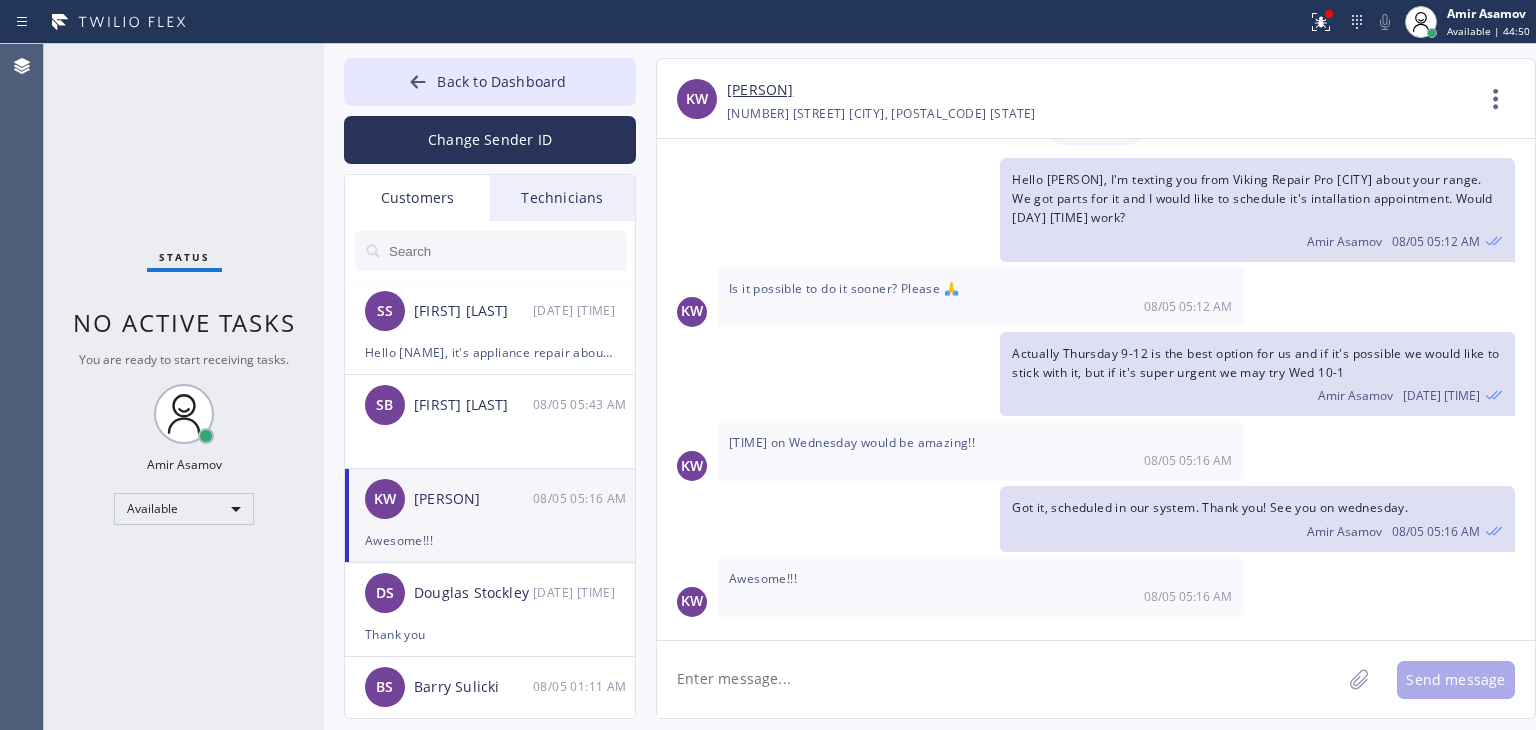 scroll, scrollTop: 20, scrollLeft: 0, axis: vertical 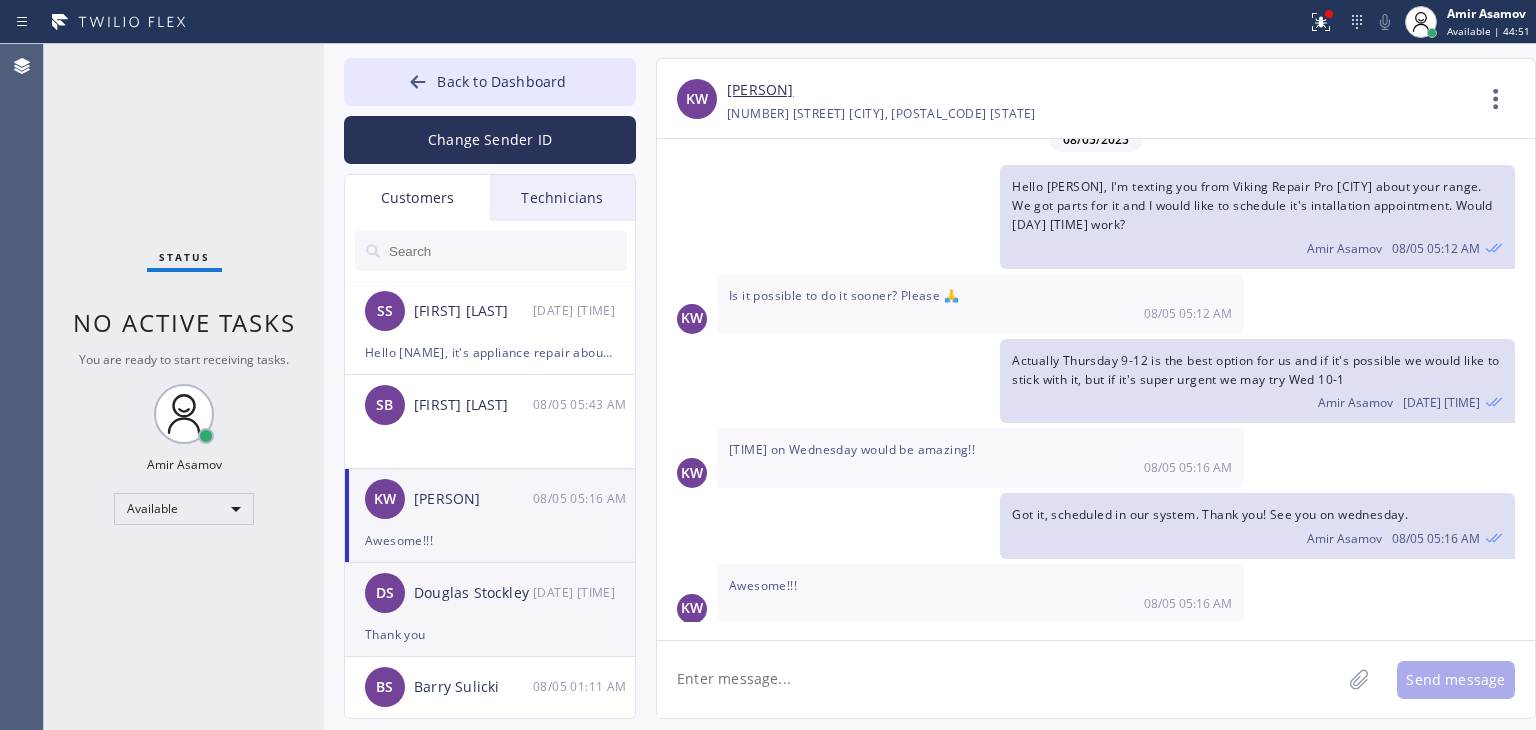 click on "Douglas Stockley" at bounding box center (473, 593) 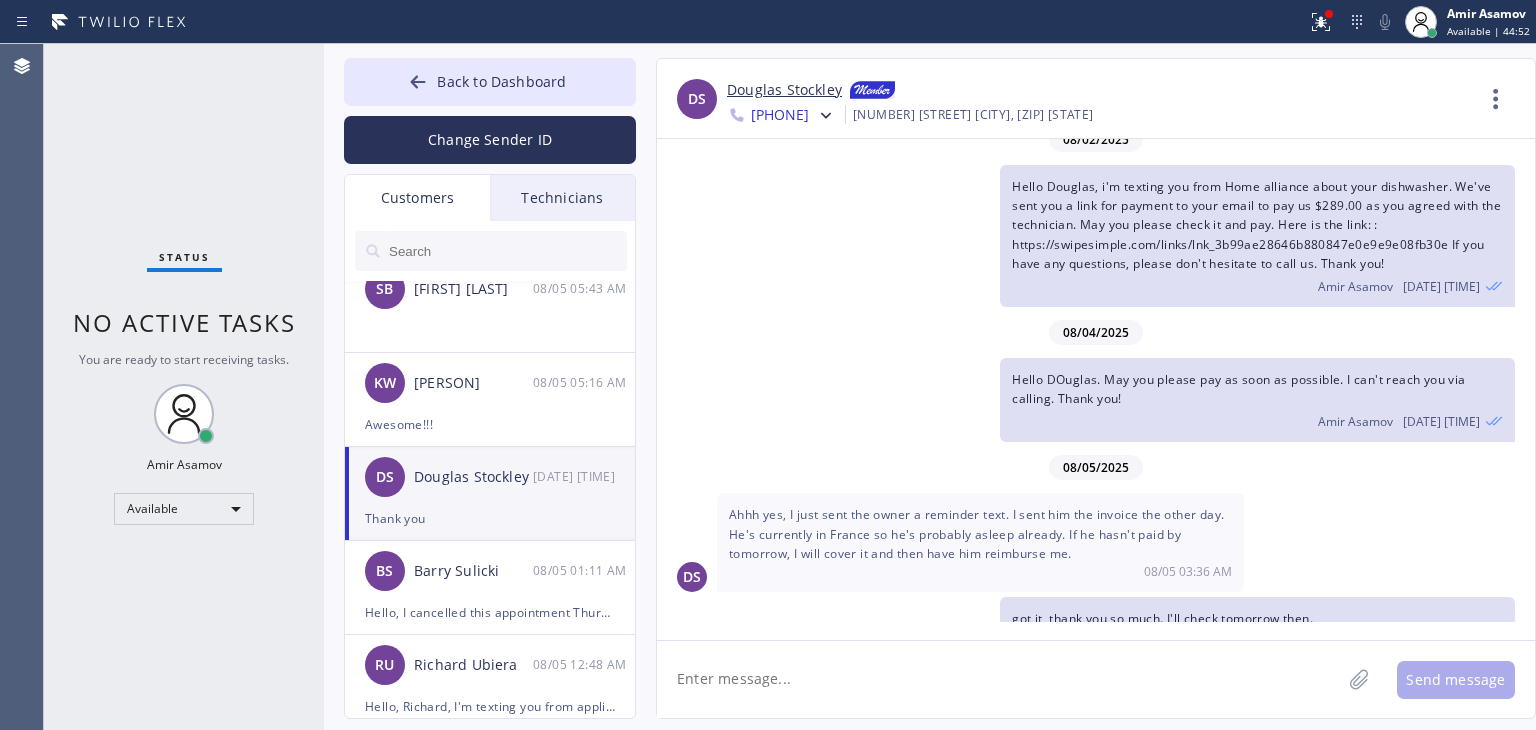 scroll, scrollTop: 120, scrollLeft: 0, axis: vertical 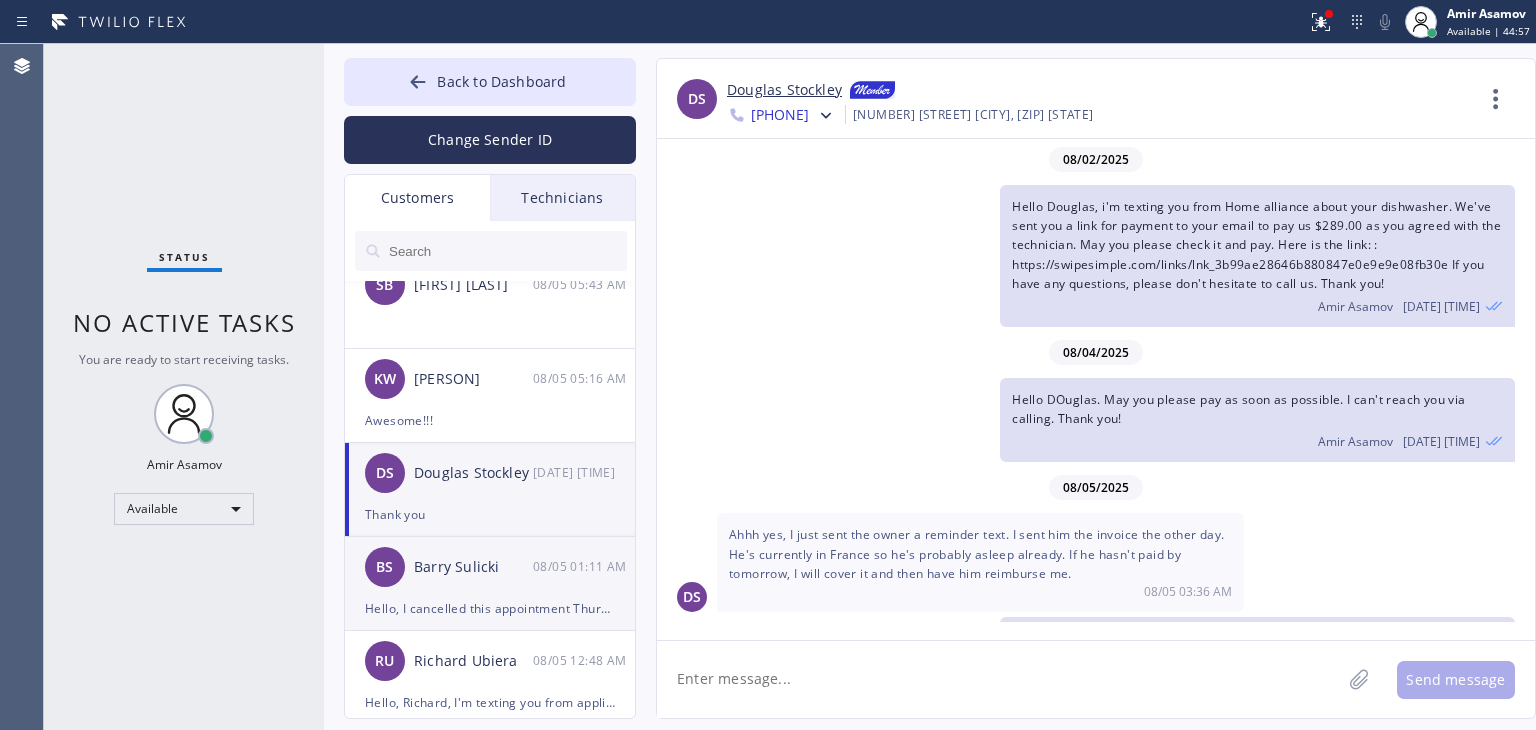 click on "[PERSON] [PERSON] [DATE] [TIME]" at bounding box center (491, 567) 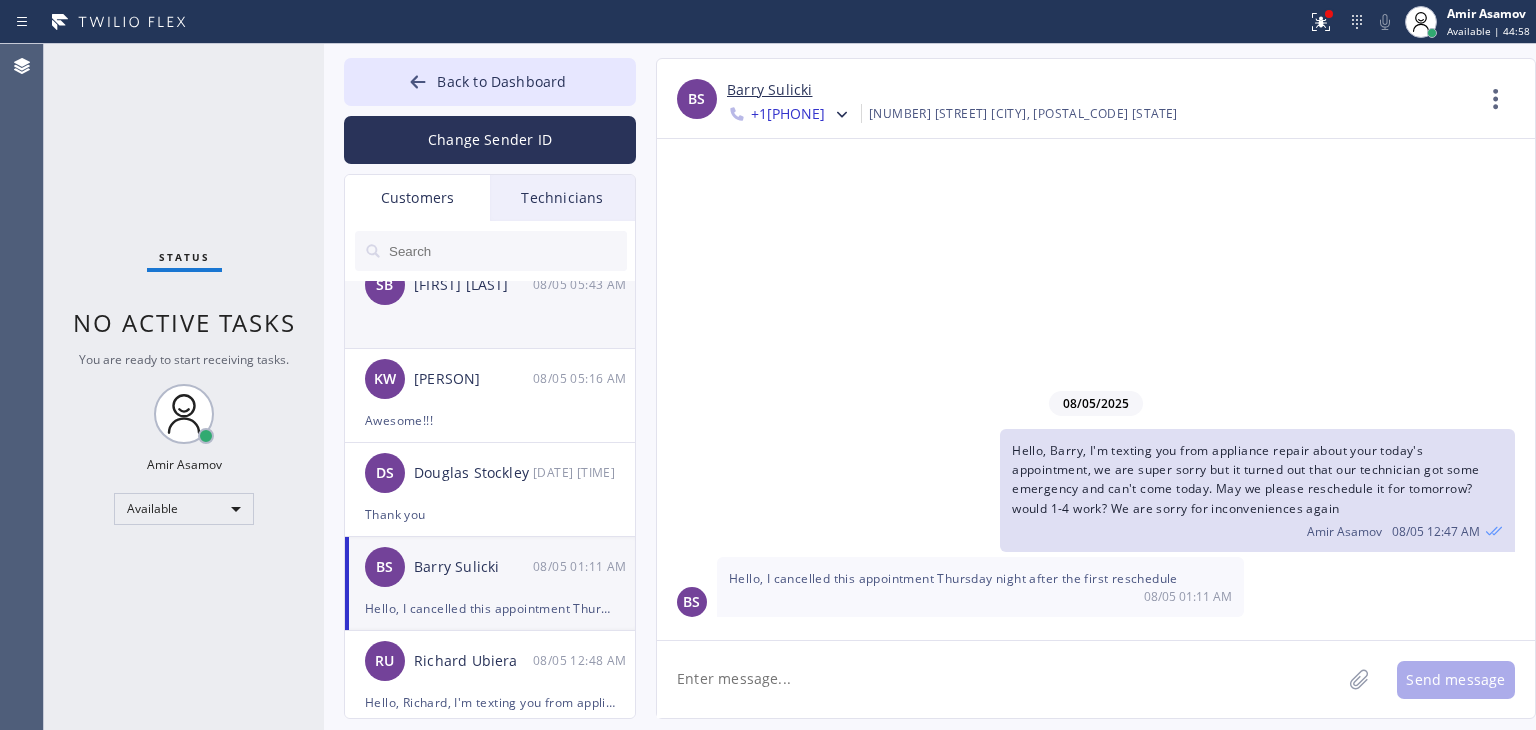 click on "[FIRST] [LAST] [DATE] [TIME]" 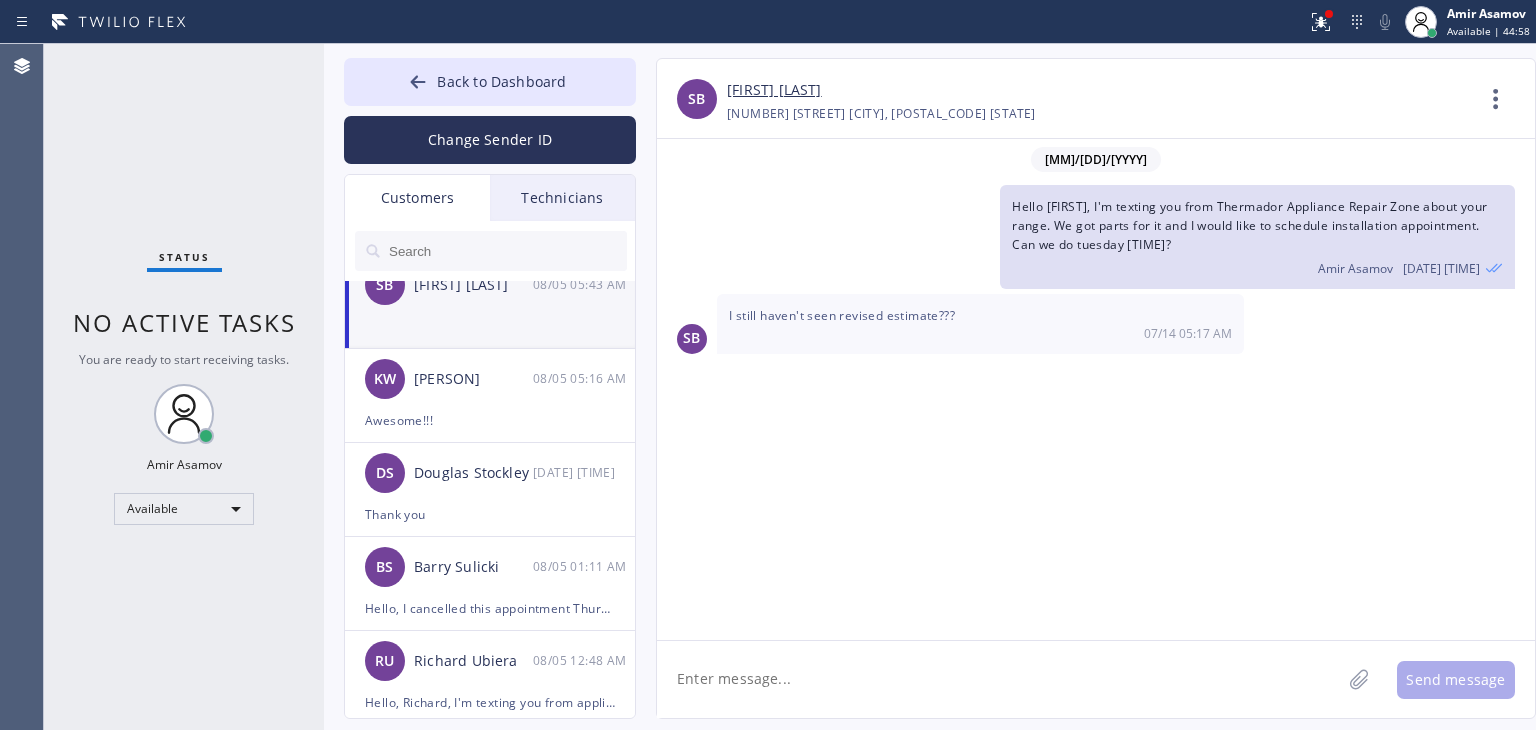 scroll, scrollTop: 0, scrollLeft: 0, axis: both 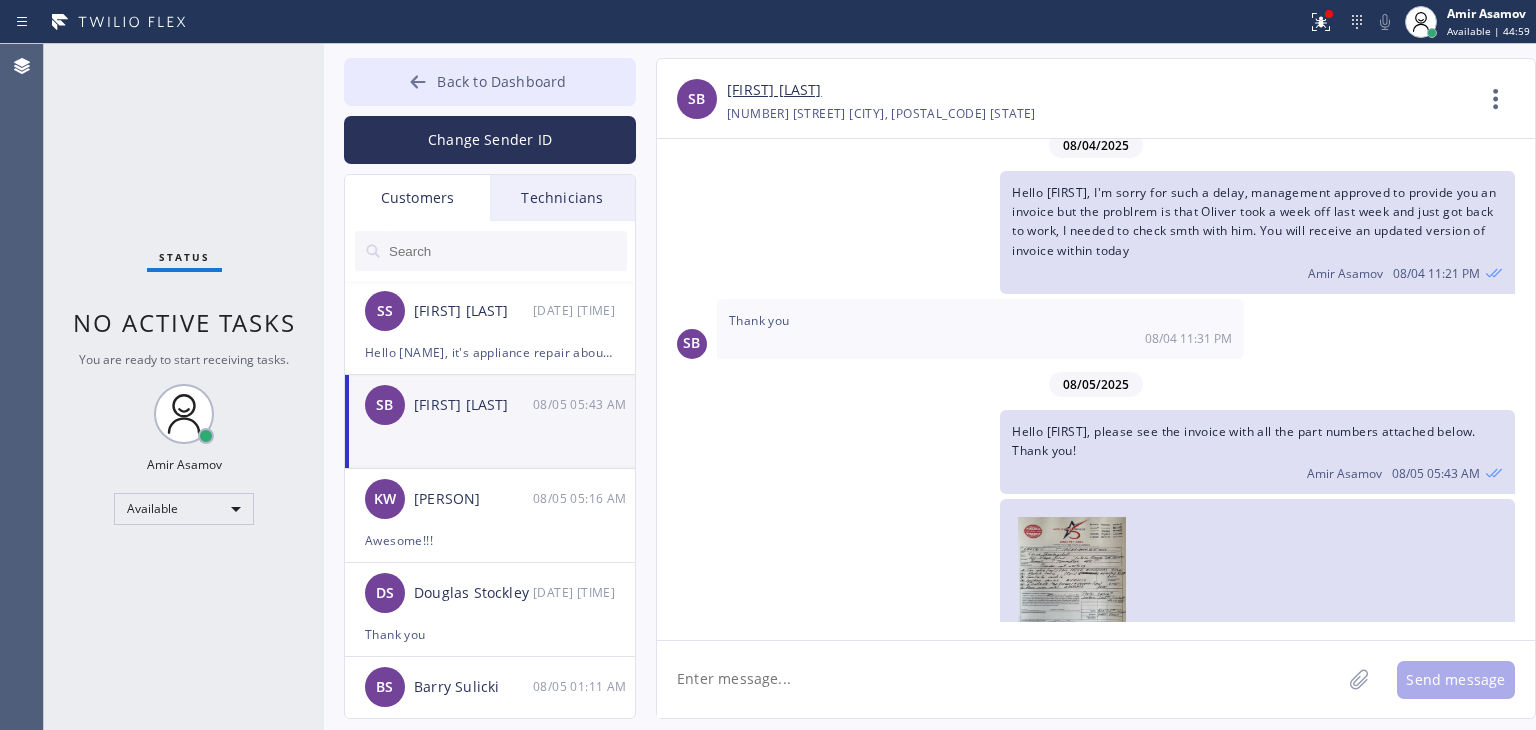 click on "Back to Dashboard" at bounding box center (490, 82) 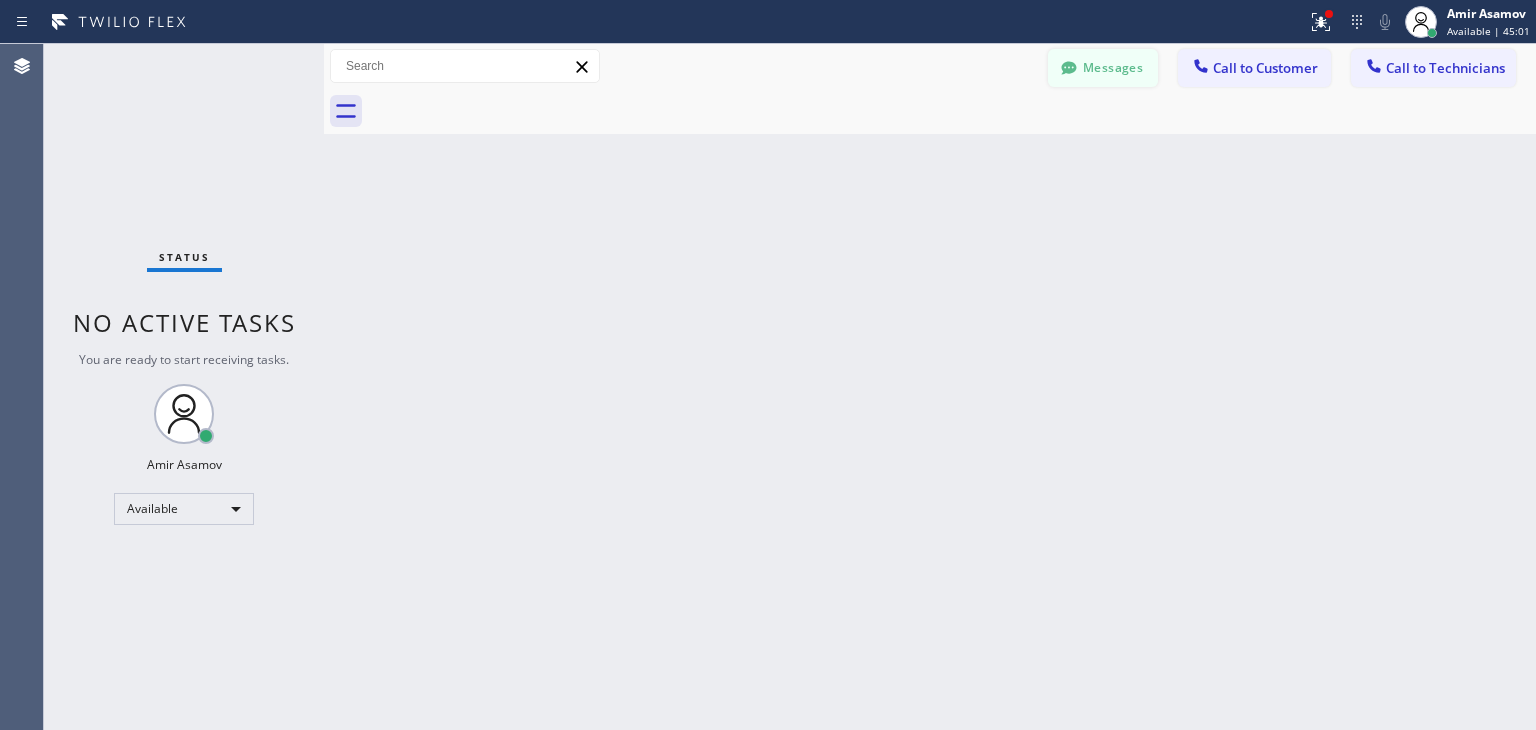 click on "Messages" at bounding box center [1103, 68] 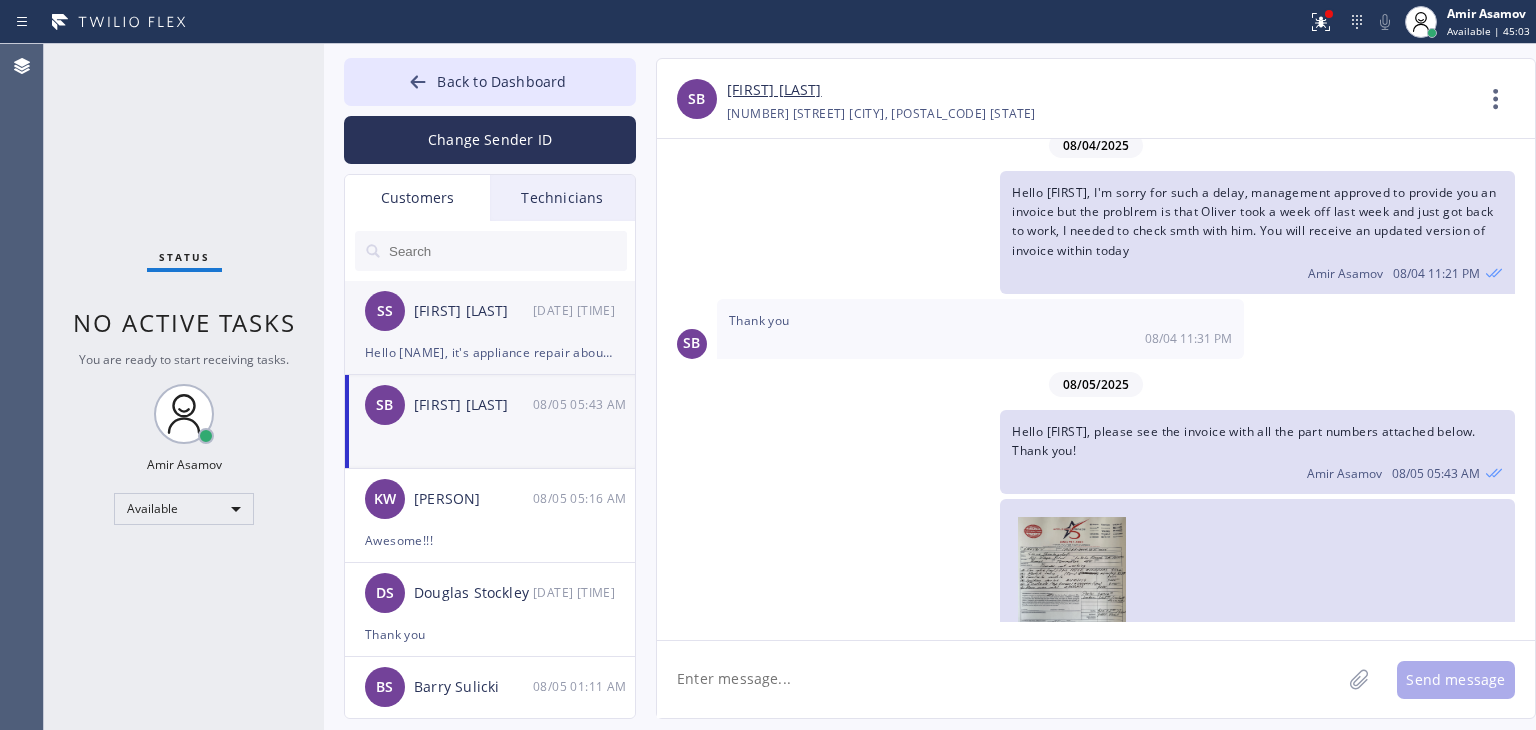 click on "[FIRST] [LAST] [MM]/[DD] [TIME]" at bounding box center [491, 311] 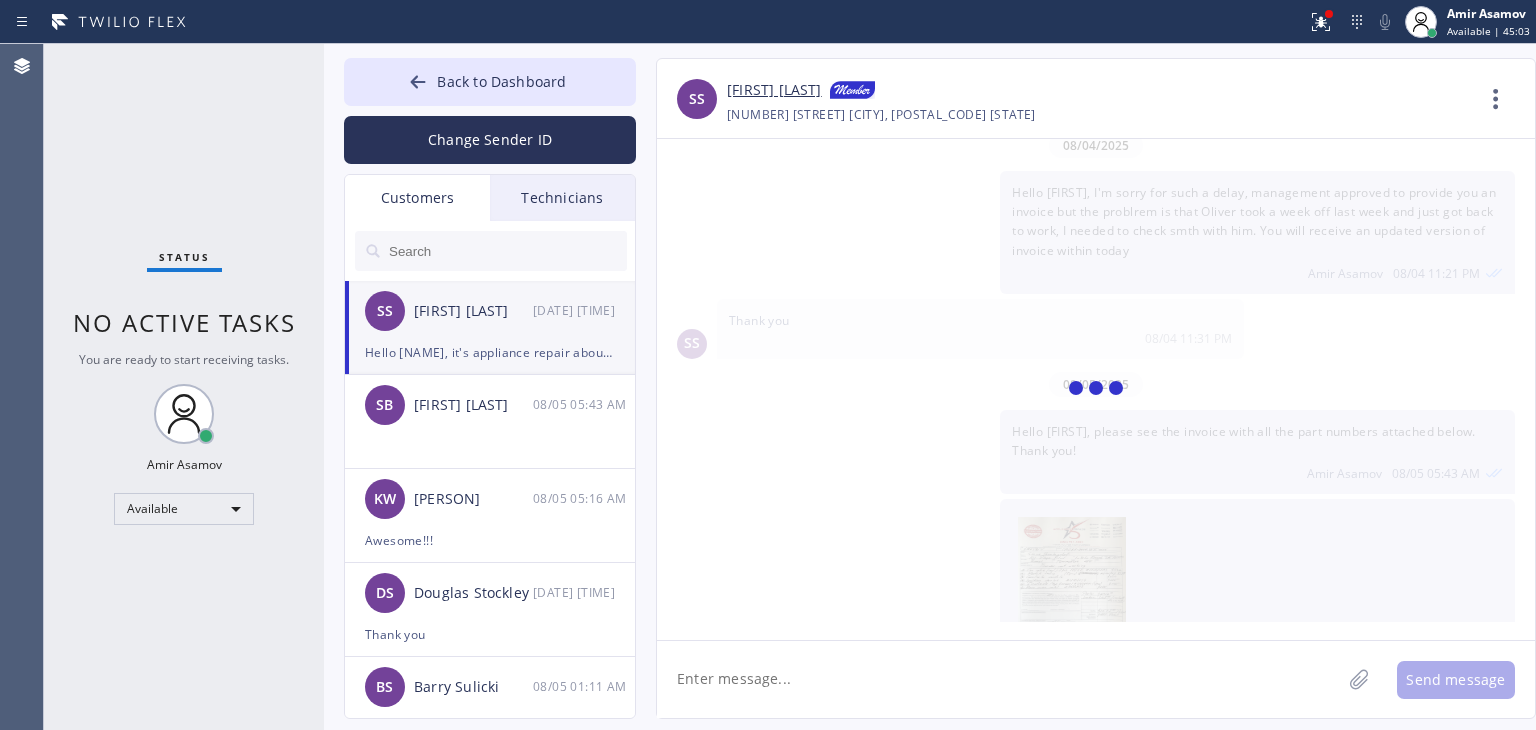 scroll, scrollTop: 0, scrollLeft: 0, axis: both 